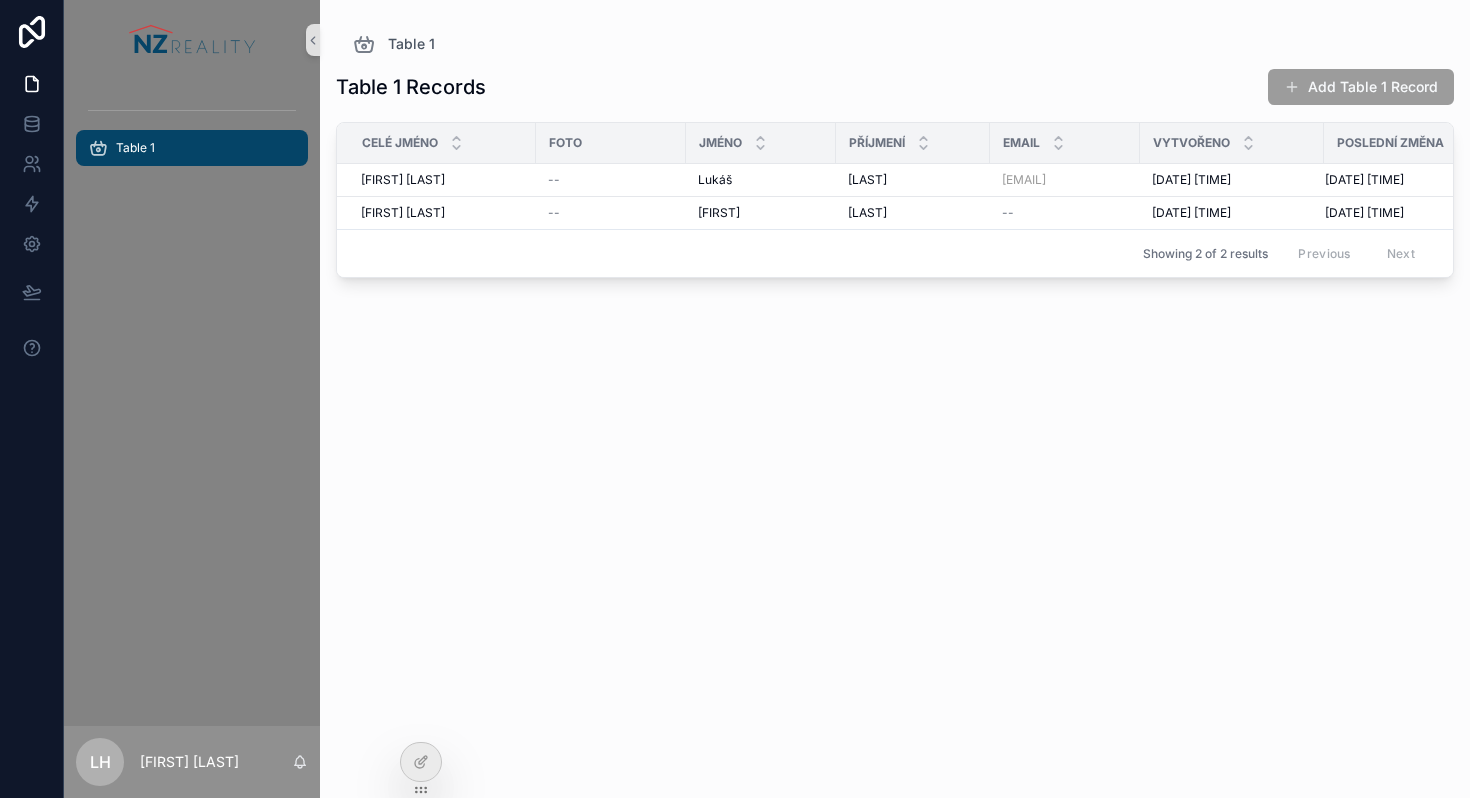 scroll, scrollTop: 0, scrollLeft: 0, axis: both 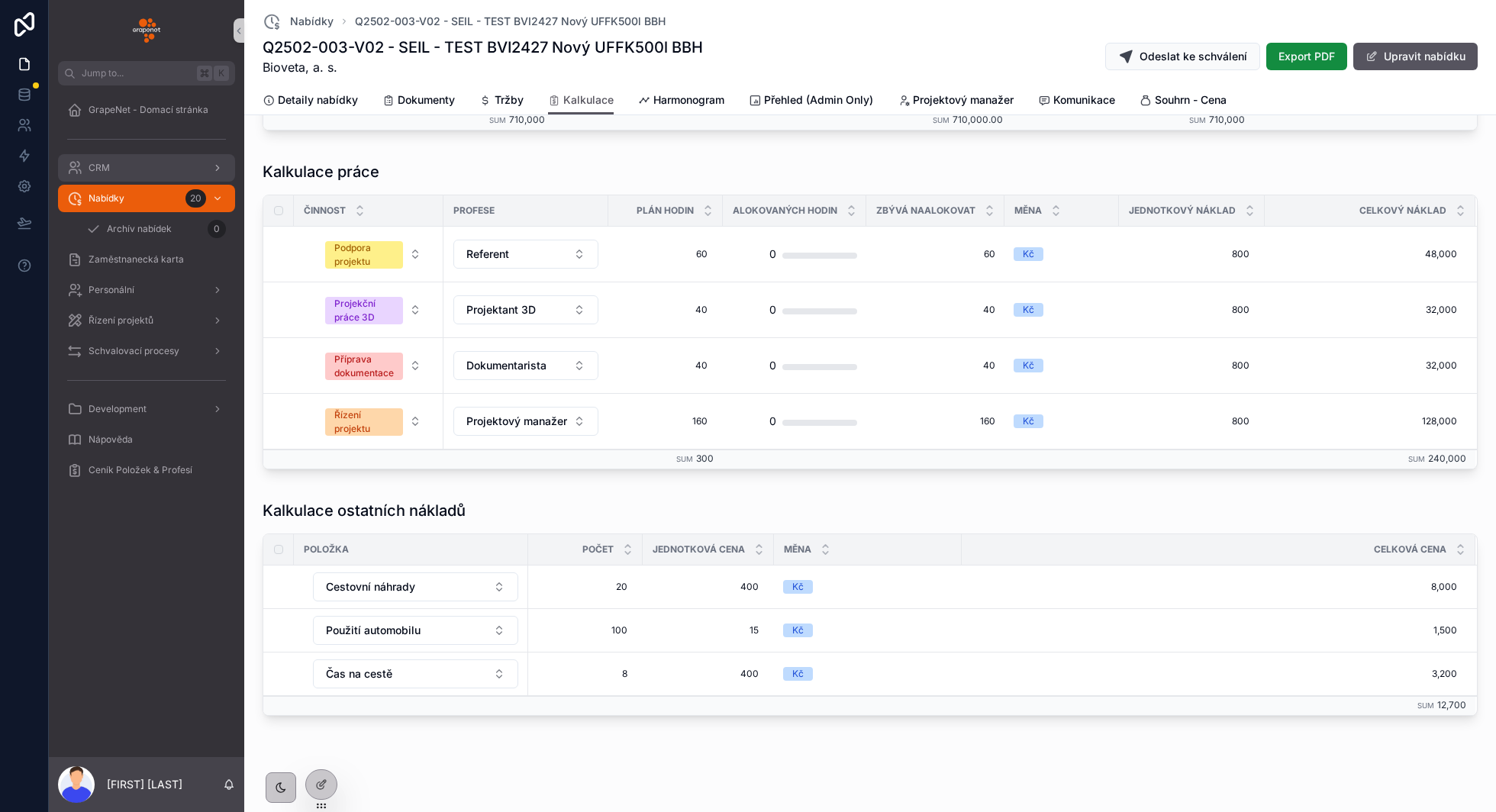 click on "CRM" at bounding box center (147, 168) 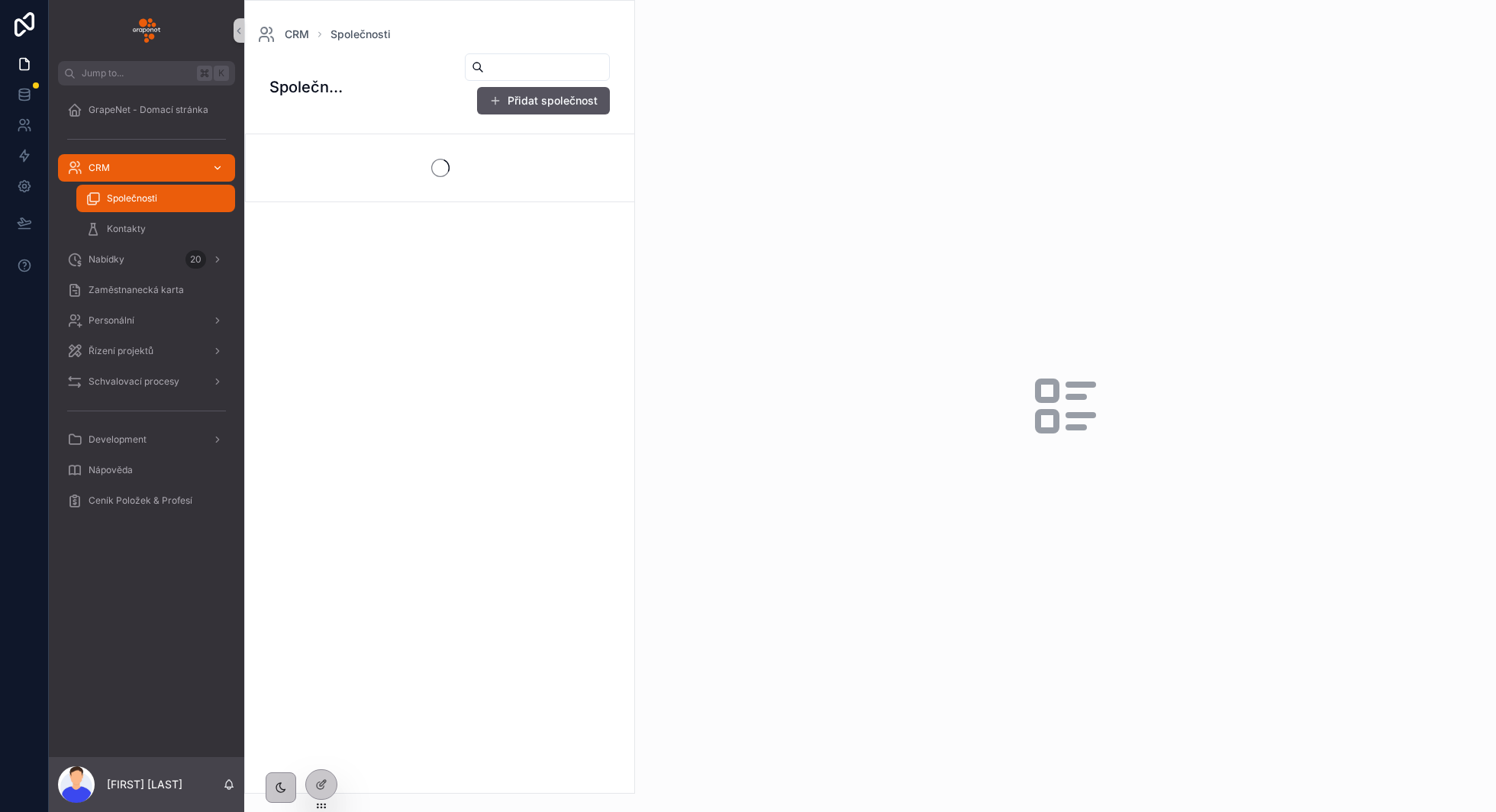 scroll, scrollTop: 0, scrollLeft: 0, axis: both 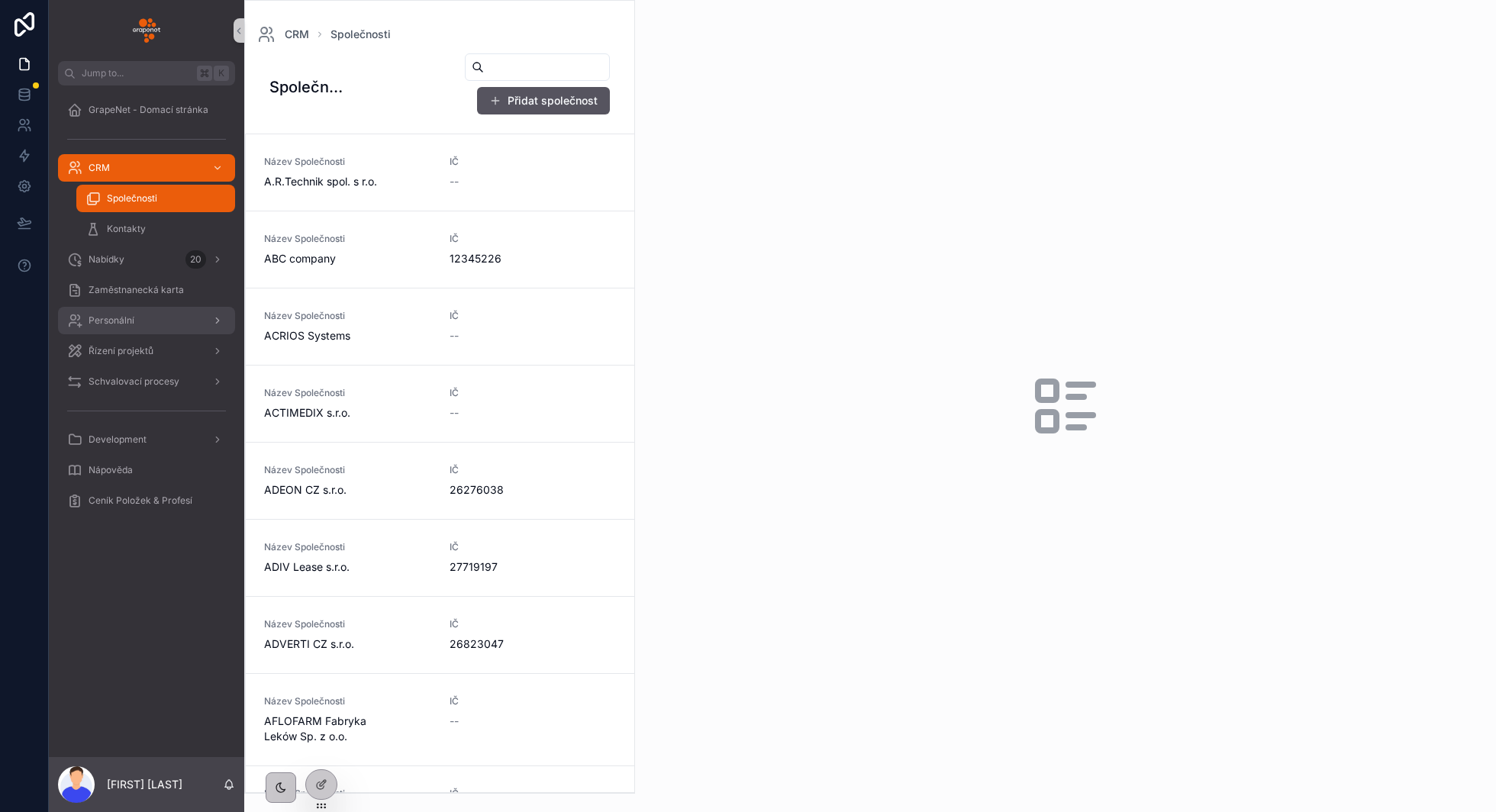 click on "Personální" at bounding box center (147, 321) 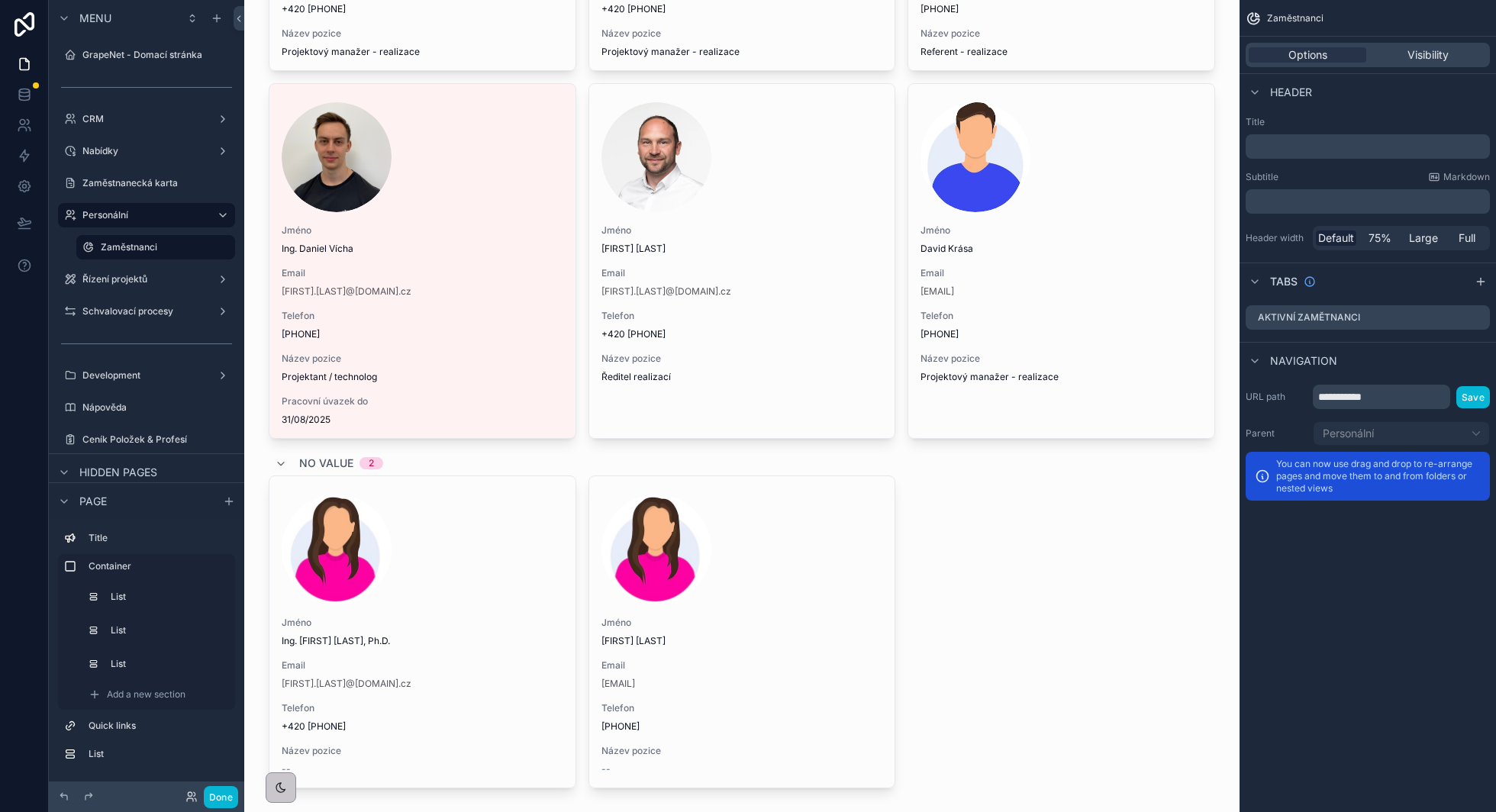 scroll, scrollTop: 2322, scrollLeft: 0, axis: vertical 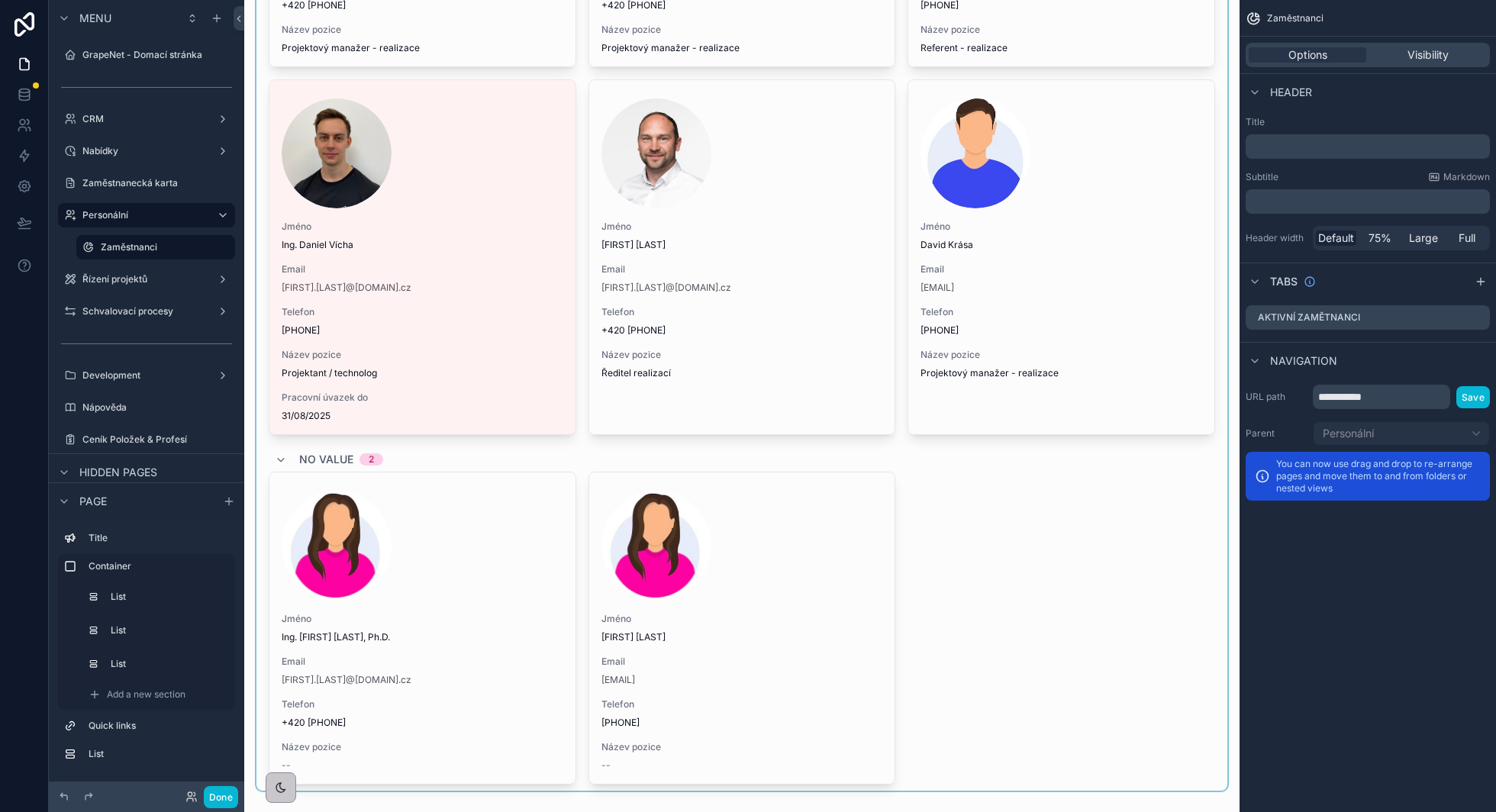 click at bounding box center (742, -601) 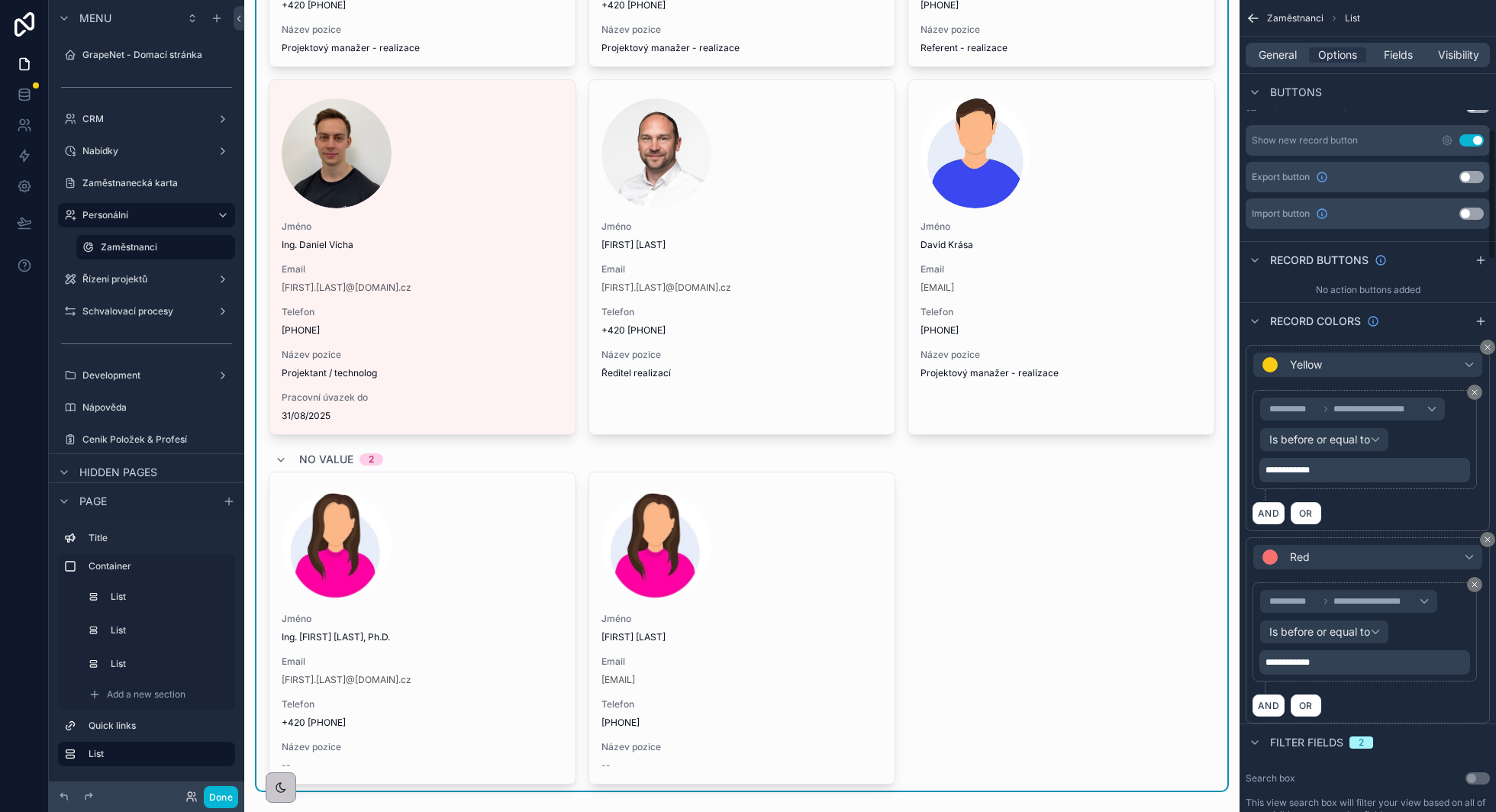 scroll, scrollTop: 829, scrollLeft: 0, axis: vertical 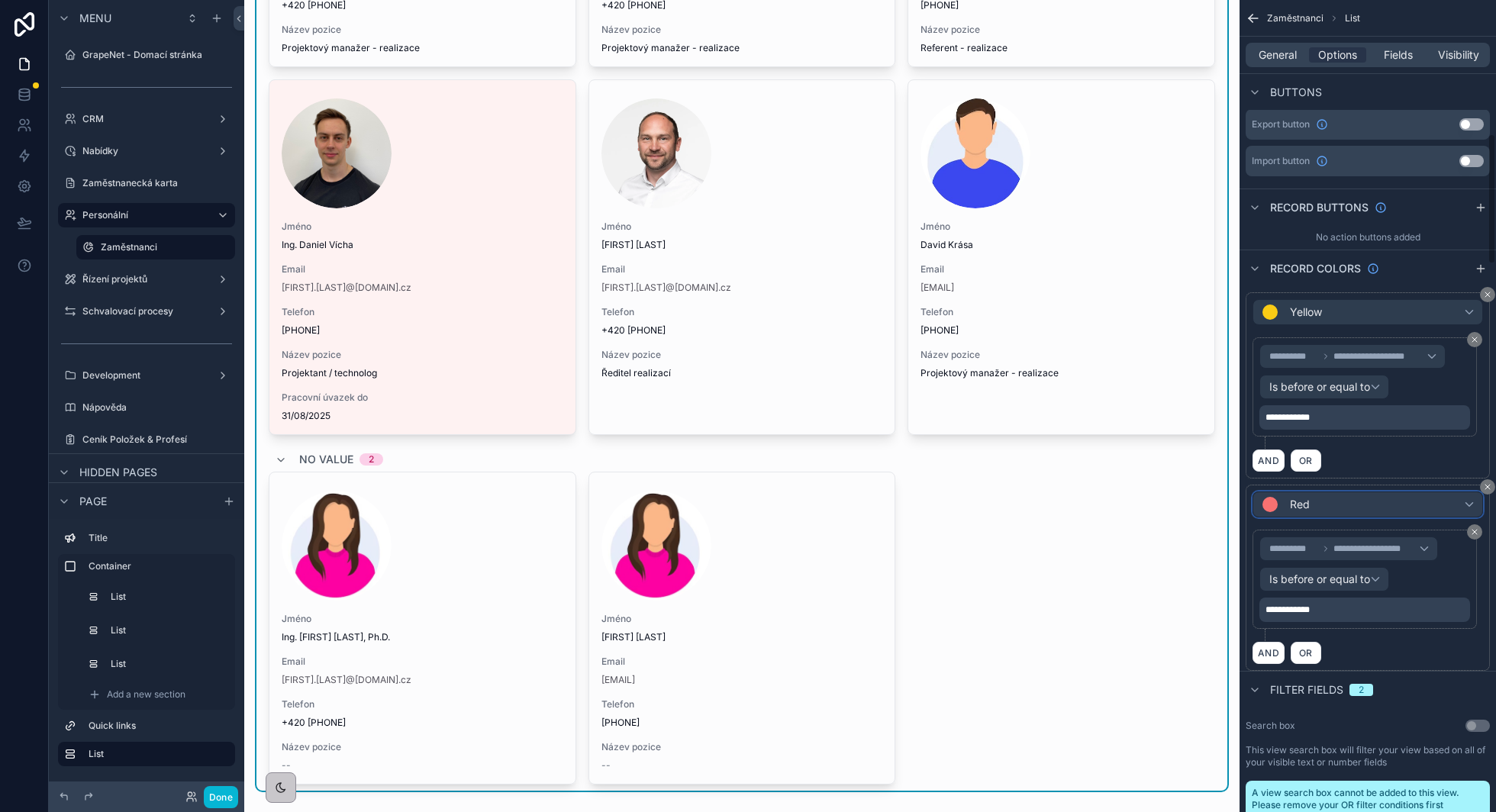 click on "Red" at bounding box center (1368, 504) 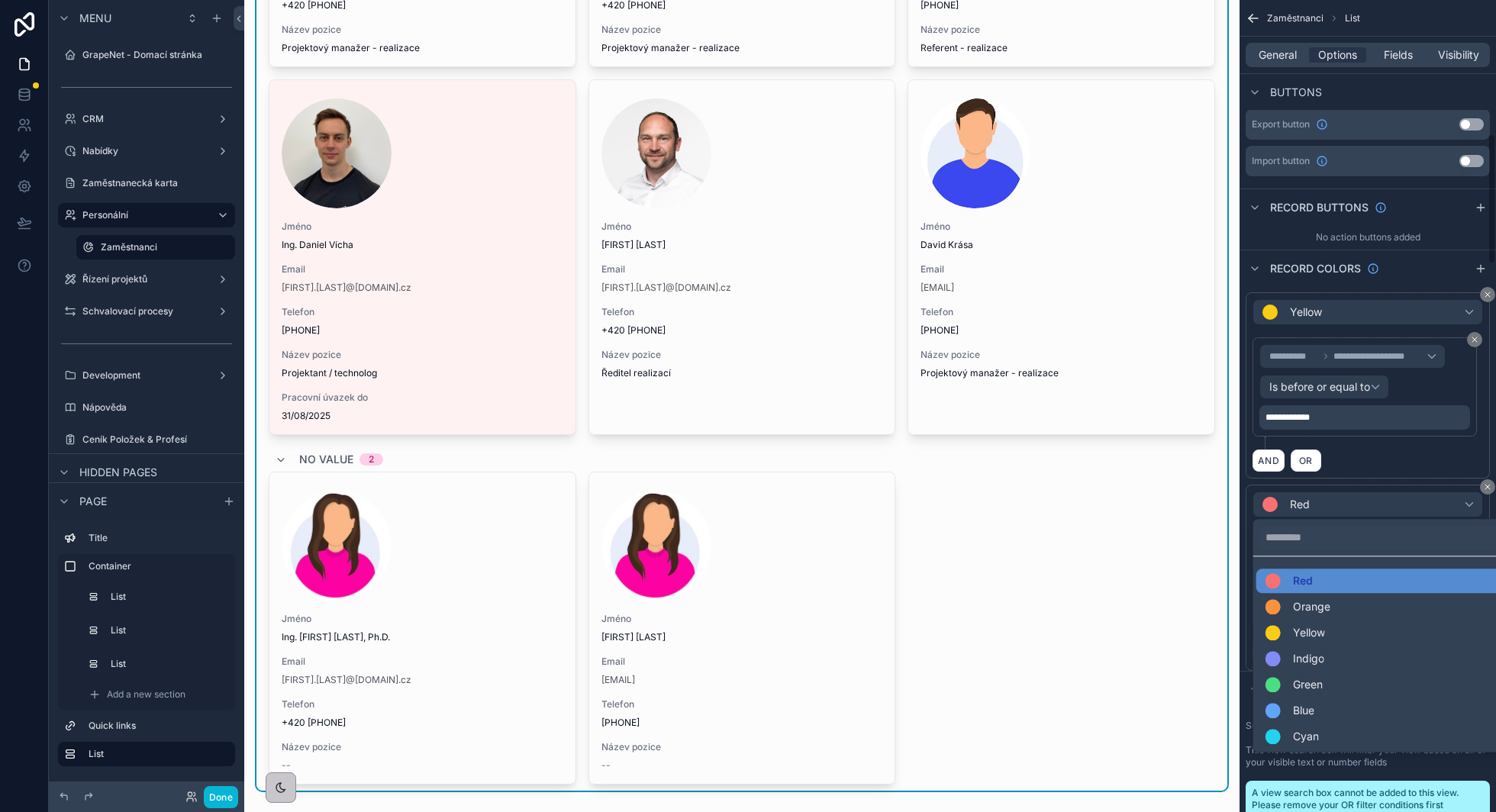 click at bounding box center [748, 406] 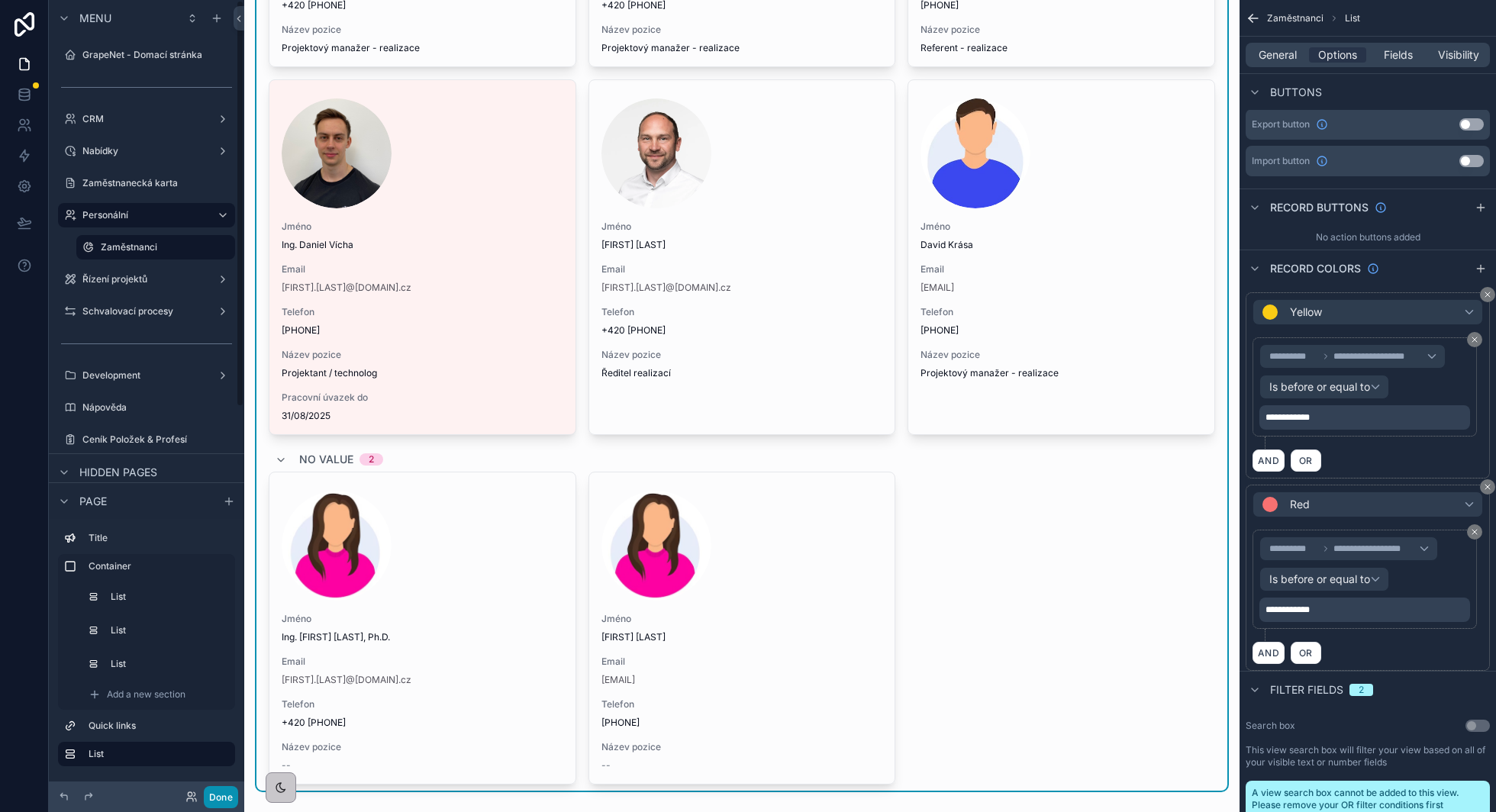 click on "Done" at bounding box center [221, 797] 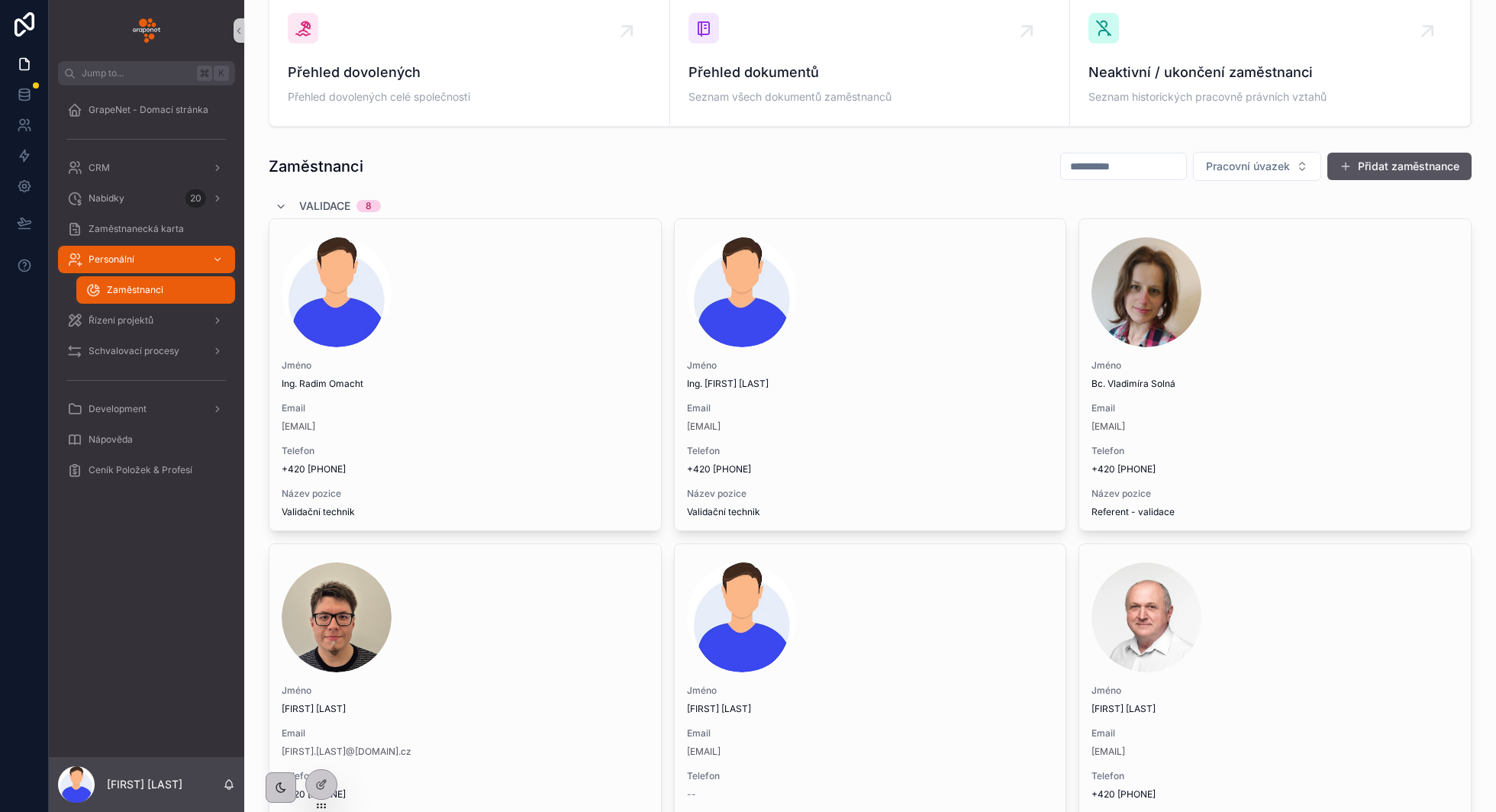 scroll, scrollTop: 0, scrollLeft: 0, axis: both 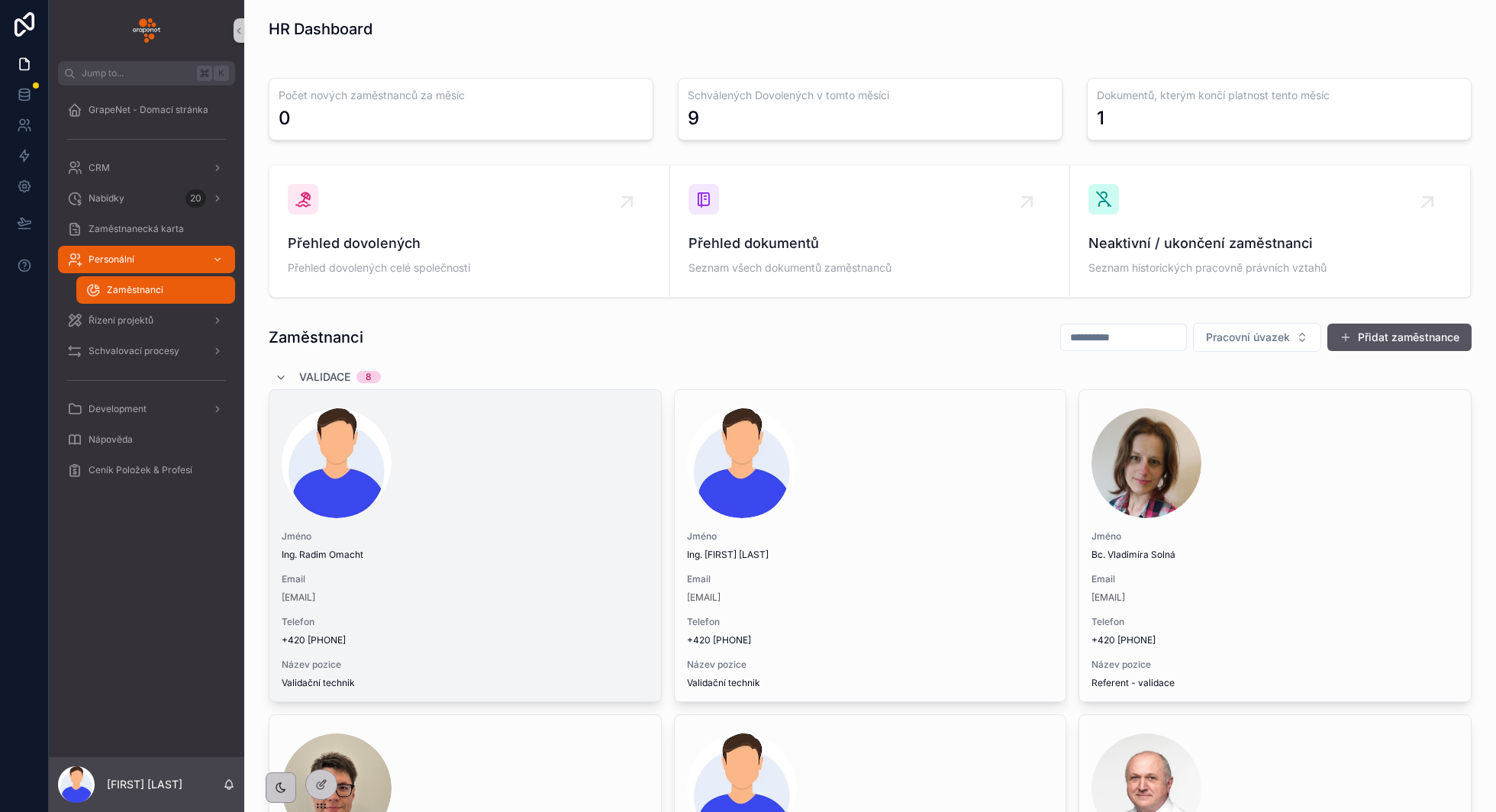 click at bounding box center [465, 463] 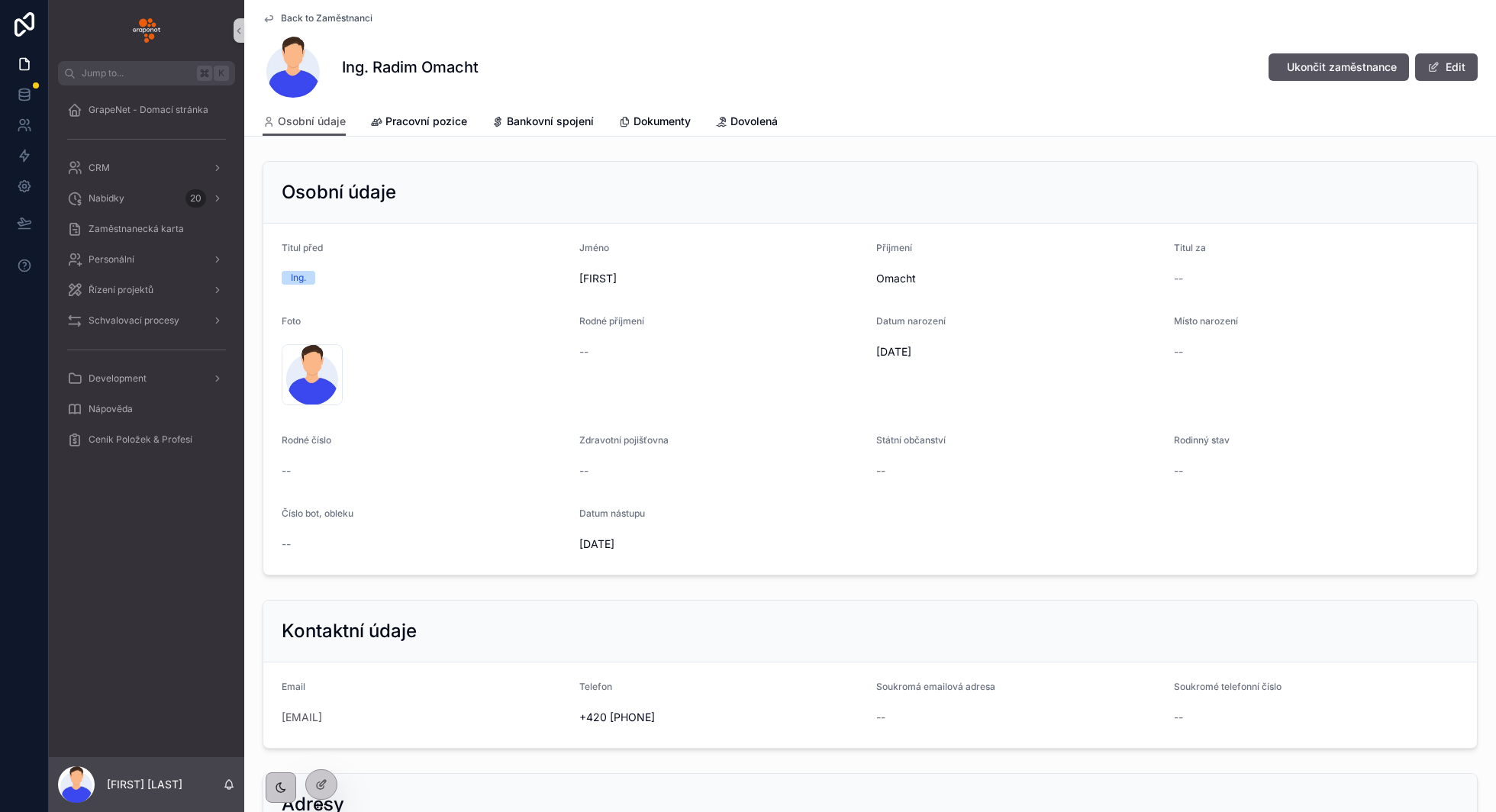 click on "Ing. [FIRST] [LAST] — Zaměstnanci | GrapeNet" at bounding box center (870, 67) 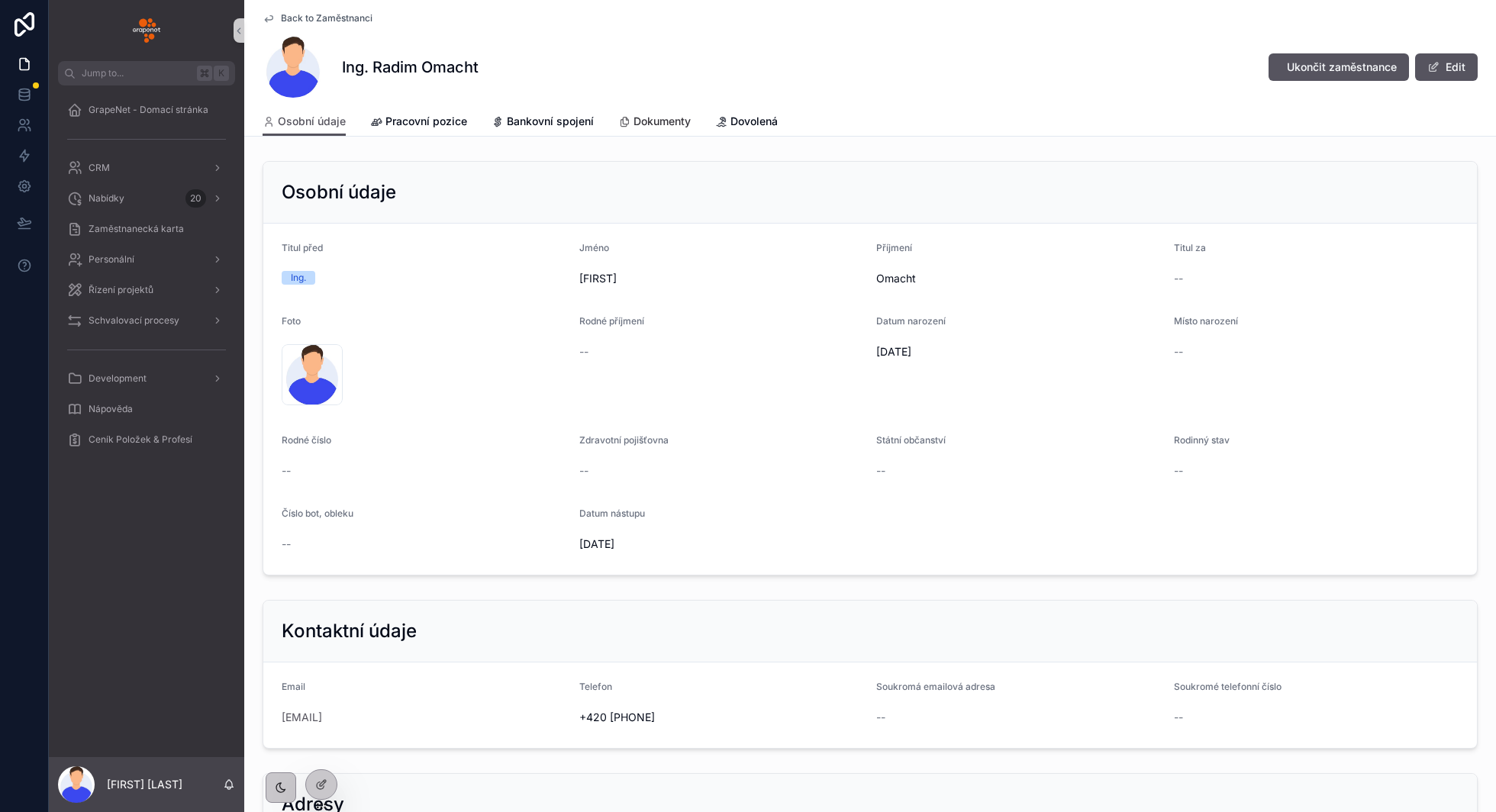 click on "Dokumenty" at bounding box center [654, 123] 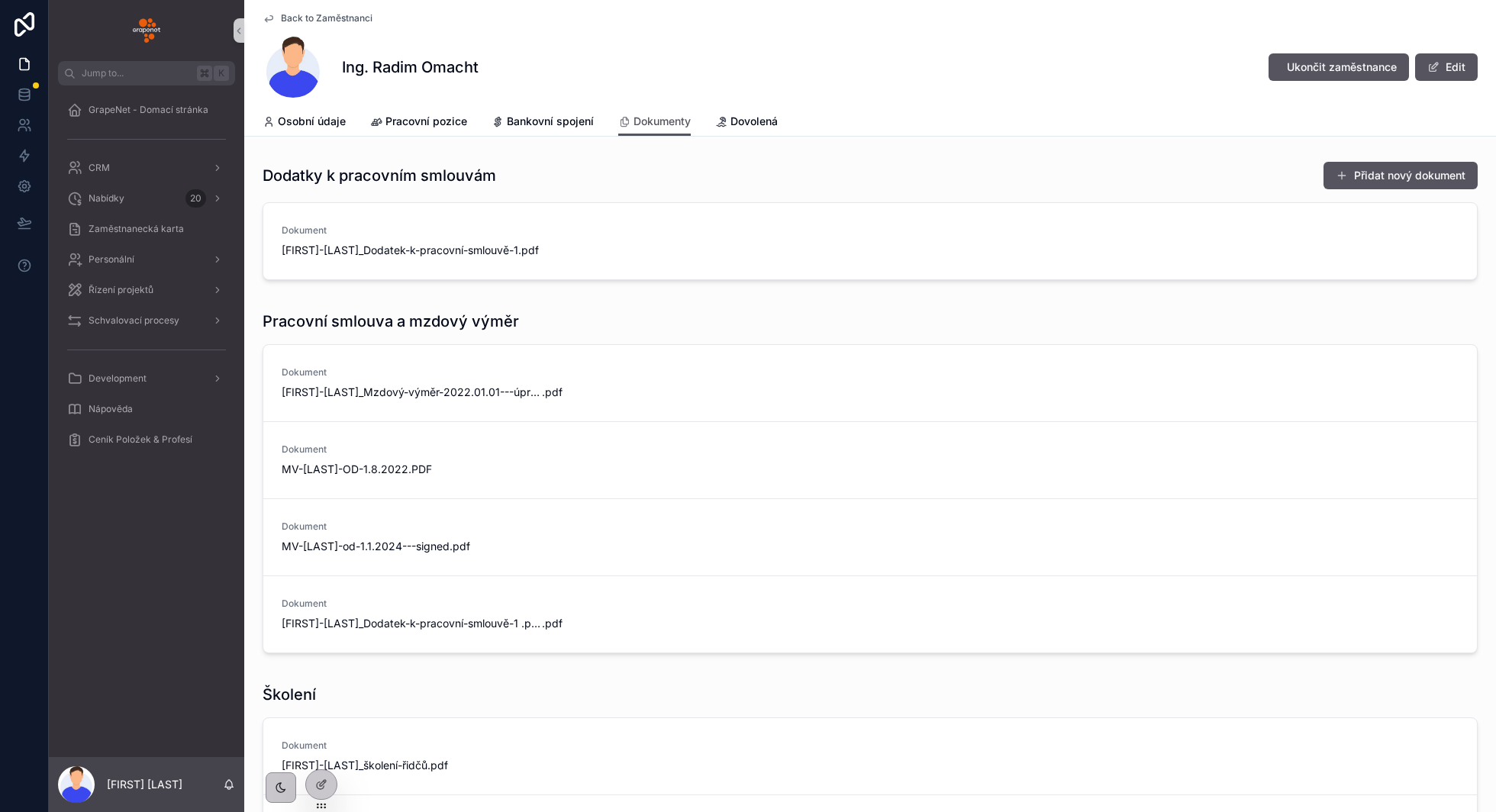 click on "Dodatky k pracovním smlouvám Dokument [FIRST]-[LAST]_Dodatek-k-pracovní-smlouvě-1 .pdf" at bounding box center (870, 224) 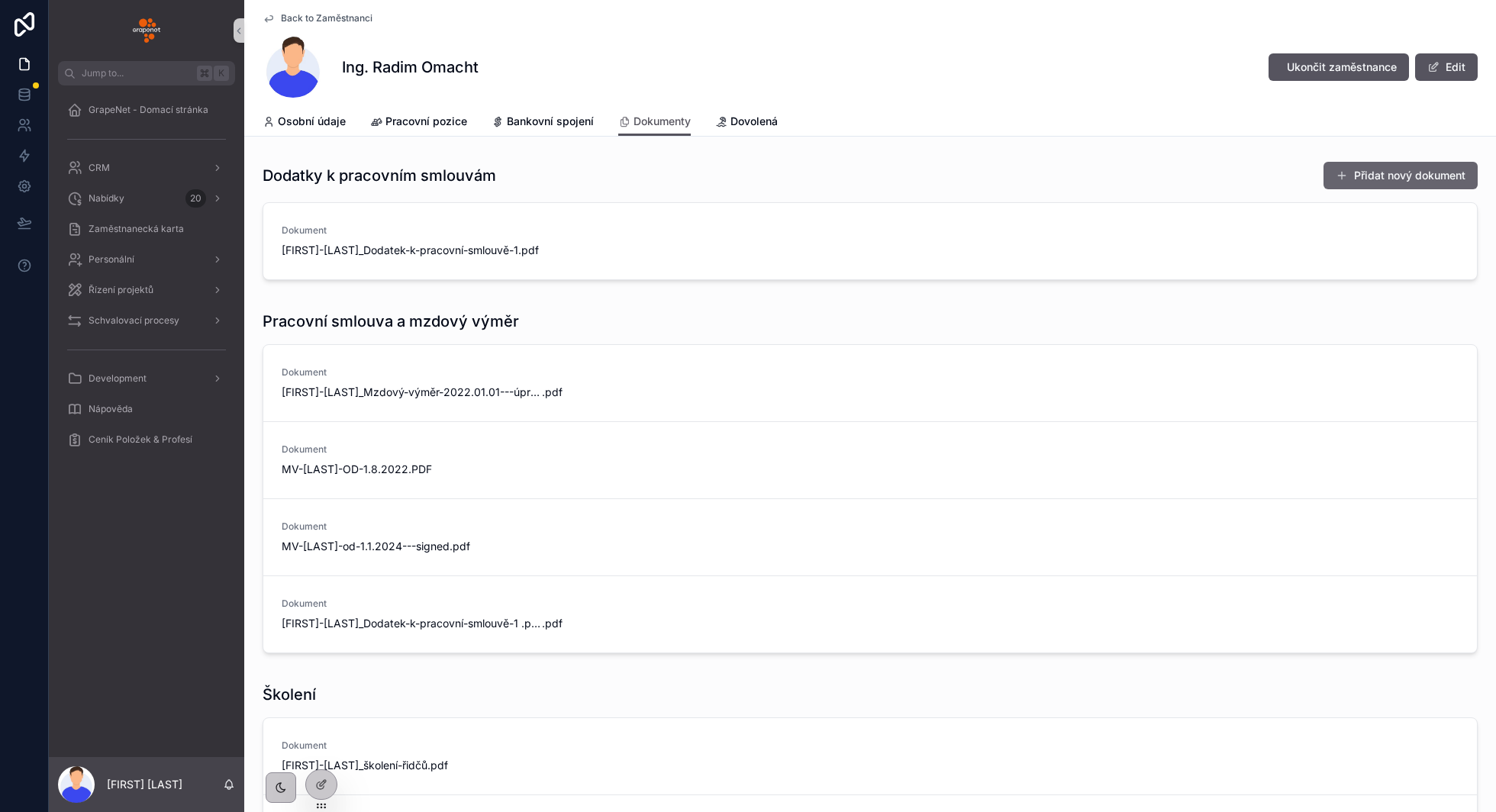 click on "Přidat nový dokument" at bounding box center (1401, 176) 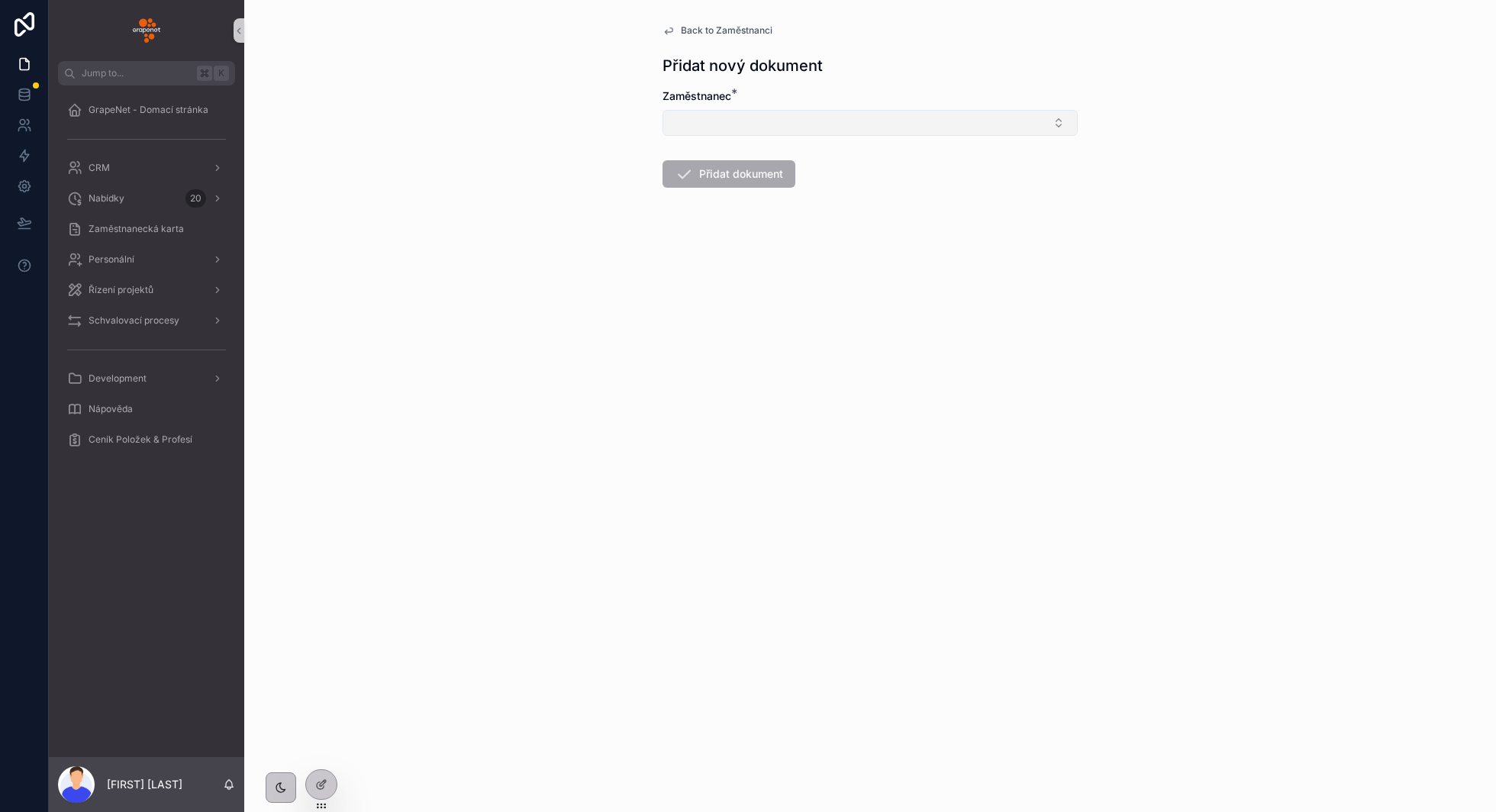 click at bounding box center (870, 123) 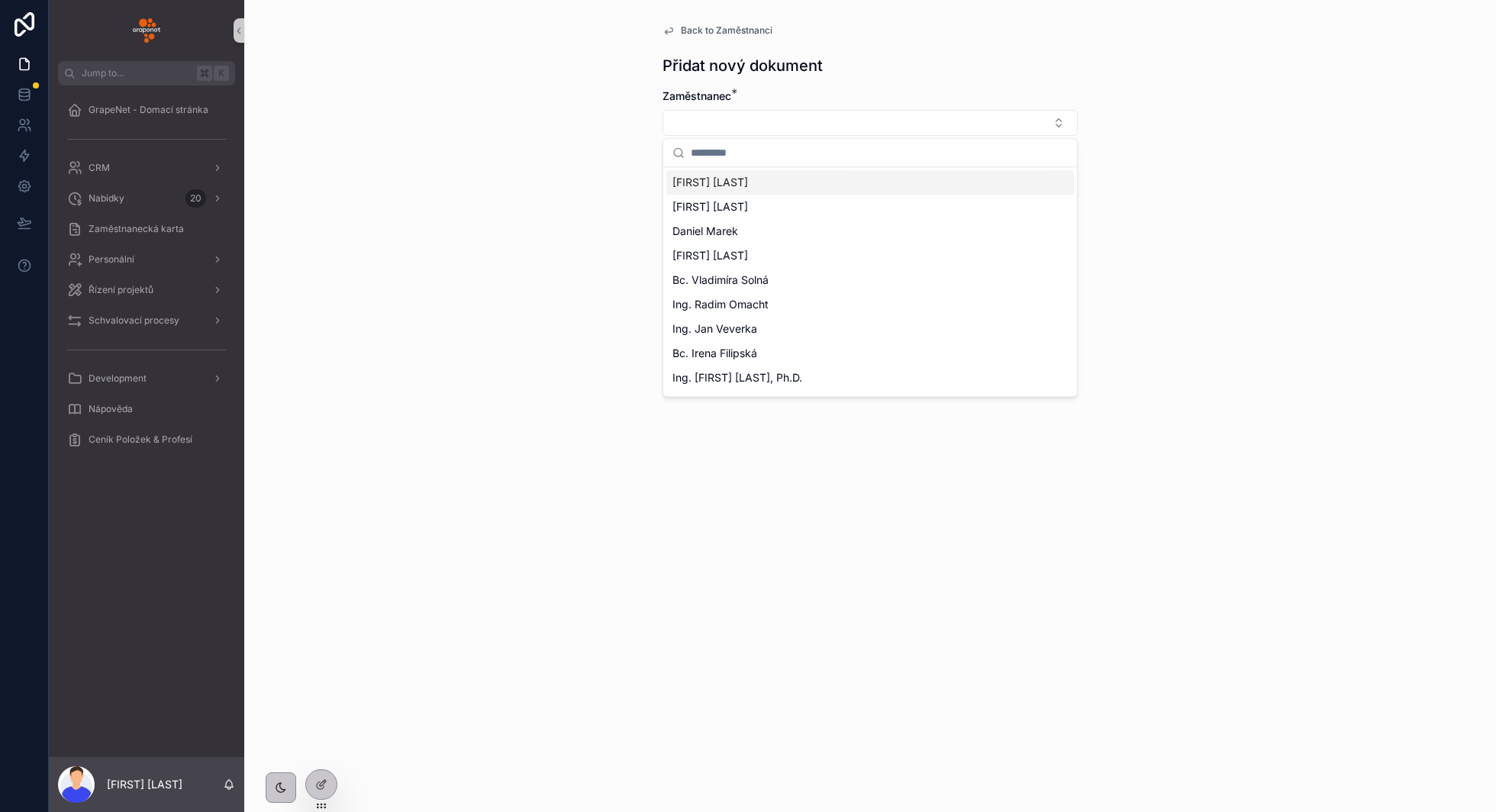 click on "[FIRST] [LAST]" at bounding box center (710, 182) 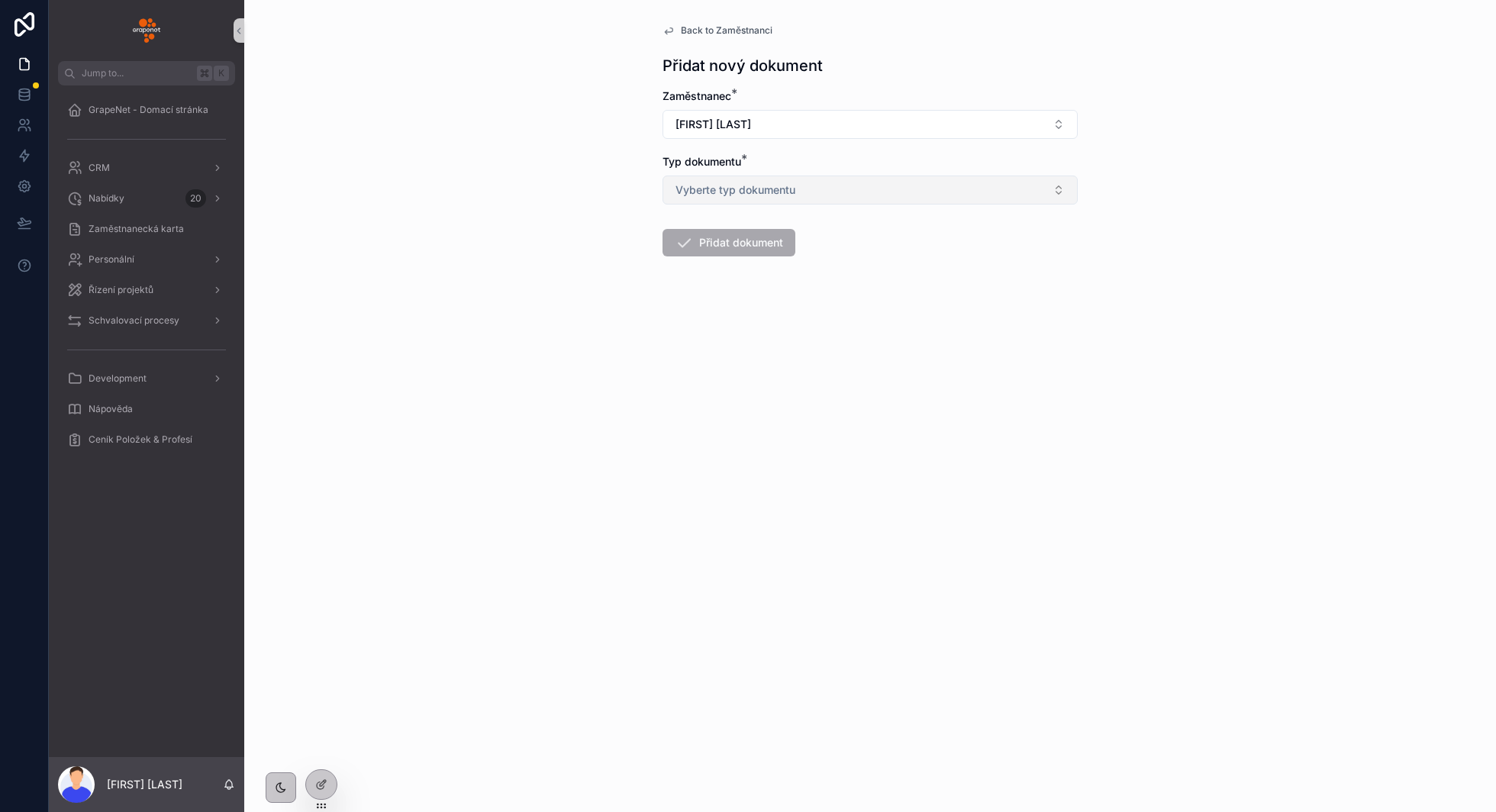 click on "Vyberte typ dokumentu" at bounding box center (735, 190) 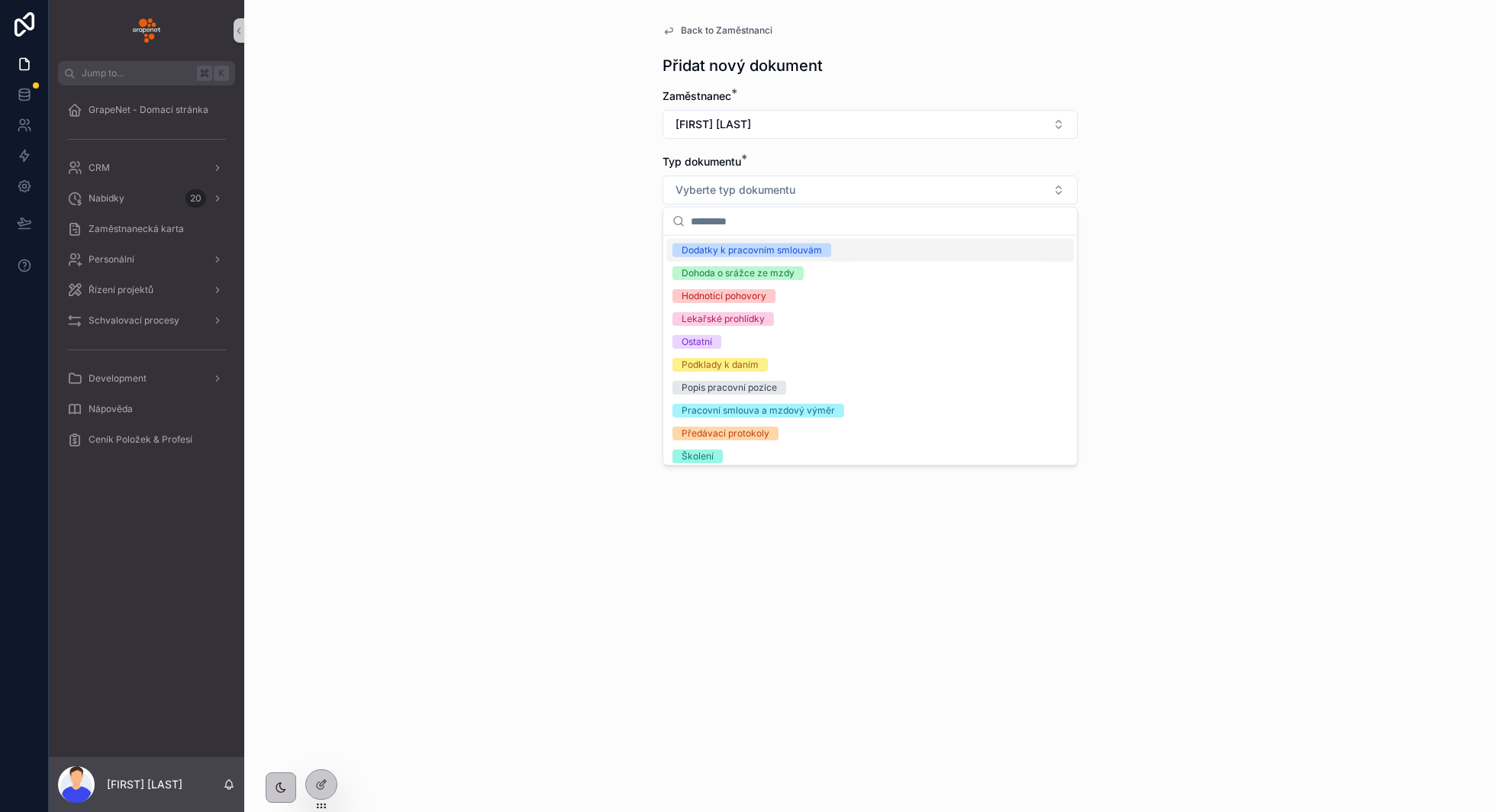click on "Dodatky k pracovním smlouvám" at bounding box center (752, 250) 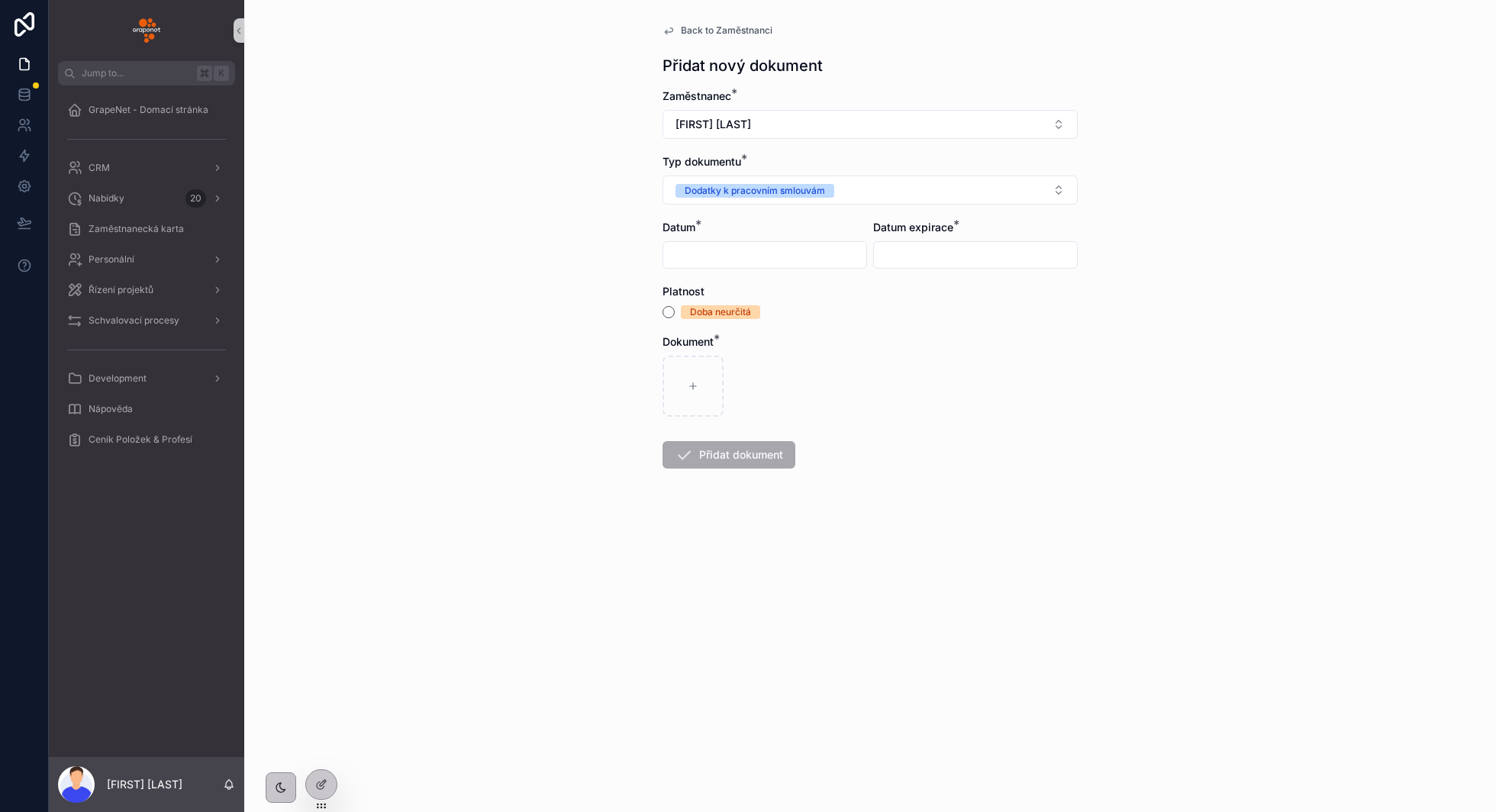 type 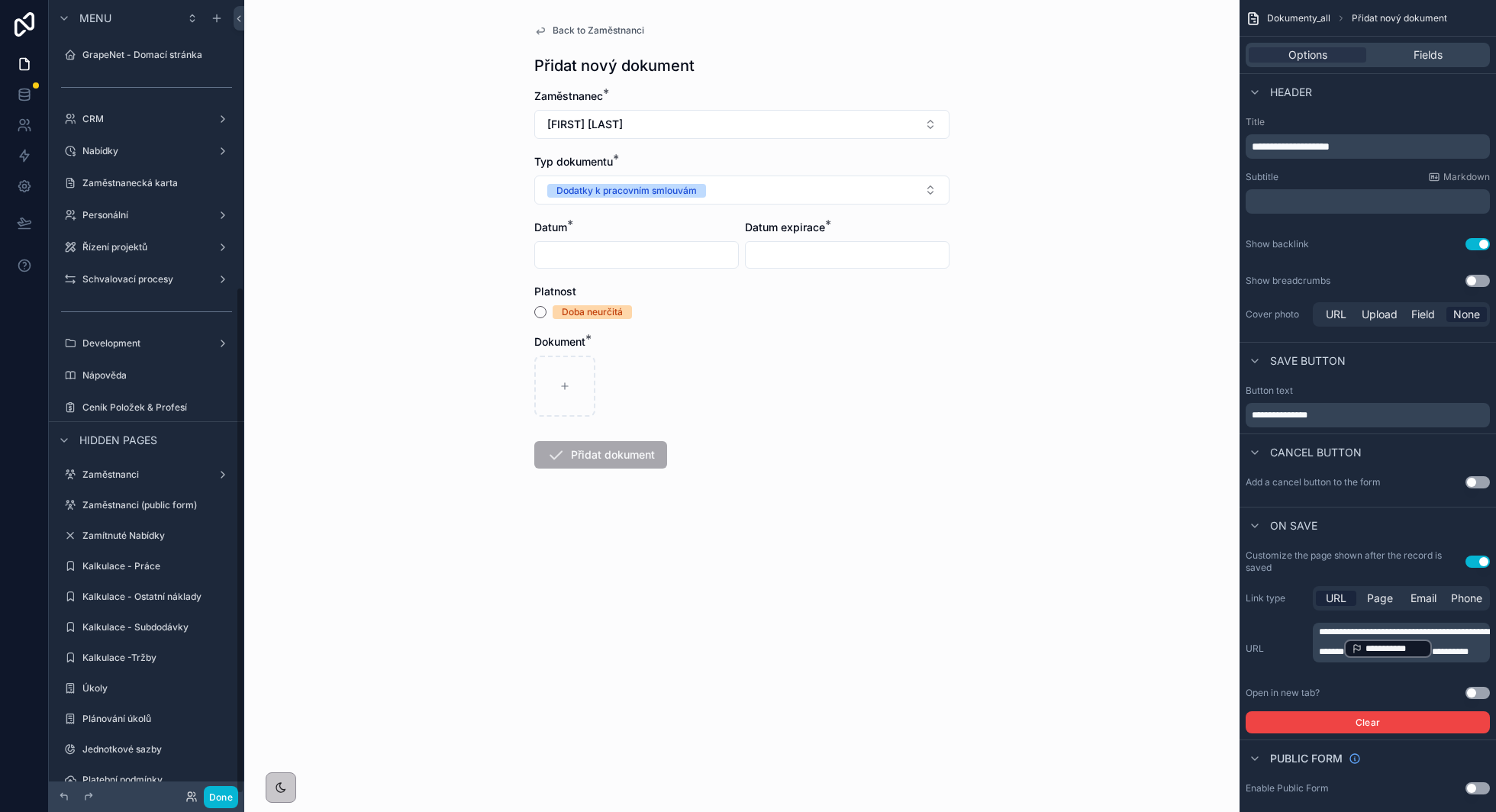 scroll, scrollTop: 449, scrollLeft: 0, axis: vertical 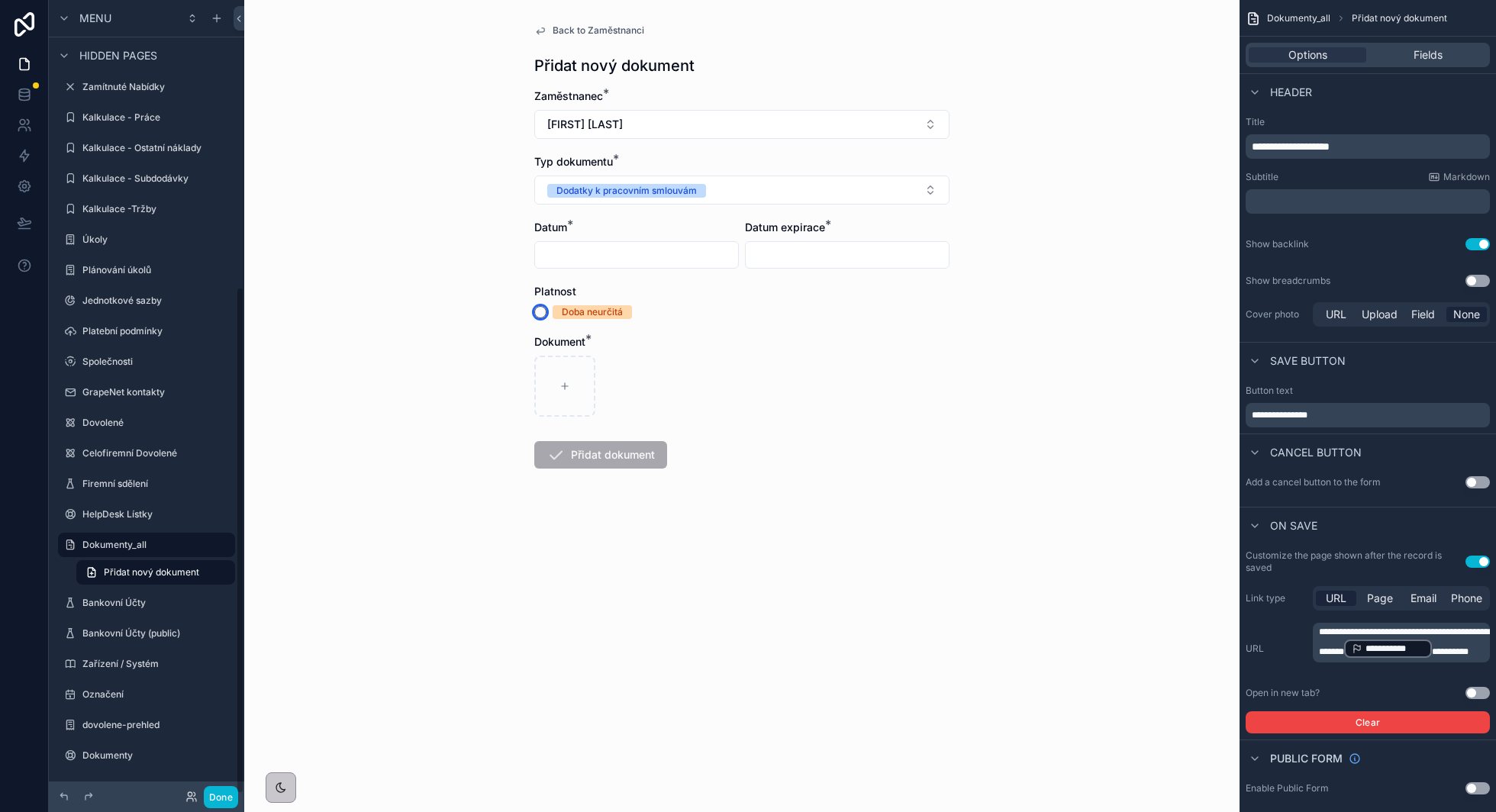 click on "Doba neurčitá" at bounding box center (540, 312) 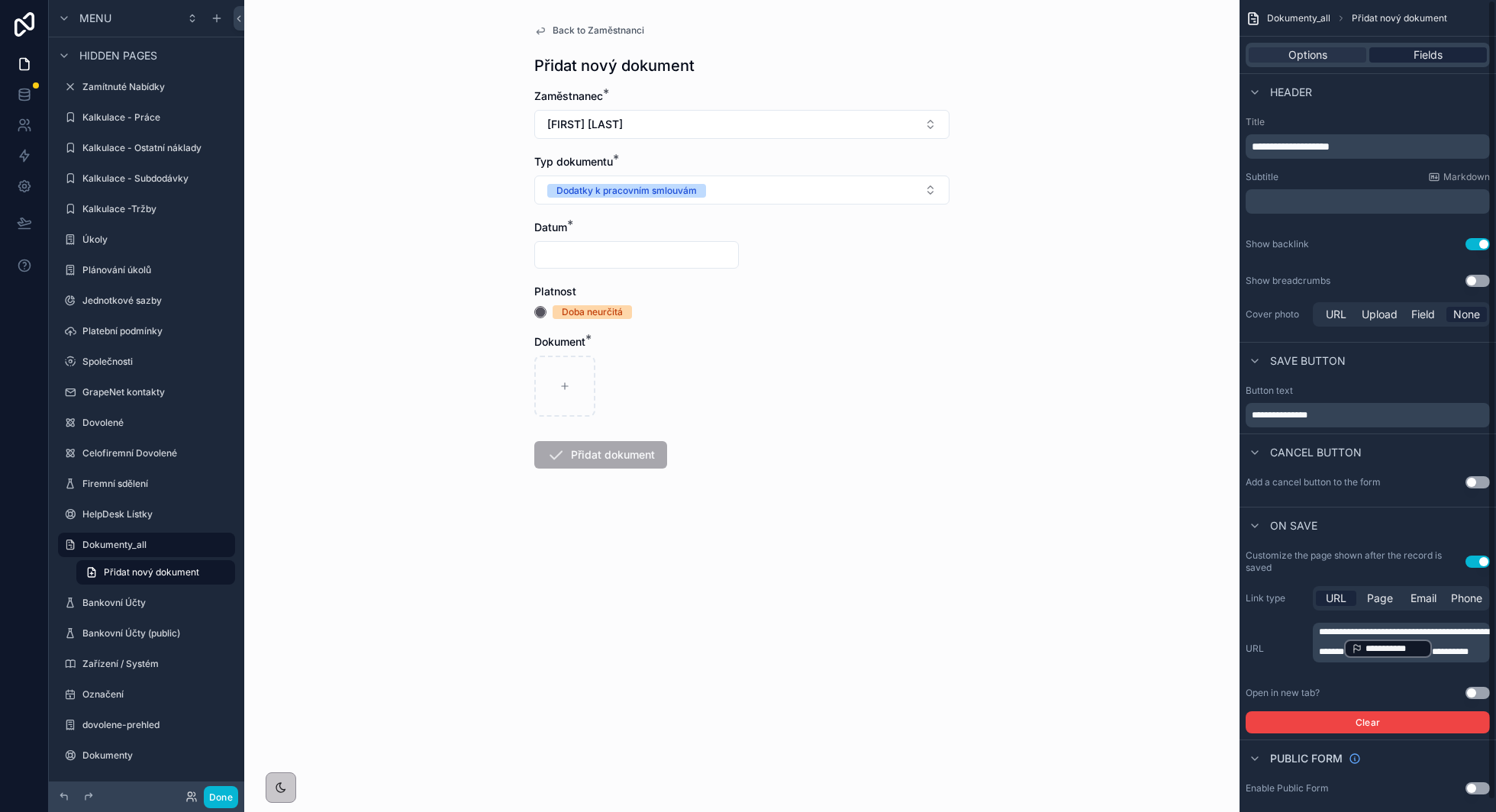 click on "Fields" at bounding box center [1428, 55] 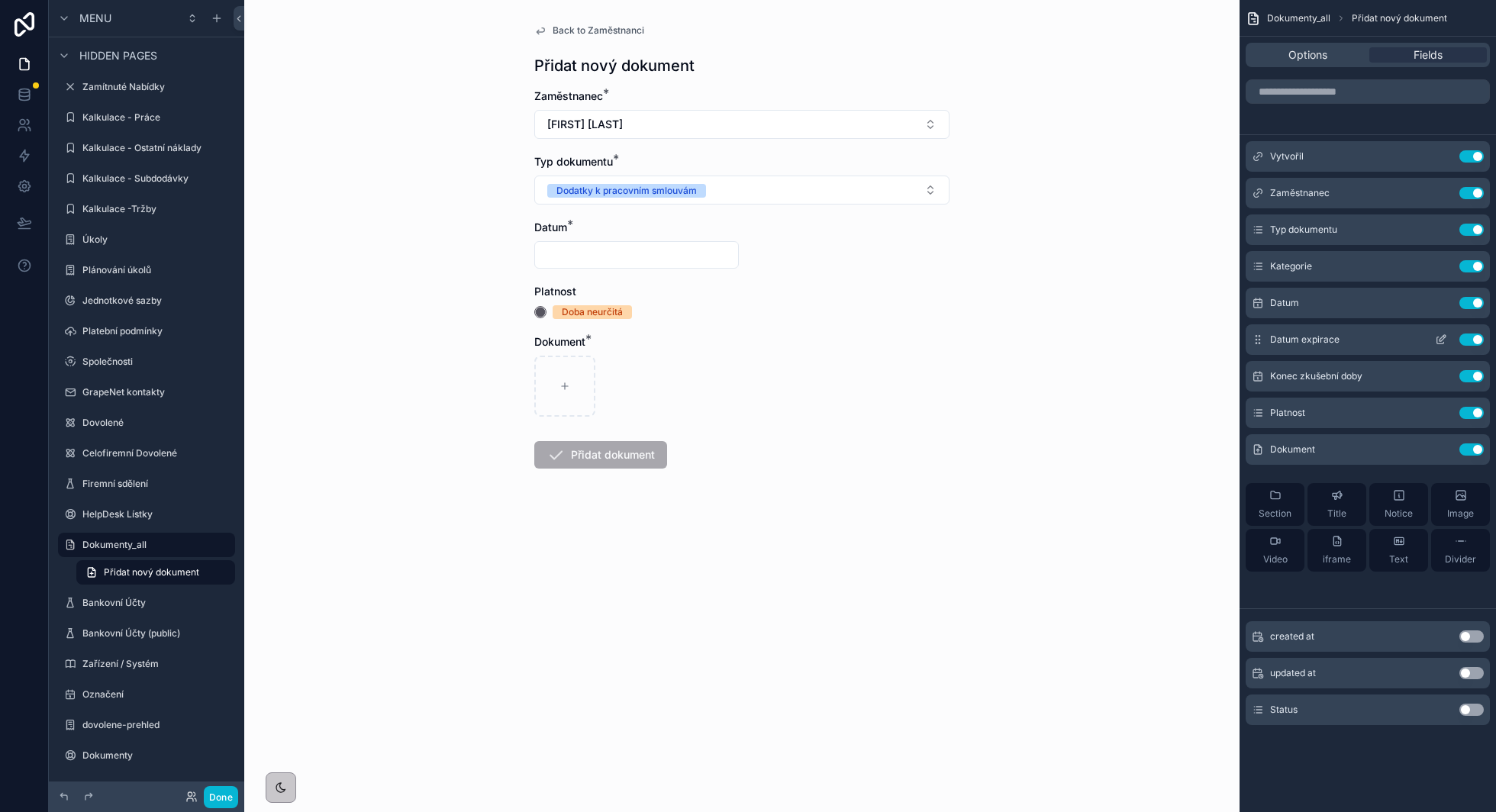 click 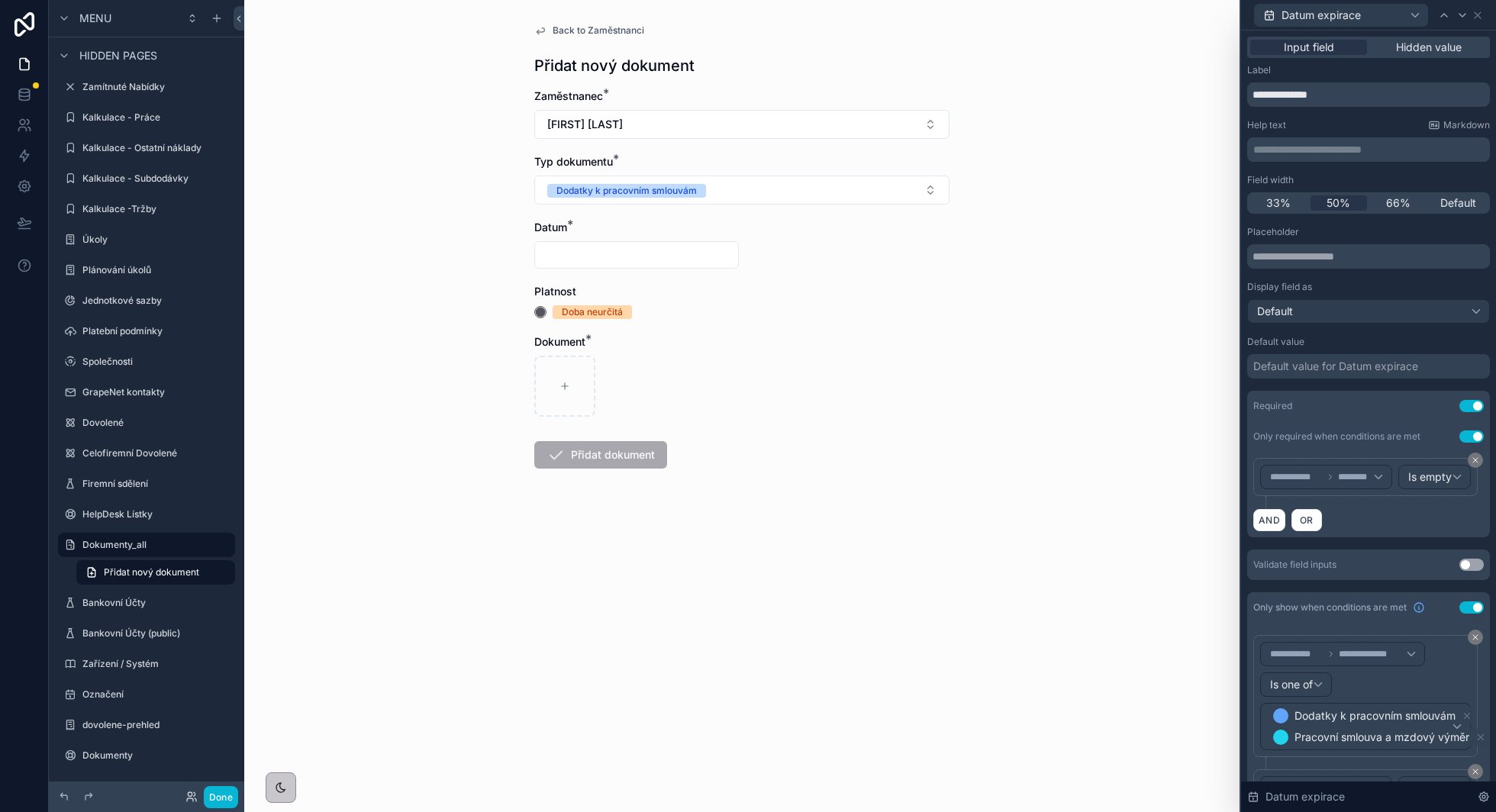 scroll, scrollTop: 76, scrollLeft: 0, axis: vertical 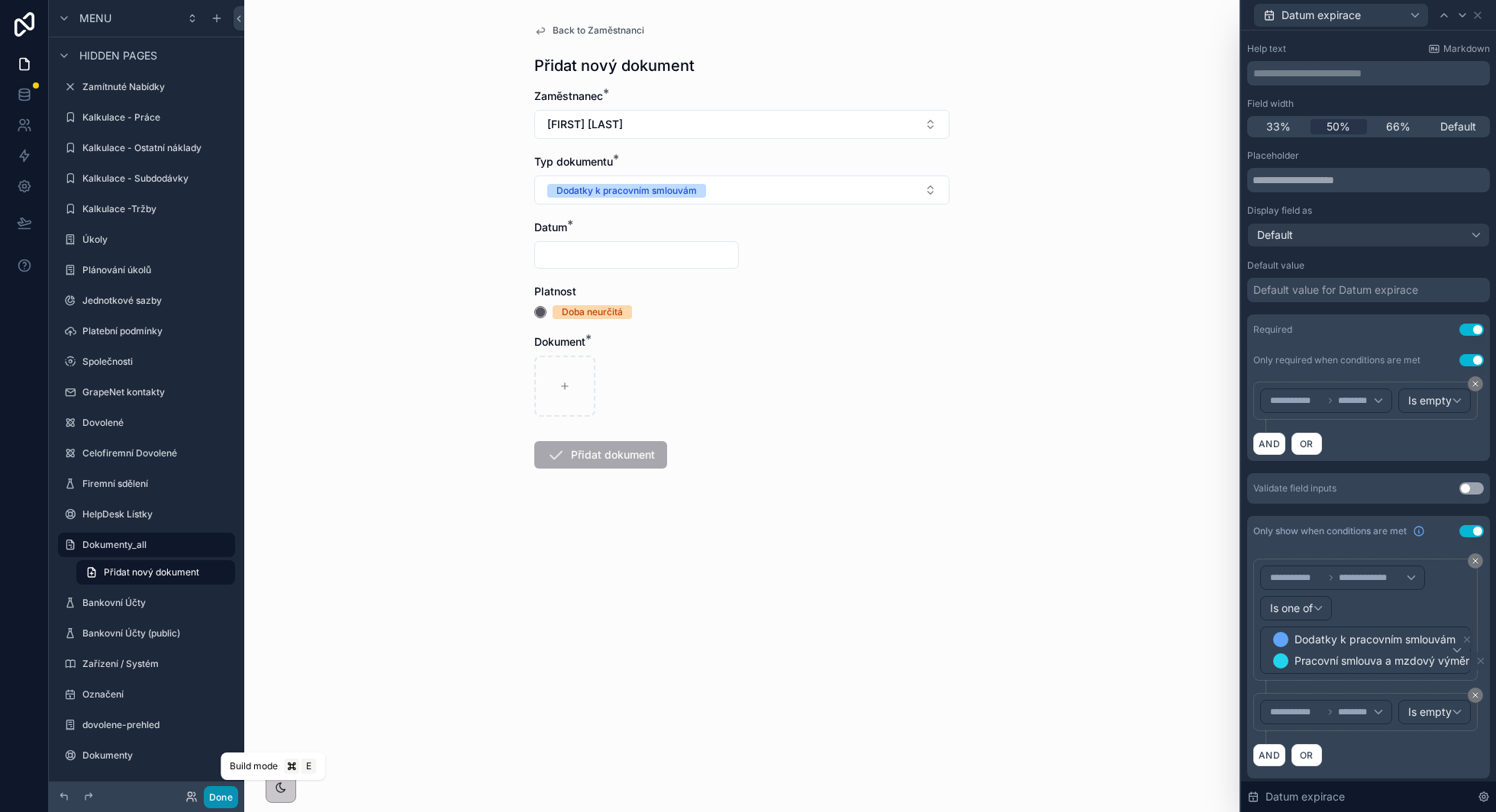 click on "Done" at bounding box center (221, 797) 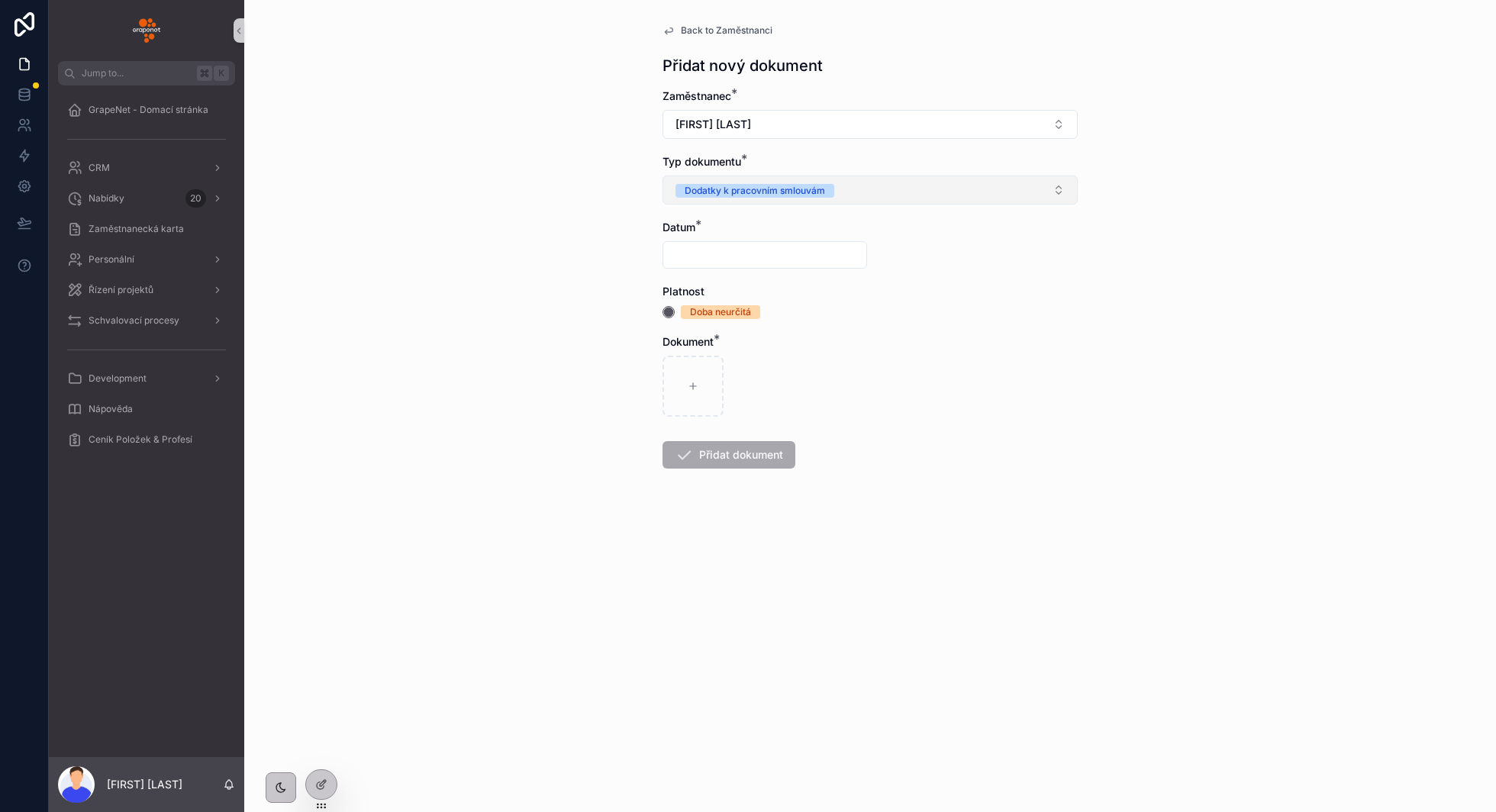click on "Dodatky k pracovním smlouvám" at bounding box center [870, 190] 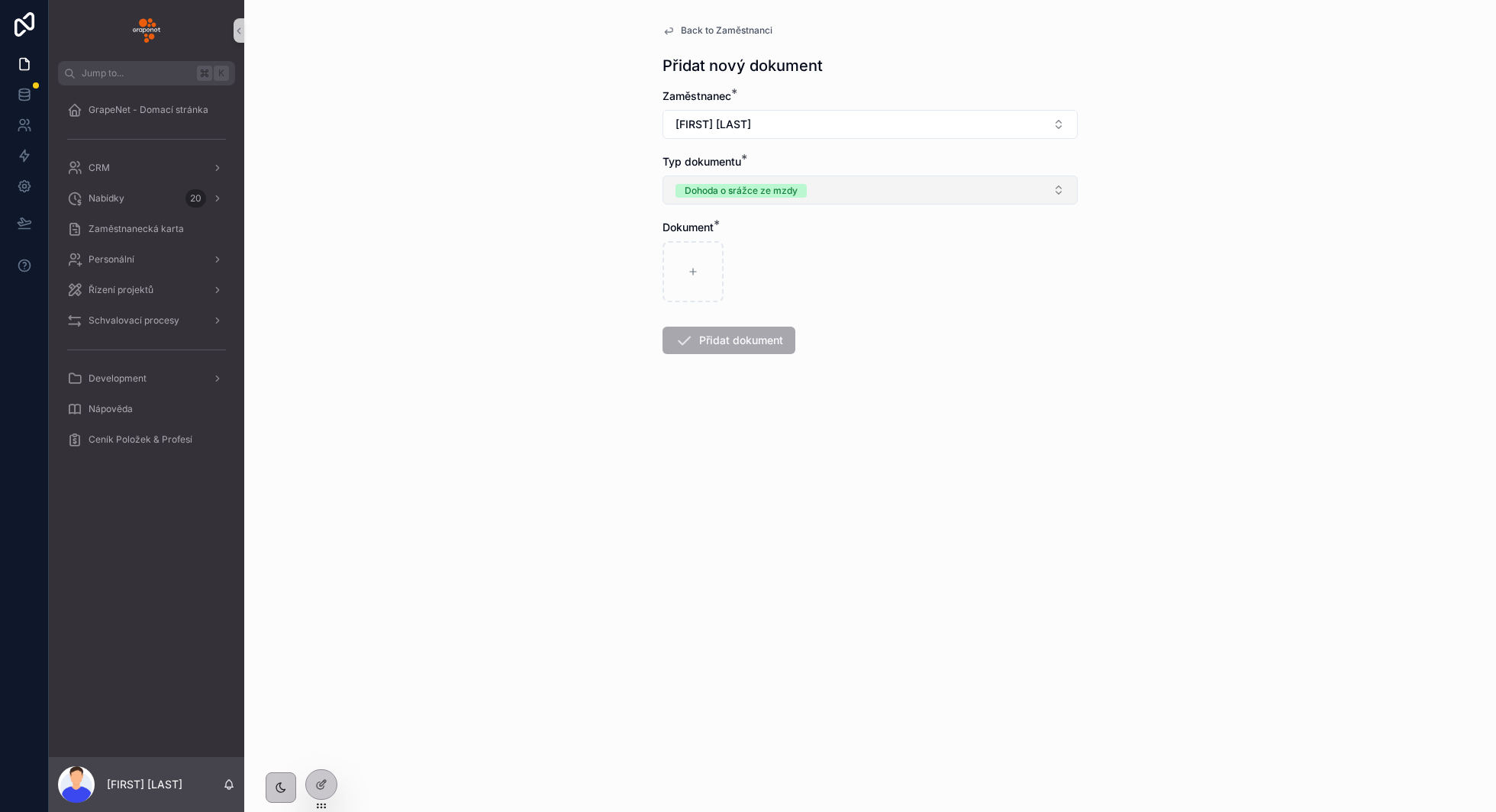 click on "Dohoda o srážce ze mzdy" at bounding box center (870, 190) 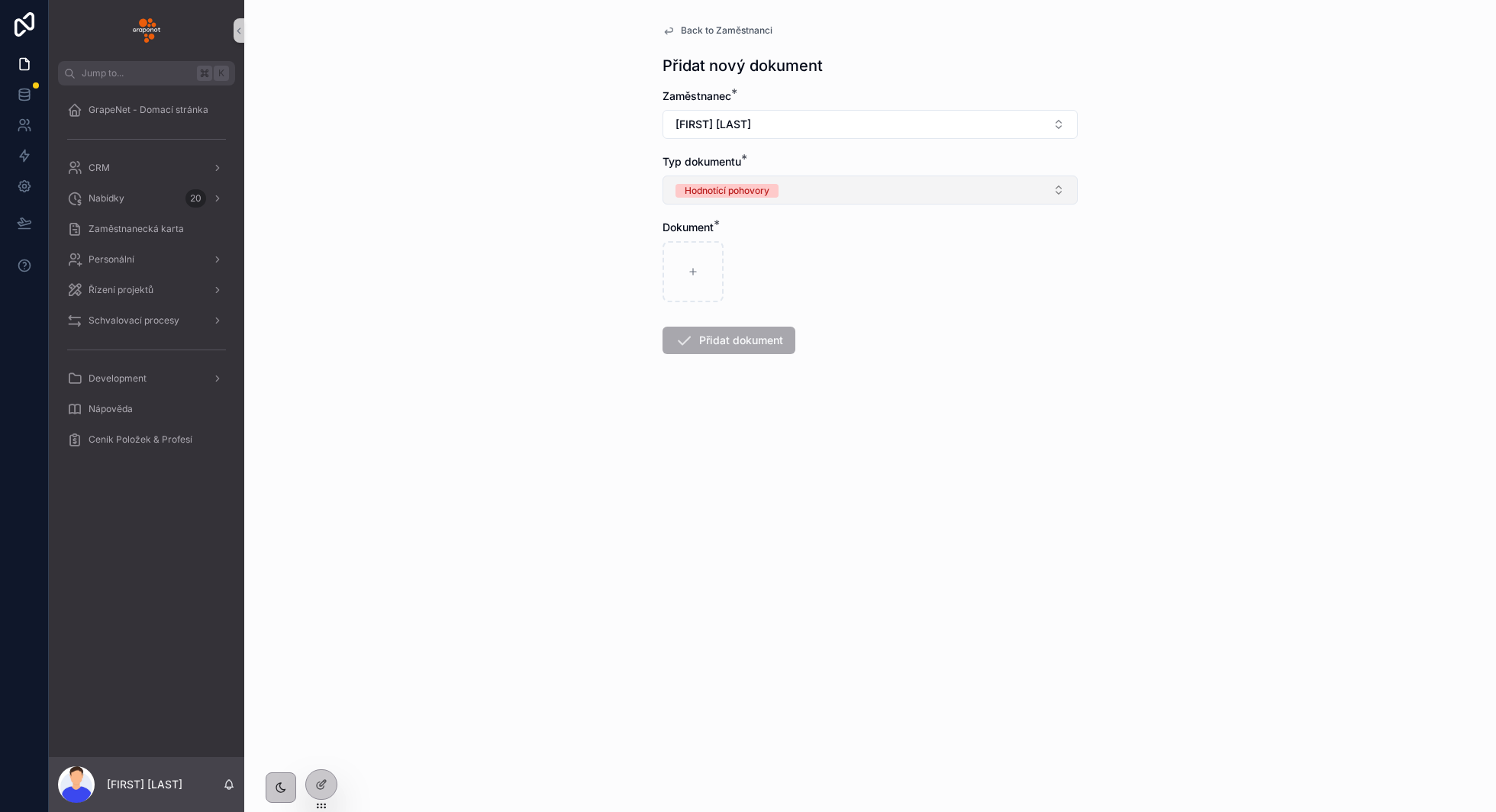 click on "Hodnotící pohovory" at bounding box center [870, 190] 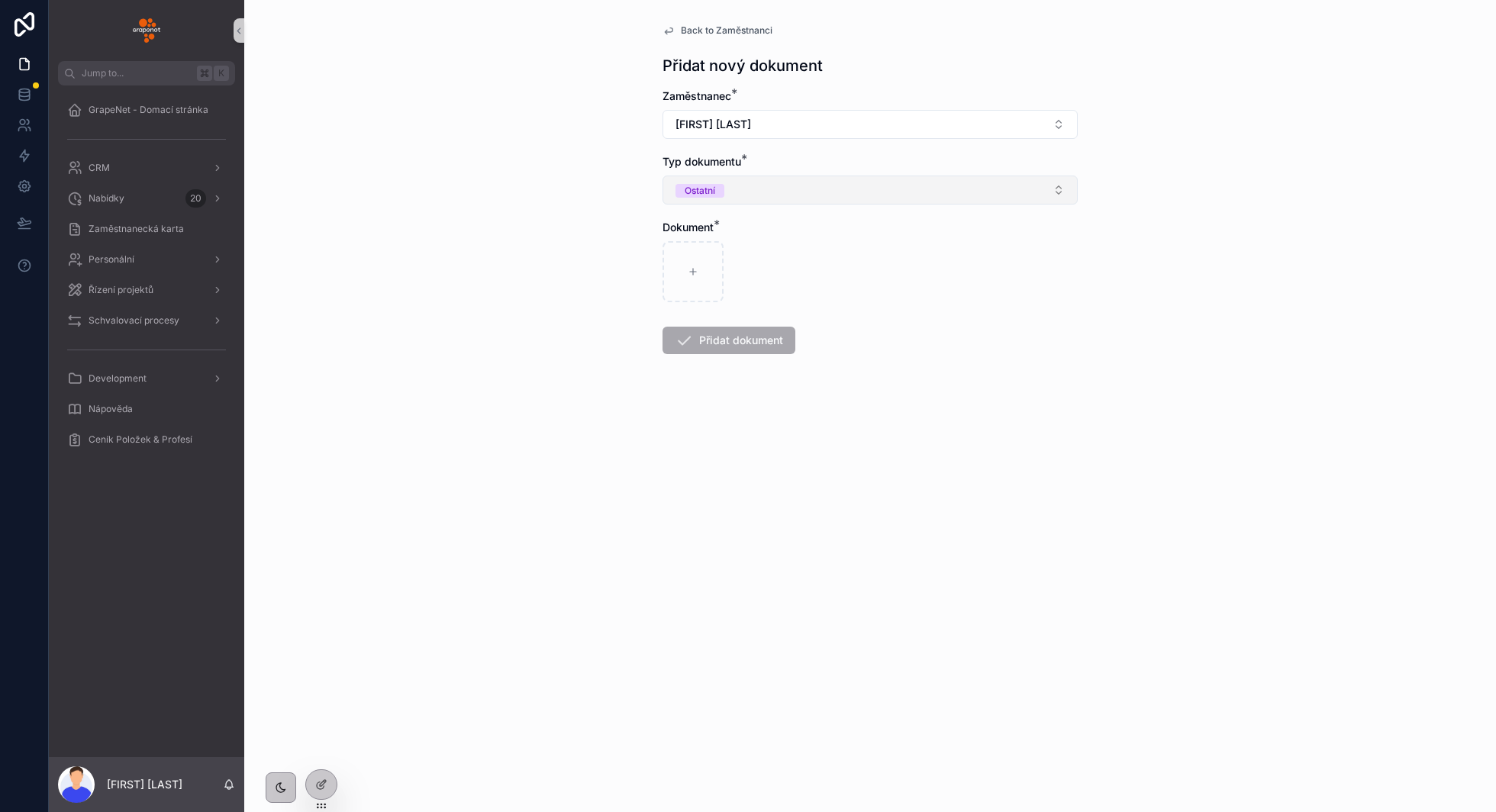 click on "Ostatní" at bounding box center [870, 190] 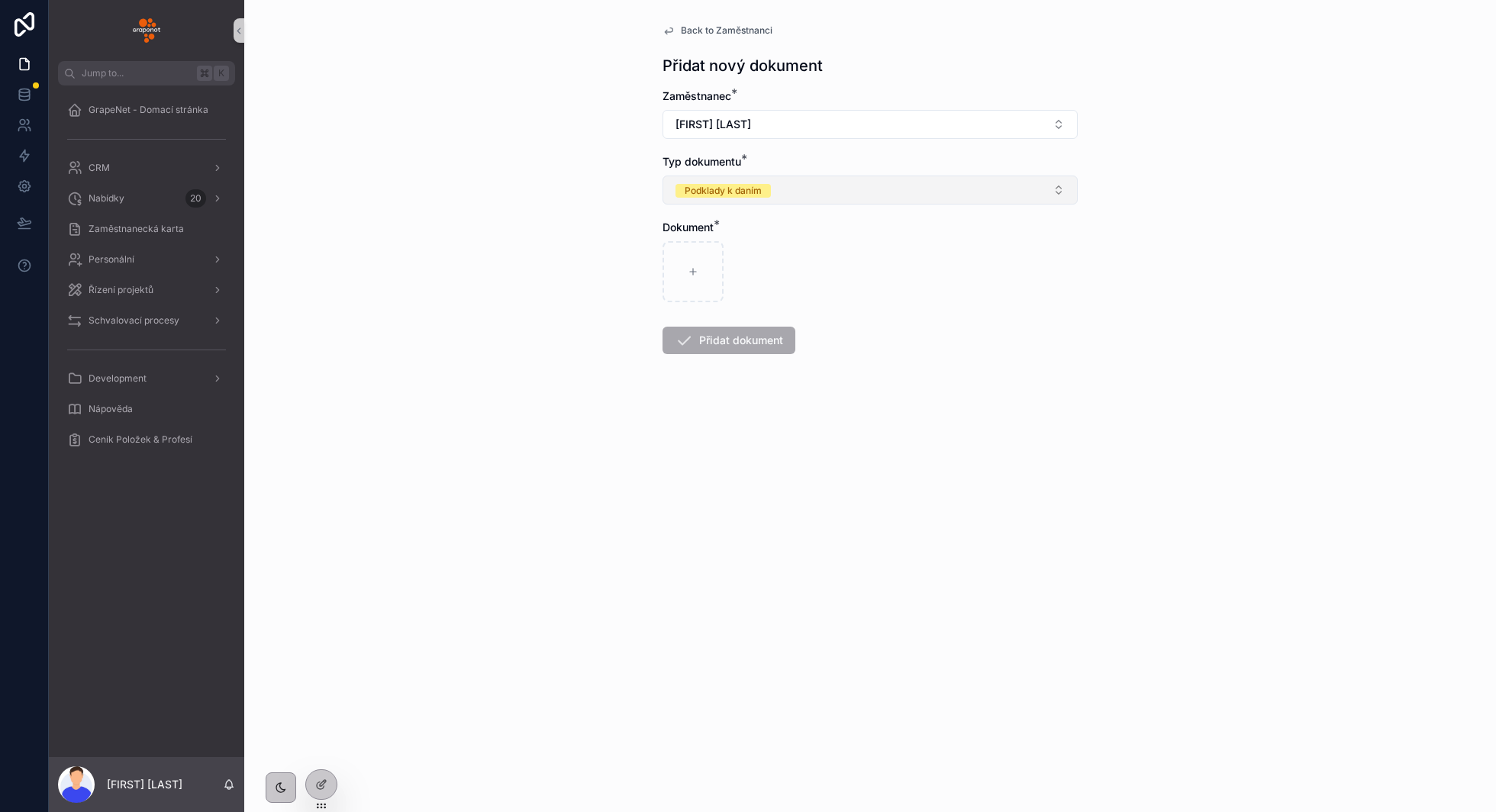 click on "Podklady k daním" at bounding box center (870, 190) 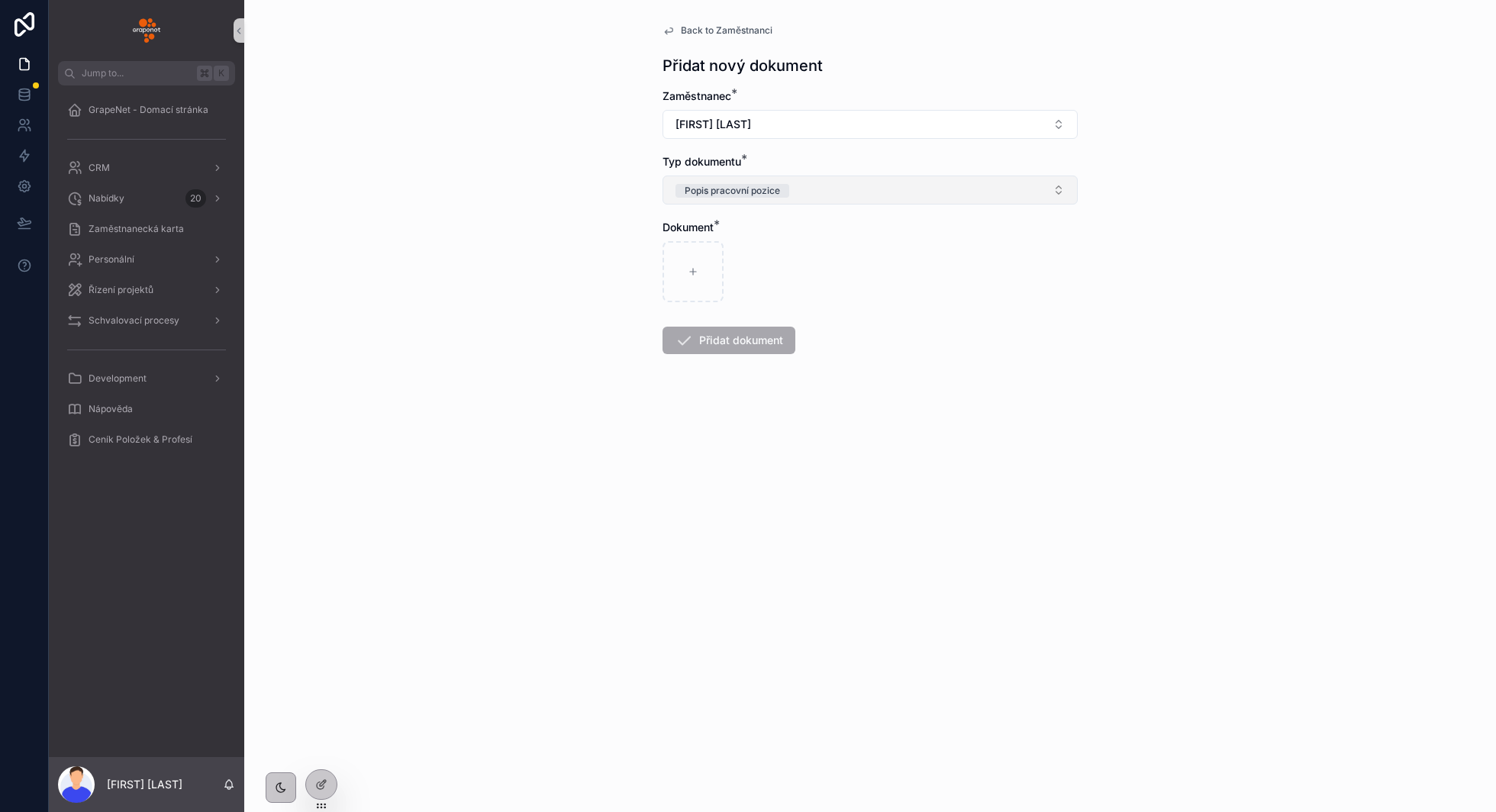 click on "Popis pracovní pozice" at bounding box center [870, 190] 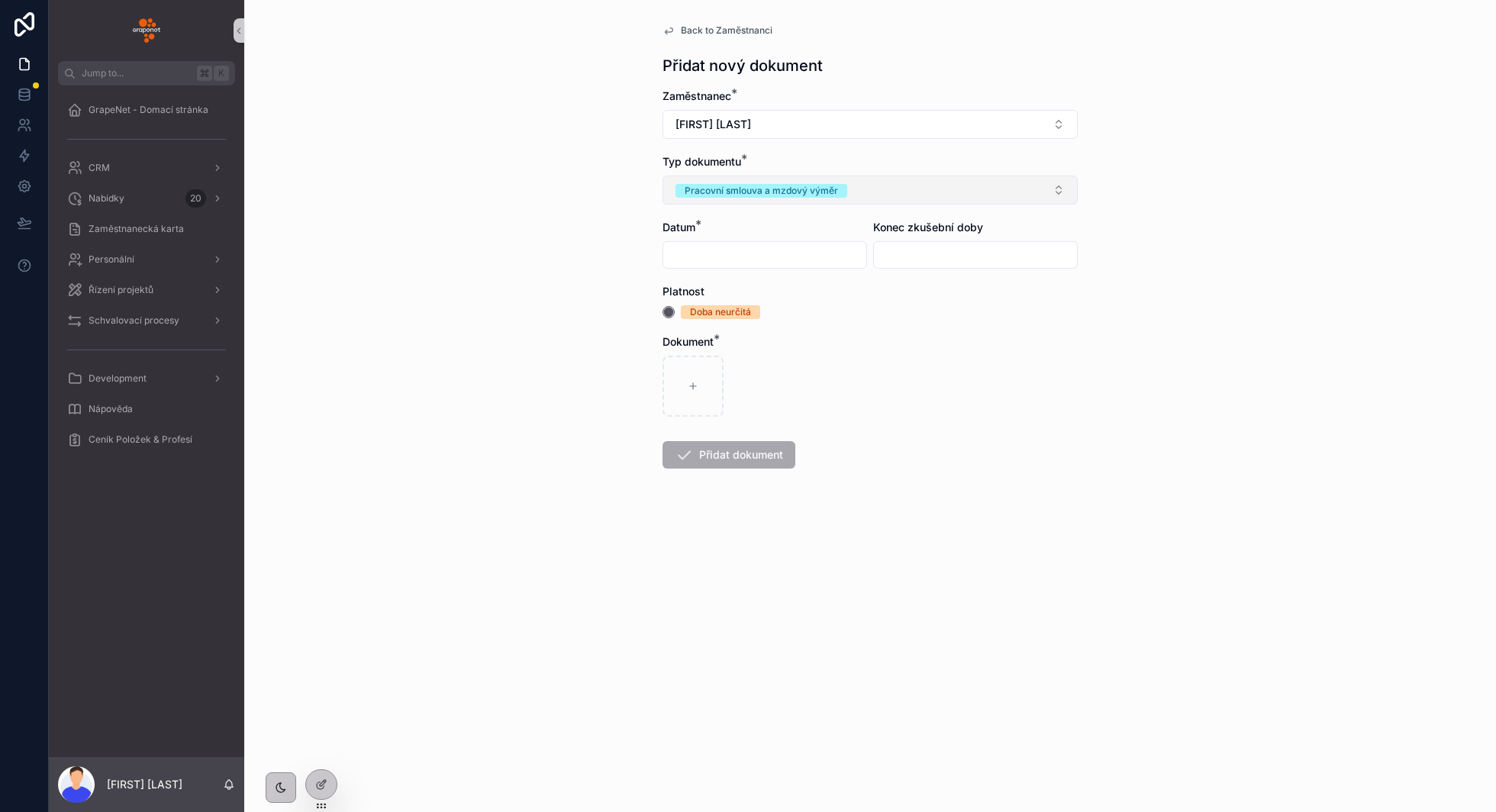 click on "Pracovní smlouva a mzdový výměr" at bounding box center (870, 190) 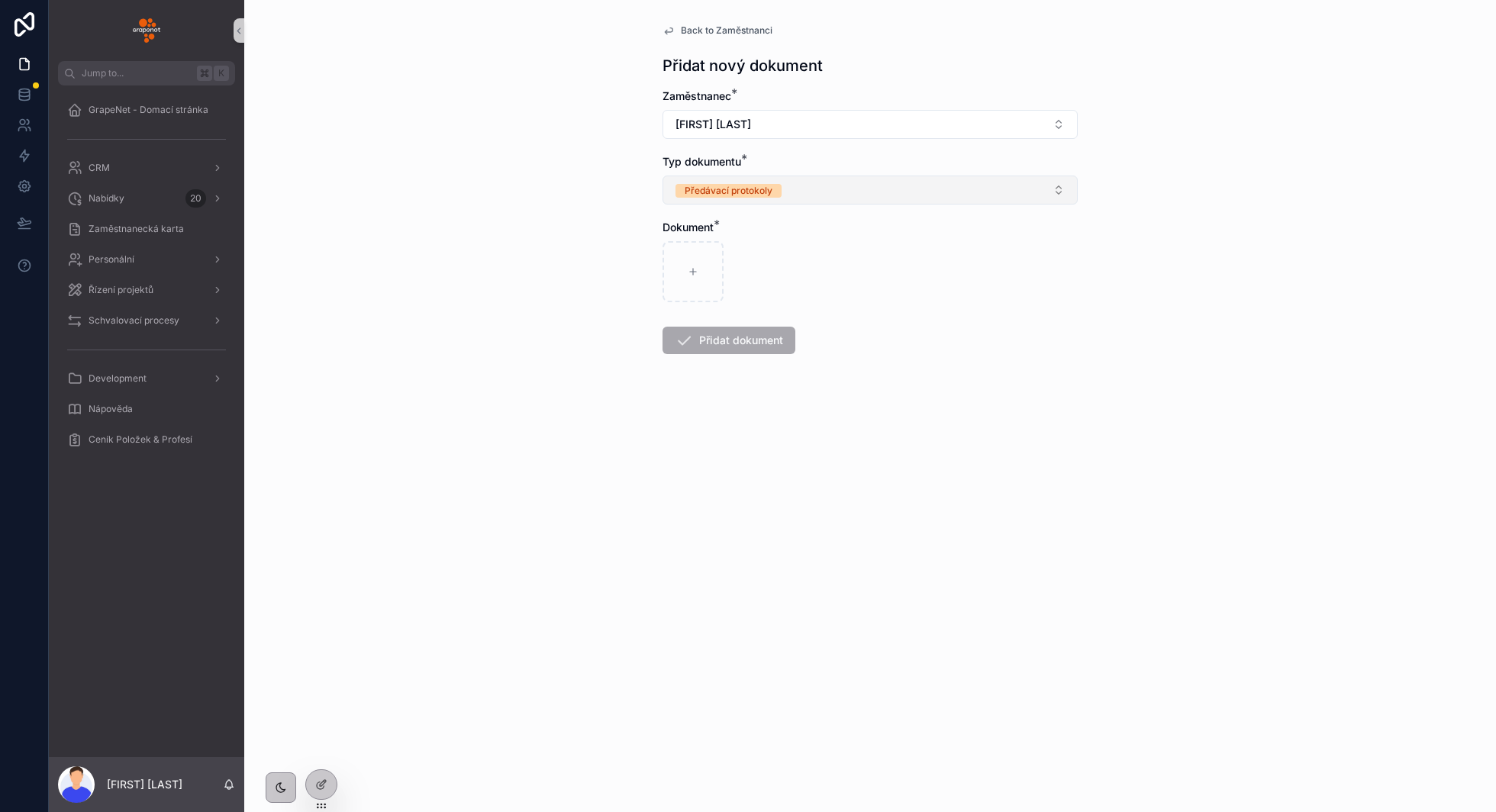 click on "Předávací protokoly" at bounding box center [870, 190] 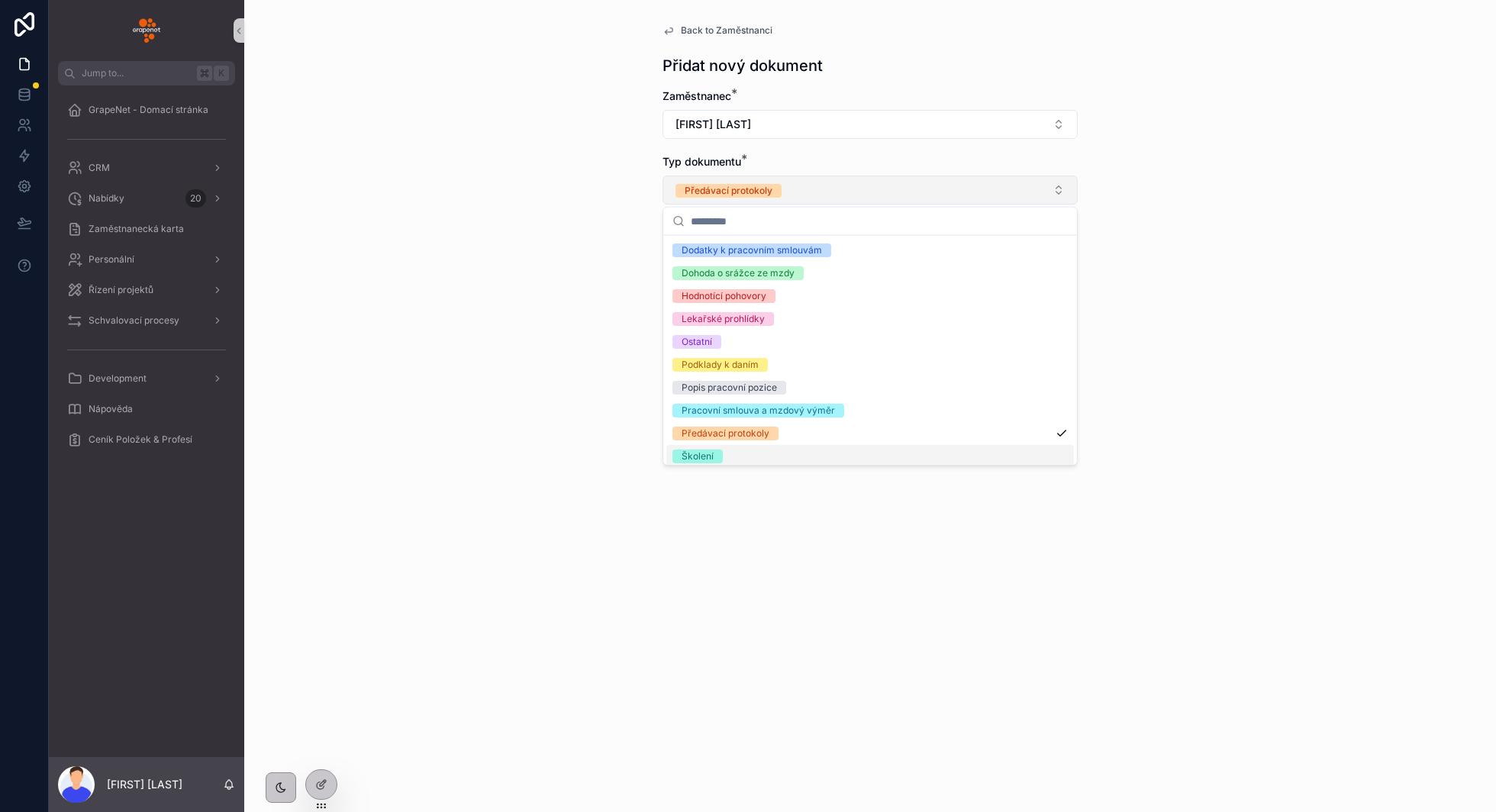 scroll, scrollTop: 3, scrollLeft: 0, axis: vertical 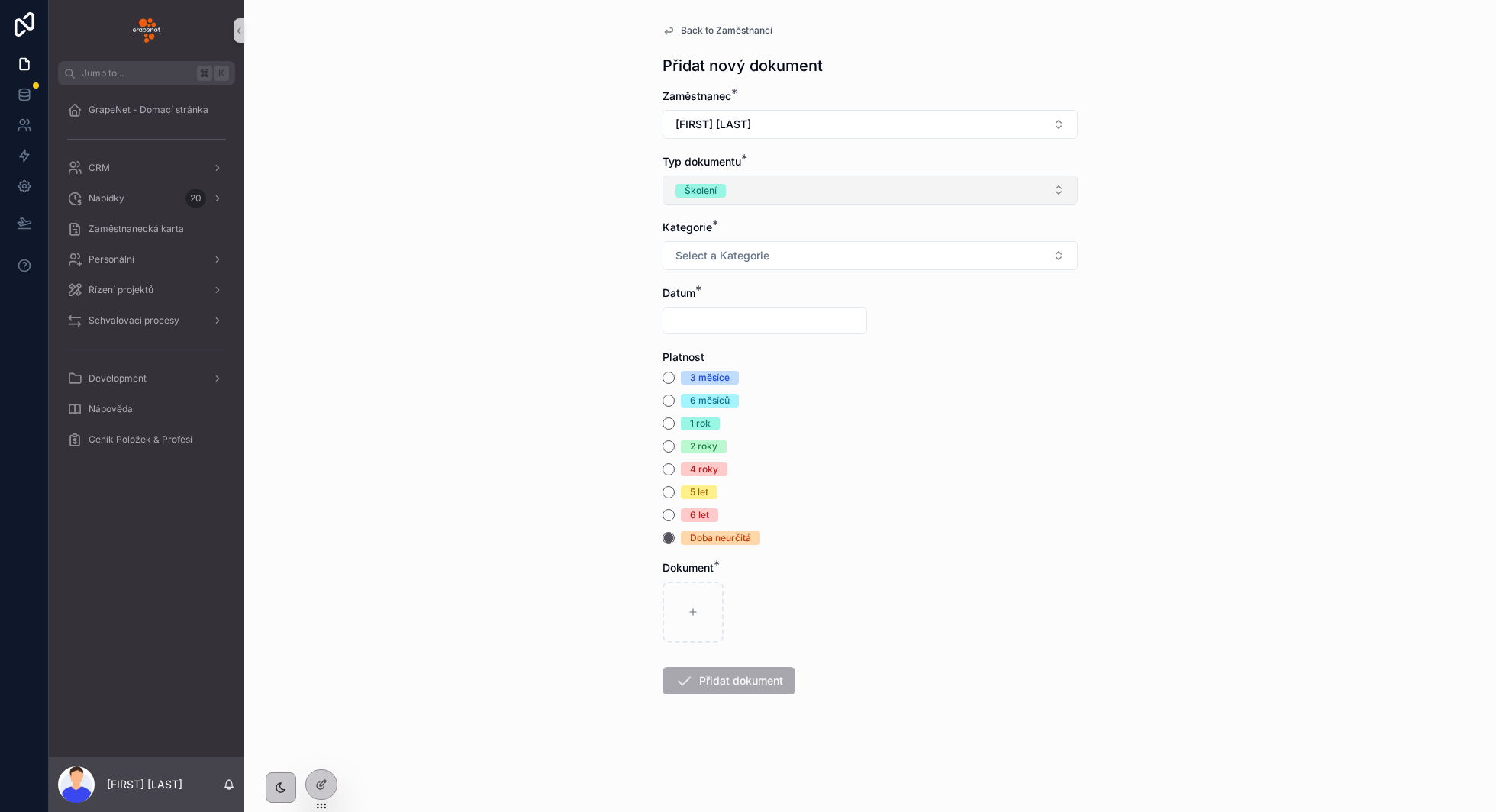 click on "Školení" at bounding box center (870, 190) 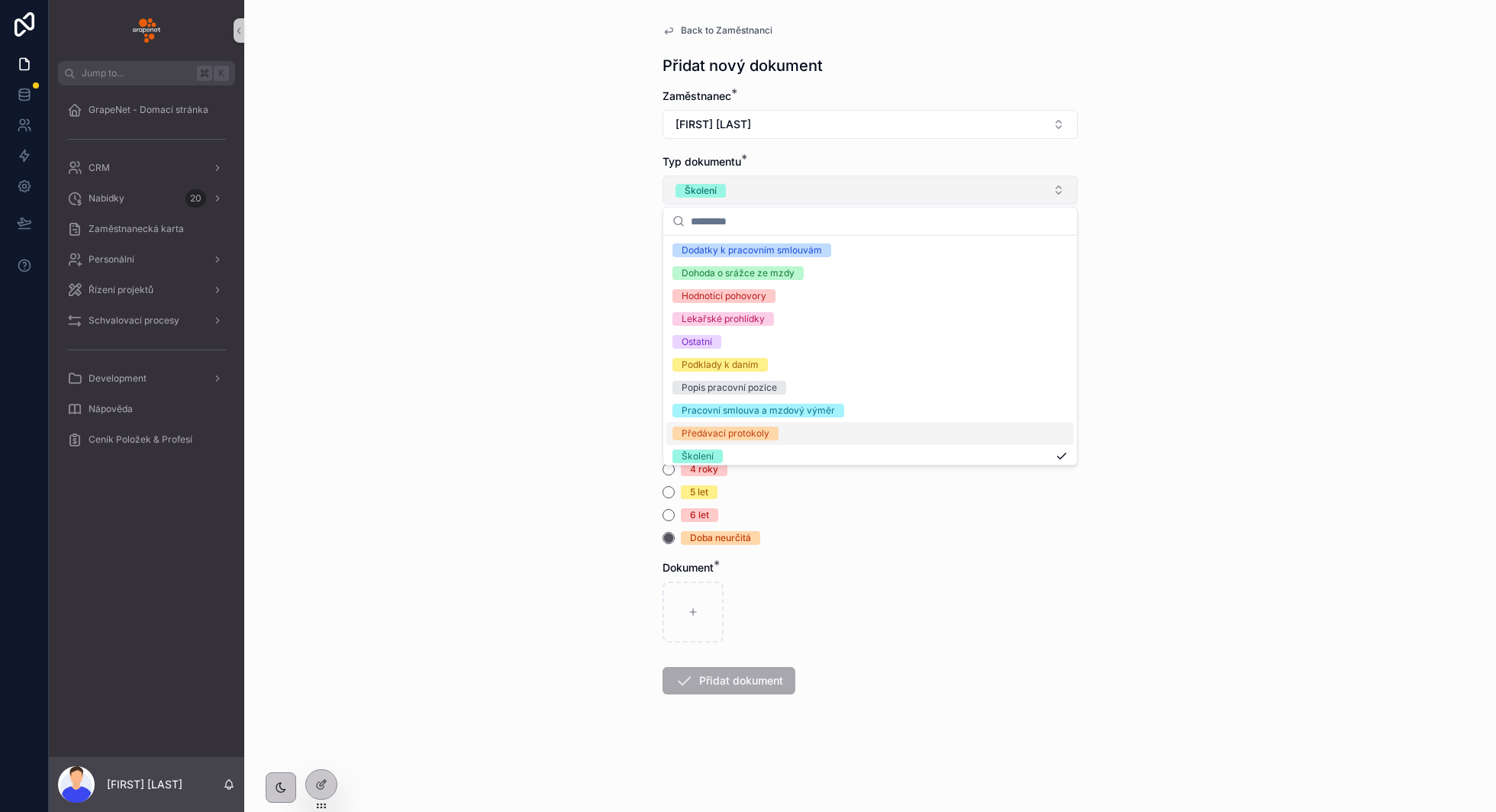 scroll, scrollTop: 3, scrollLeft: 0, axis: vertical 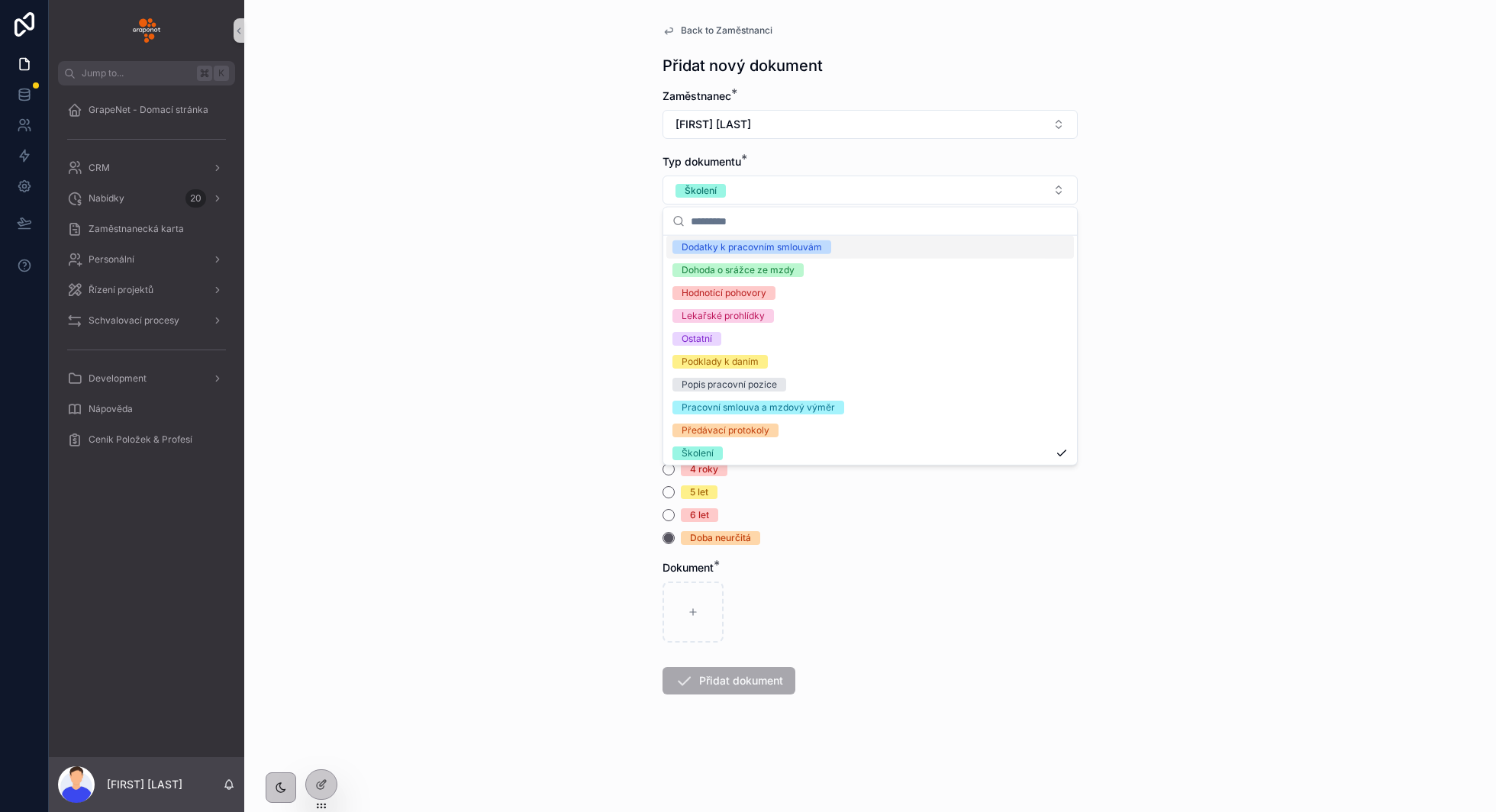 click on "[FIRST] [LAST] [DATE] [DURATION] [DATE] [DOCUMENT_TYPE]" at bounding box center [870, 406] 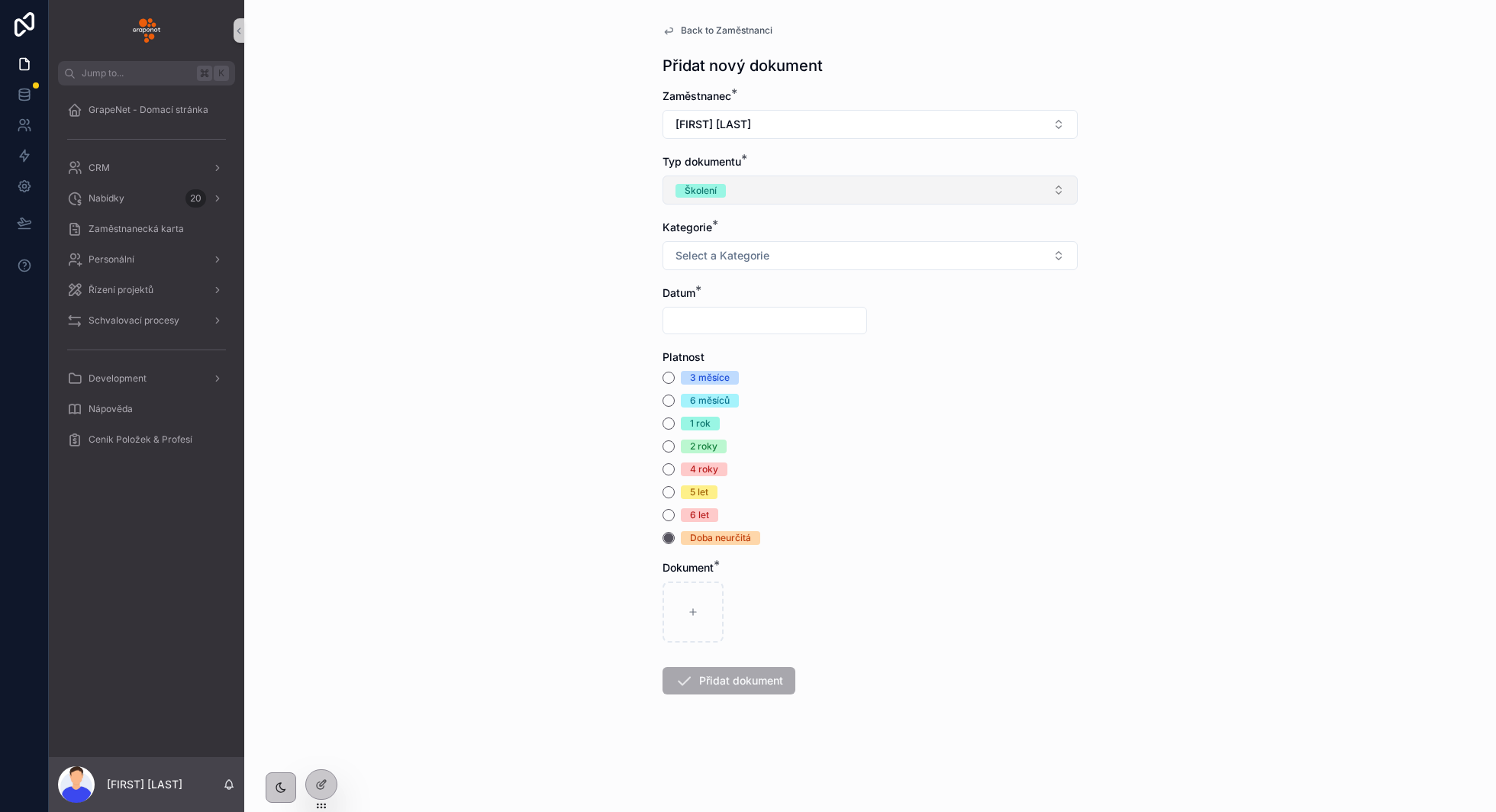 click on "Školení" at bounding box center (870, 190) 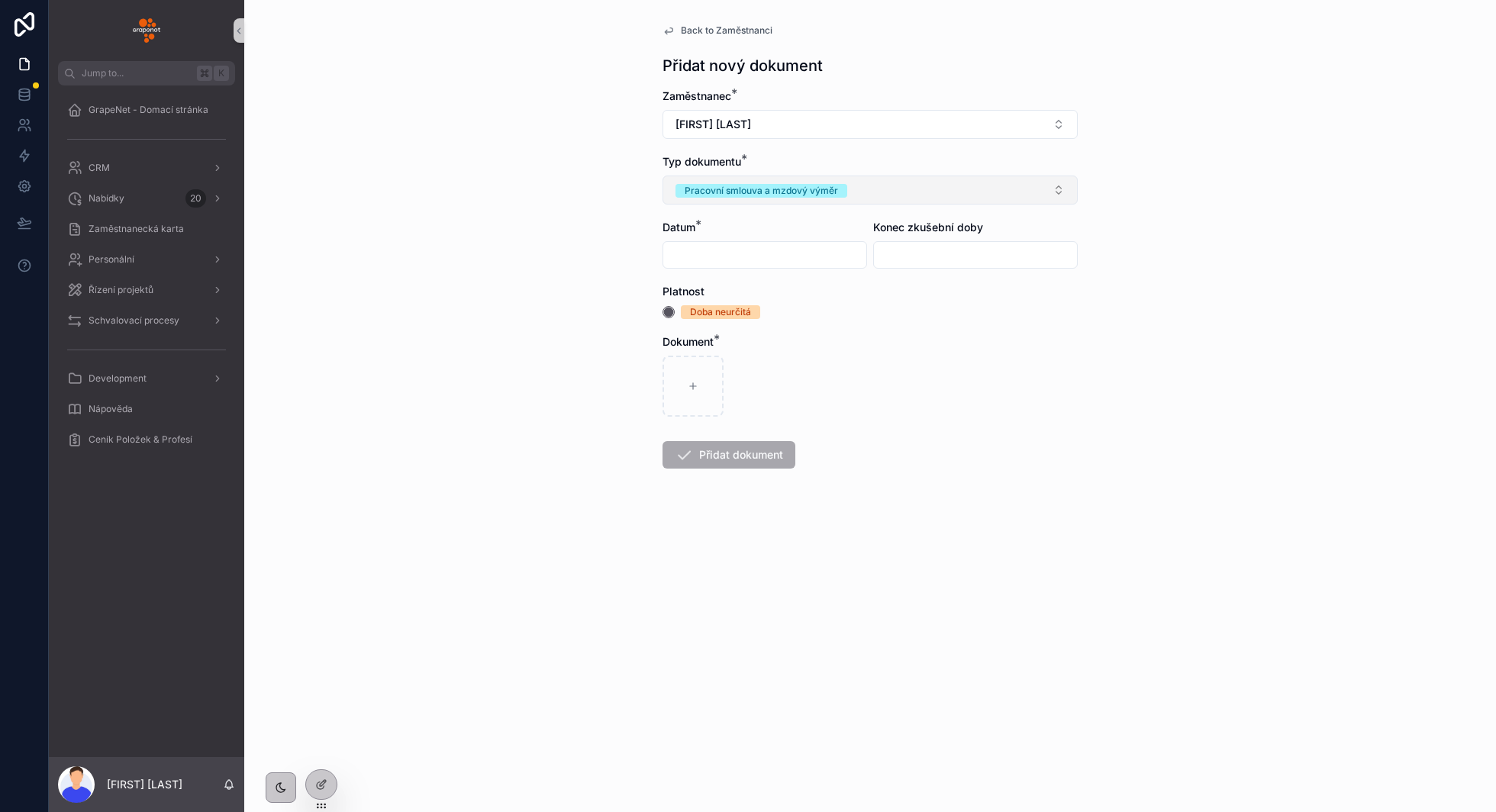 click on "Pracovní smlouva a mzdový výměr" at bounding box center [870, 190] 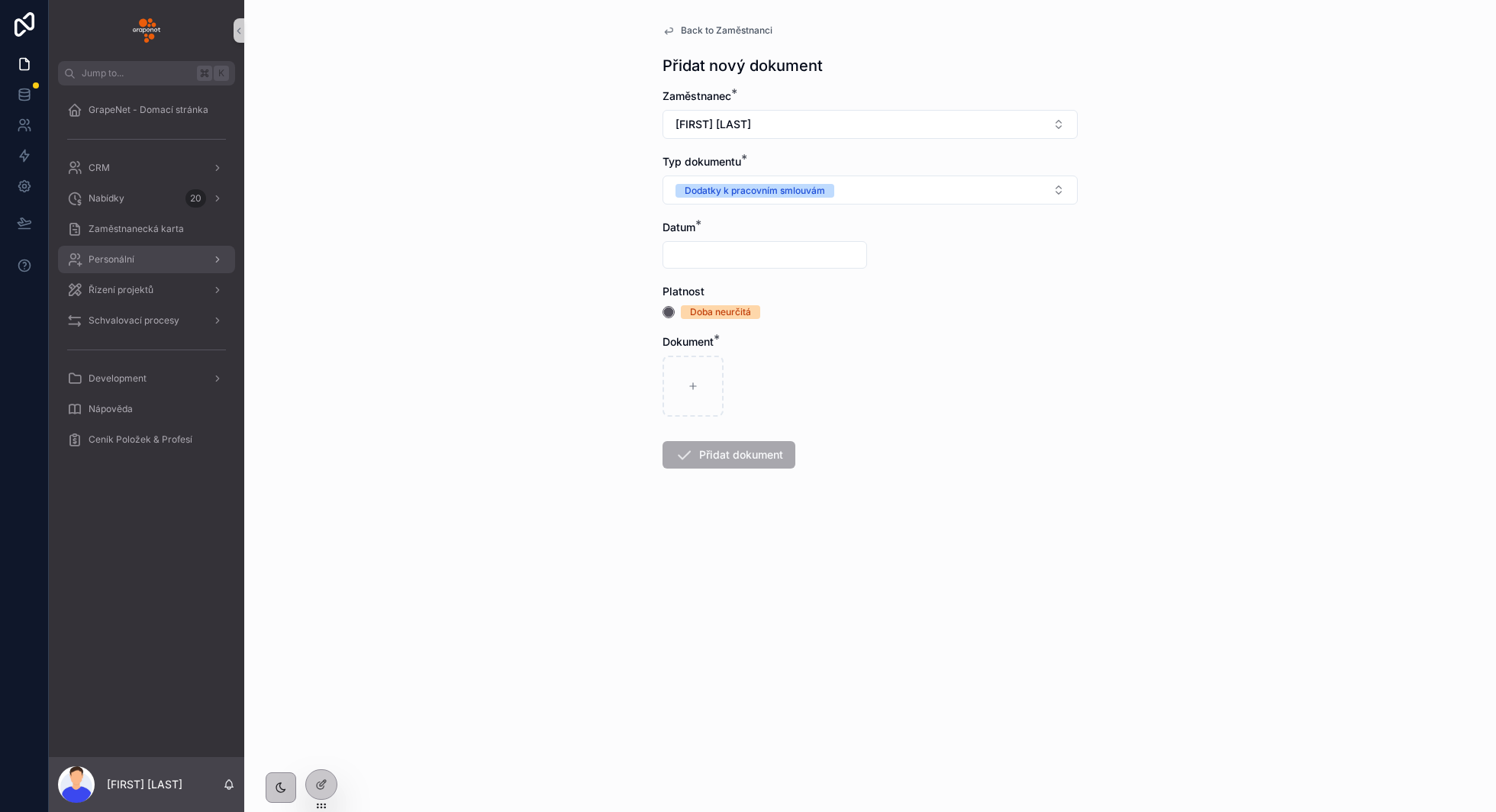 click on "Personální" at bounding box center [147, 259] 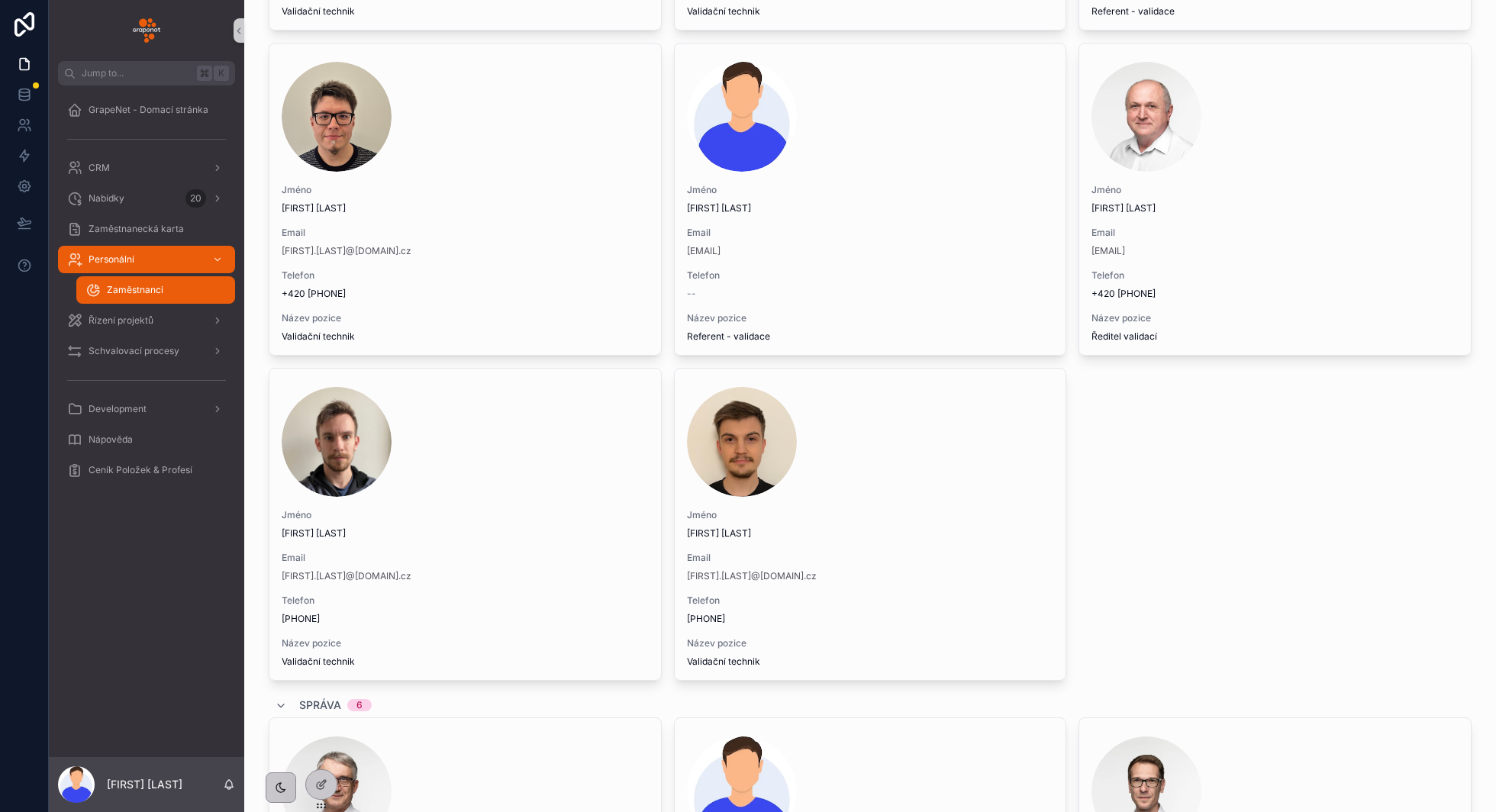 scroll, scrollTop: 0, scrollLeft: 0, axis: both 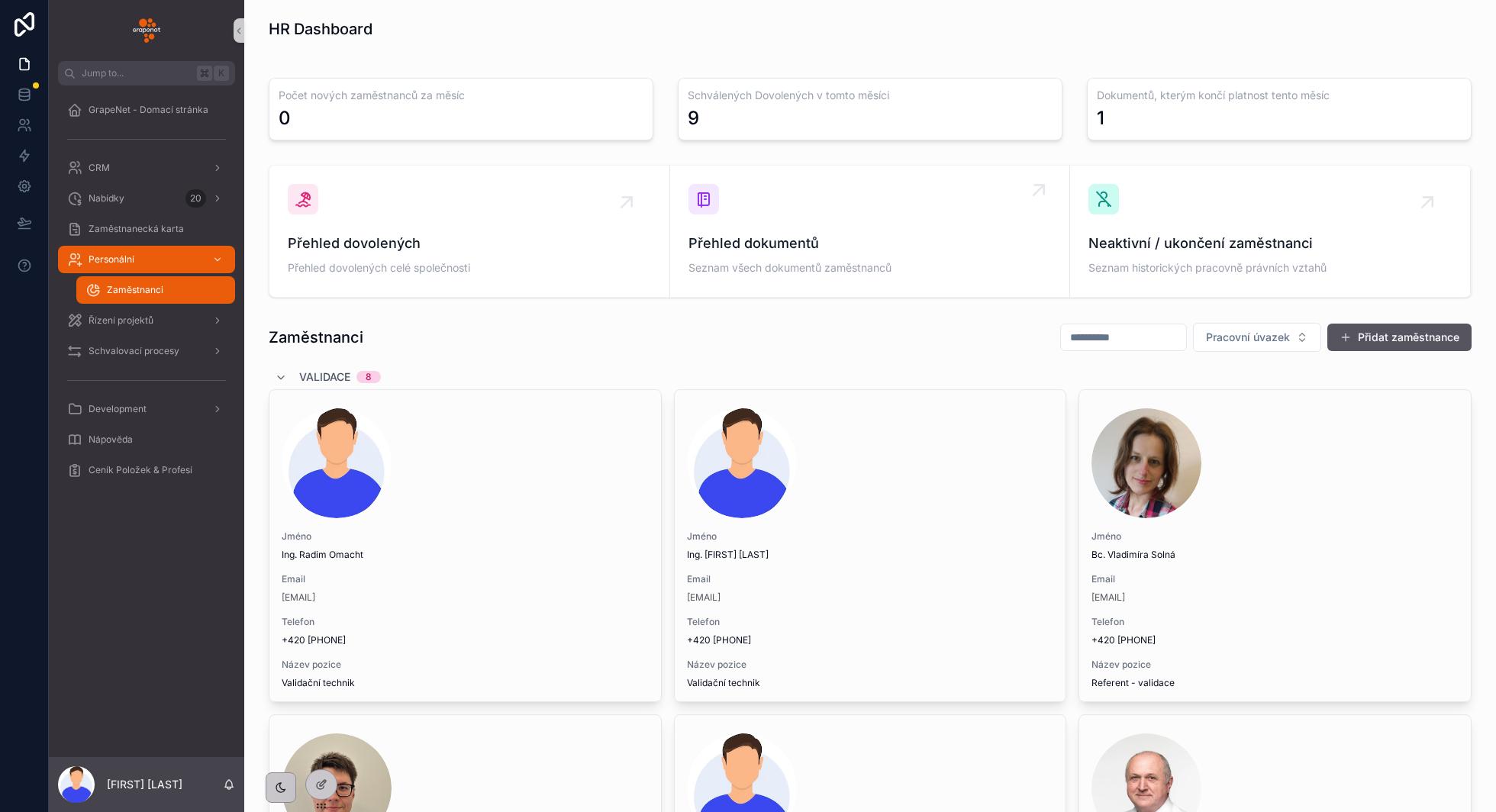 click on "Seznam všech dokumentů zaměstnanců" at bounding box center [870, 268] 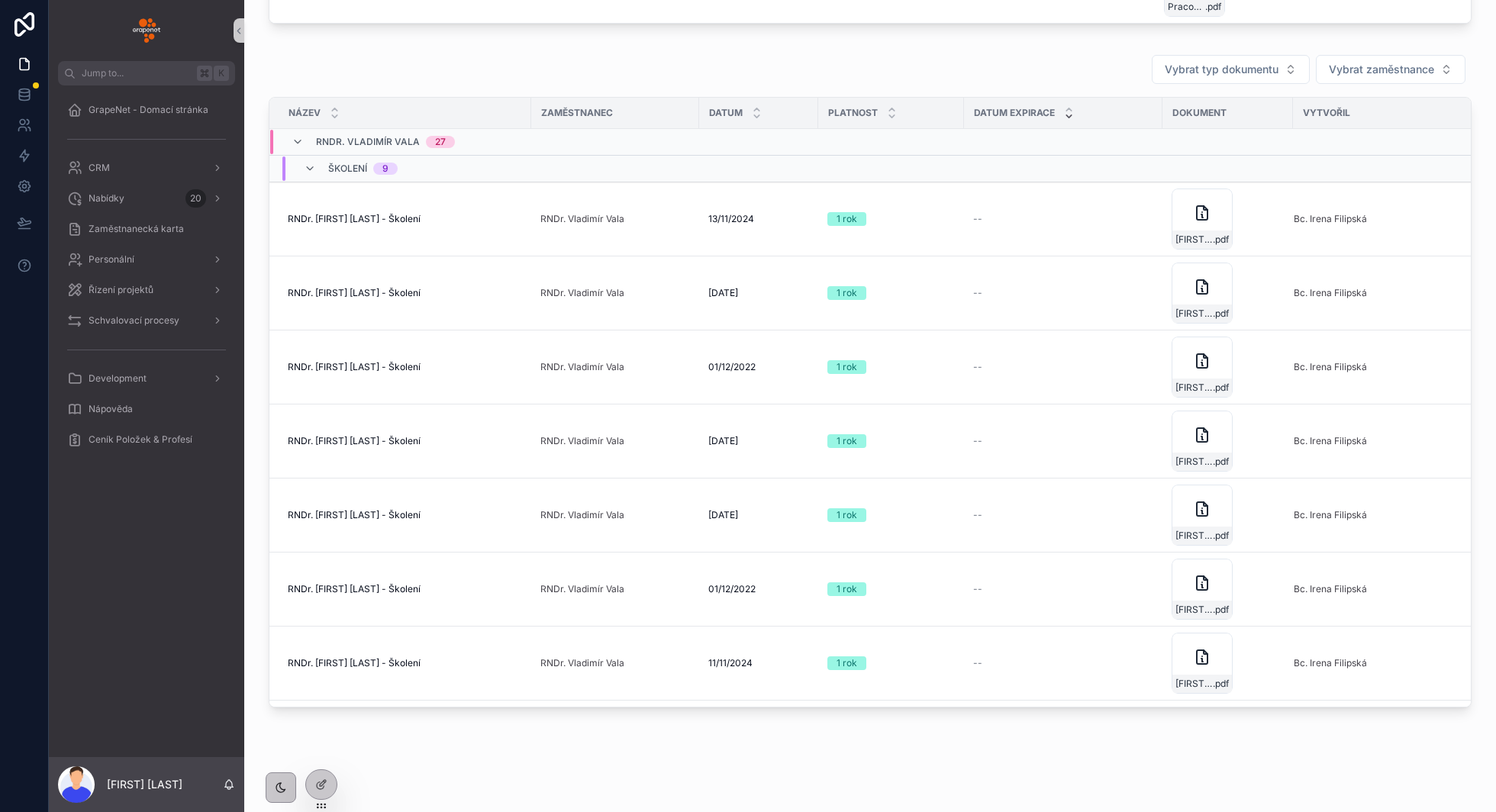 scroll, scrollTop: 217, scrollLeft: 0, axis: vertical 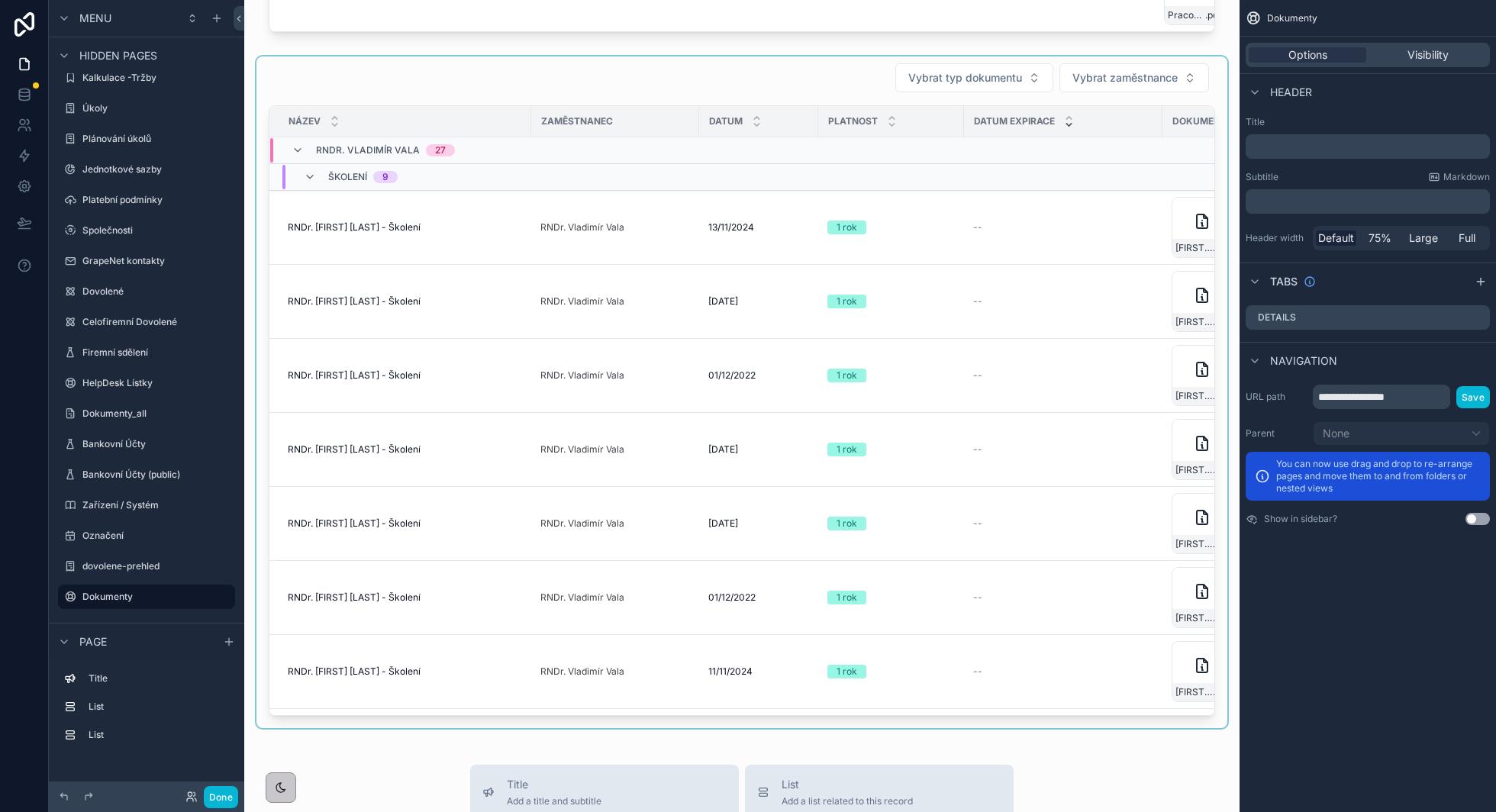 click at bounding box center (742, 392) 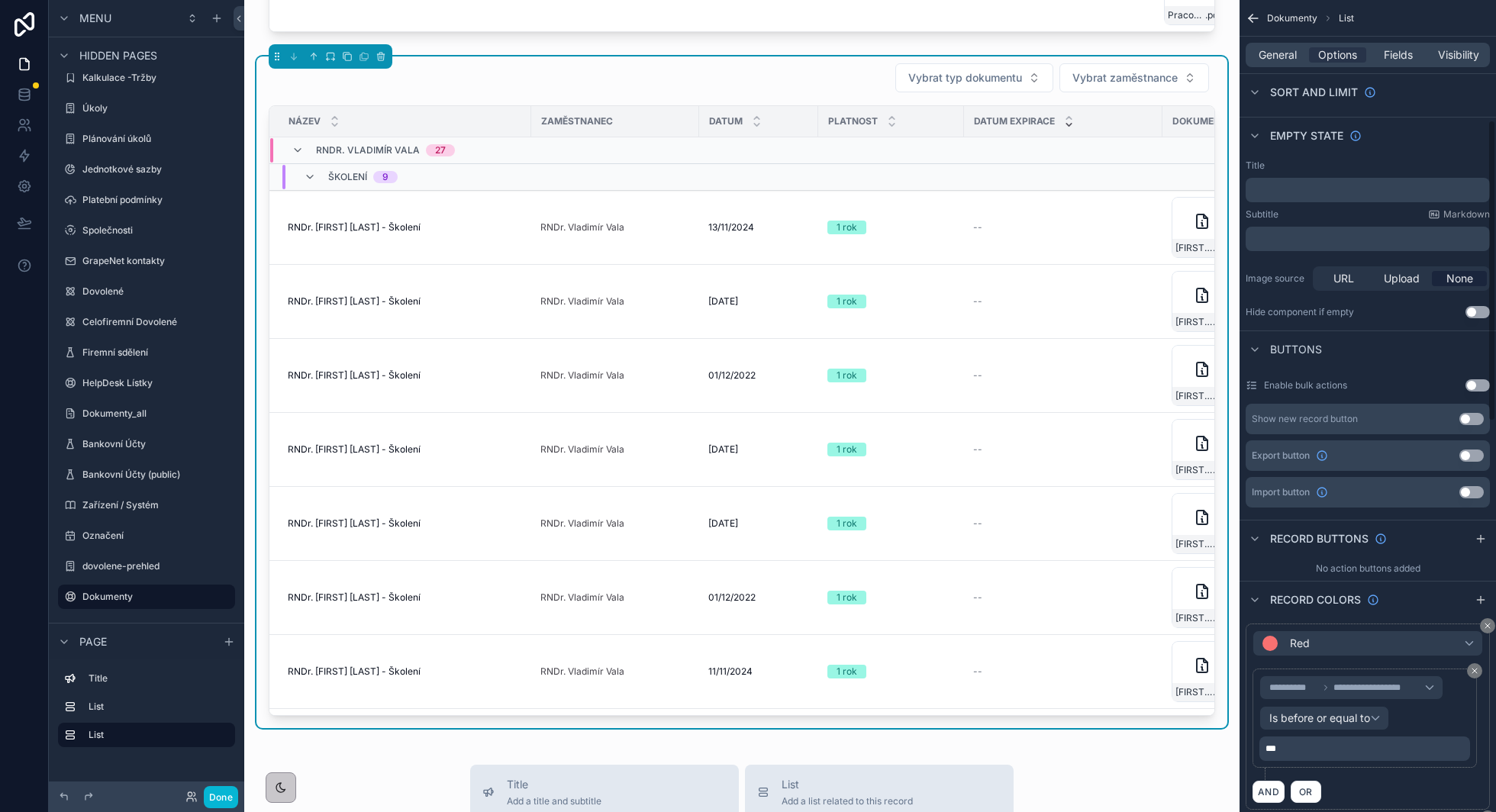 scroll, scrollTop: 342, scrollLeft: 0, axis: vertical 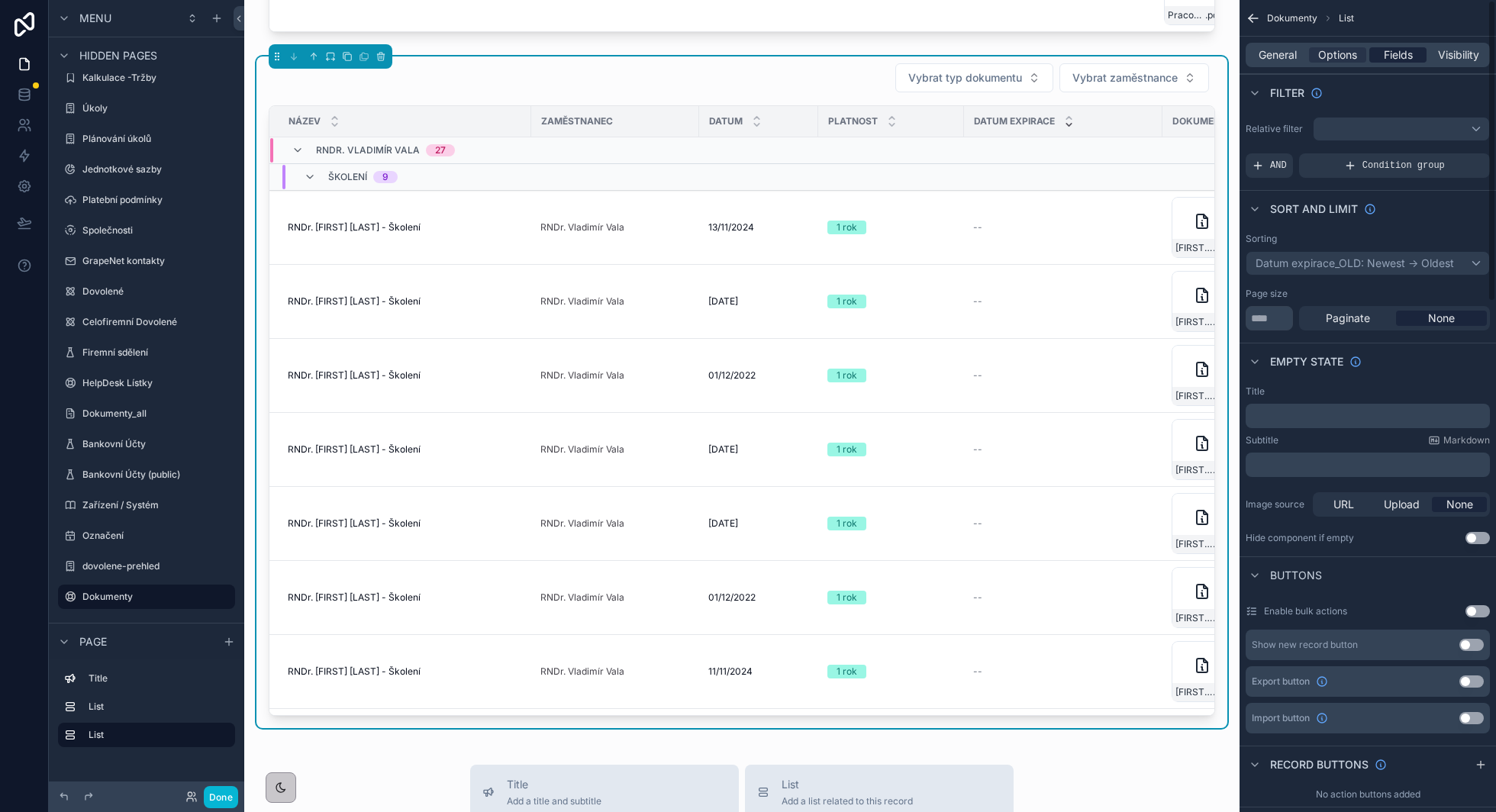 click on "Fields" at bounding box center (1398, 55) 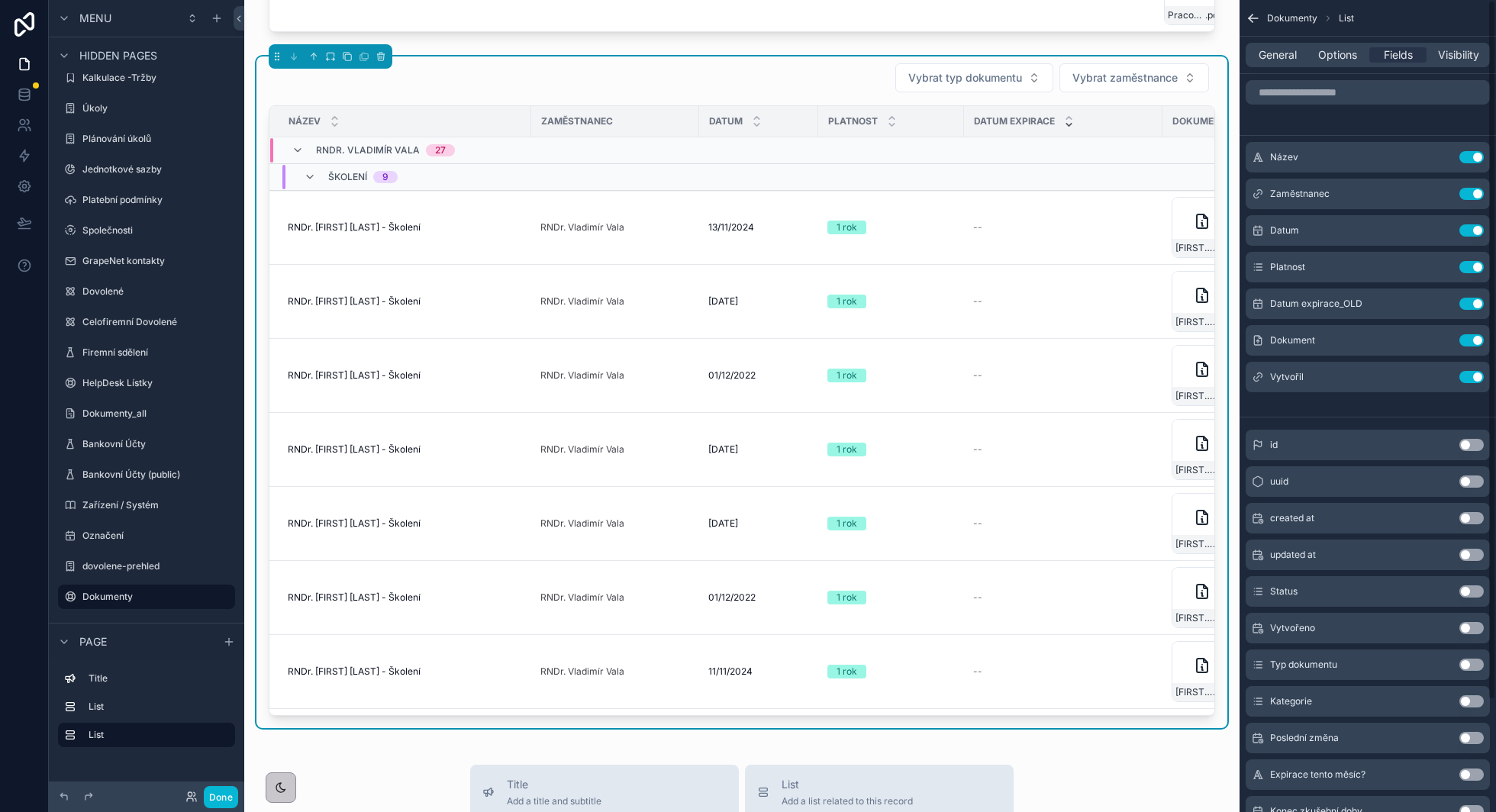 click at bounding box center [1368, 92] 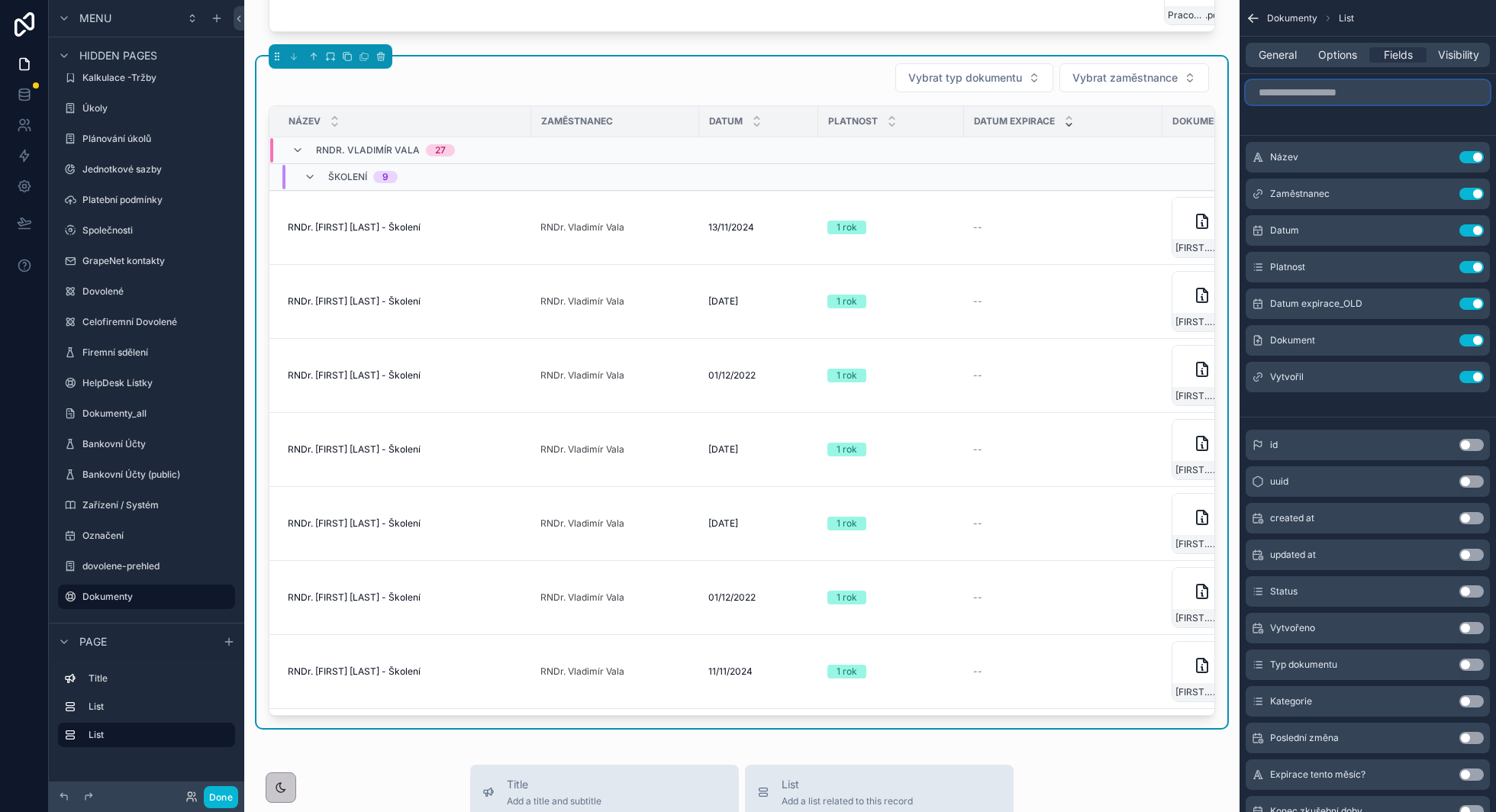 click at bounding box center [1368, 92] 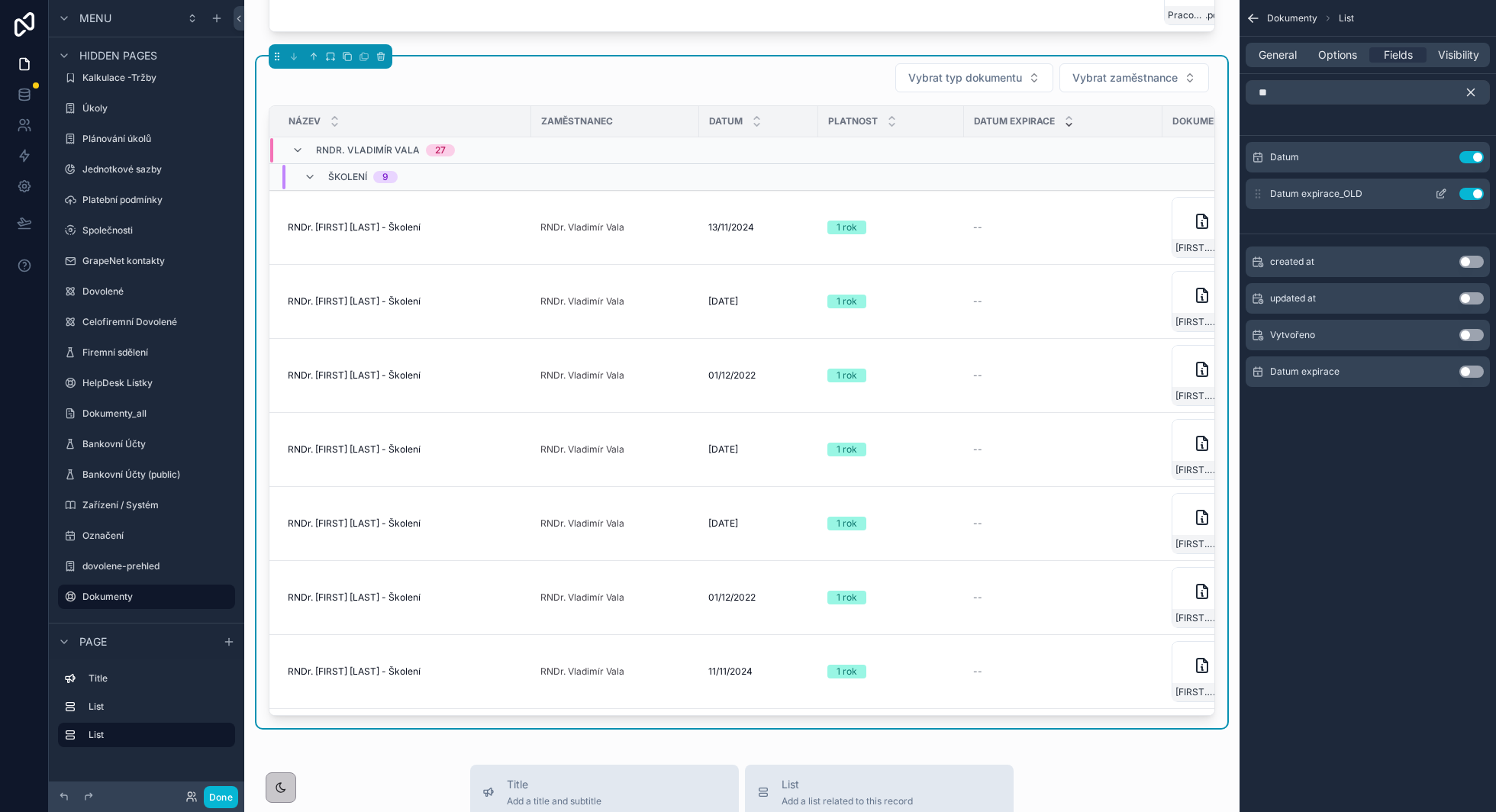 click 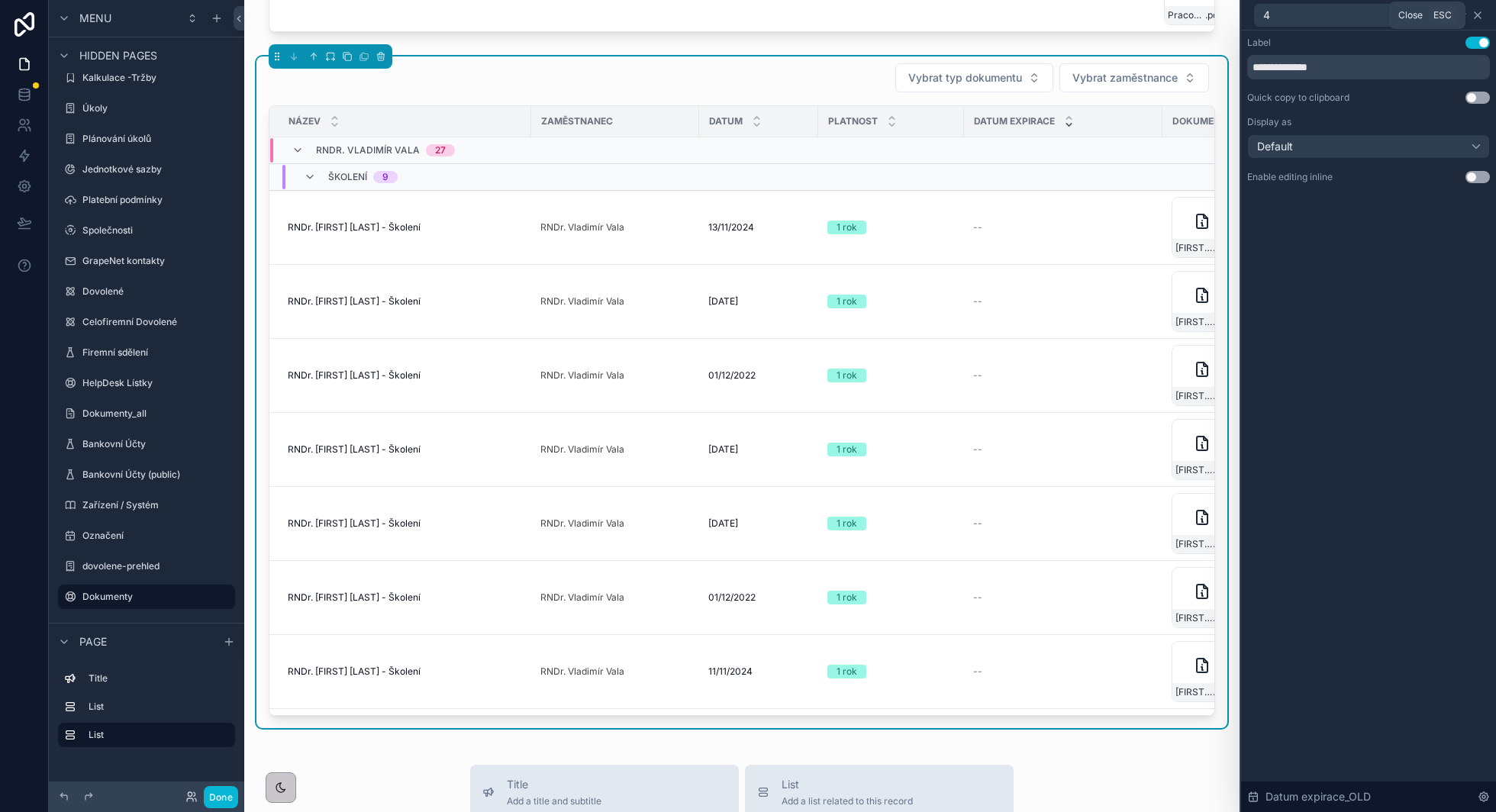 click 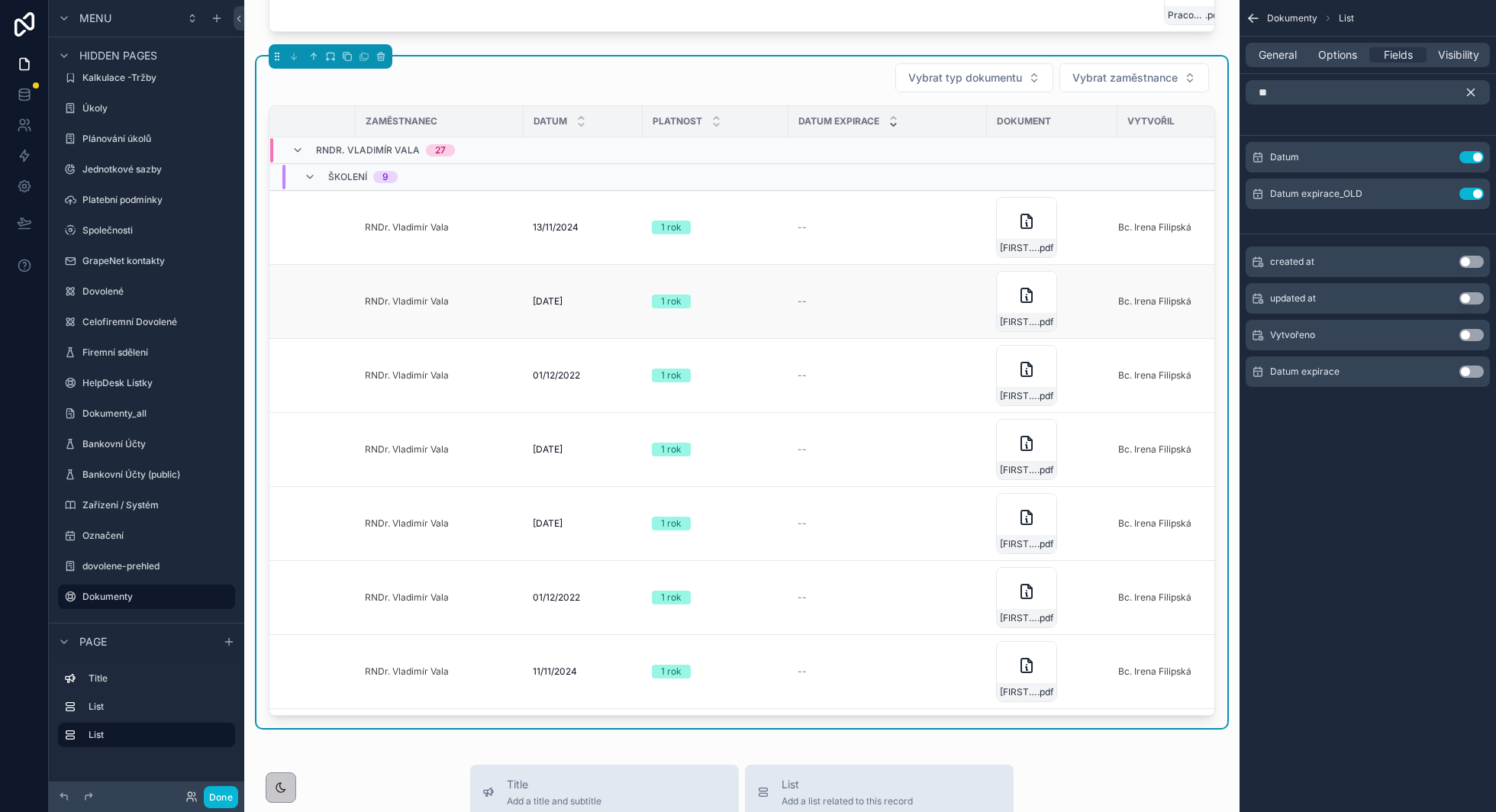 scroll, scrollTop: 0, scrollLeft: 181, axis: horizontal 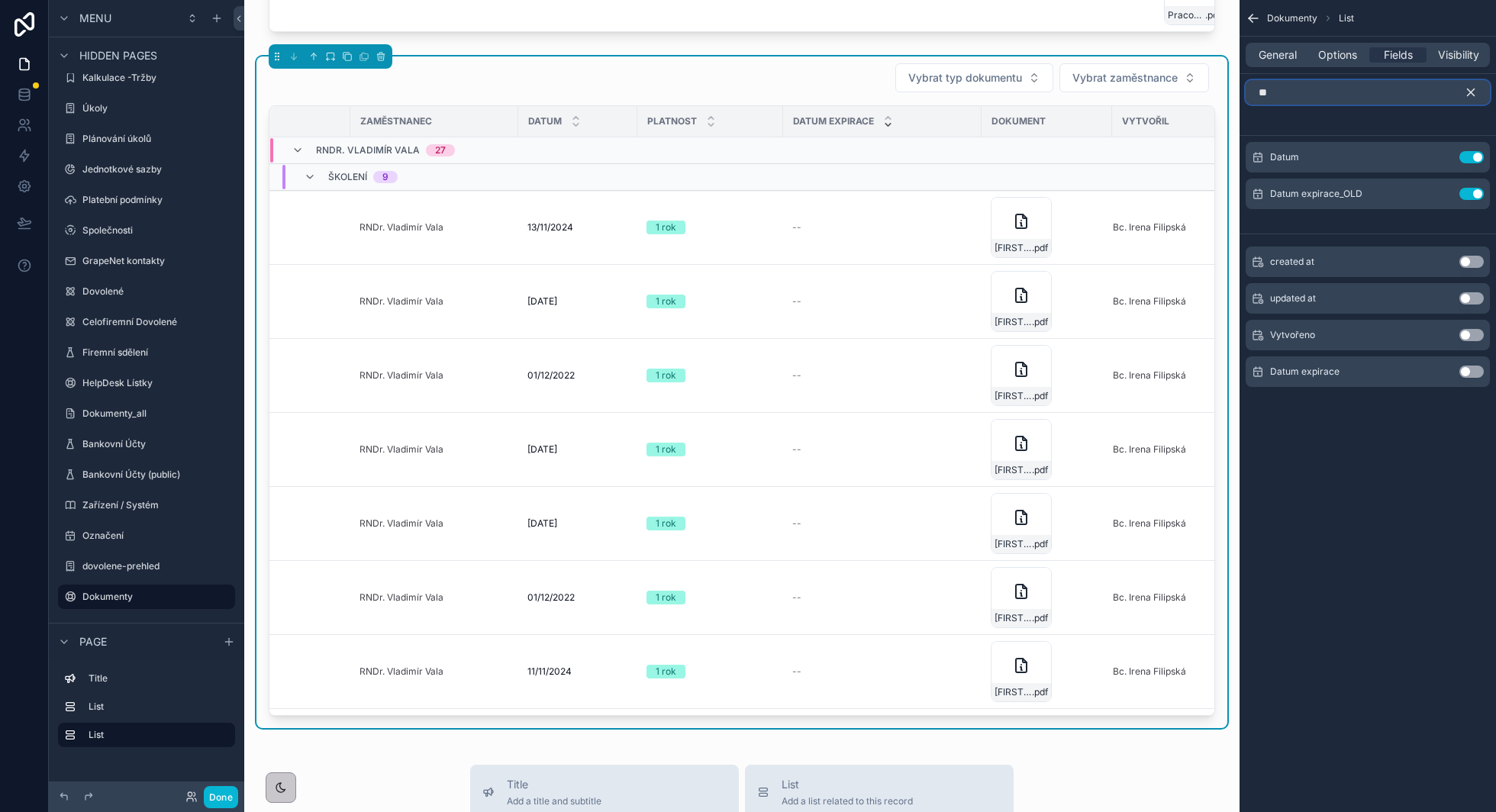 click on "**" at bounding box center [1368, 92] 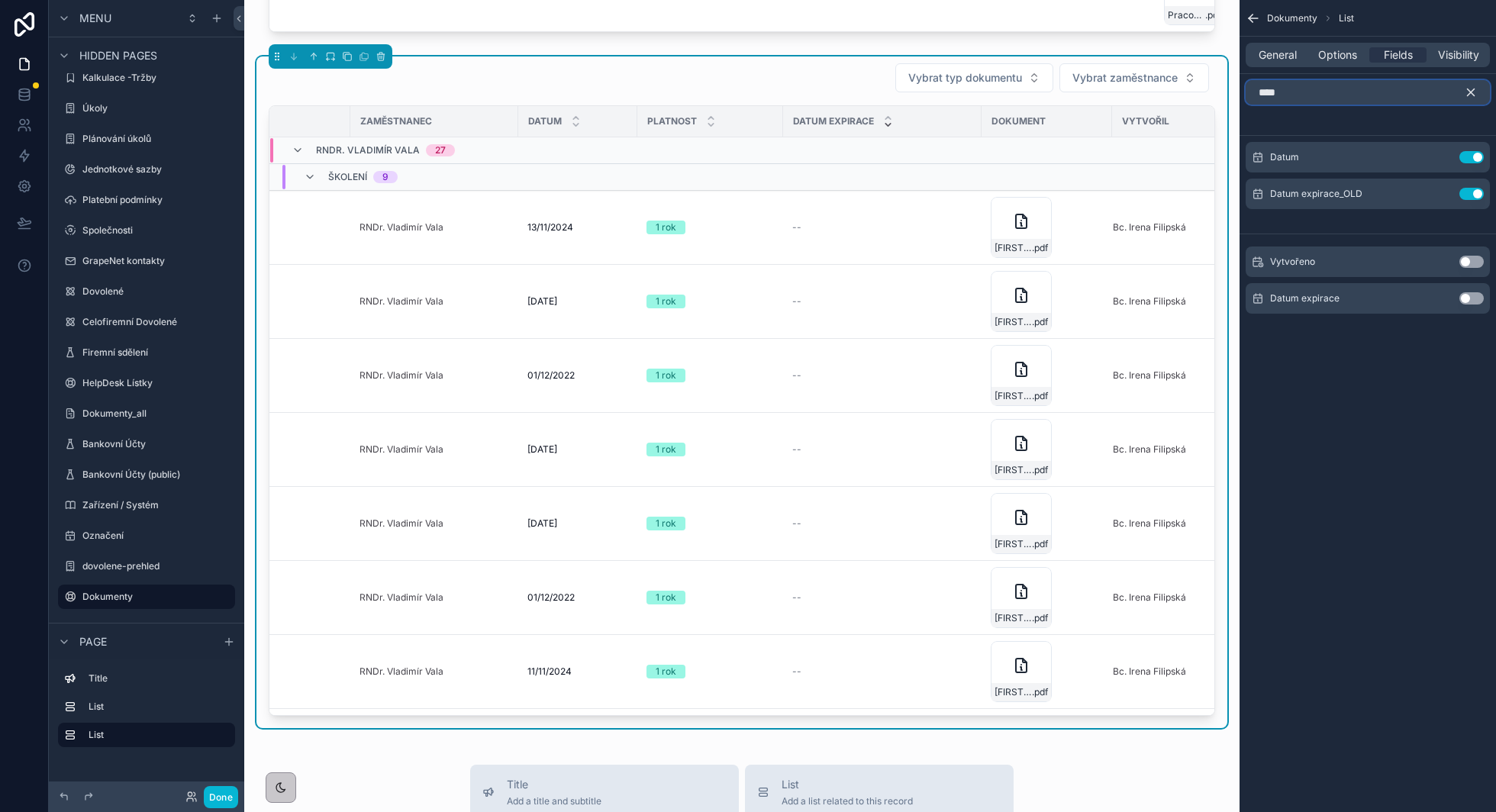 type on "****" 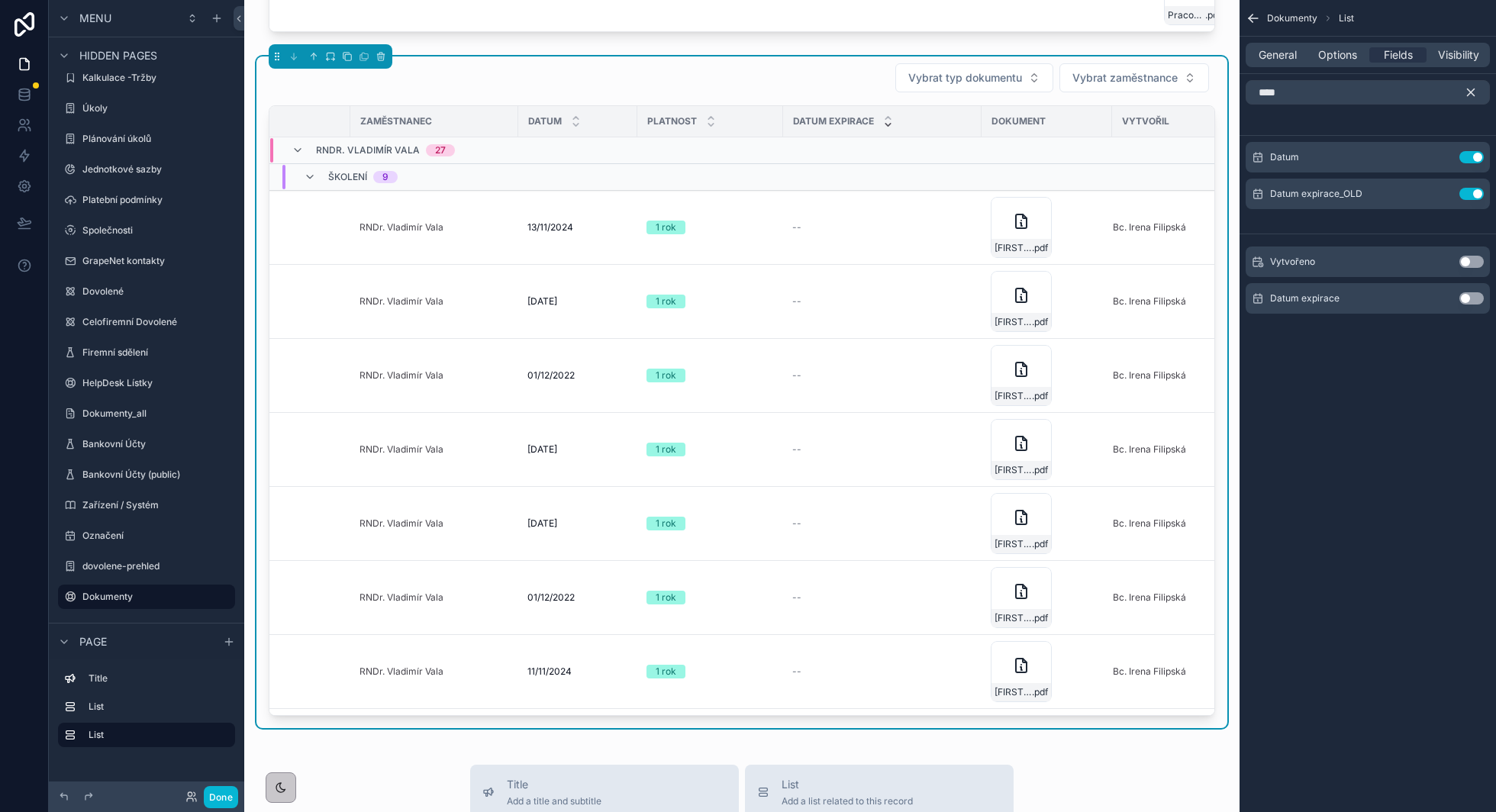click on "Use setting" at bounding box center (1472, 298) 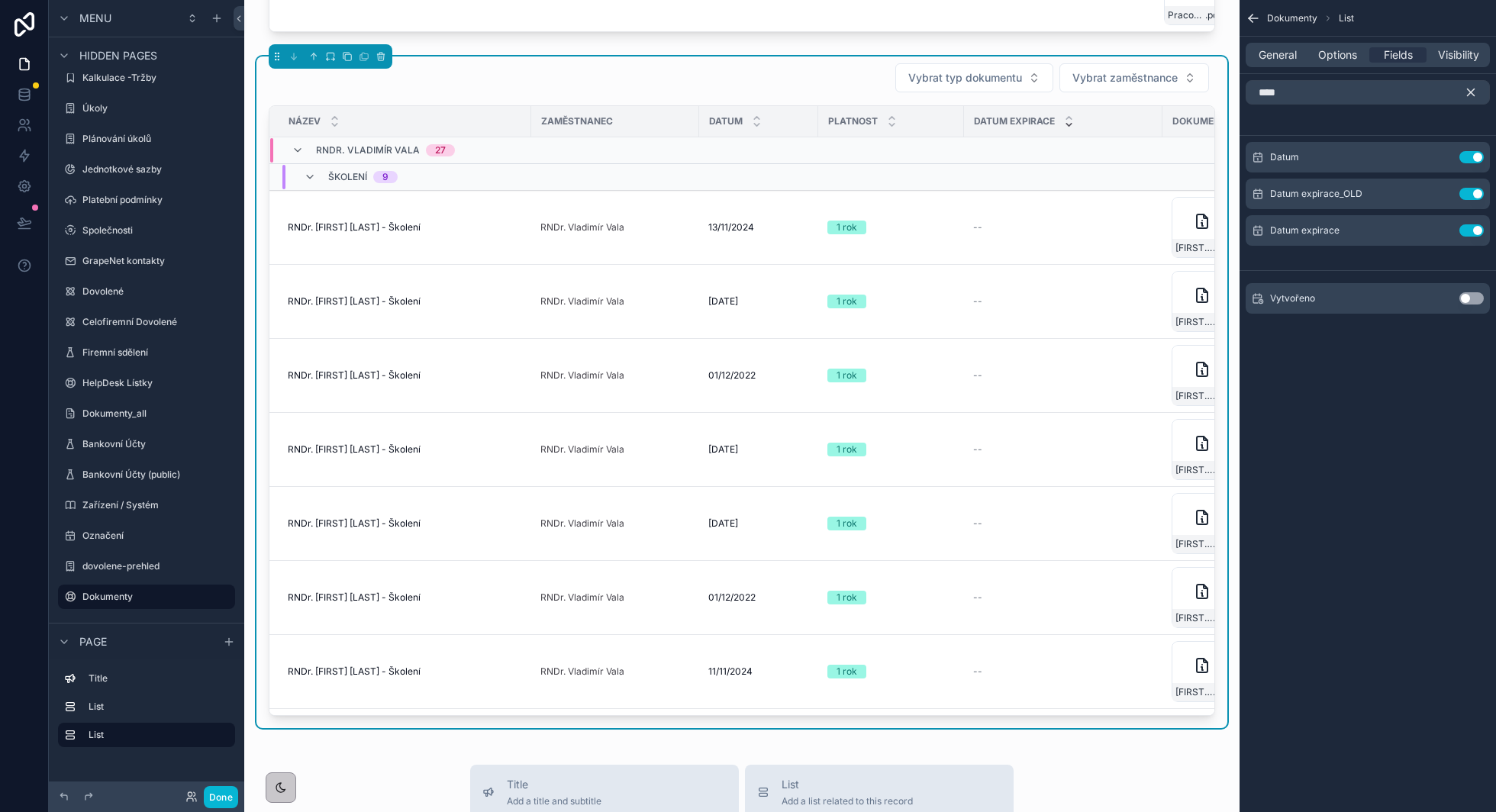 click on "****" at bounding box center [1368, 92] 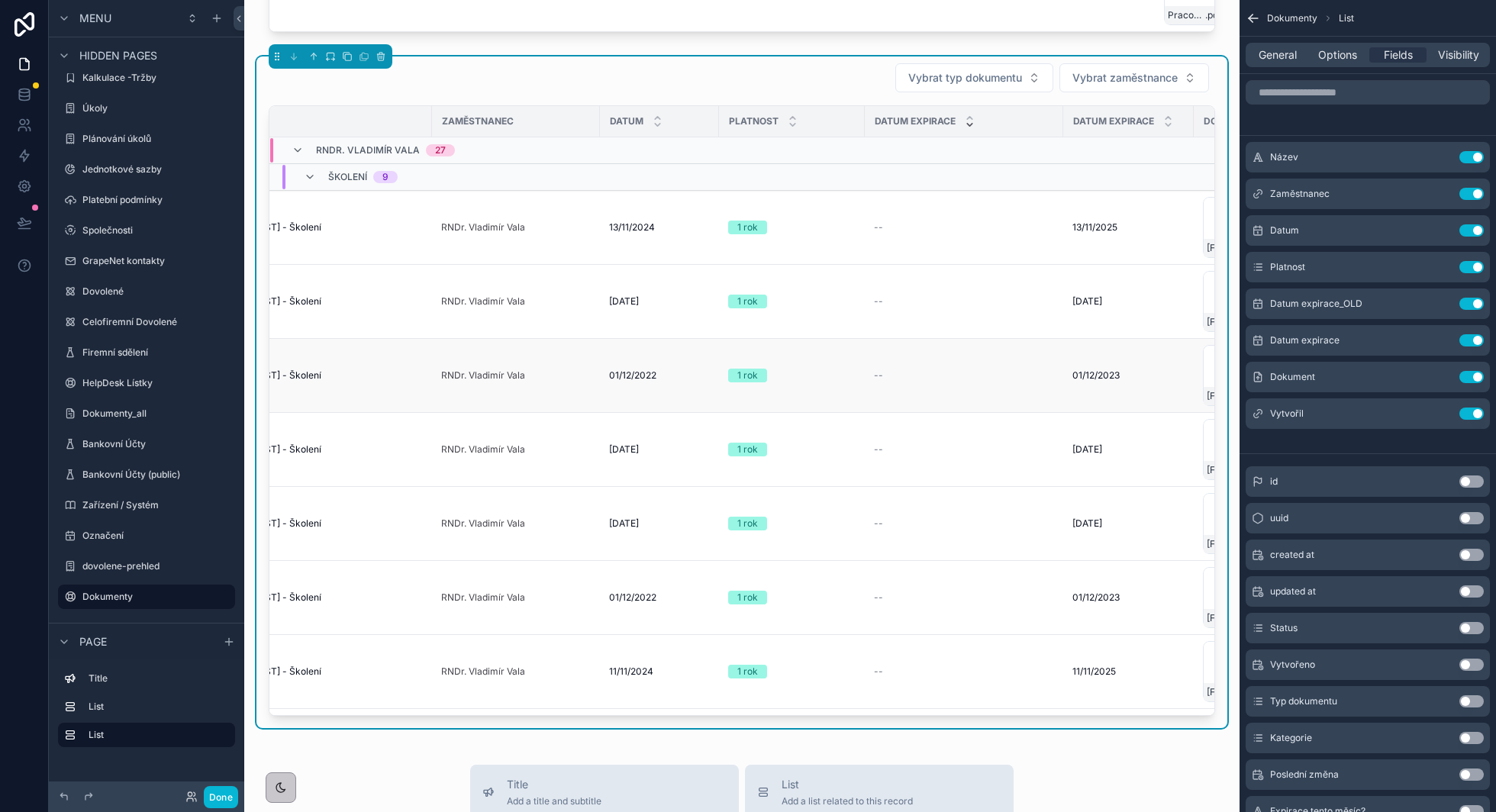 scroll, scrollTop: 0, scrollLeft: 101, axis: horizontal 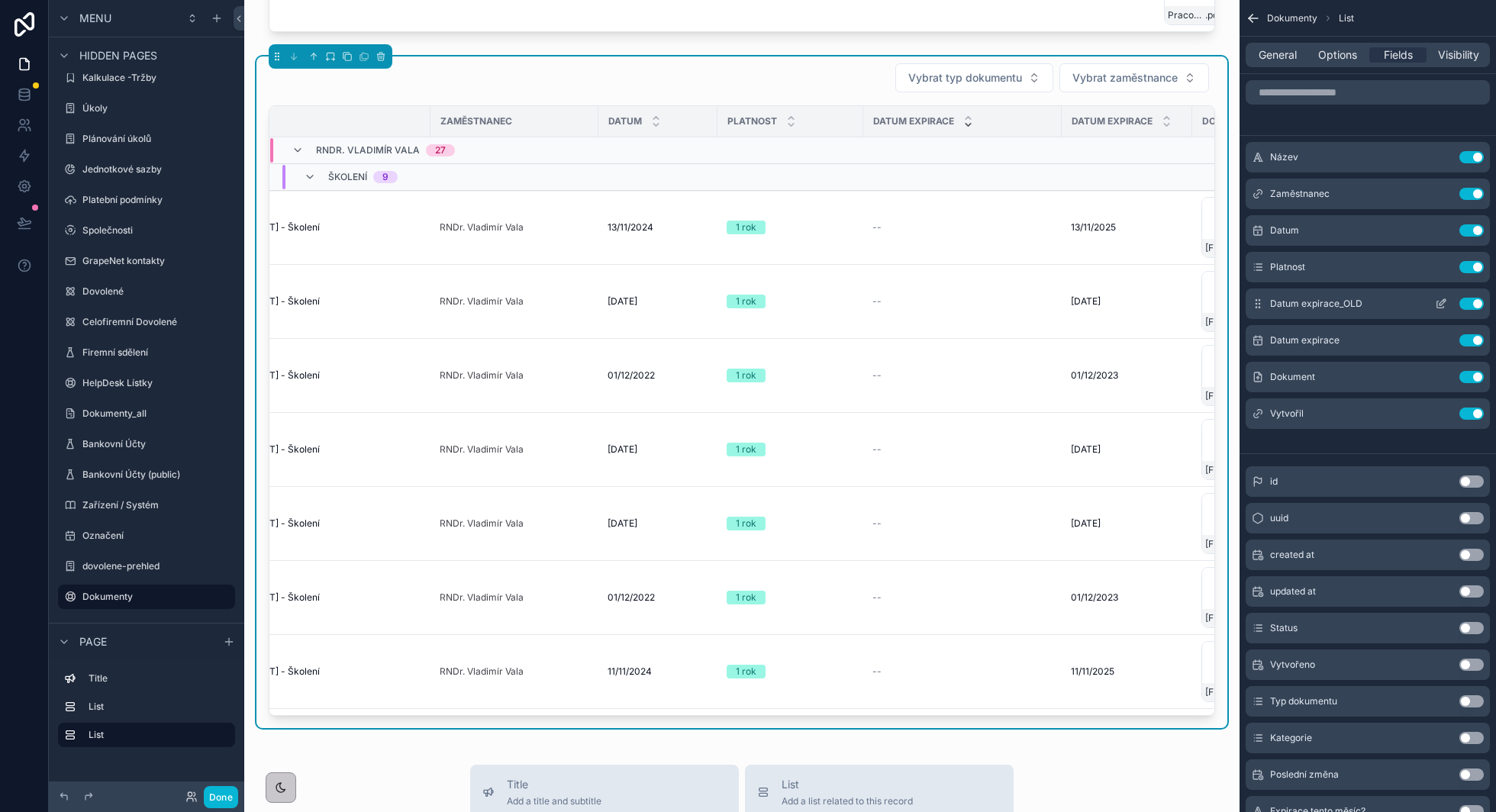 click on "Use setting" at bounding box center (1472, 304) 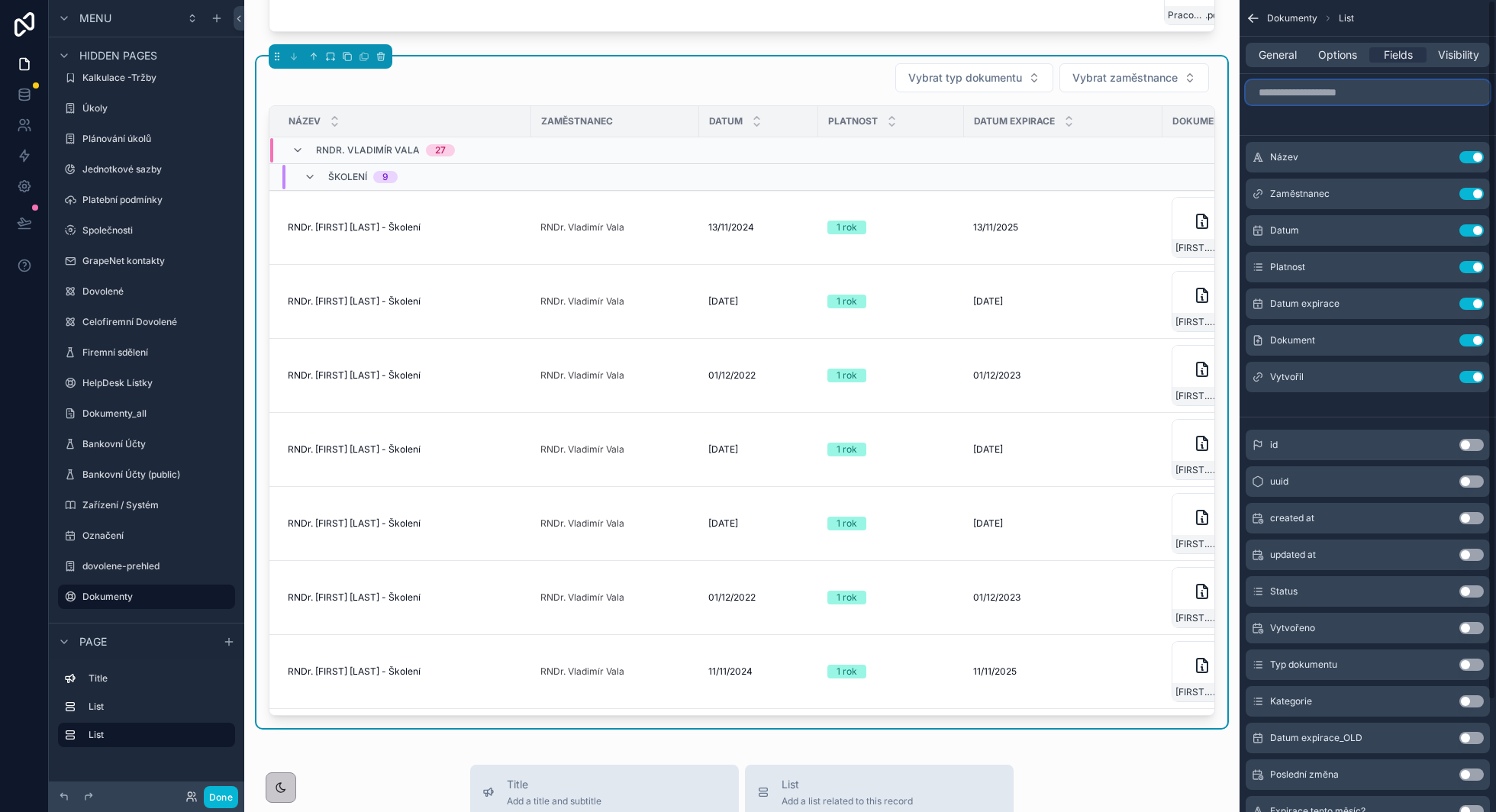 click at bounding box center [1368, 92] 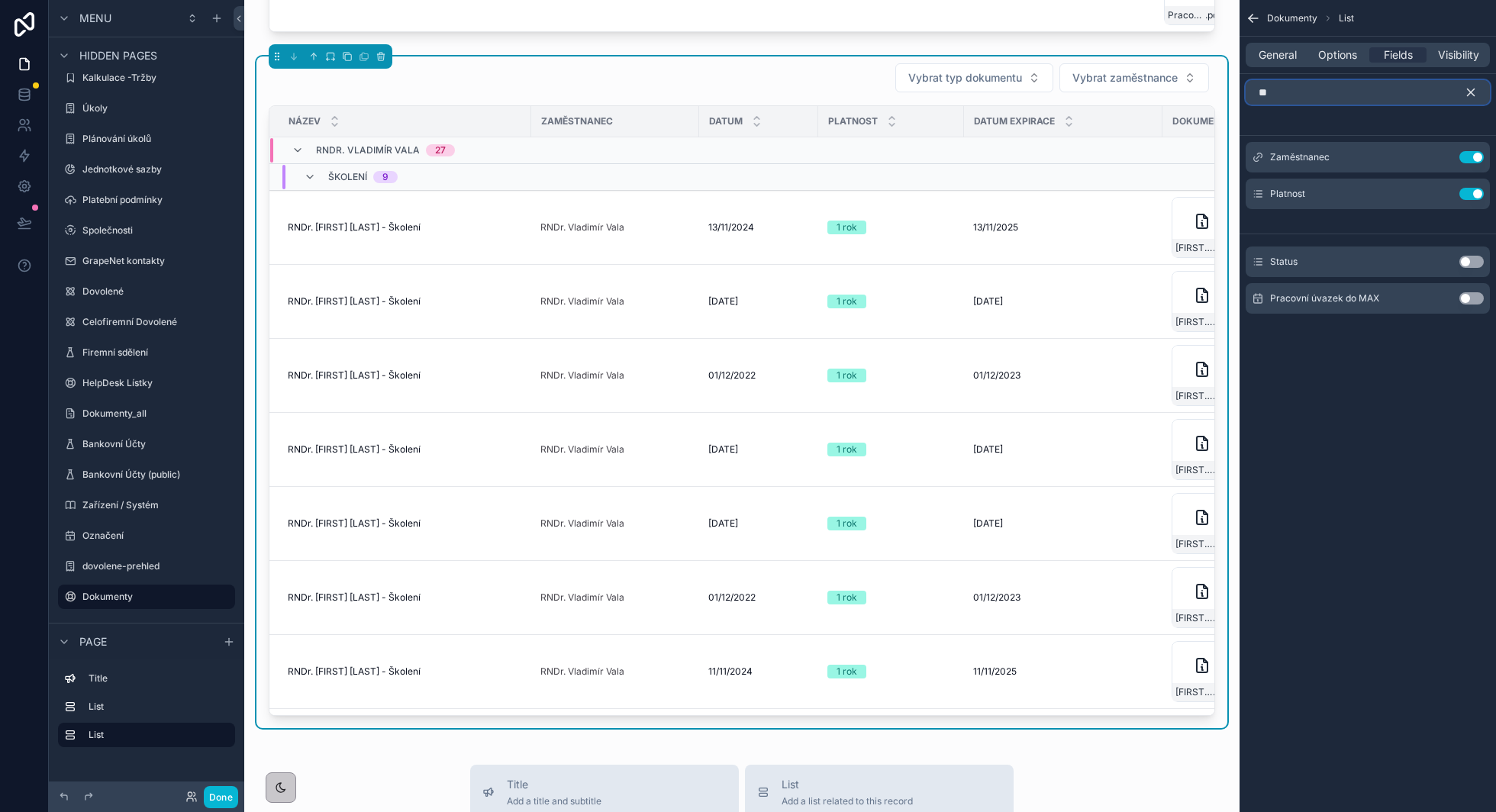 type on "**" 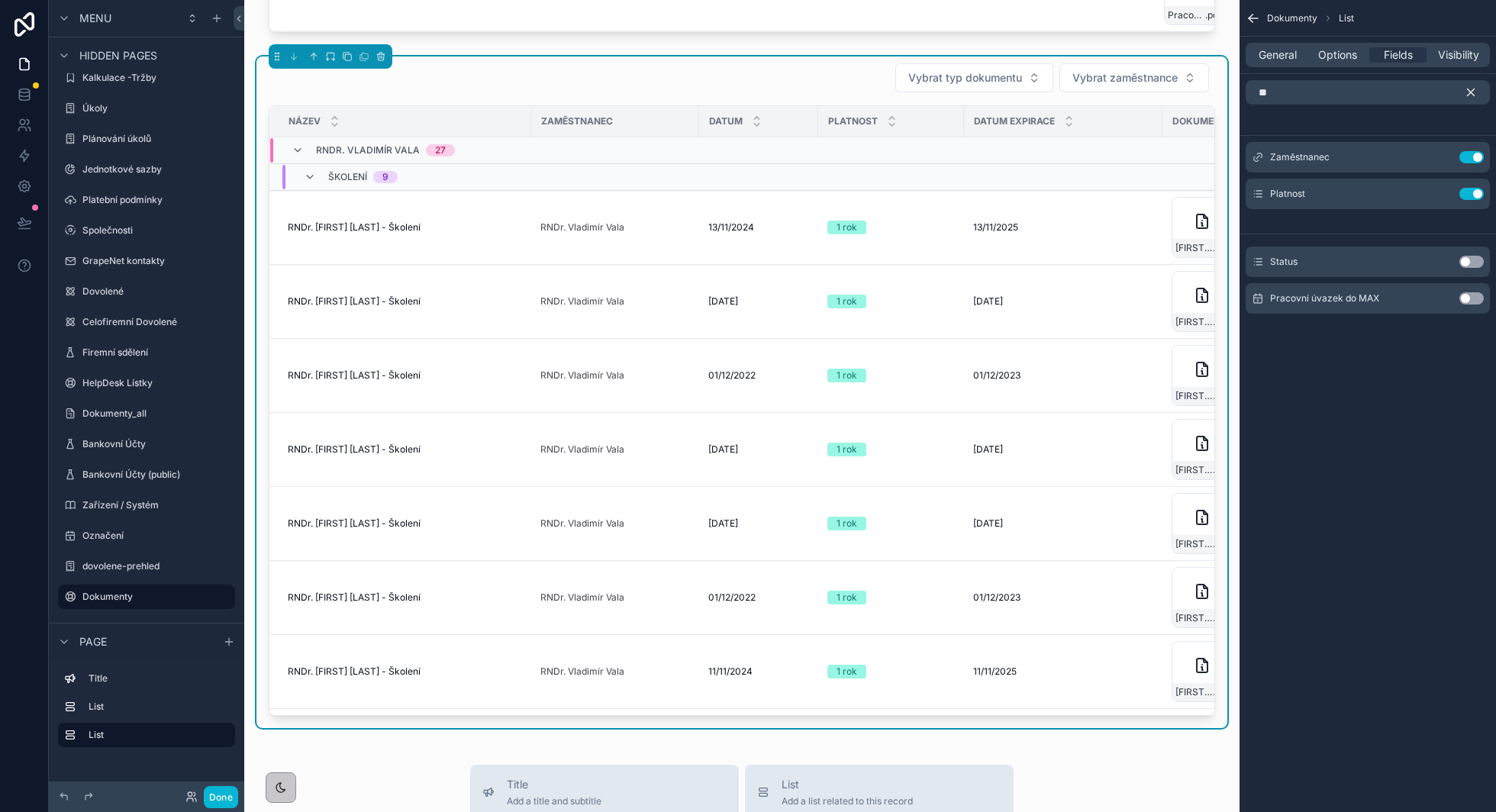 click on "Use setting" at bounding box center (1472, 262) 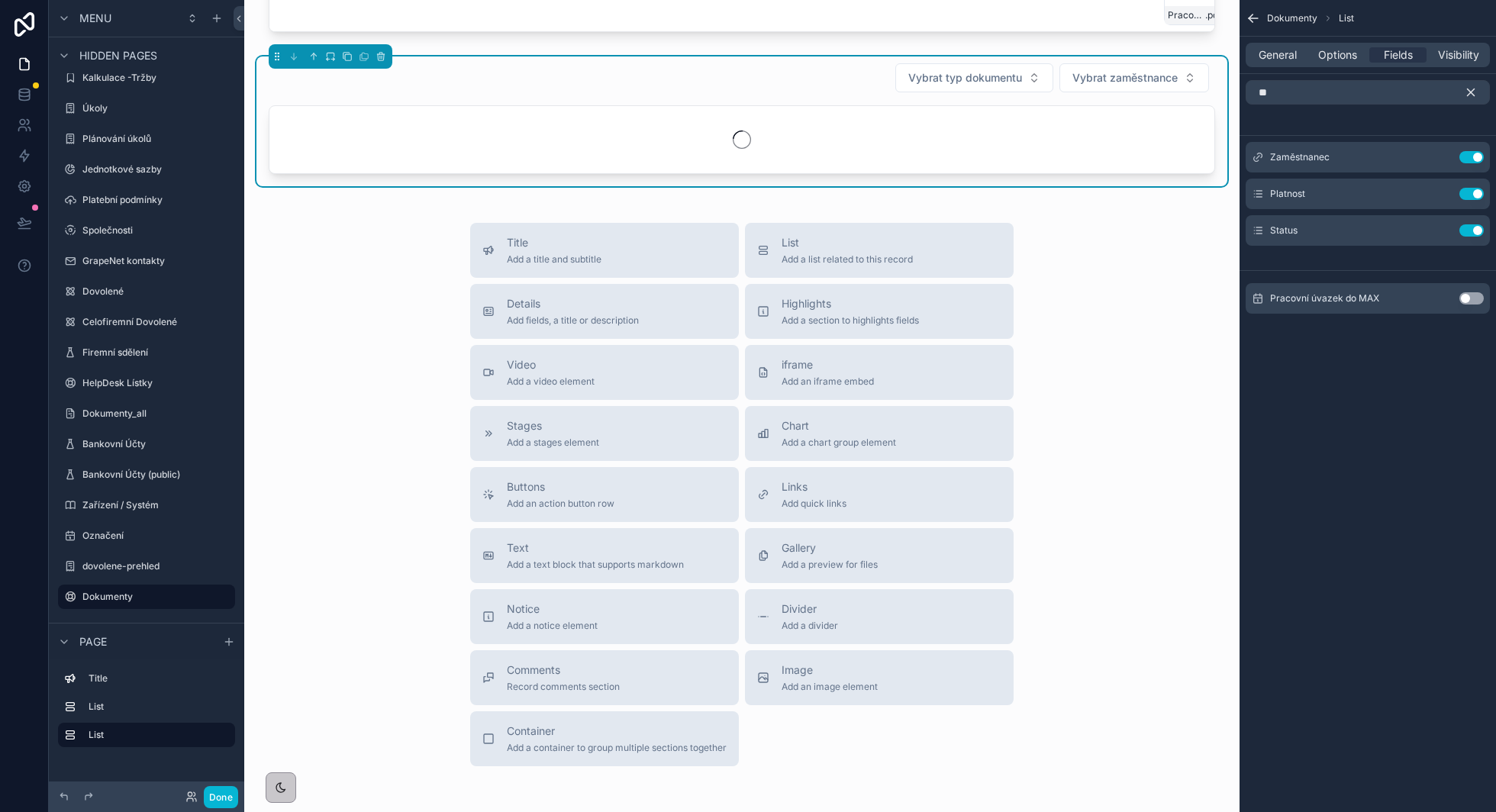 click 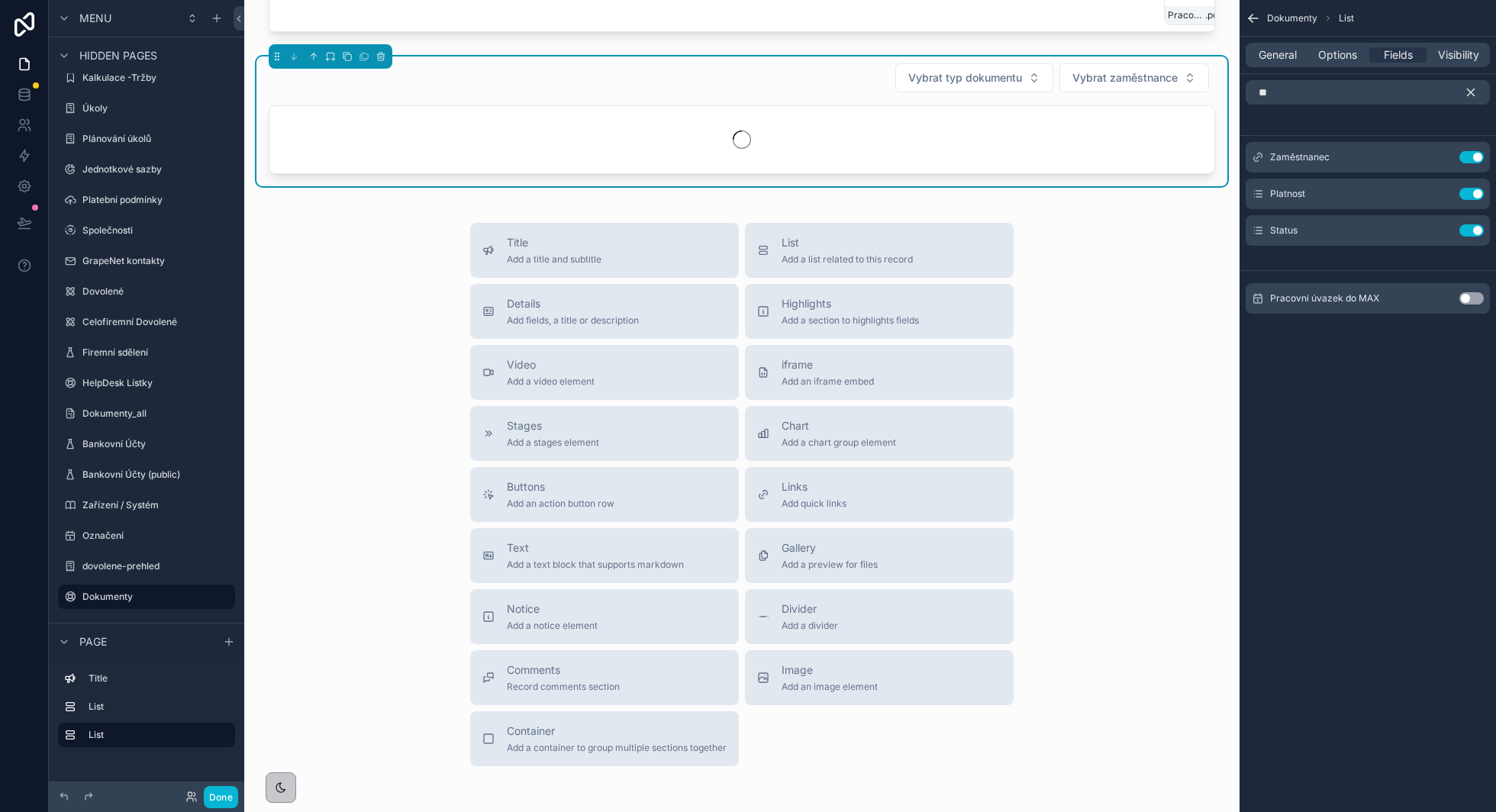 type 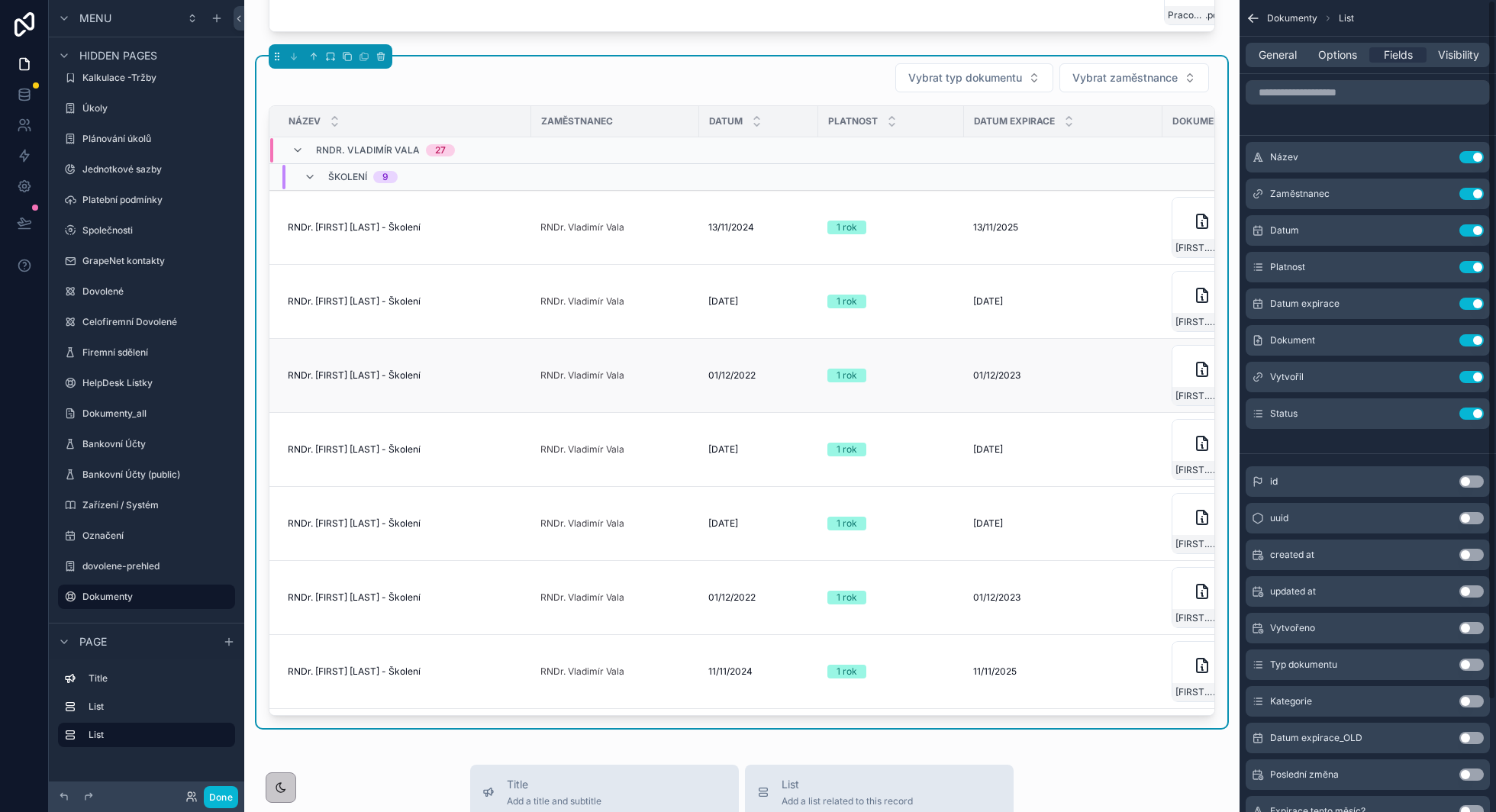 scroll, scrollTop: 0, scrollLeft: 382, axis: horizontal 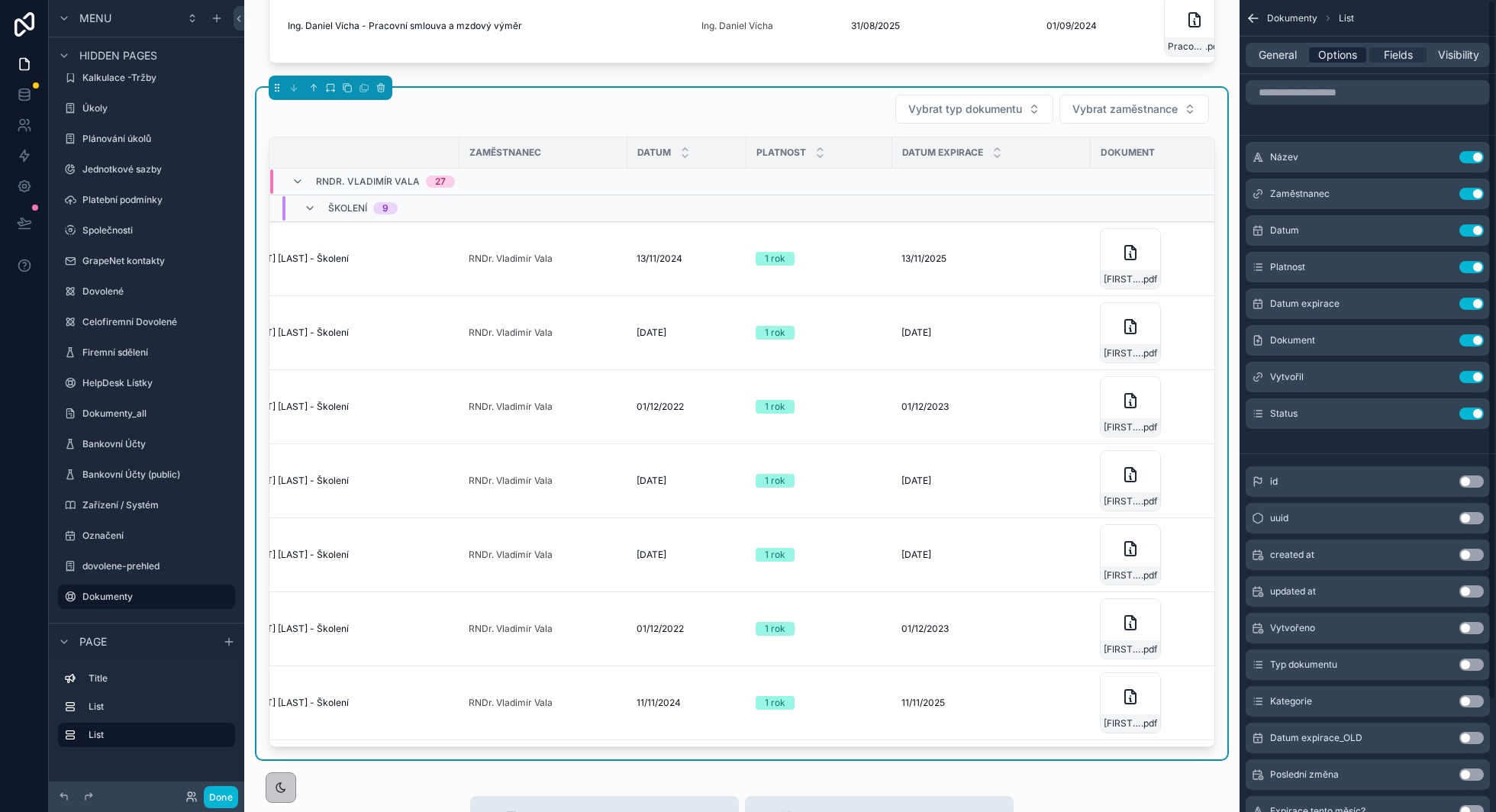 click on "Options" at bounding box center (1337, 55) 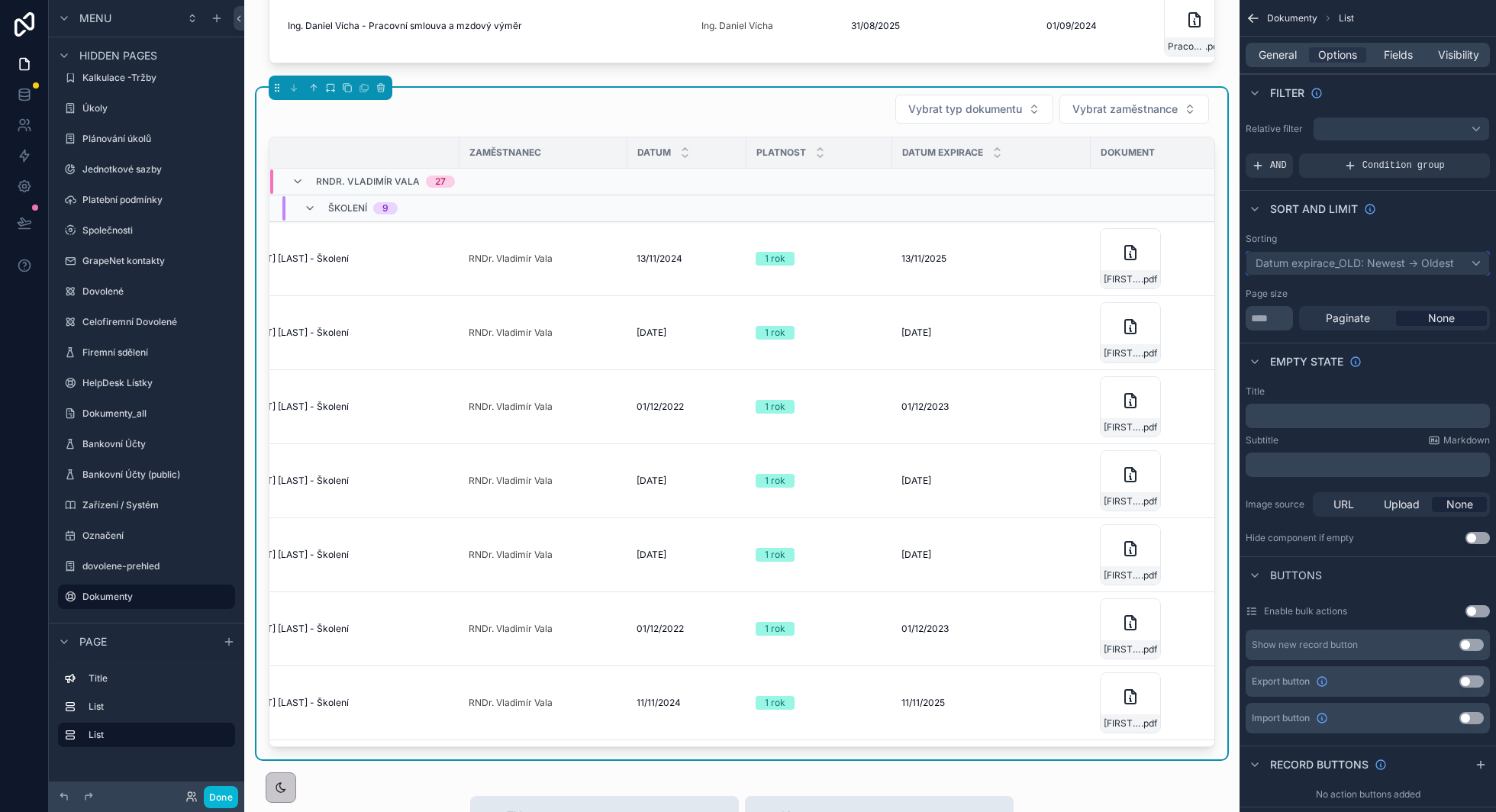 click on "Datum expirace_OLD: Newest -> Oldest" at bounding box center [1368, 263] 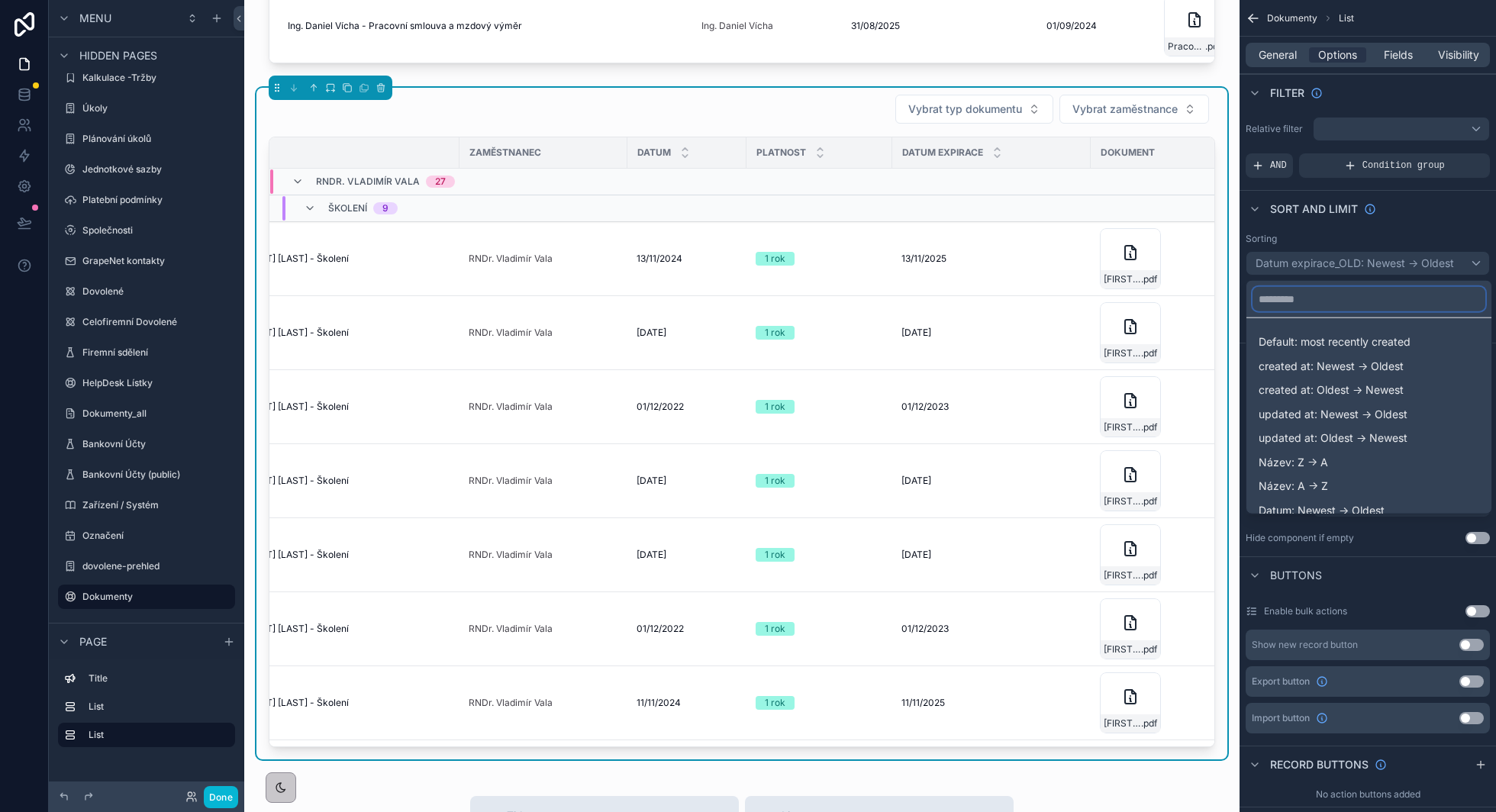 click at bounding box center [1369, 299] 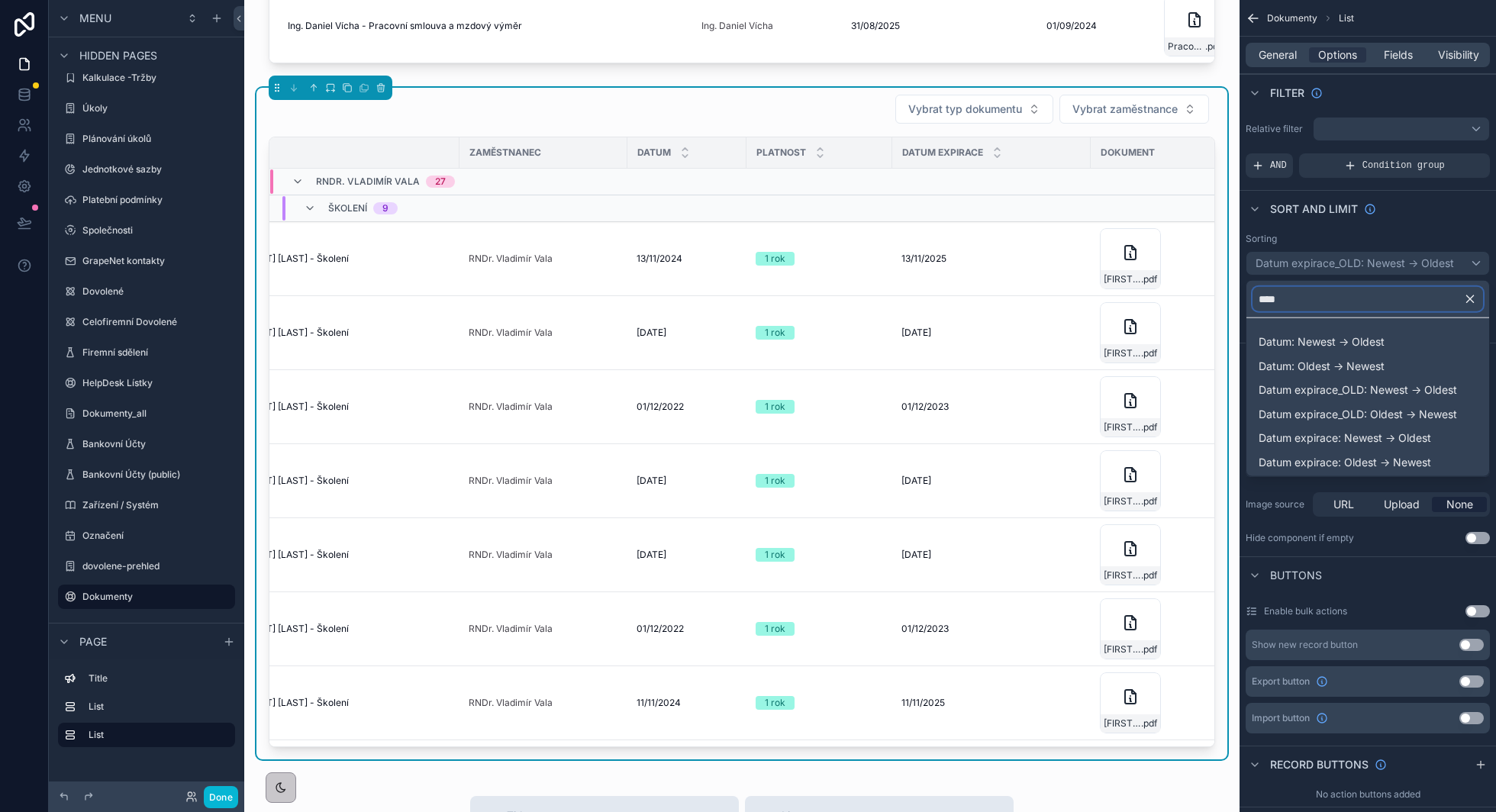 type on "*****" 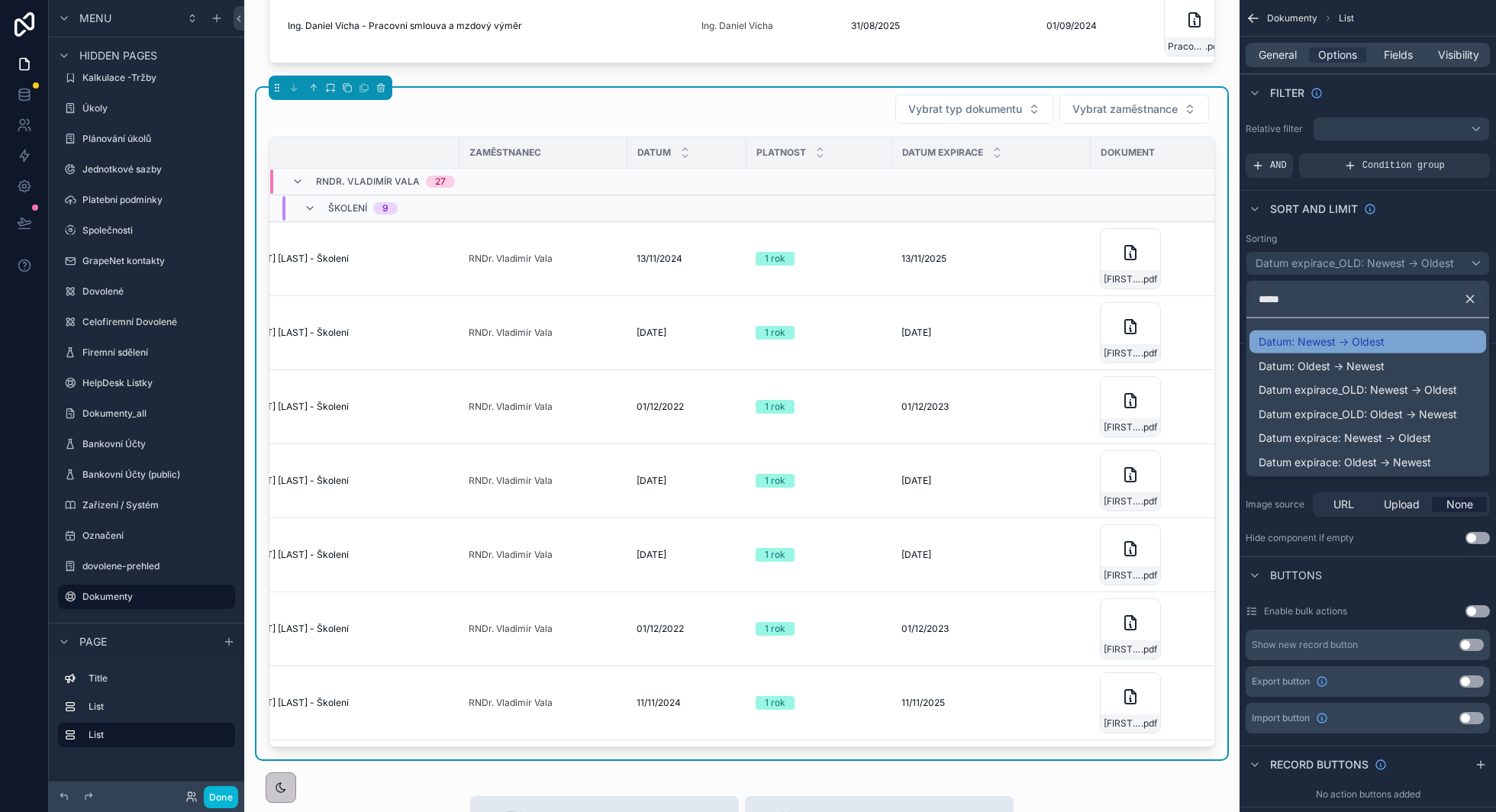 click on "Datum: Newest -> Oldest" at bounding box center [1368, 342] 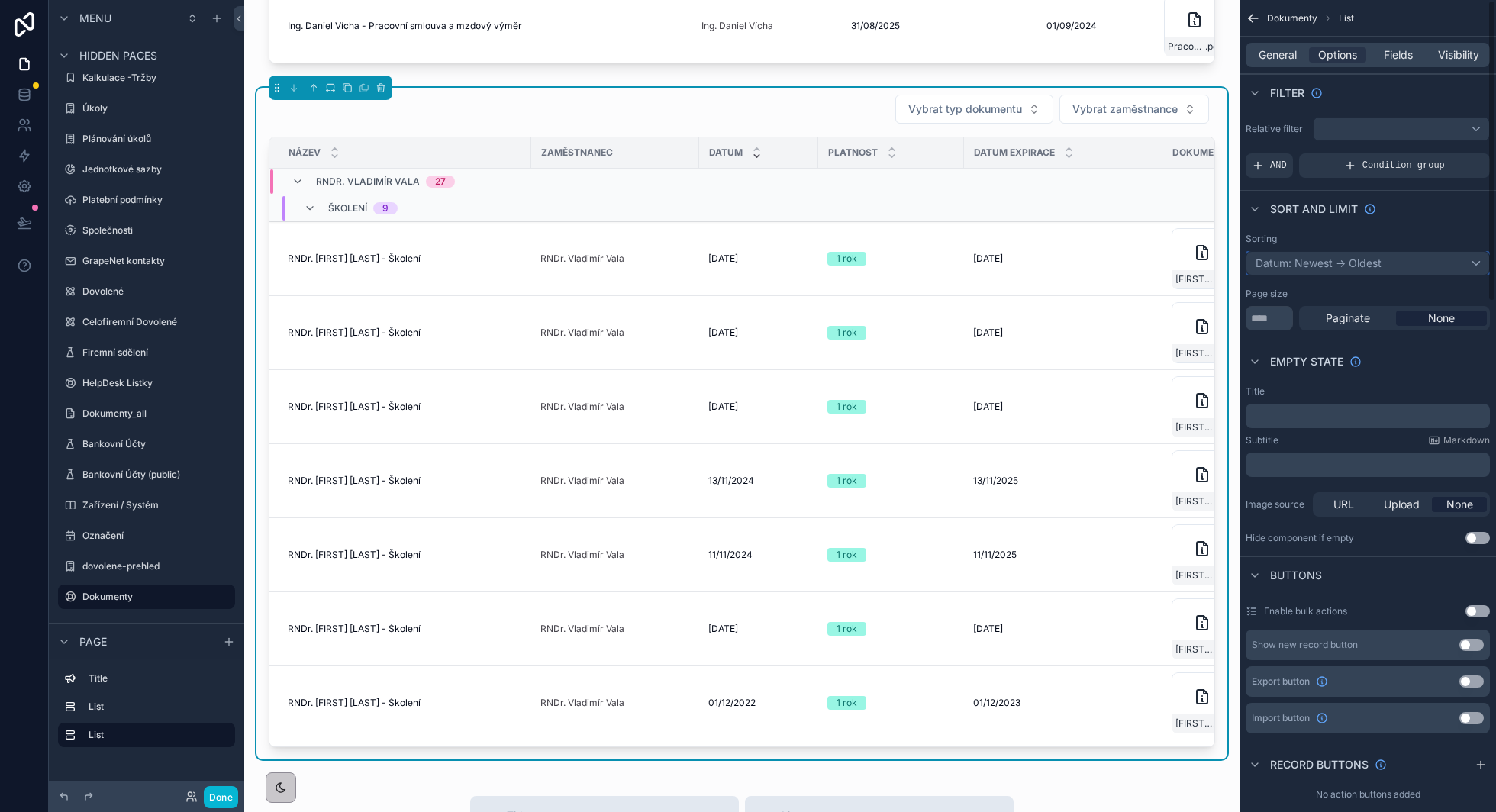click on "Datum: Newest -> Oldest" at bounding box center (1368, 263) 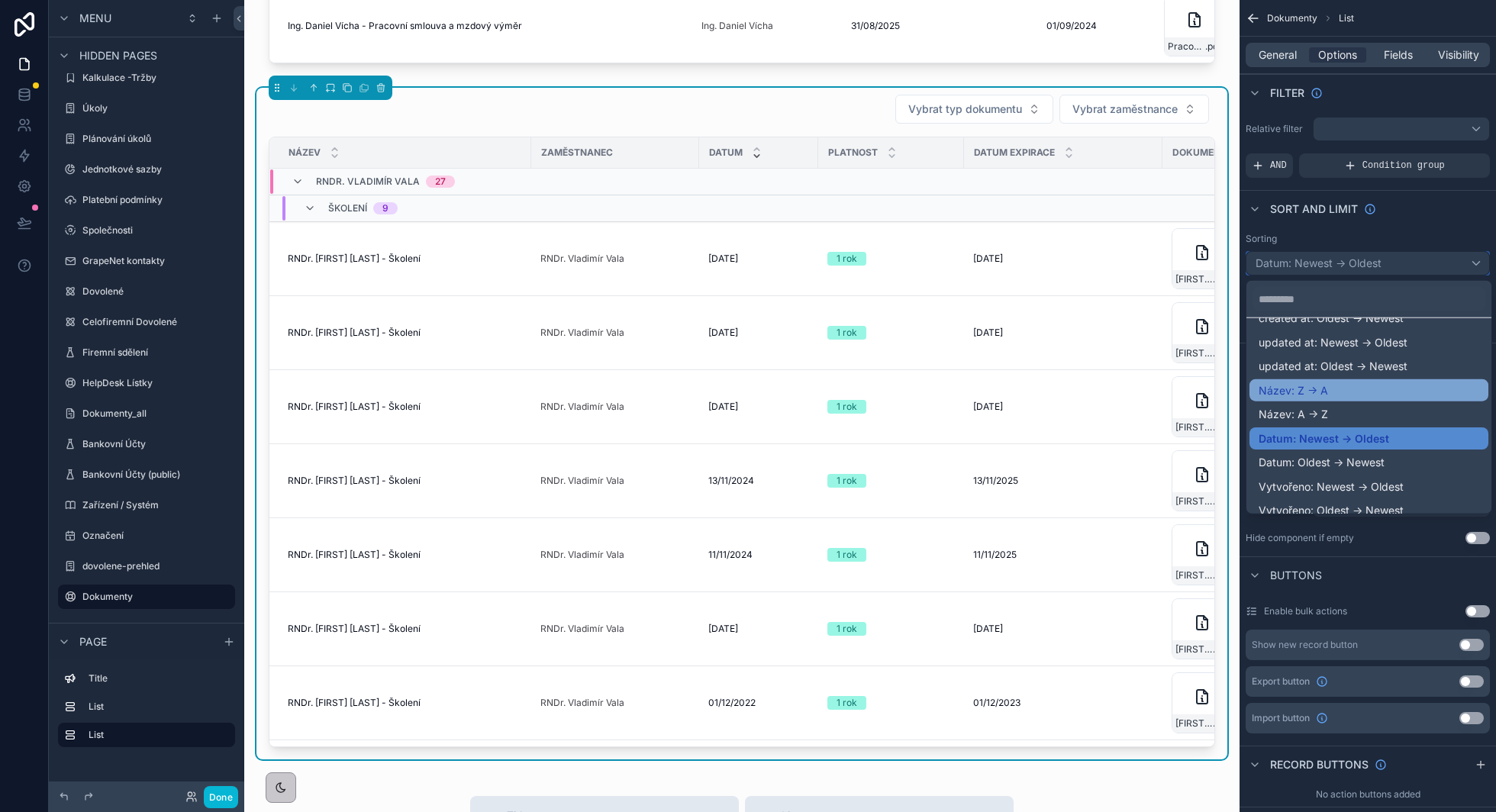 scroll, scrollTop: 71, scrollLeft: 0, axis: vertical 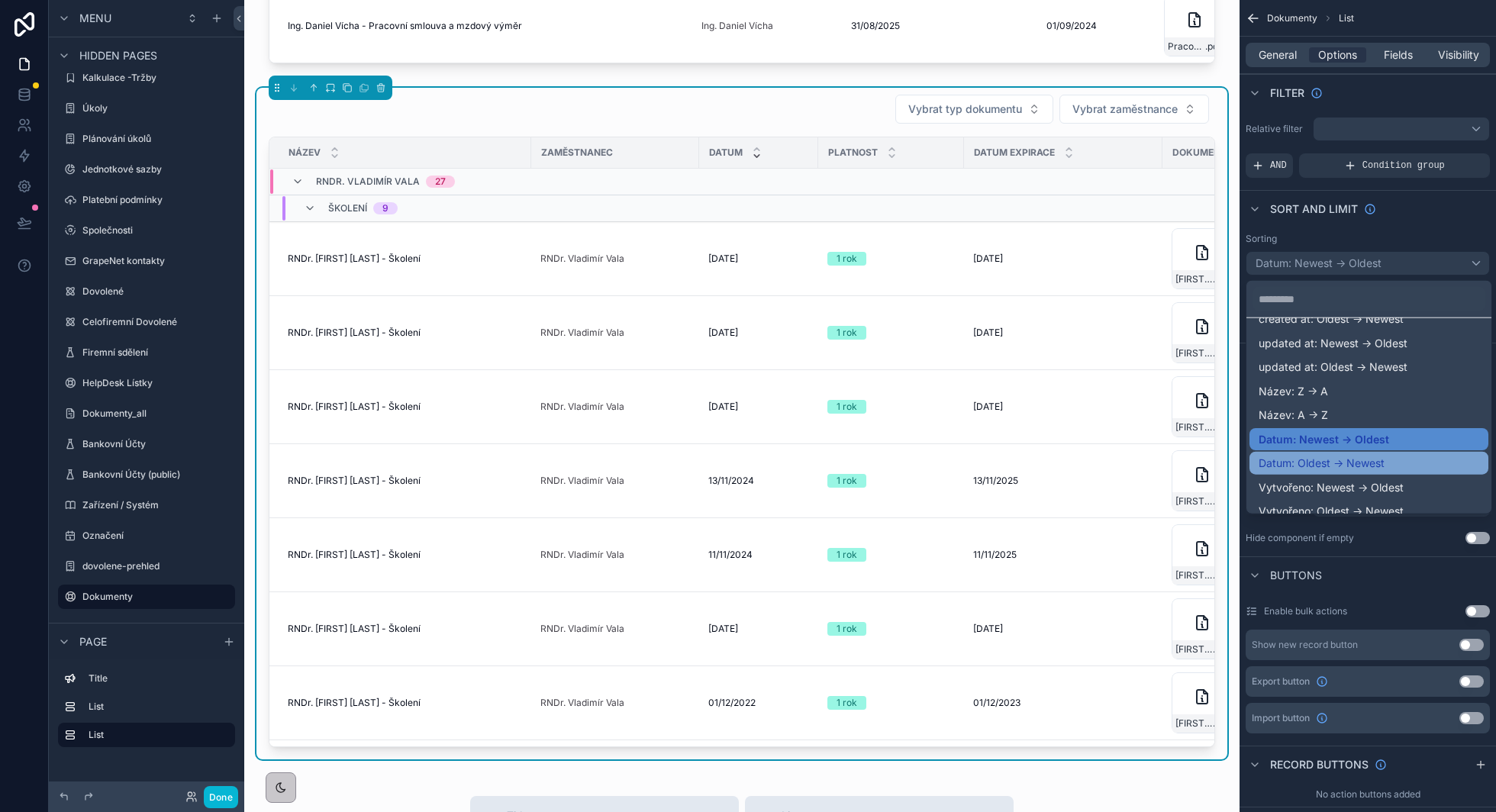 click on "Datum: Oldest -> Newest" at bounding box center (1321, 463) 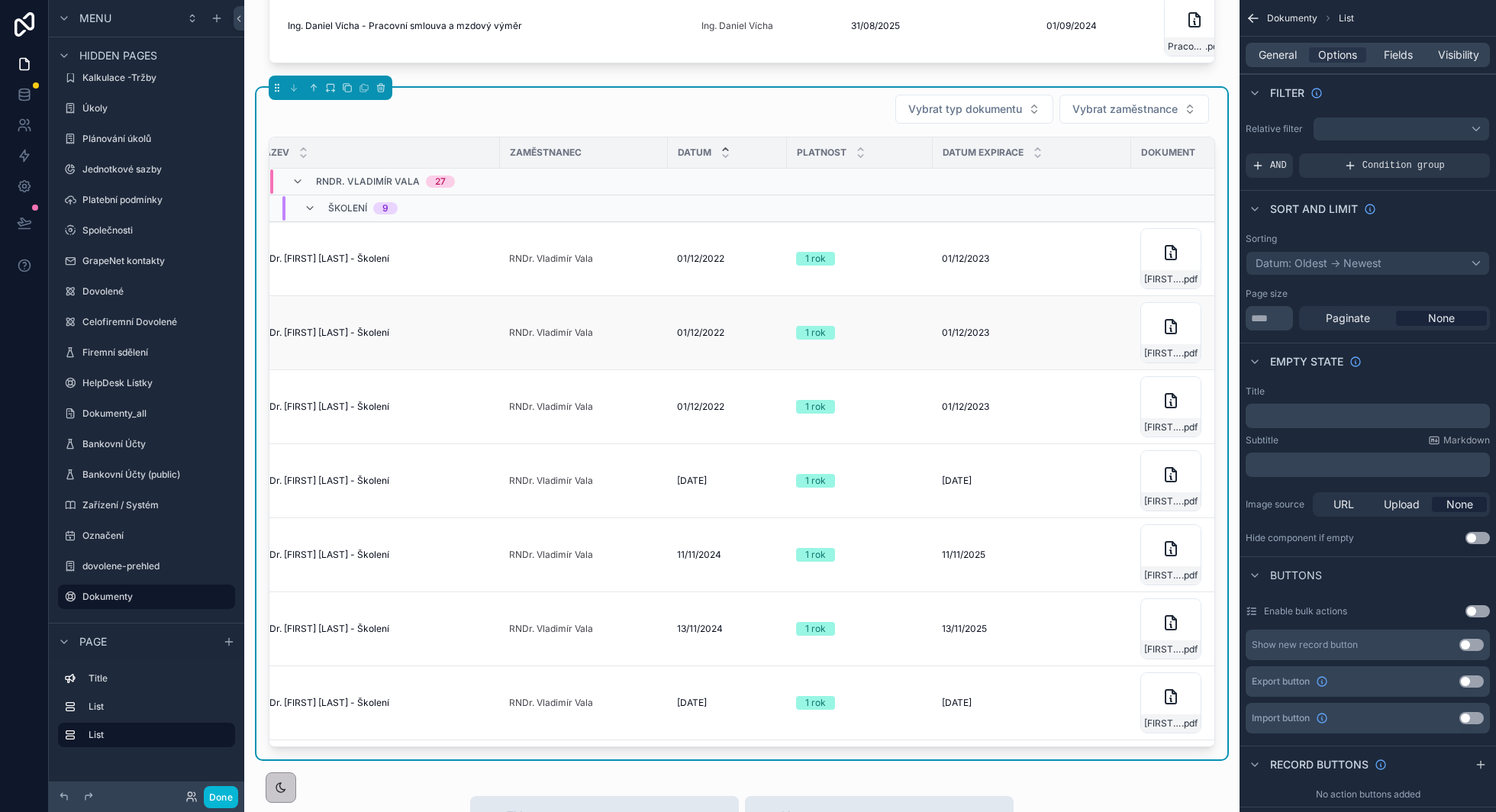 scroll, scrollTop: 0, scrollLeft: 0, axis: both 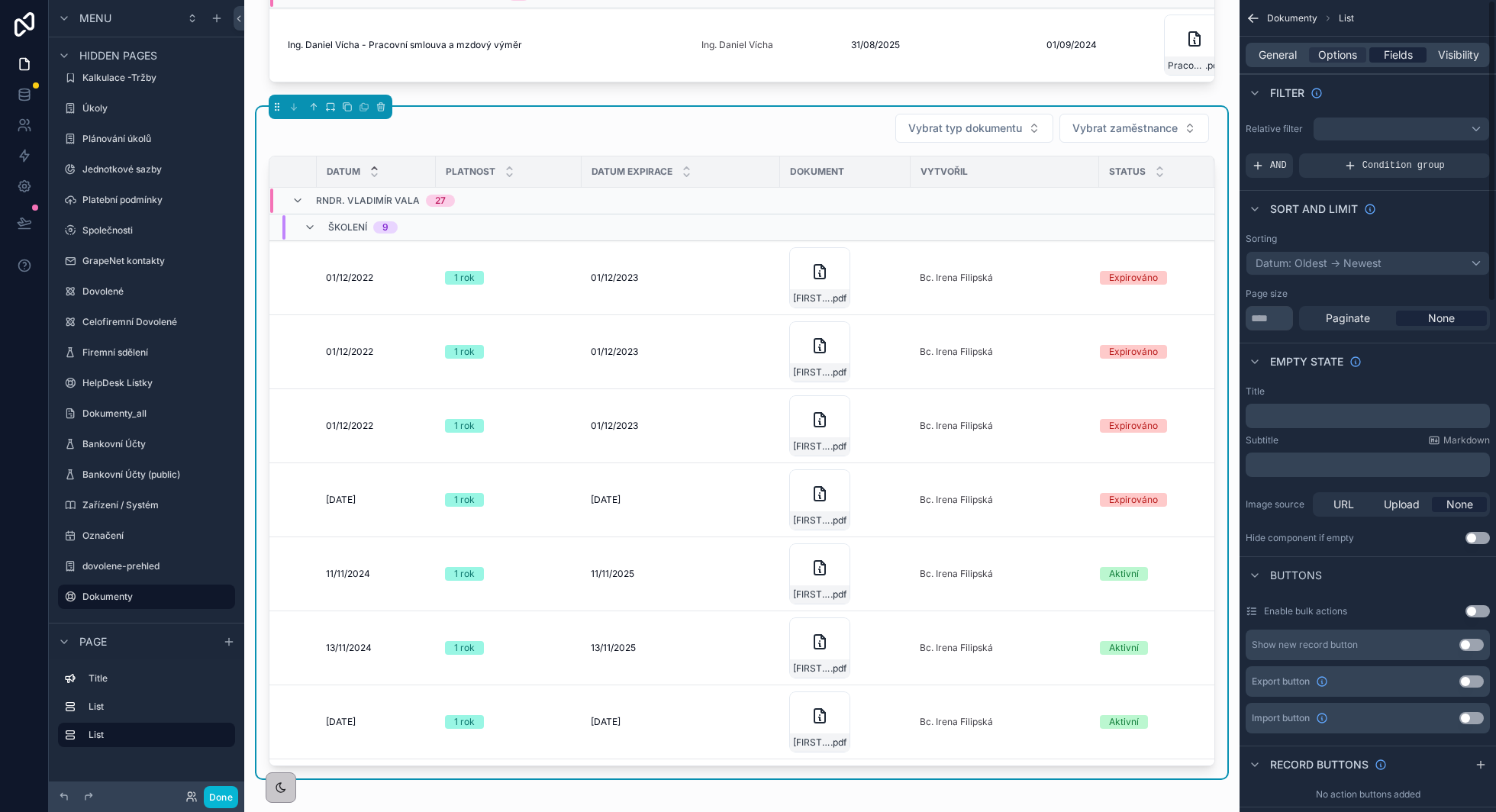 click on "Fields" at bounding box center (1398, 55) 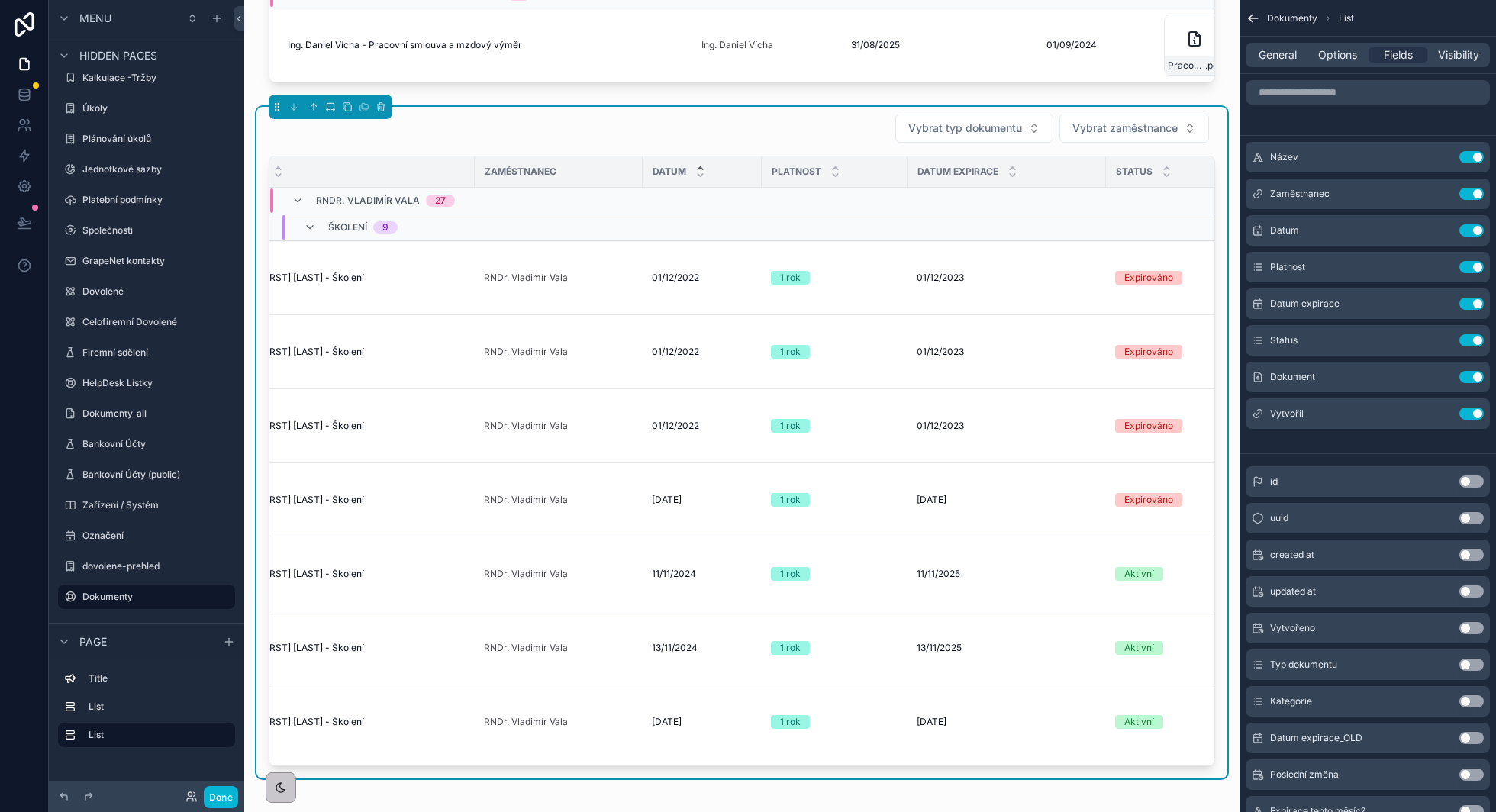 scroll, scrollTop: 0, scrollLeft: 89, axis: horizontal 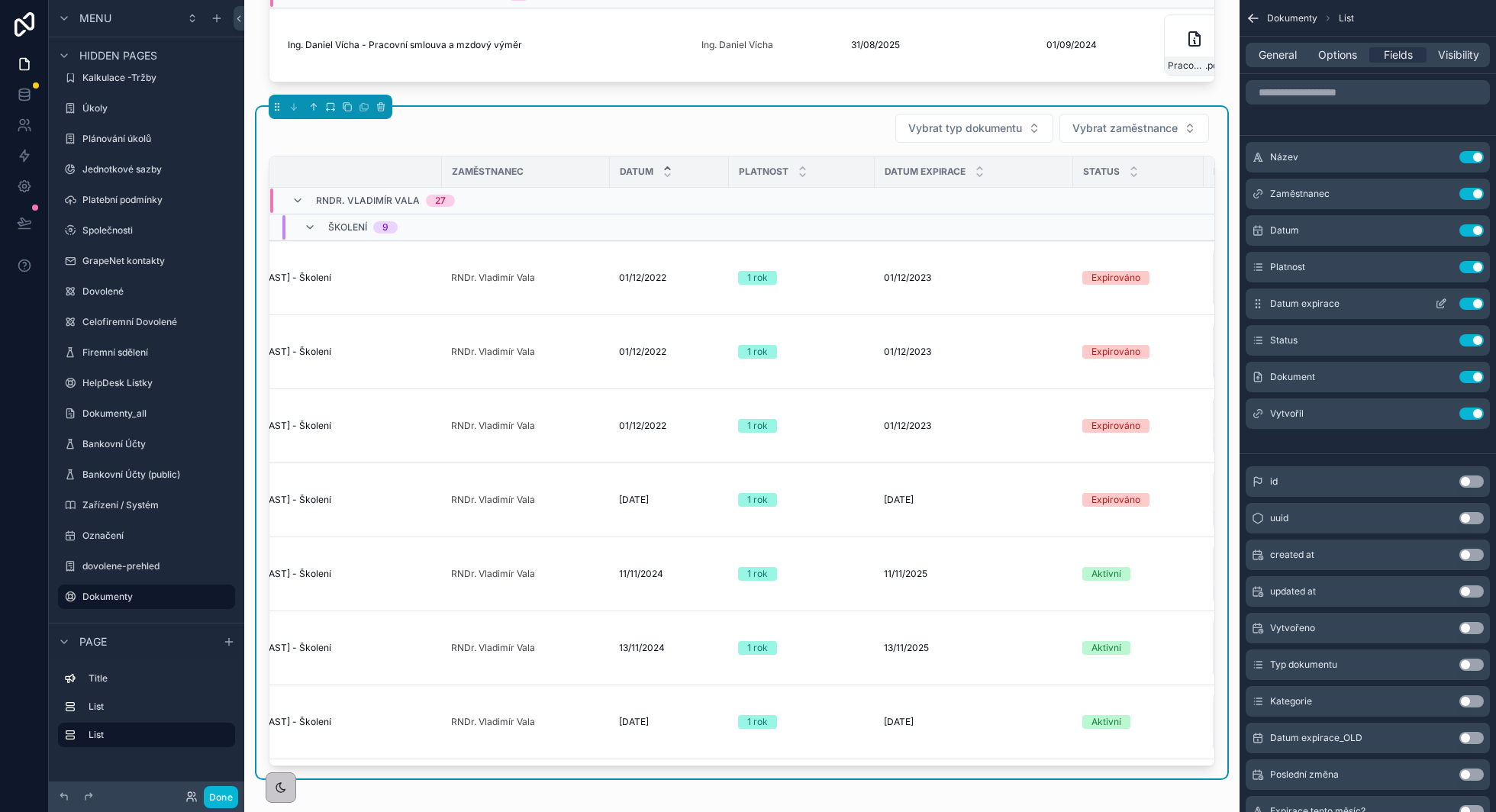 click 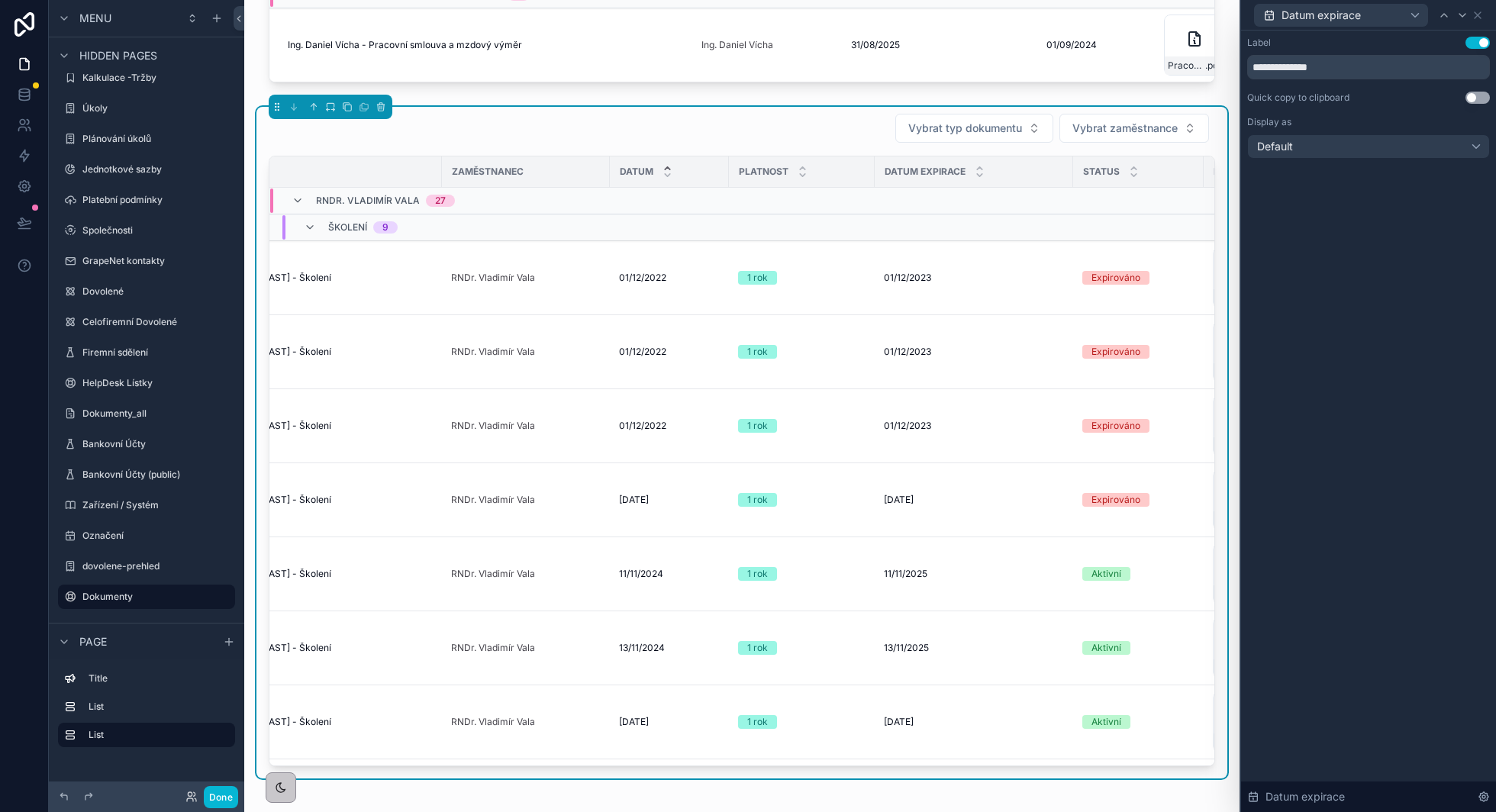 click on "Datum expirace" at bounding box center (1369, 14) 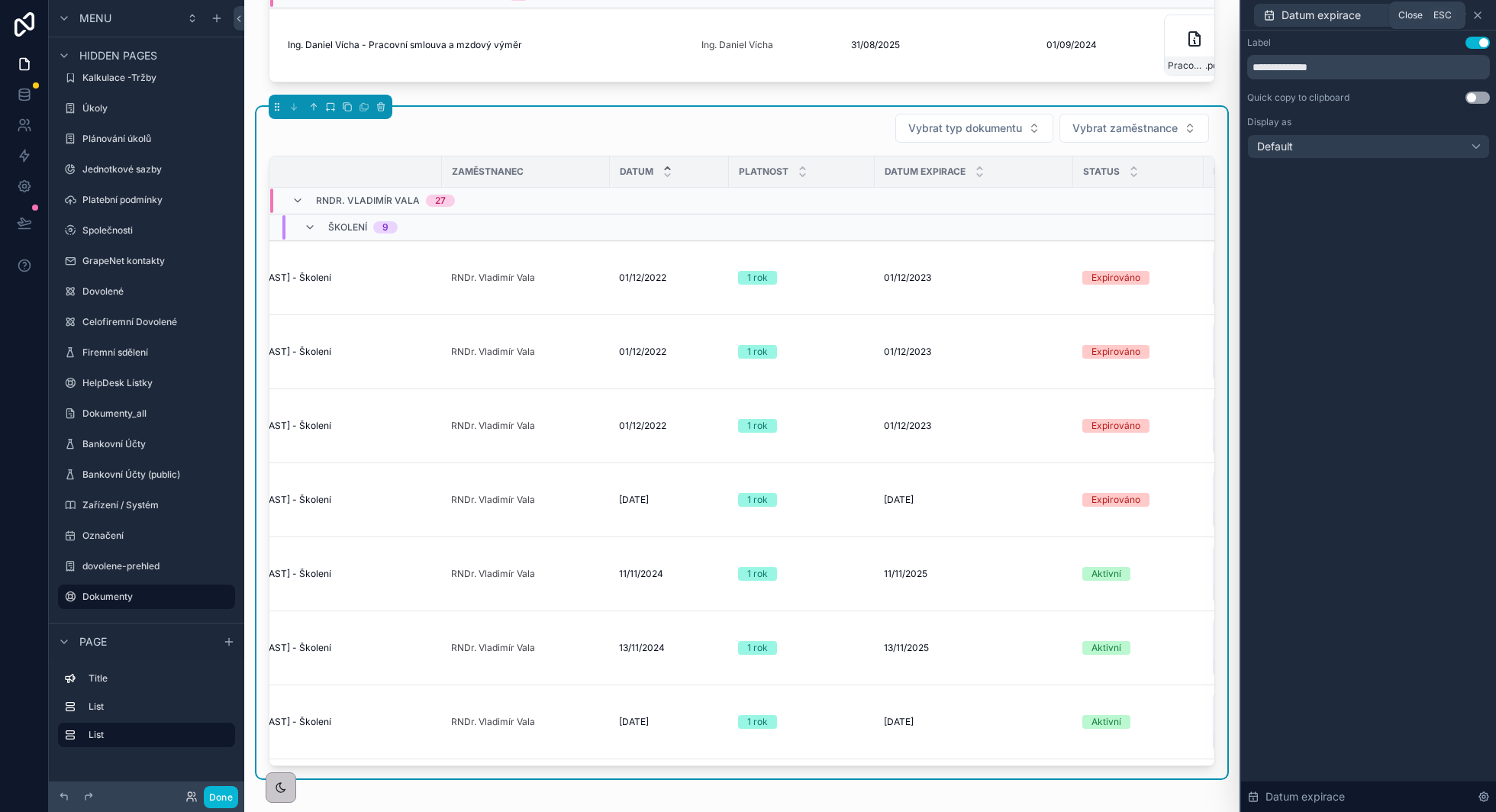 click 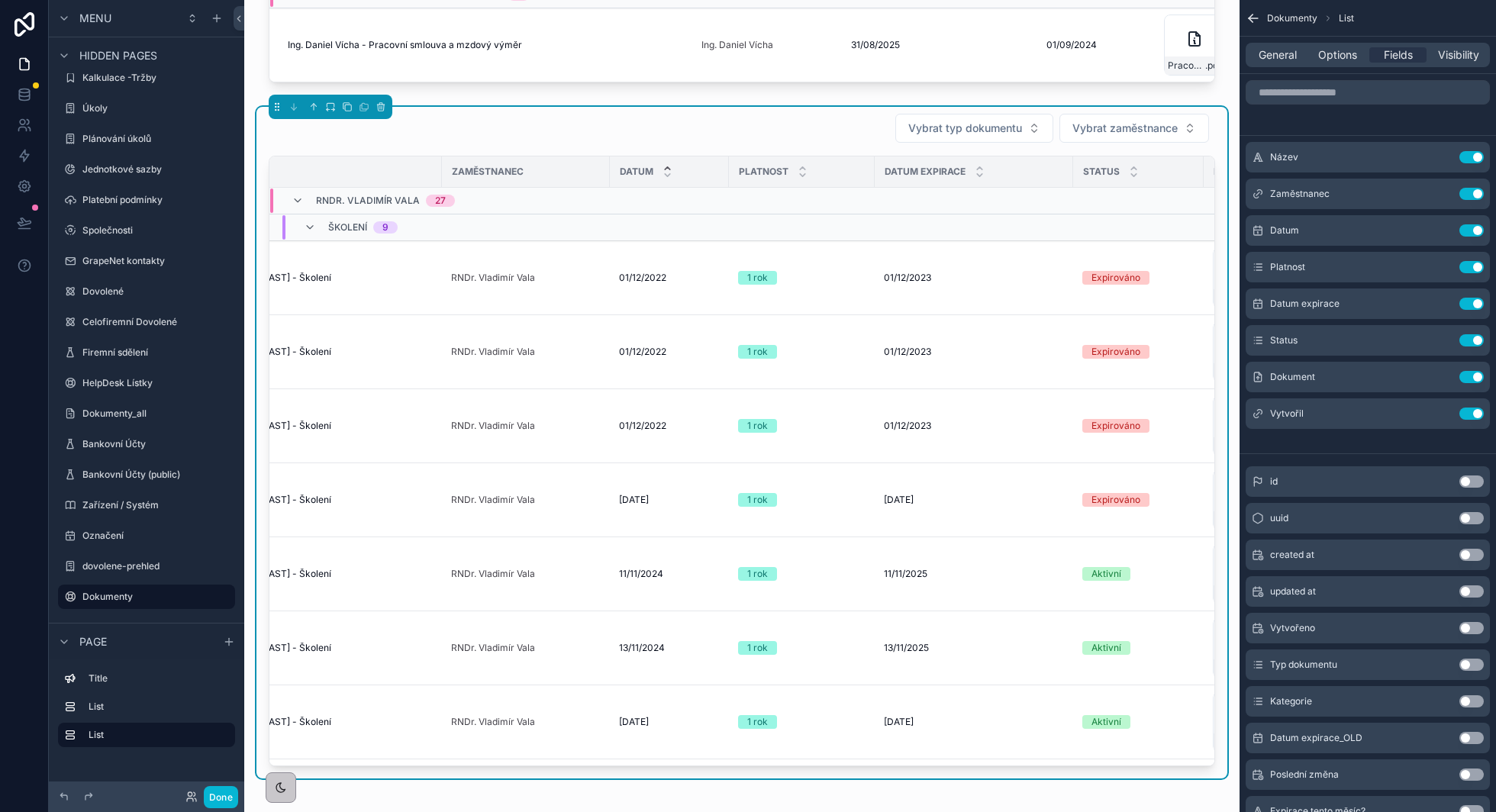 click on "General Options Fields Visibility" at bounding box center [1368, 55] 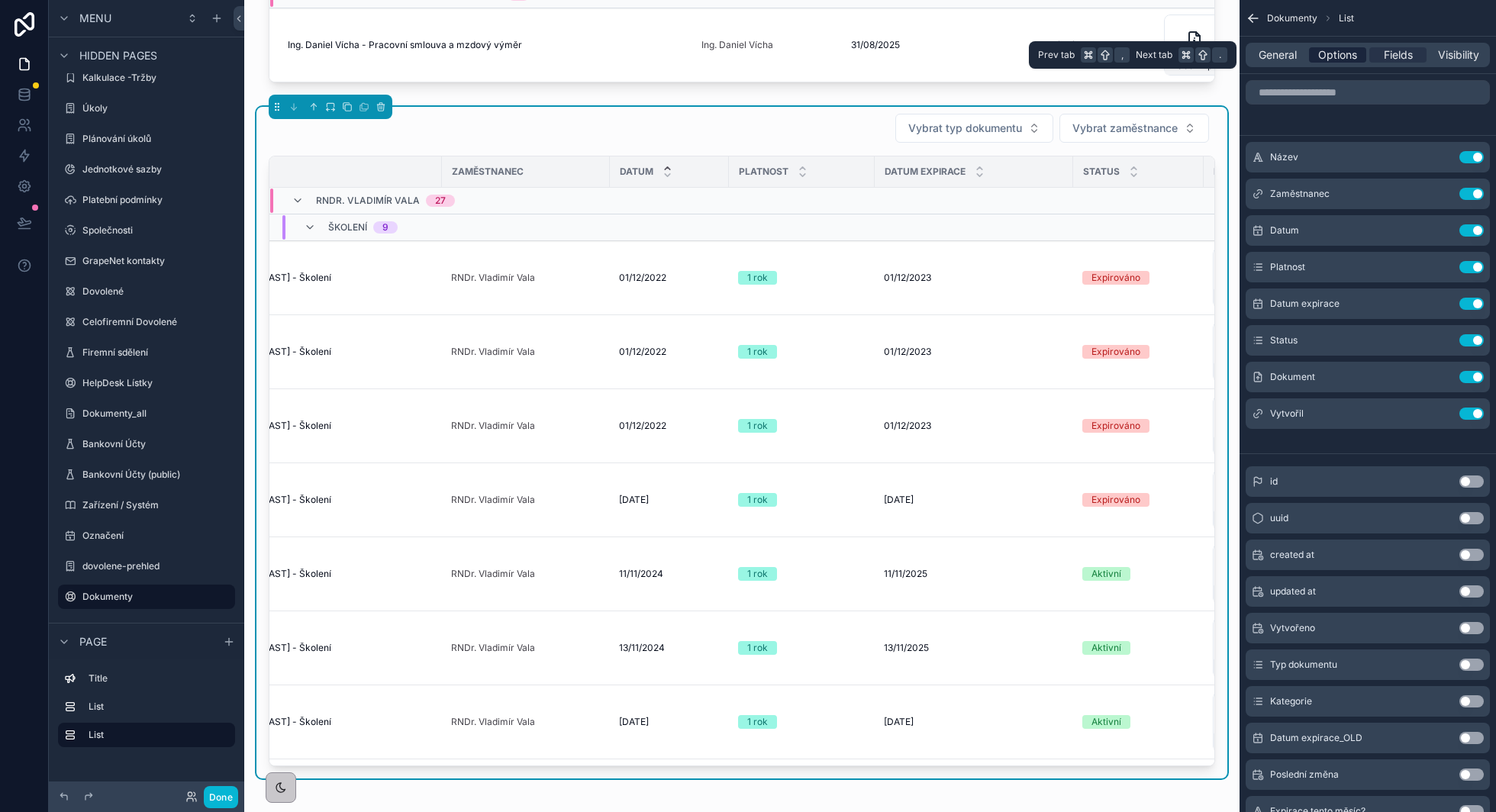 click on "Options" at bounding box center [1337, 55] 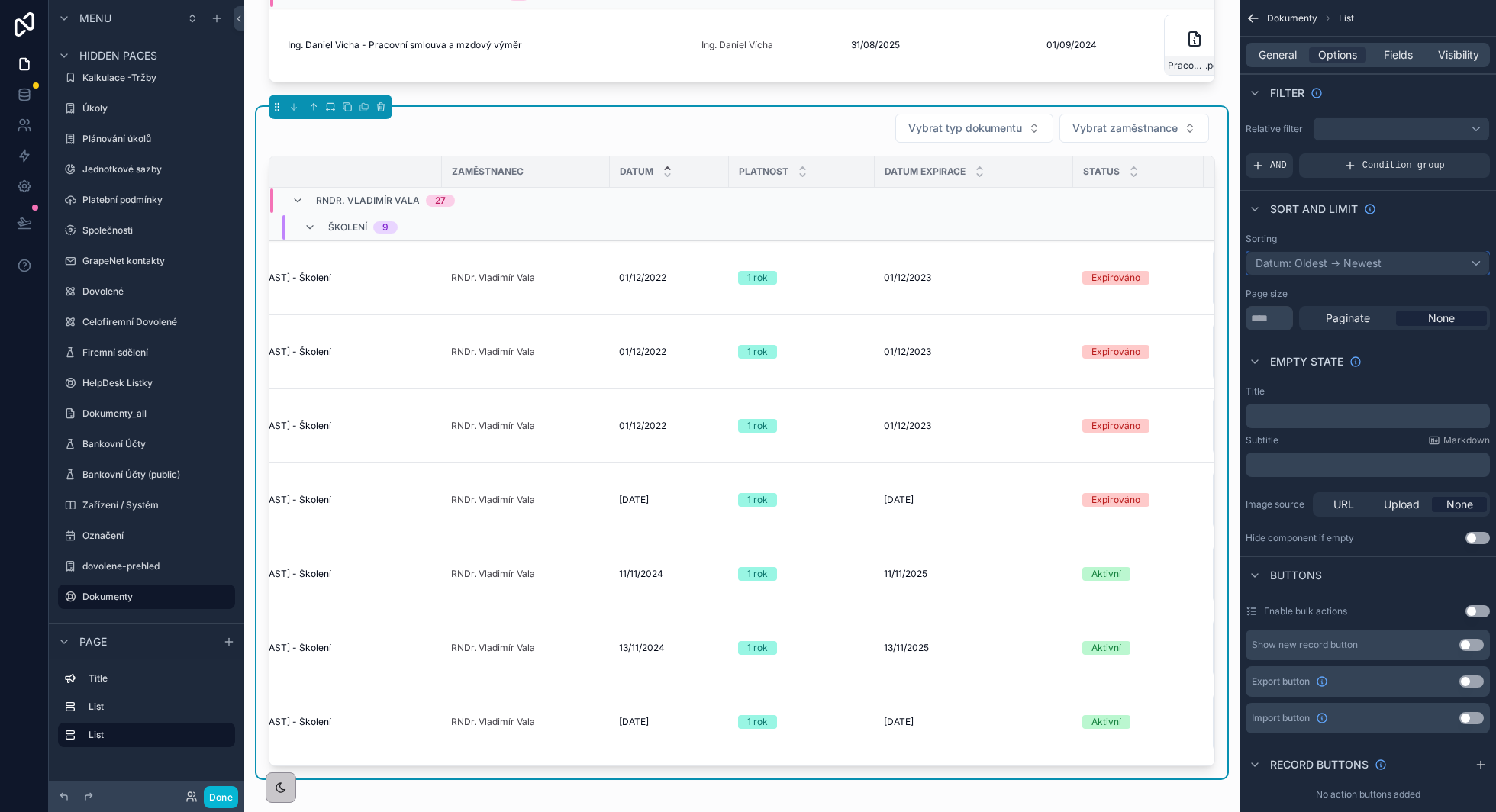 click on "Datum: Oldest -> Newest" at bounding box center (1368, 263) 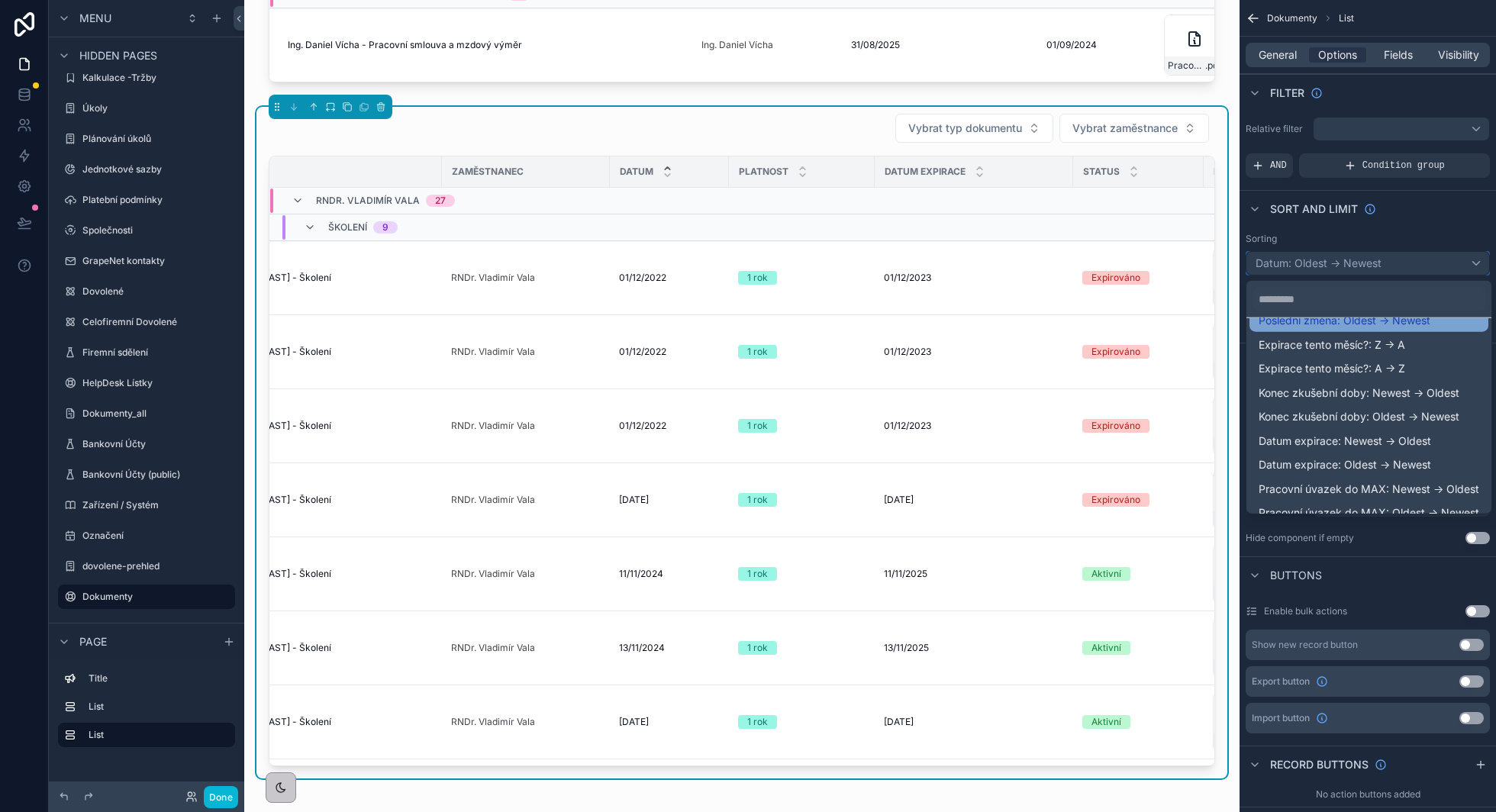 scroll, scrollTop: 371, scrollLeft: 0, axis: vertical 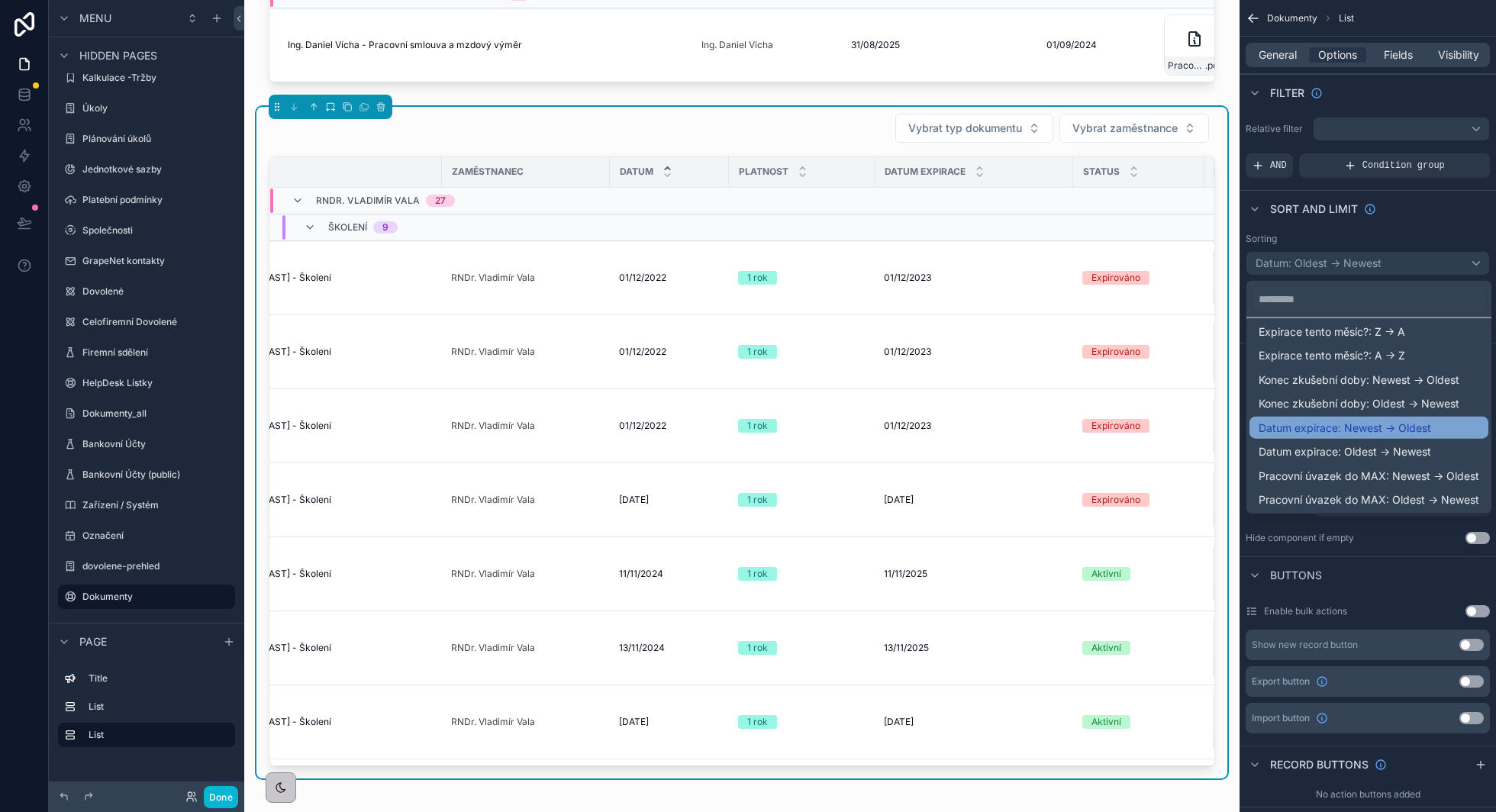 click on "Datum expirace: Newest -> Oldest" at bounding box center (1345, 427) 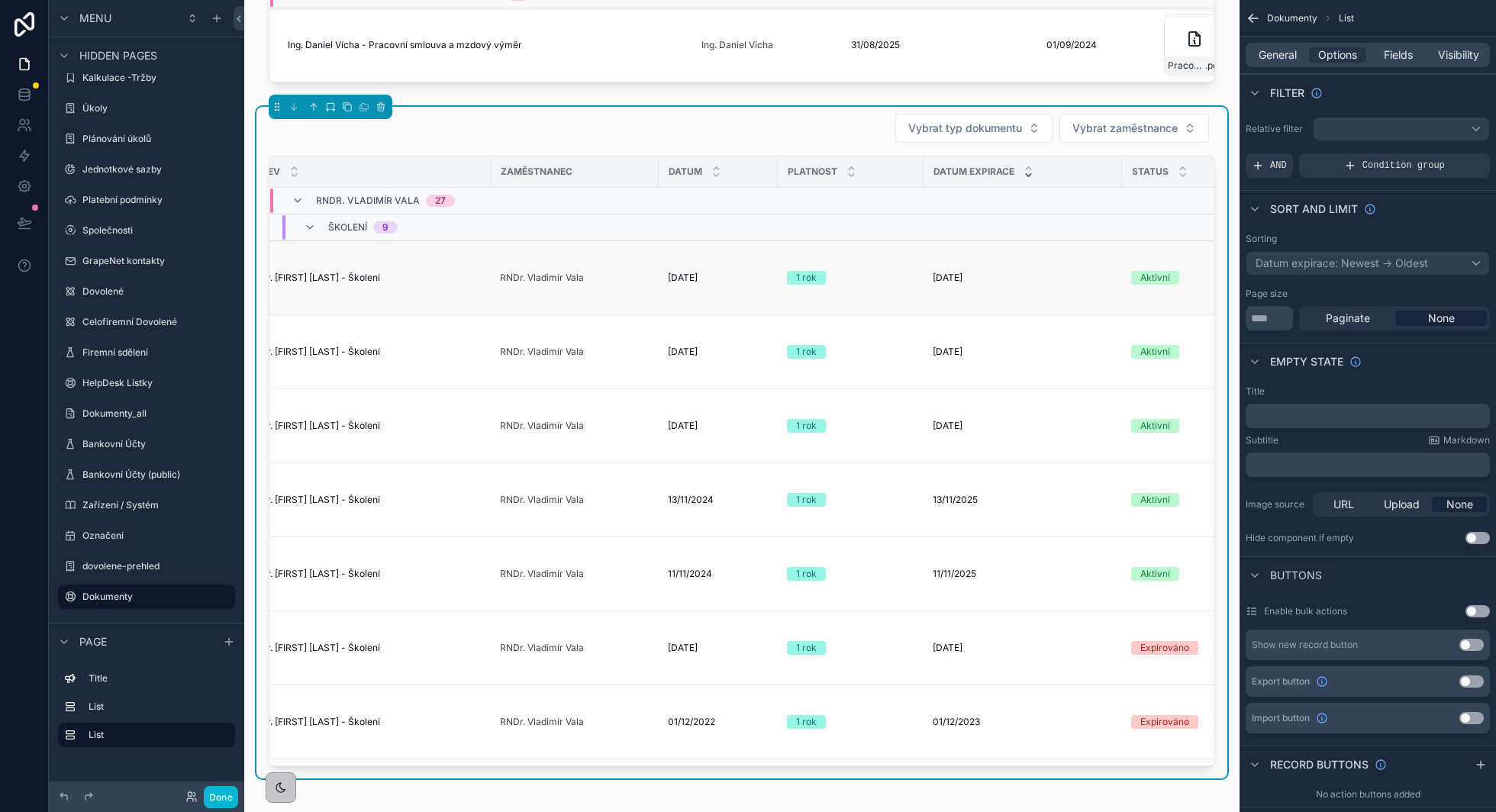 scroll, scrollTop: 0, scrollLeft: 43, axis: horizontal 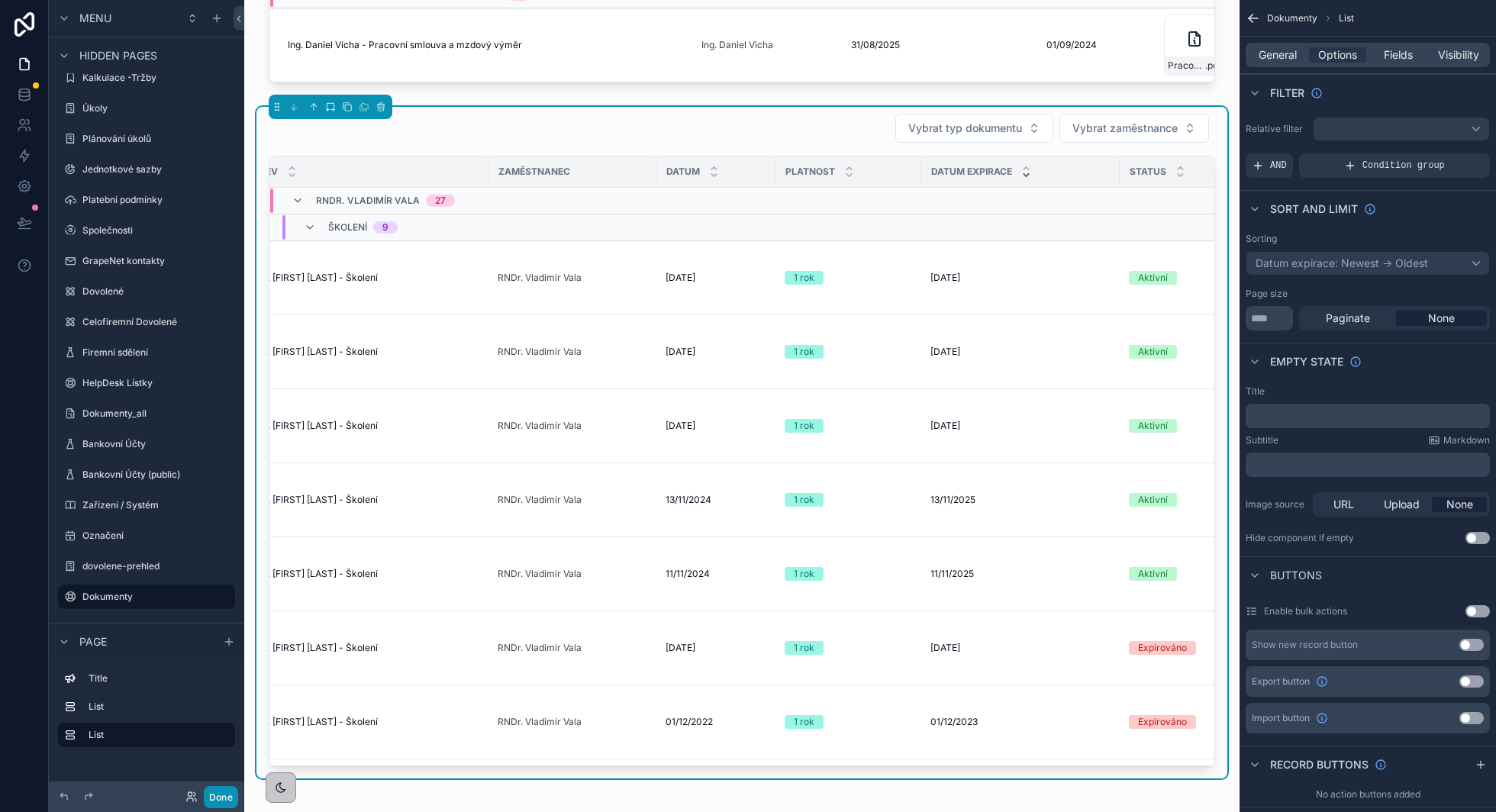 click on "Done" at bounding box center [221, 797] 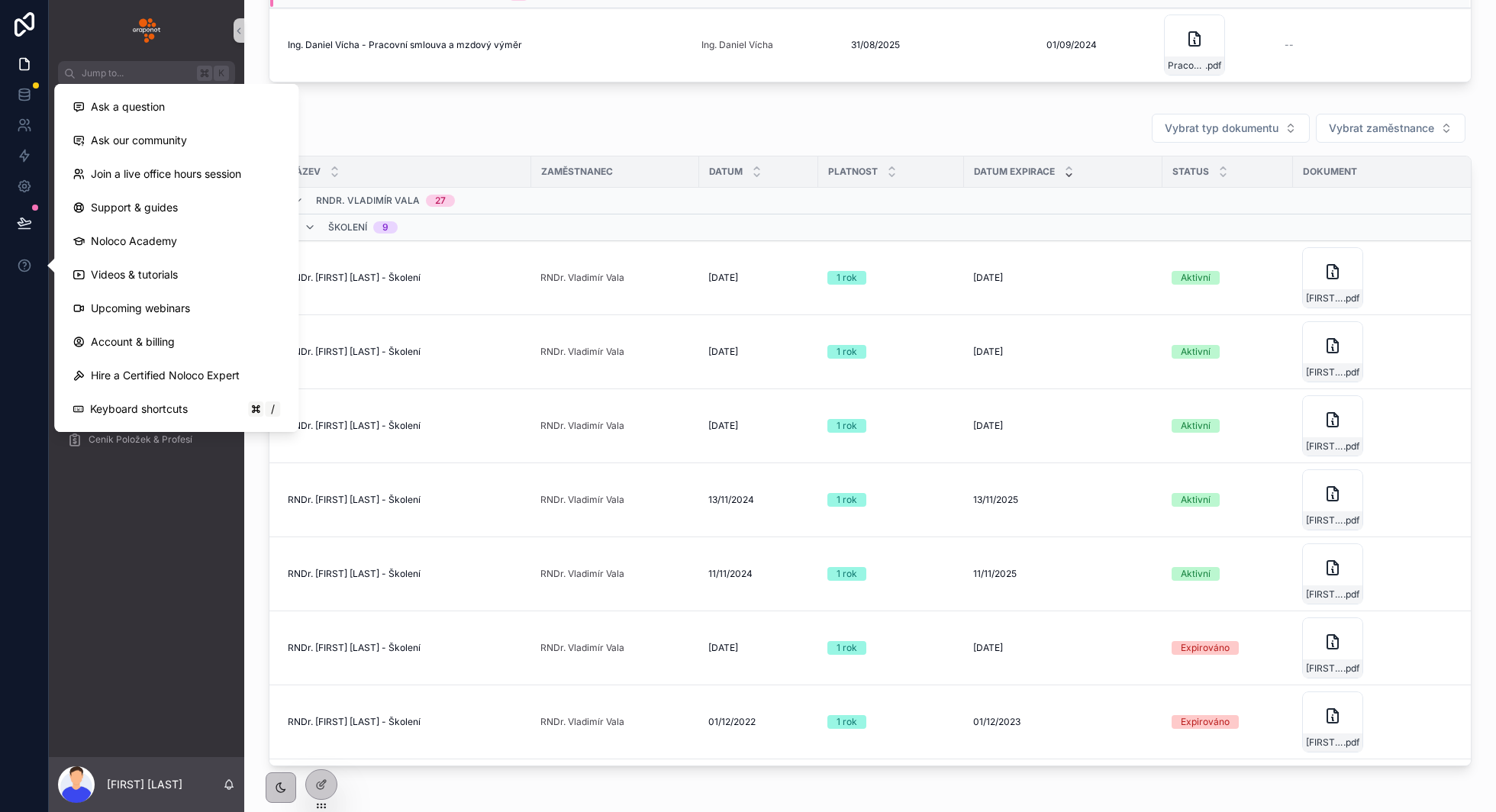 click at bounding box center [24, 223] 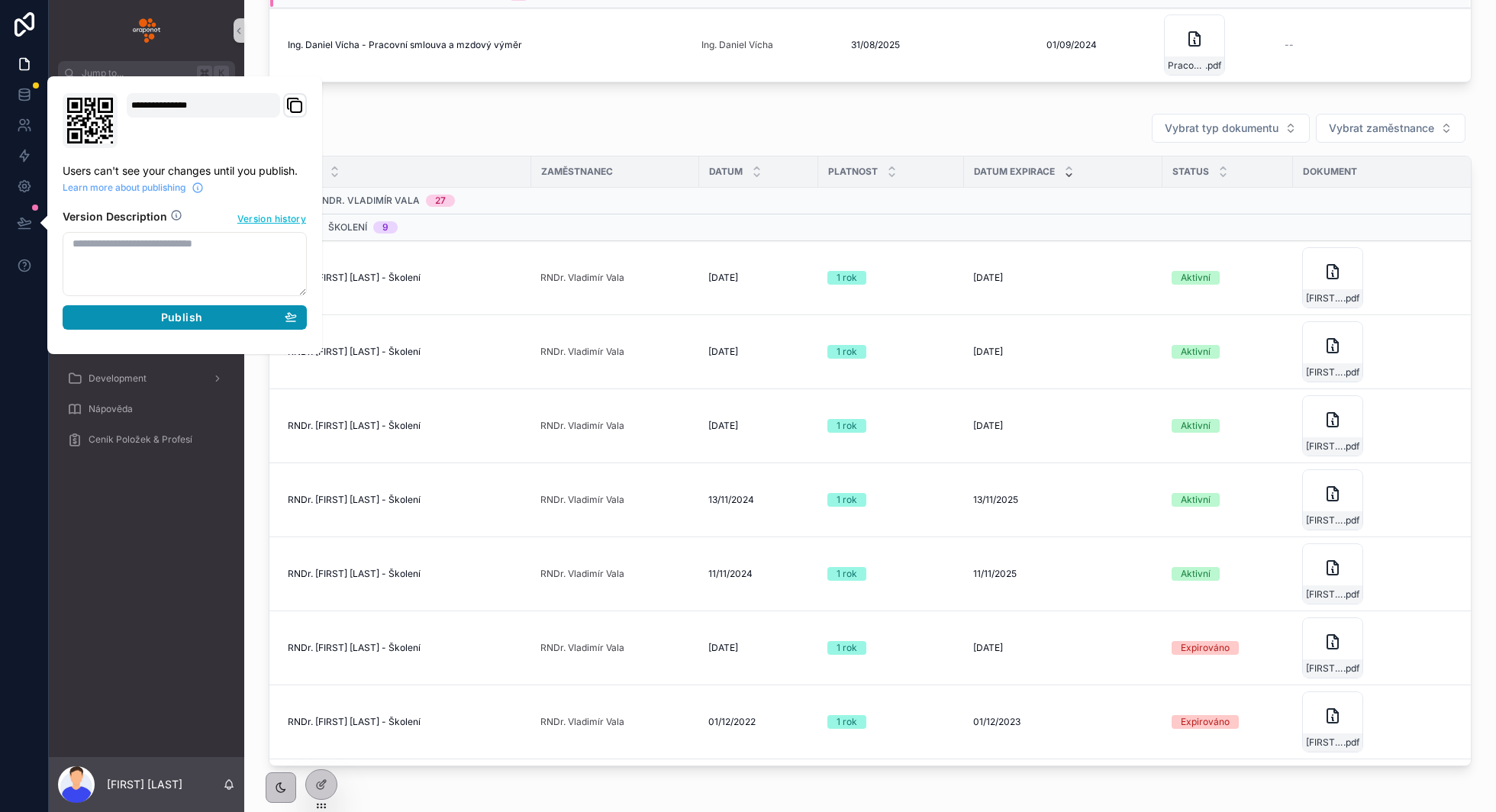 click 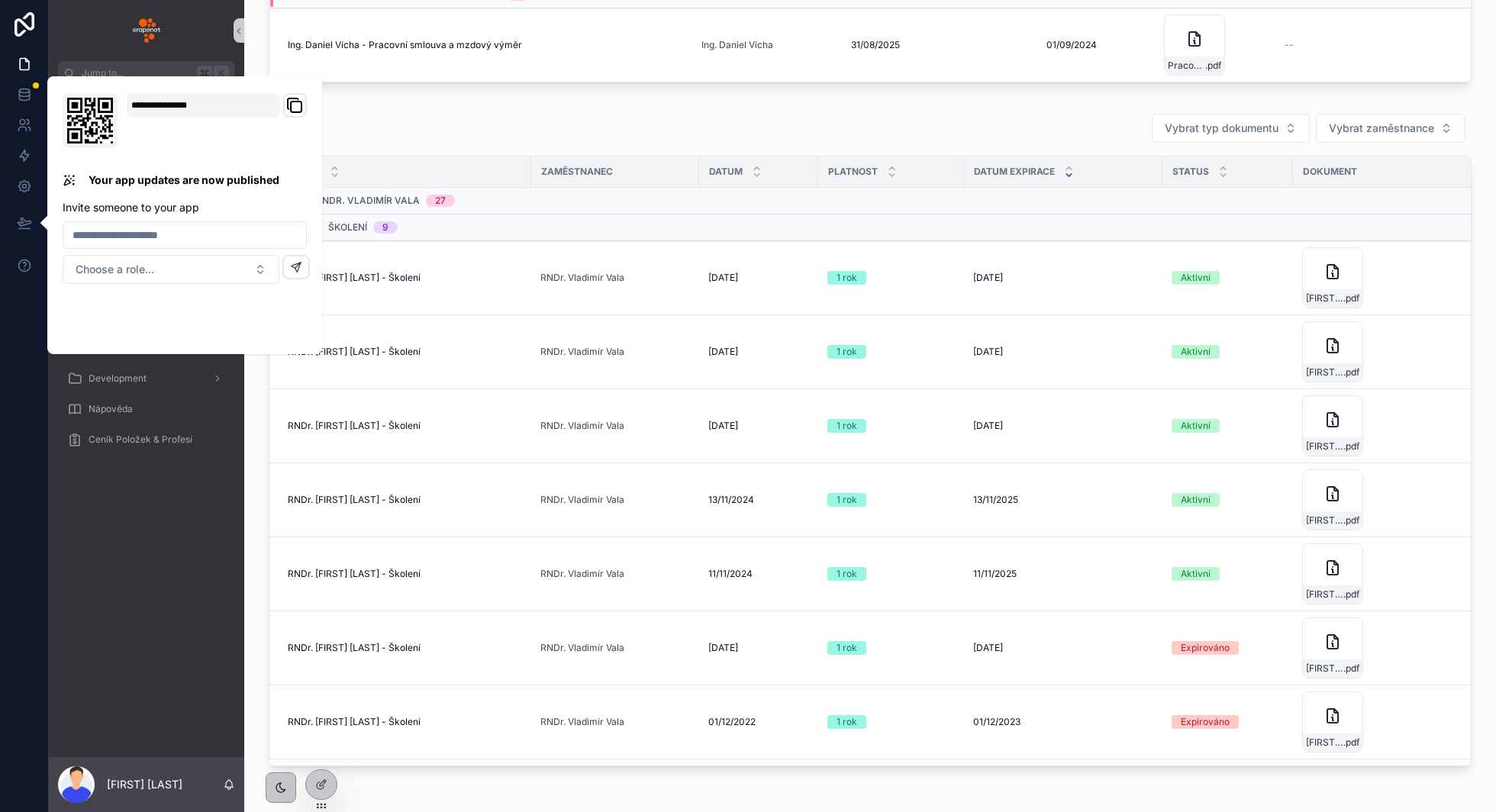 click on "GrapeNet - Domací stránka CRM Nabídky 20 Zaměstnanecká karta Personální Řízení projektů Schvalovací procesy Development Nápověda Ceník Položek & Profesí" at bounding box center [147, 421] 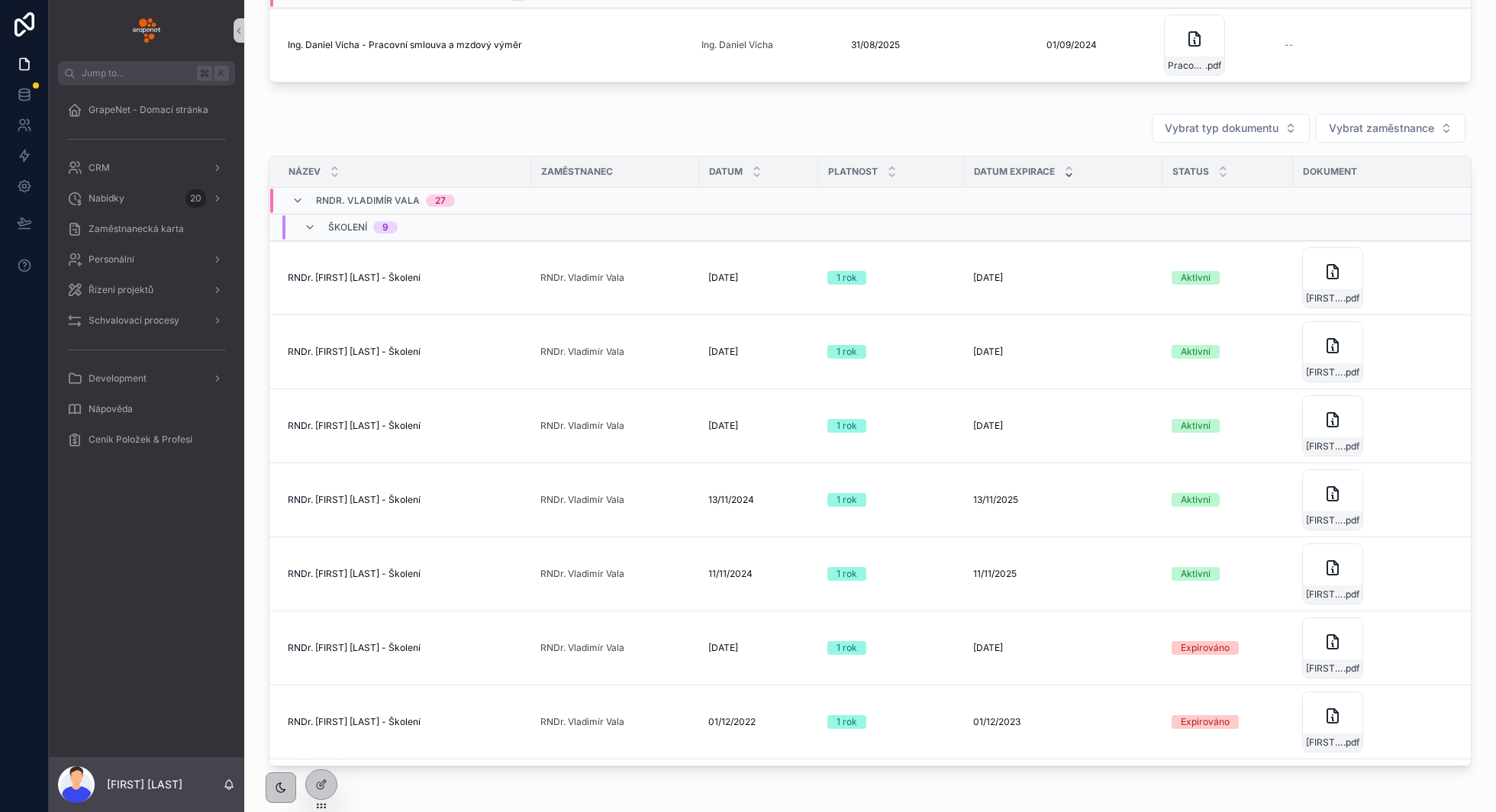 click on "Personální" at bounding box center [147, 259] 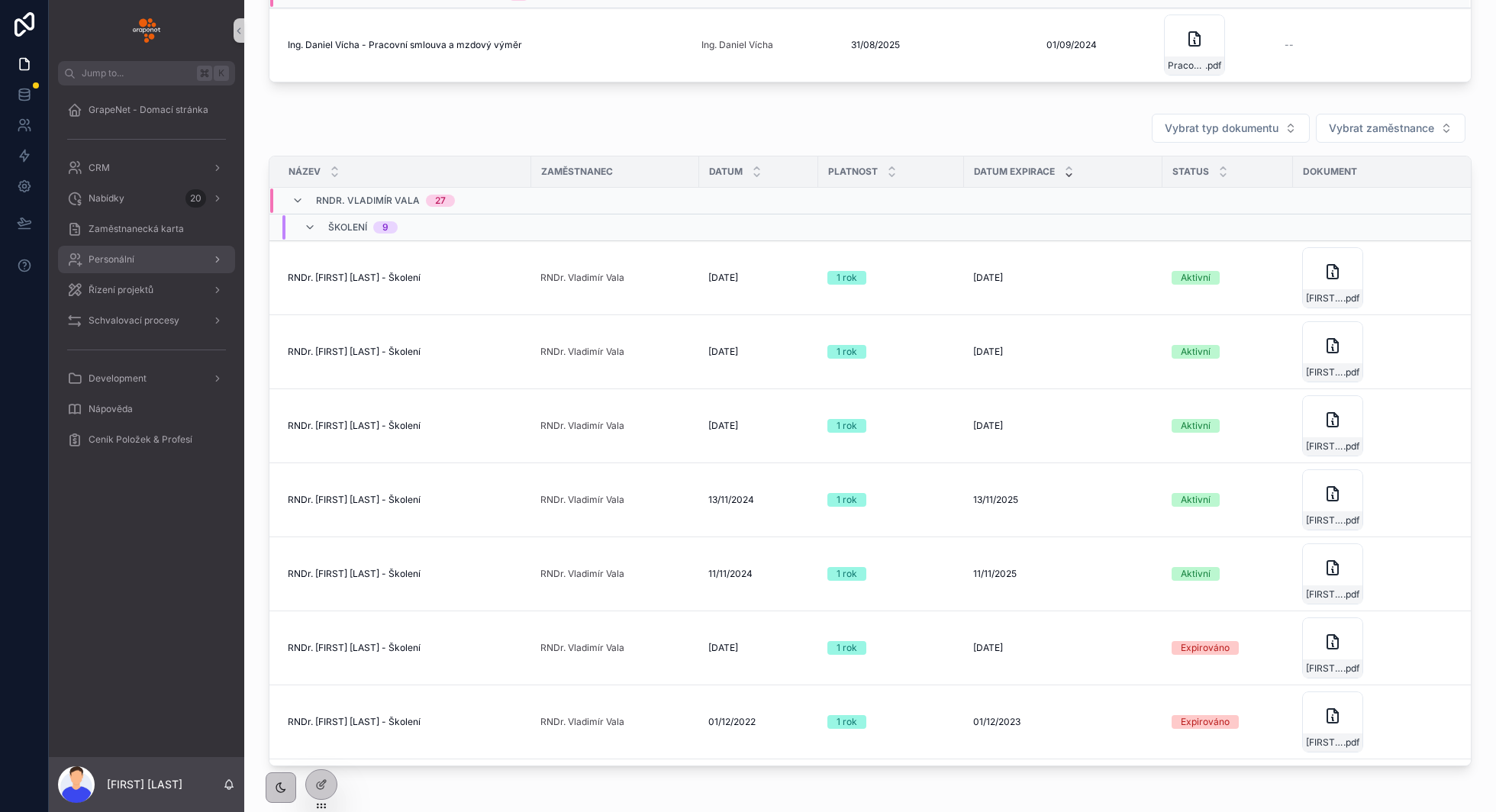 click on "Personální" at bounding box center (147, 259) 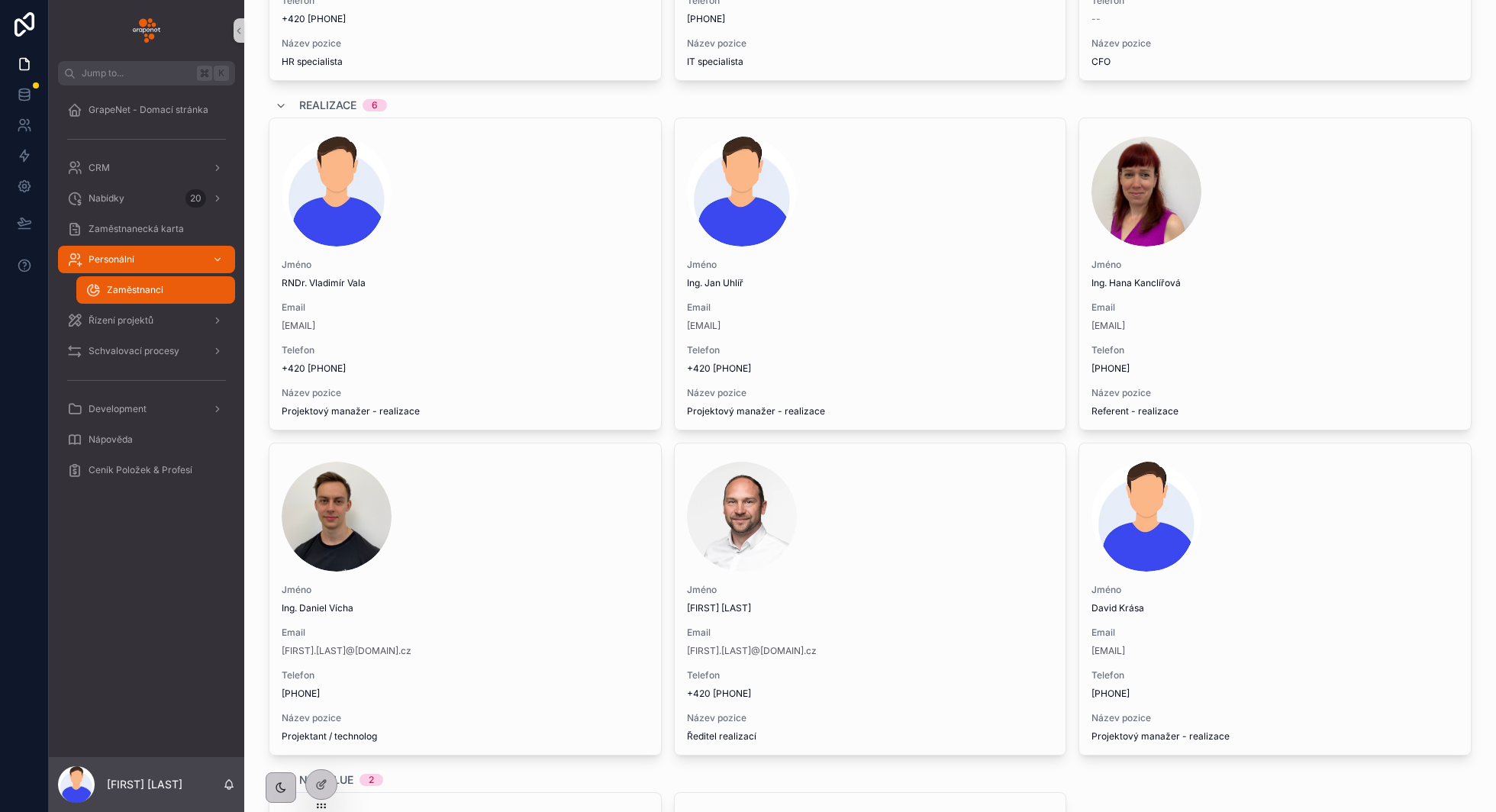 scroll, scrollTop: 2015, scrollLeft: 0, axis: vertical 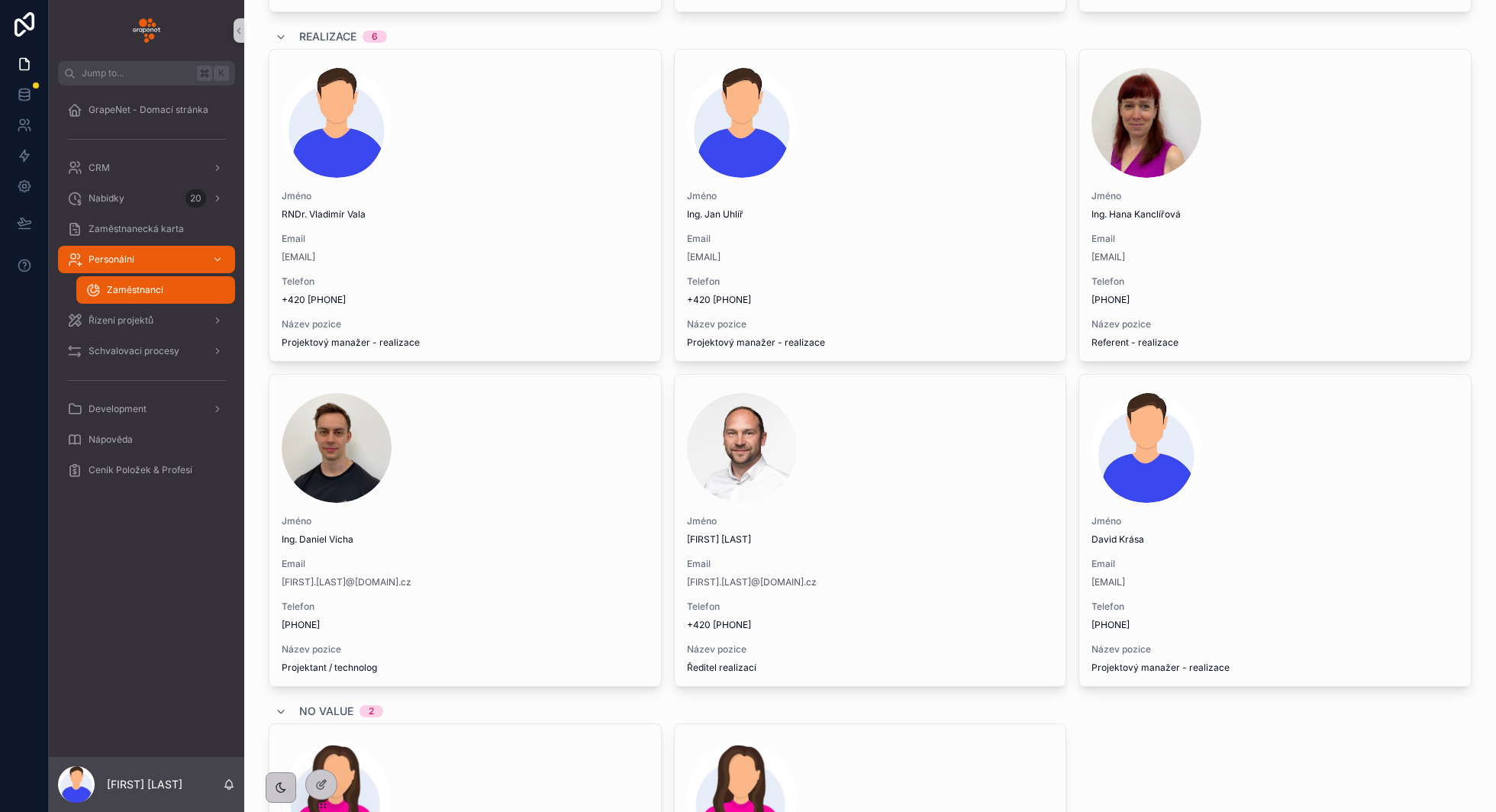 click on "Jméno Ing. [FIRST] [LAST] Email [FIRST].[LAST]@[DOMAIN].cz Telefon +420 [PHONE] Název pozice Projektant / technolog" at bounding box center [465, 530] 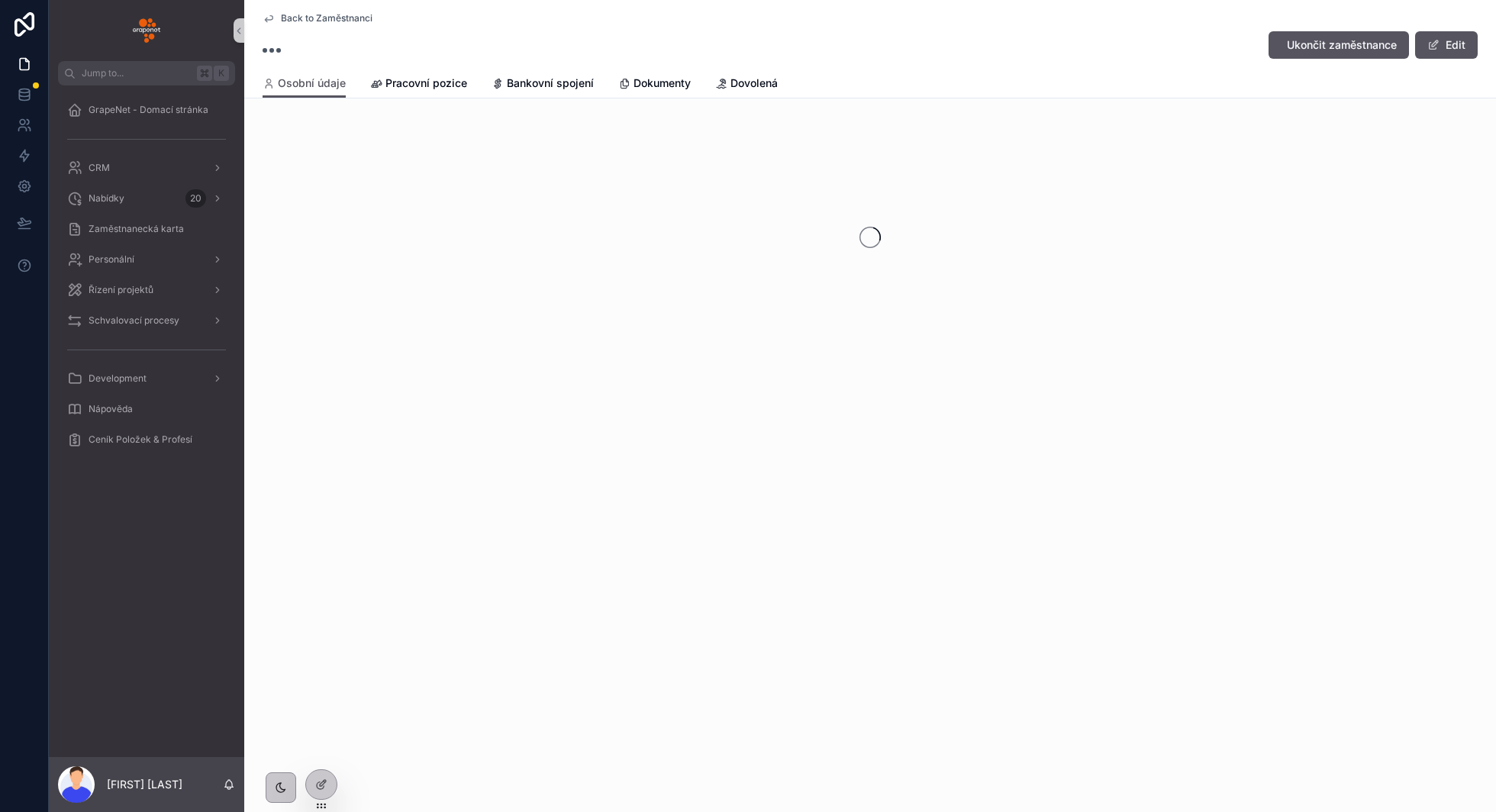 scroll, scrollTop: 0, scrollLeft: 0, axis: both 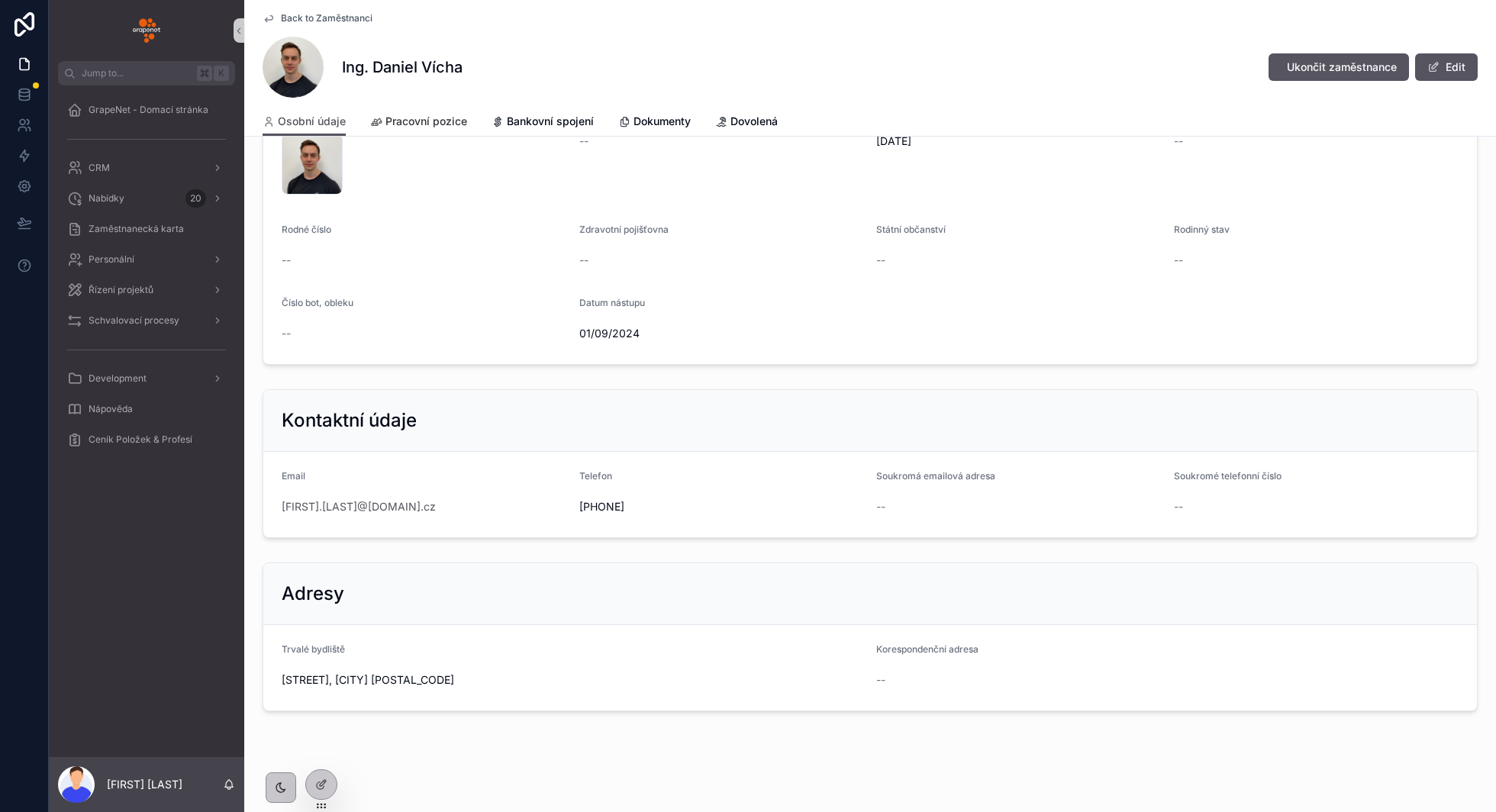 click on "Pracovní pozice" at bounding box center (426, 121) 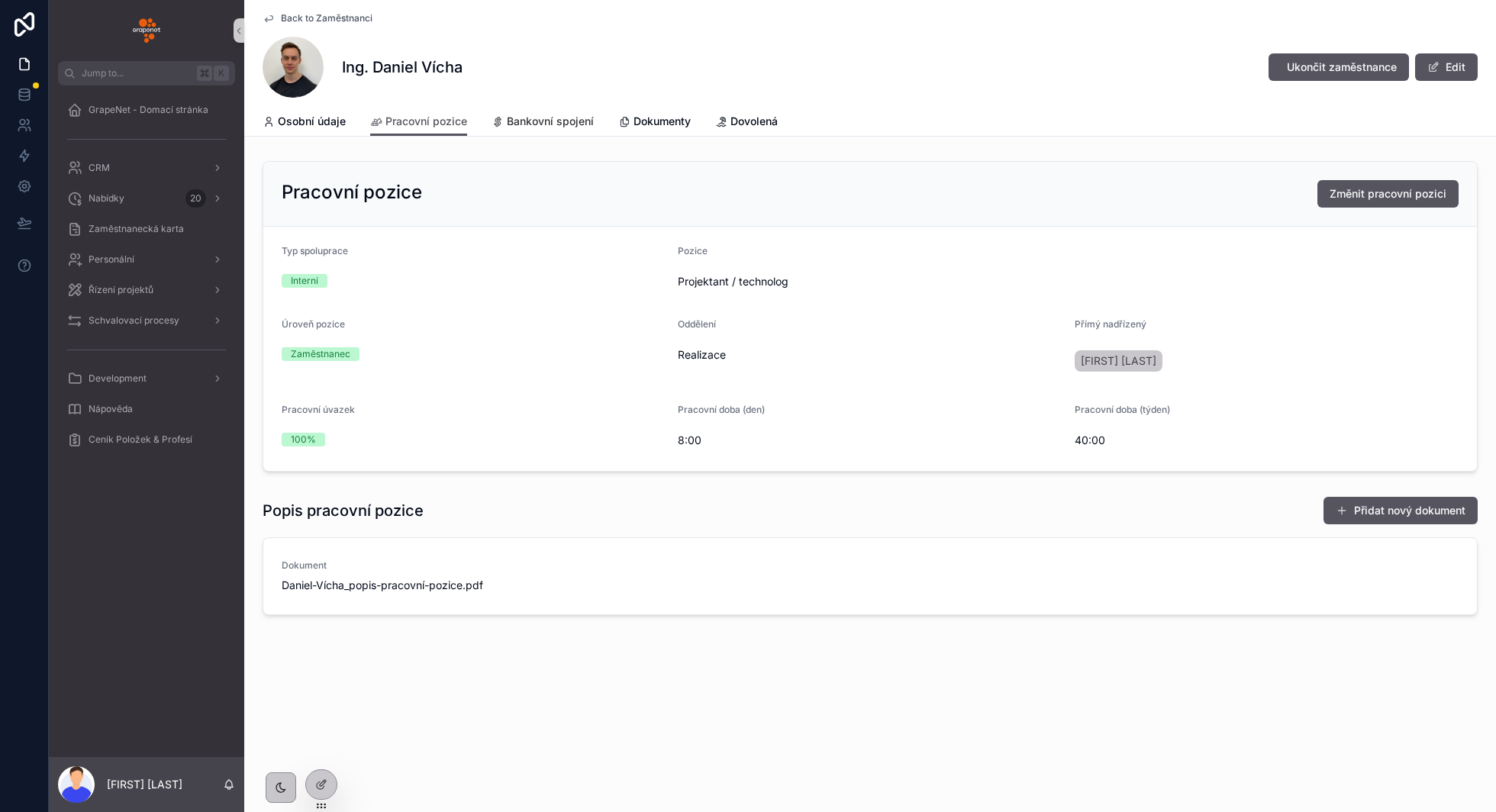 click on "Bankovní spojení" at bounding box center [550, 121] 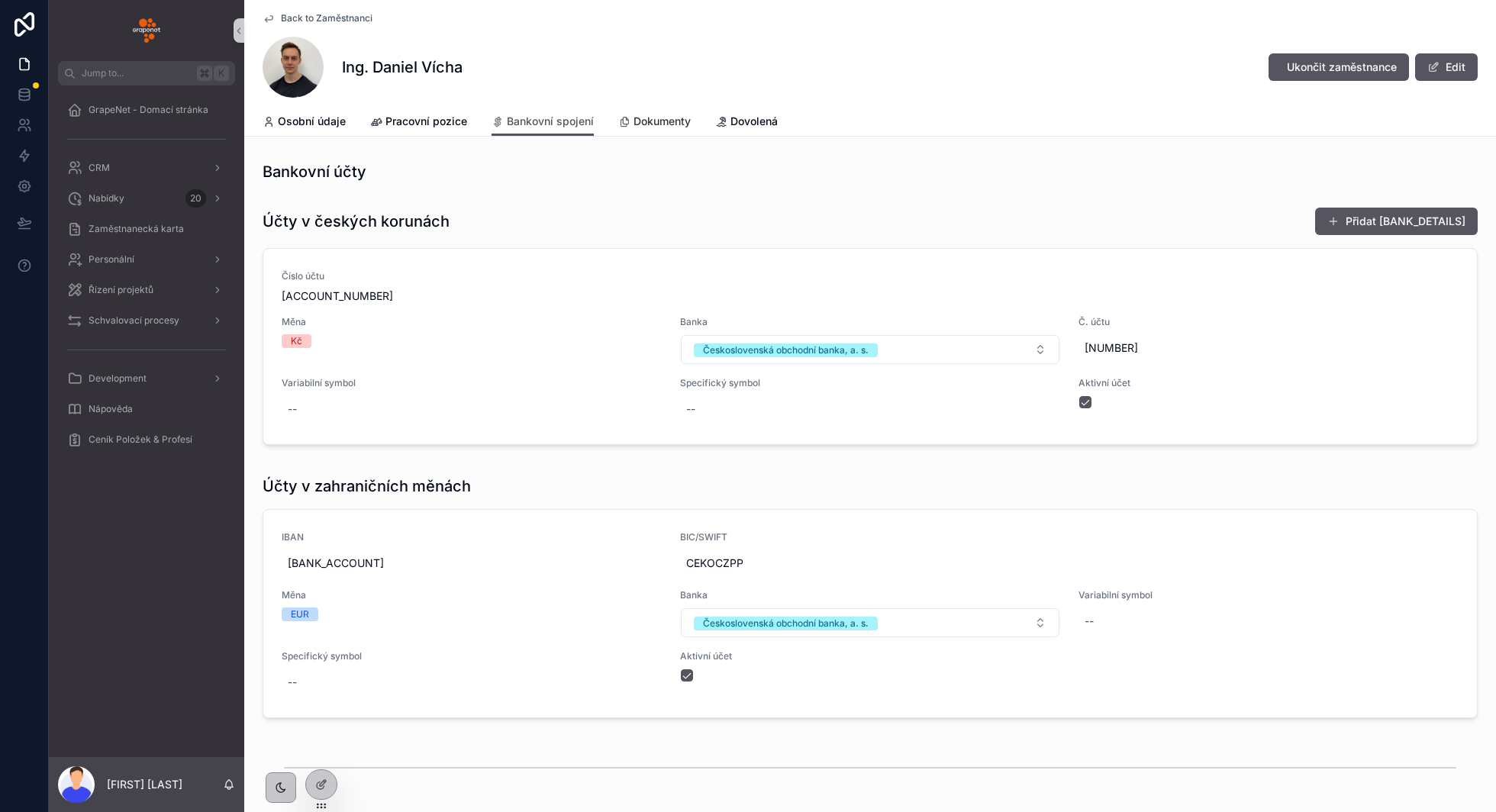 click at bounding box center [624, 122] 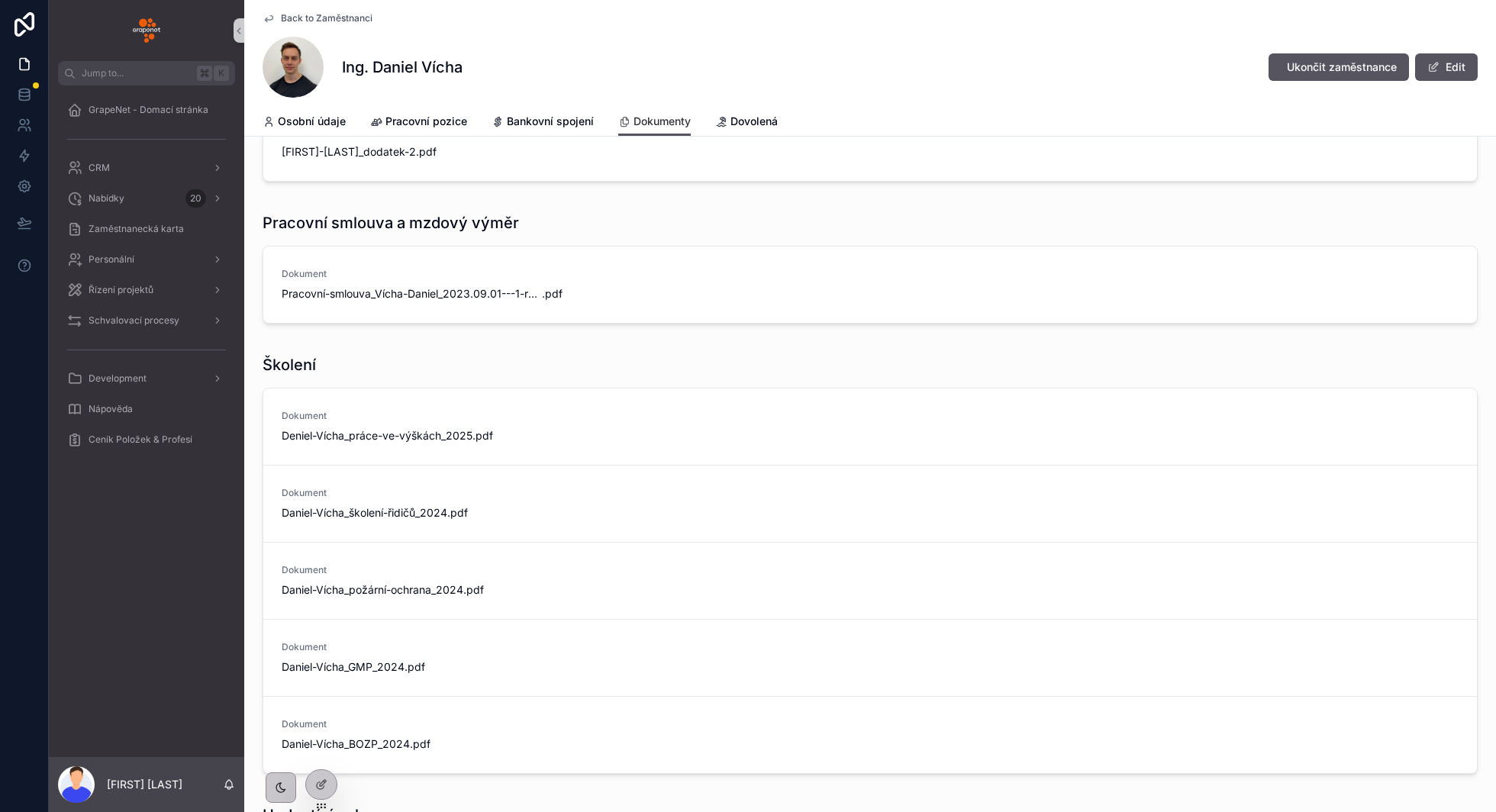 scroll, scrollTop: 0, scrollLeft: 0, axis: both 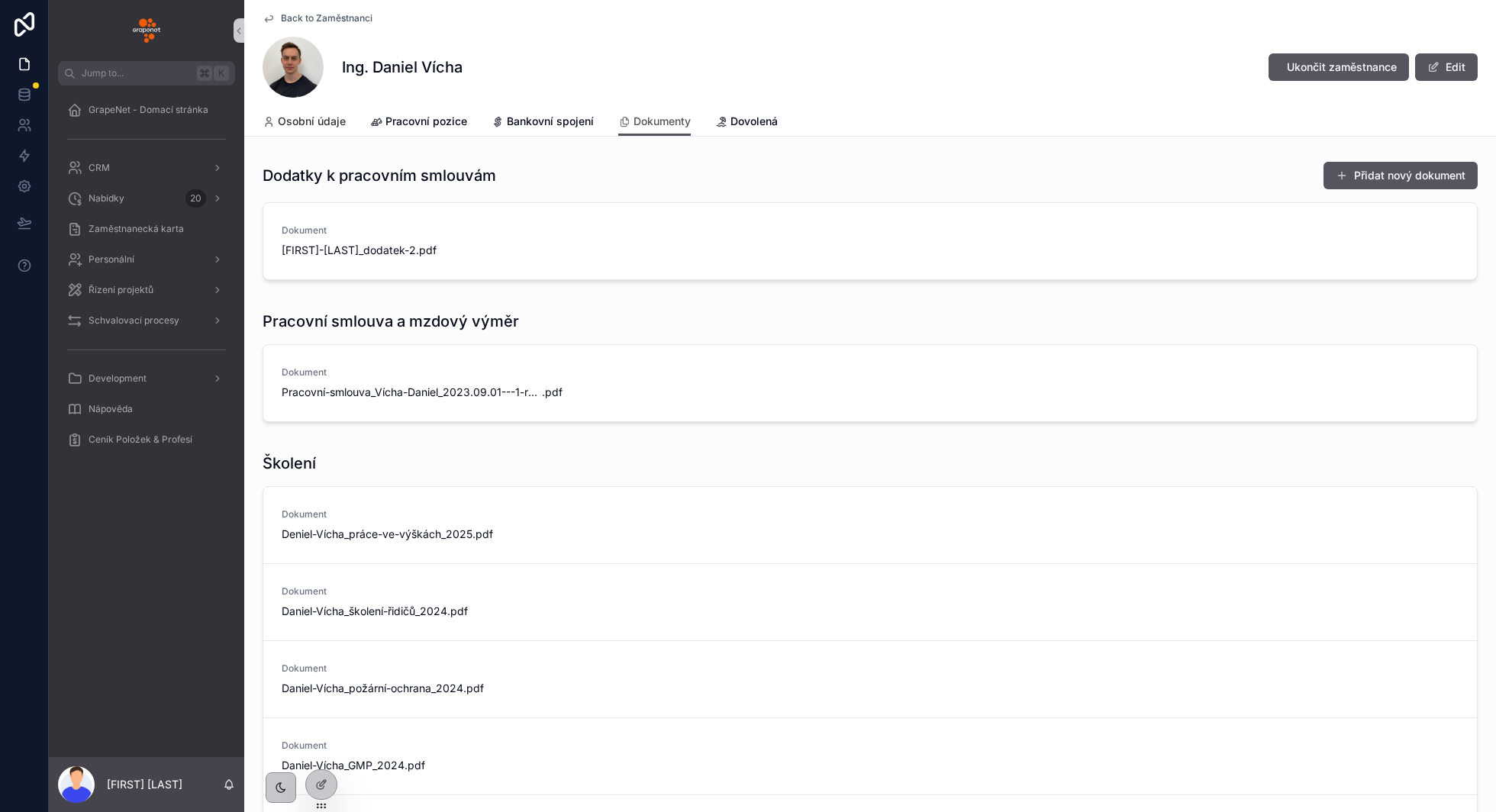 click at bounding box center (269, 122) 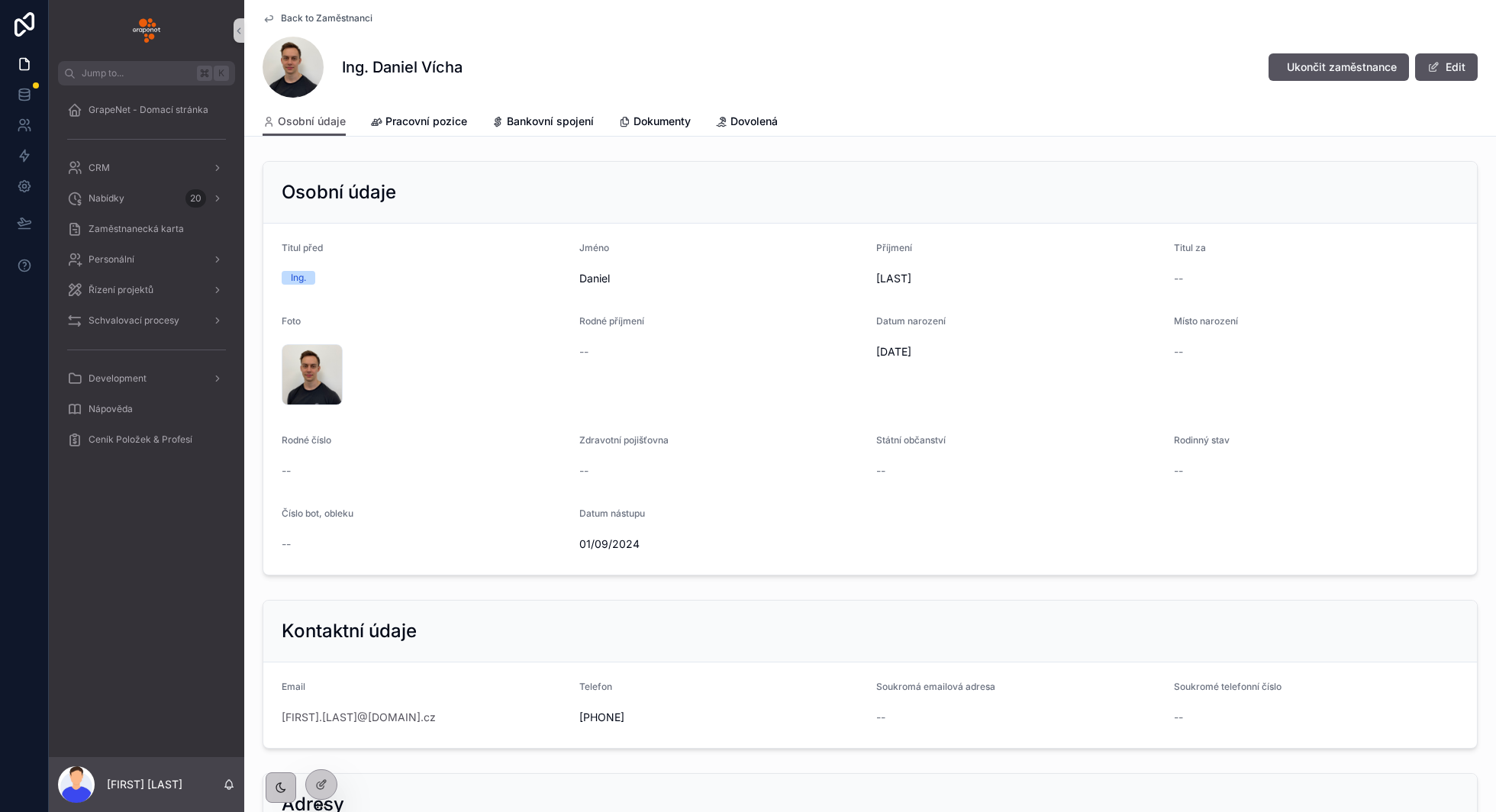 click on "Back to Zaměstnanci" at bounding box center [327, 18] 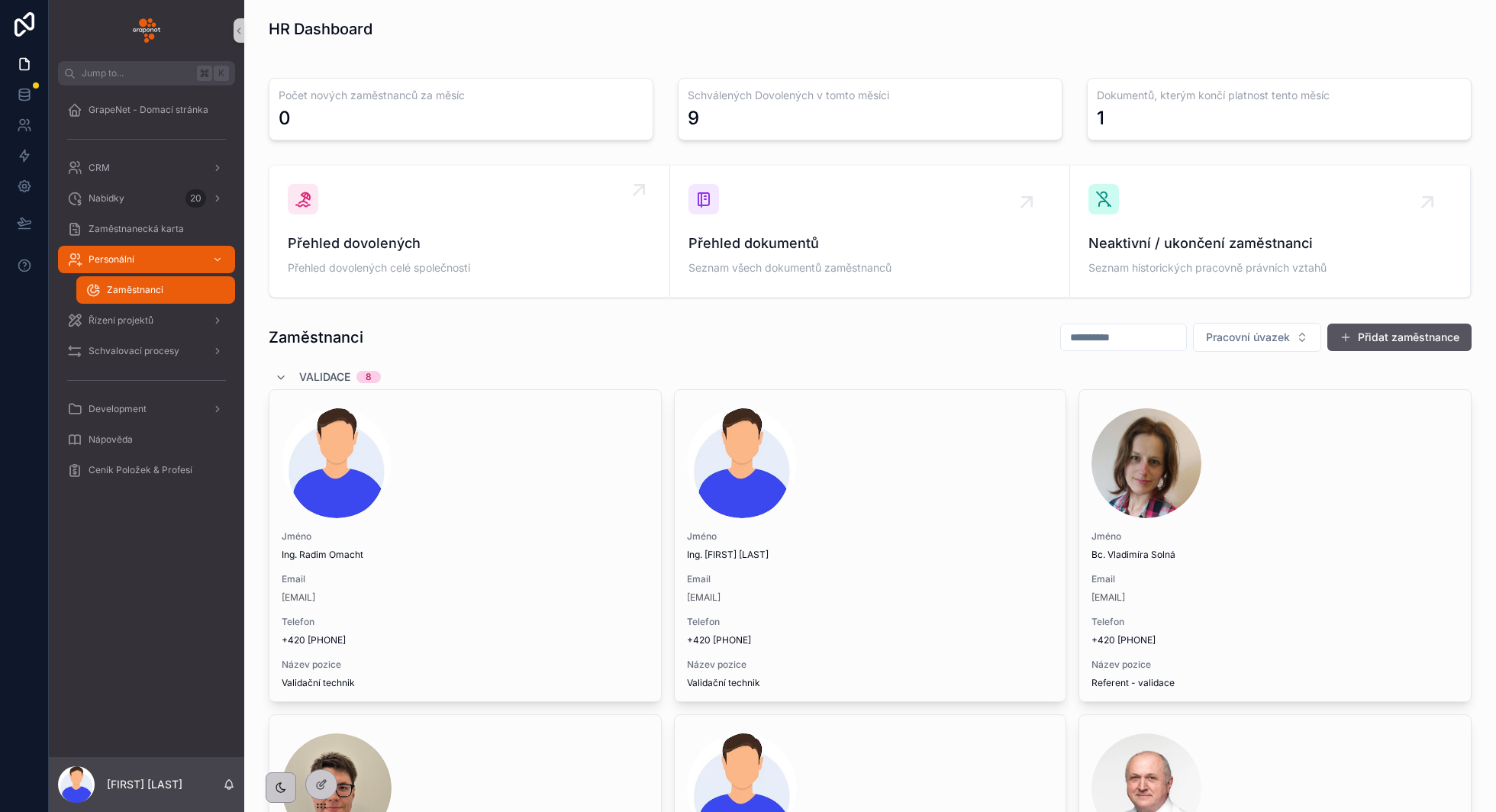 click on "Přehled dovolených Přehled dovolených celé společnosti" at bounding box center (469, 231) 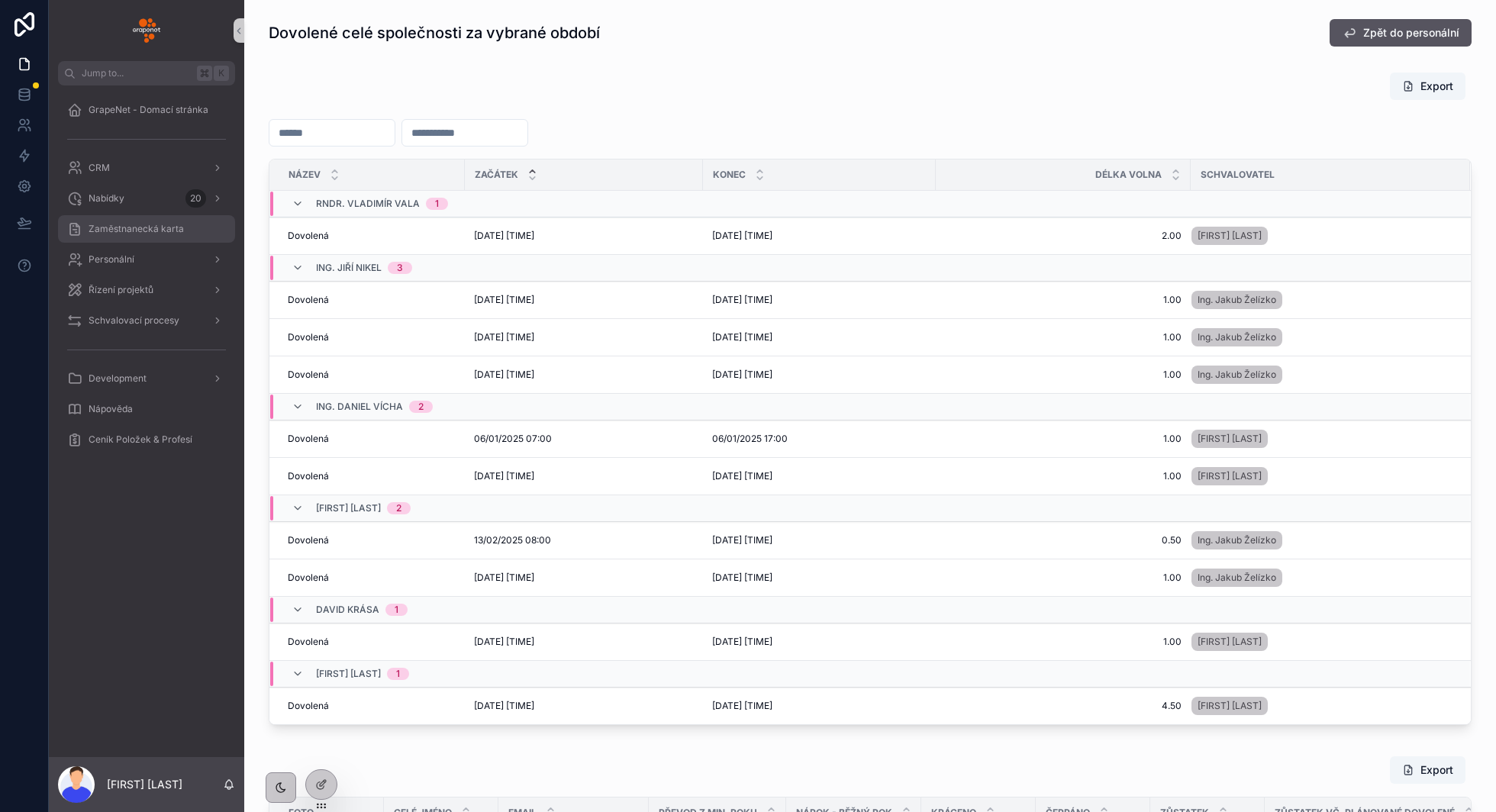 click on "Zaměstnanecká karta" at bounding box center (136, 229) 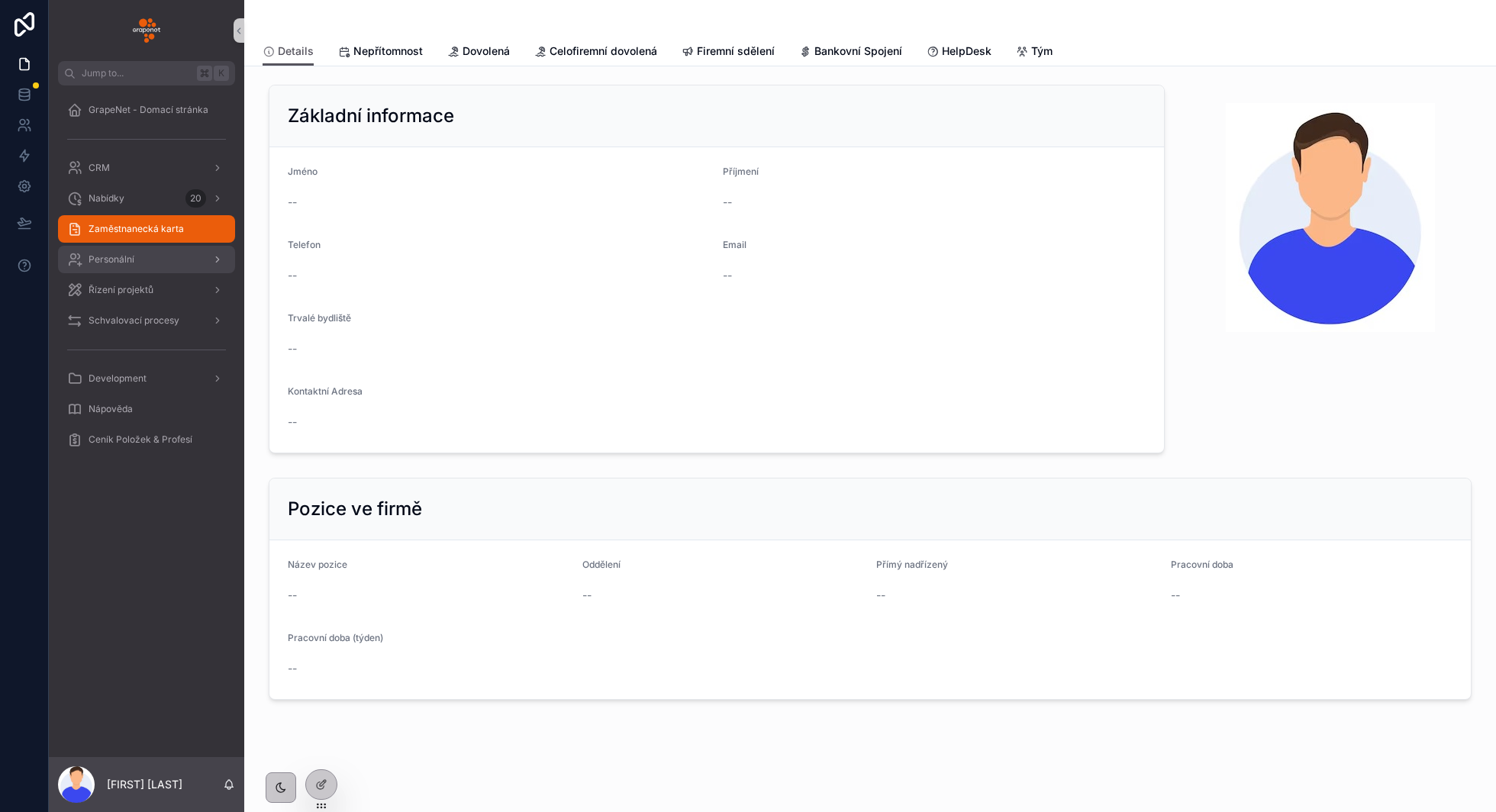 click on "Personální" at bounding box center [147, 259] 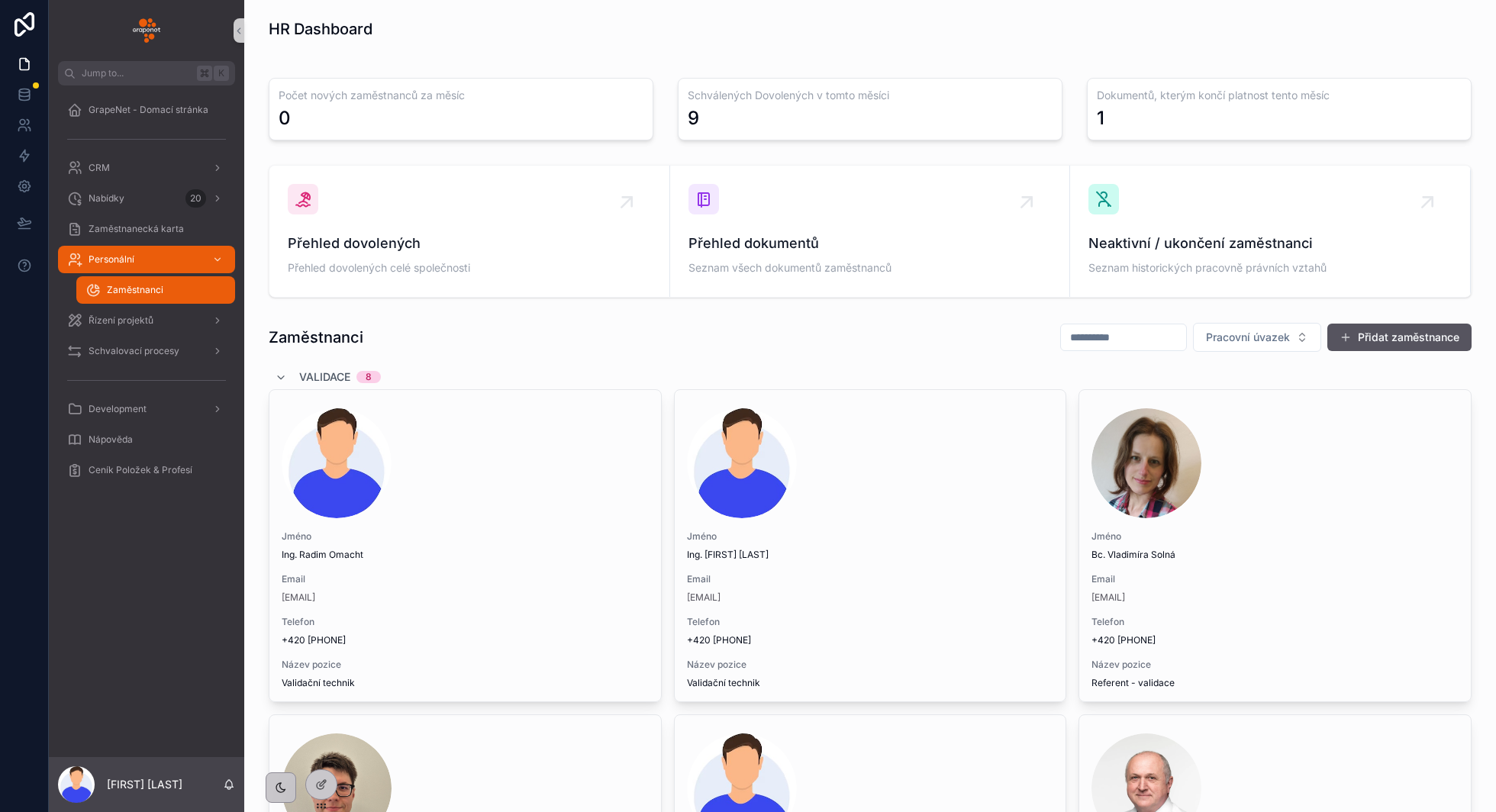 click on "Schválených Dovolených v tomto měsíci 9" at bounding box center [870, 109] 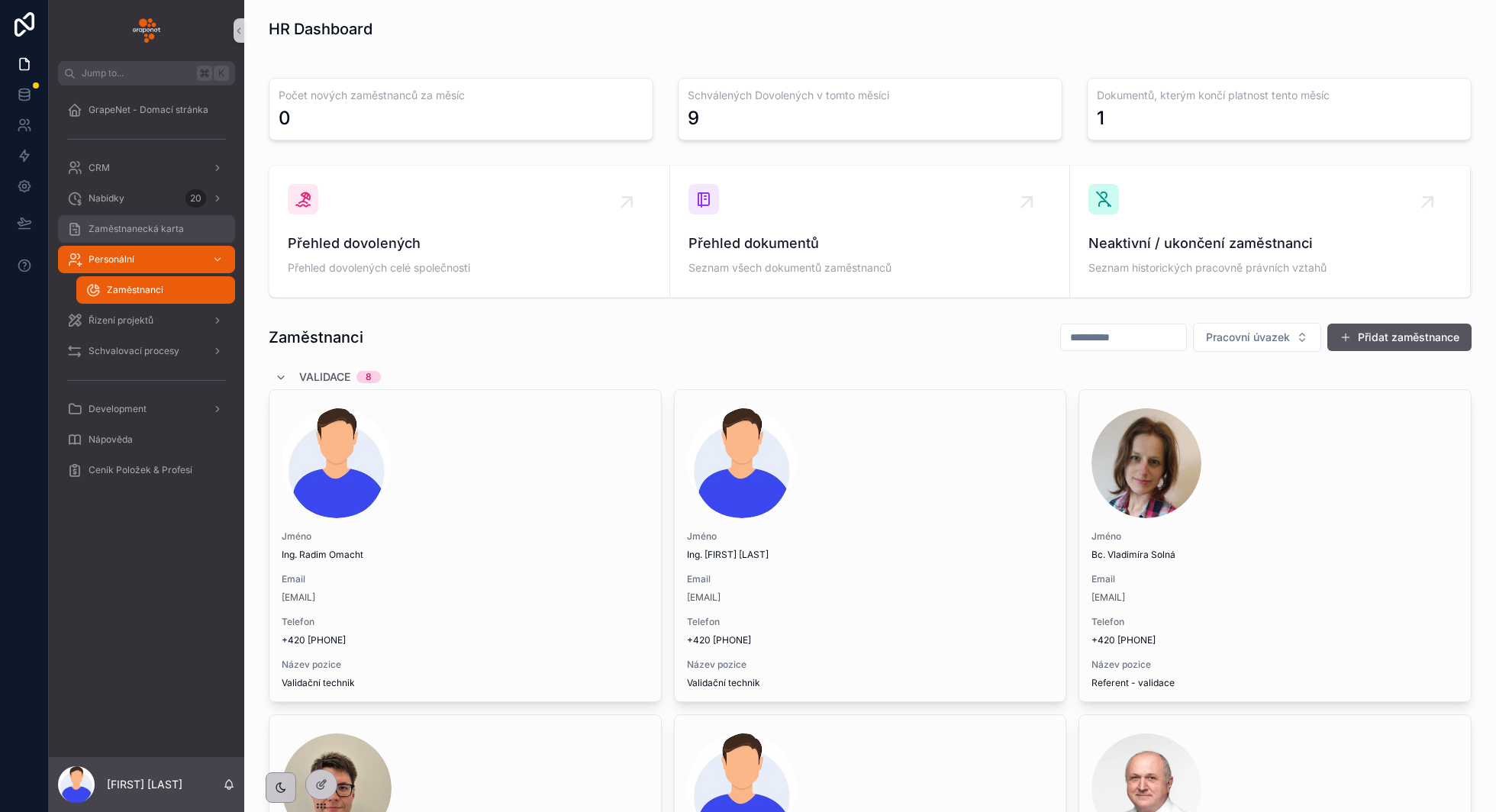 click on "Zaměstnanecká karta" at bounding box center (147, 229) 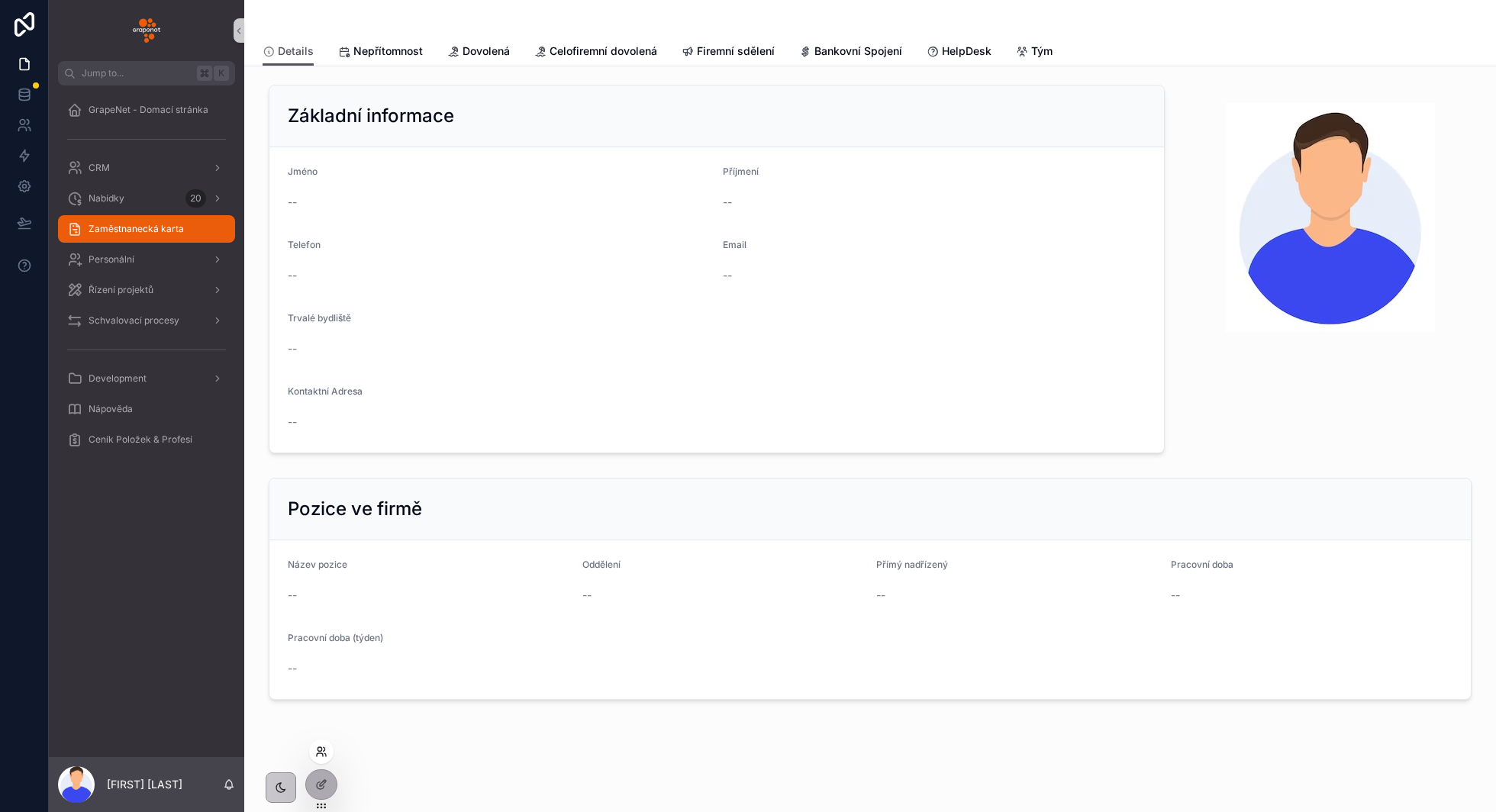 click 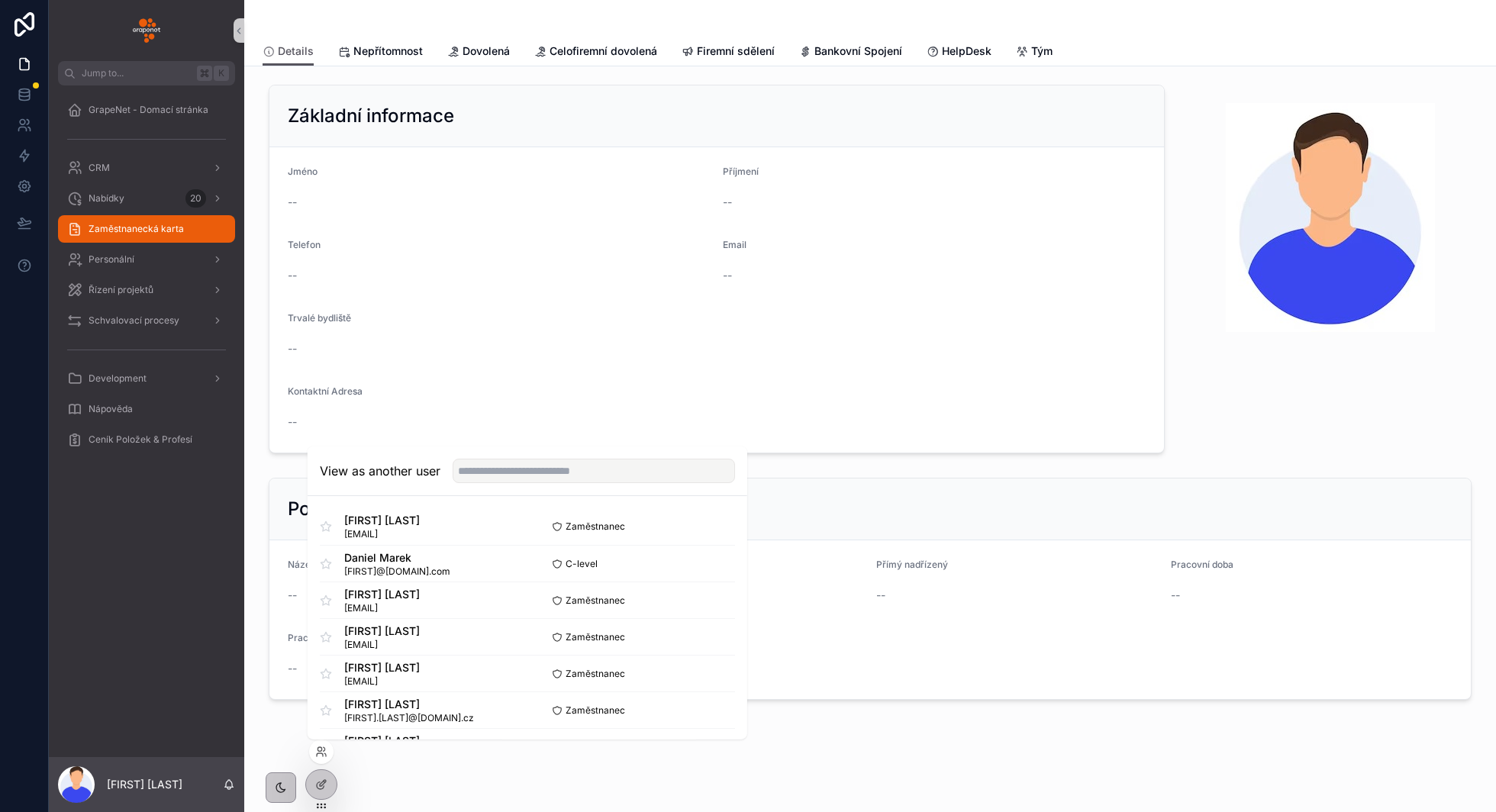 click on "View as another user" at bounding box center (527, 471) 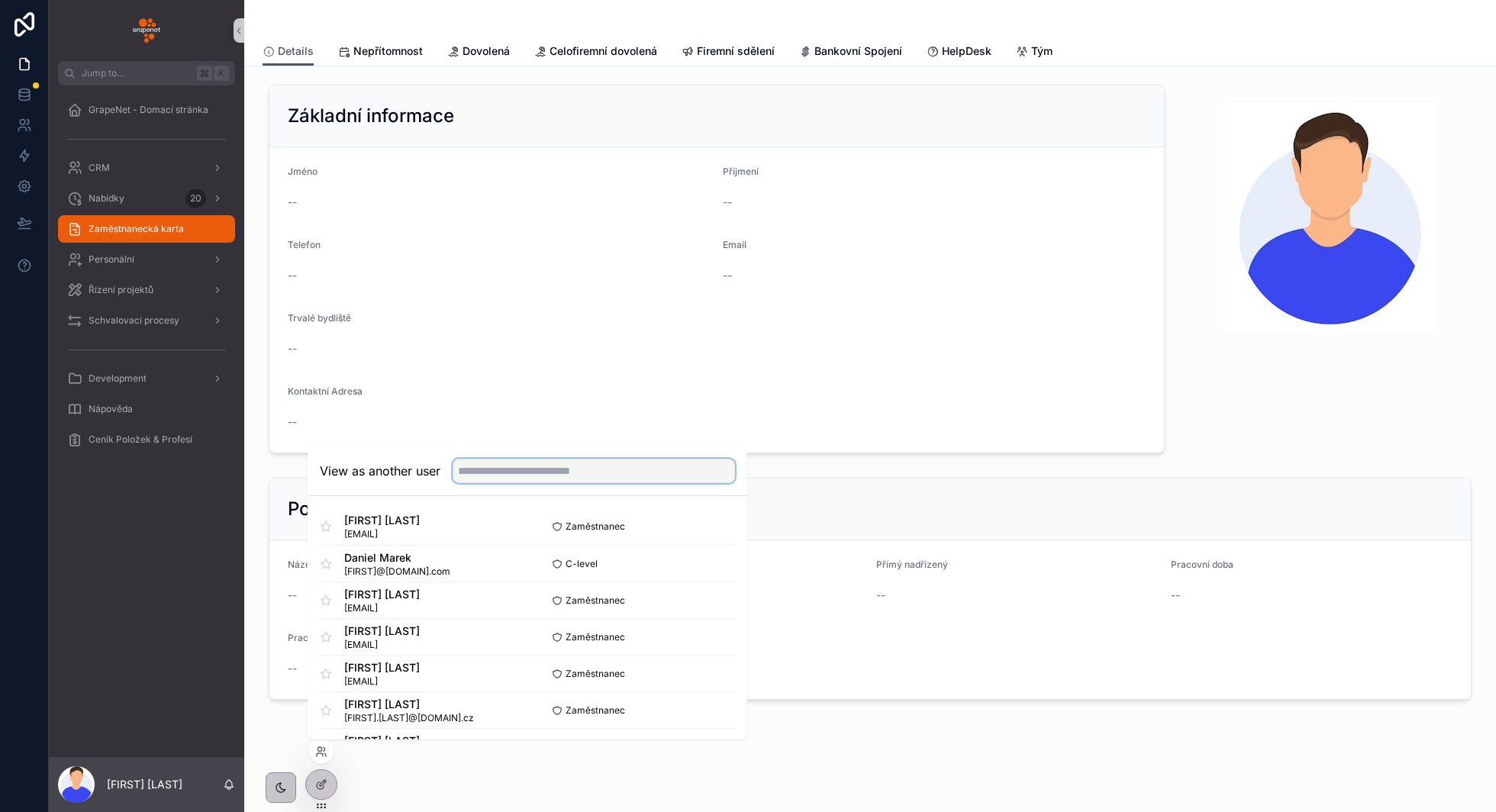 click at bounding box center [594, 471] 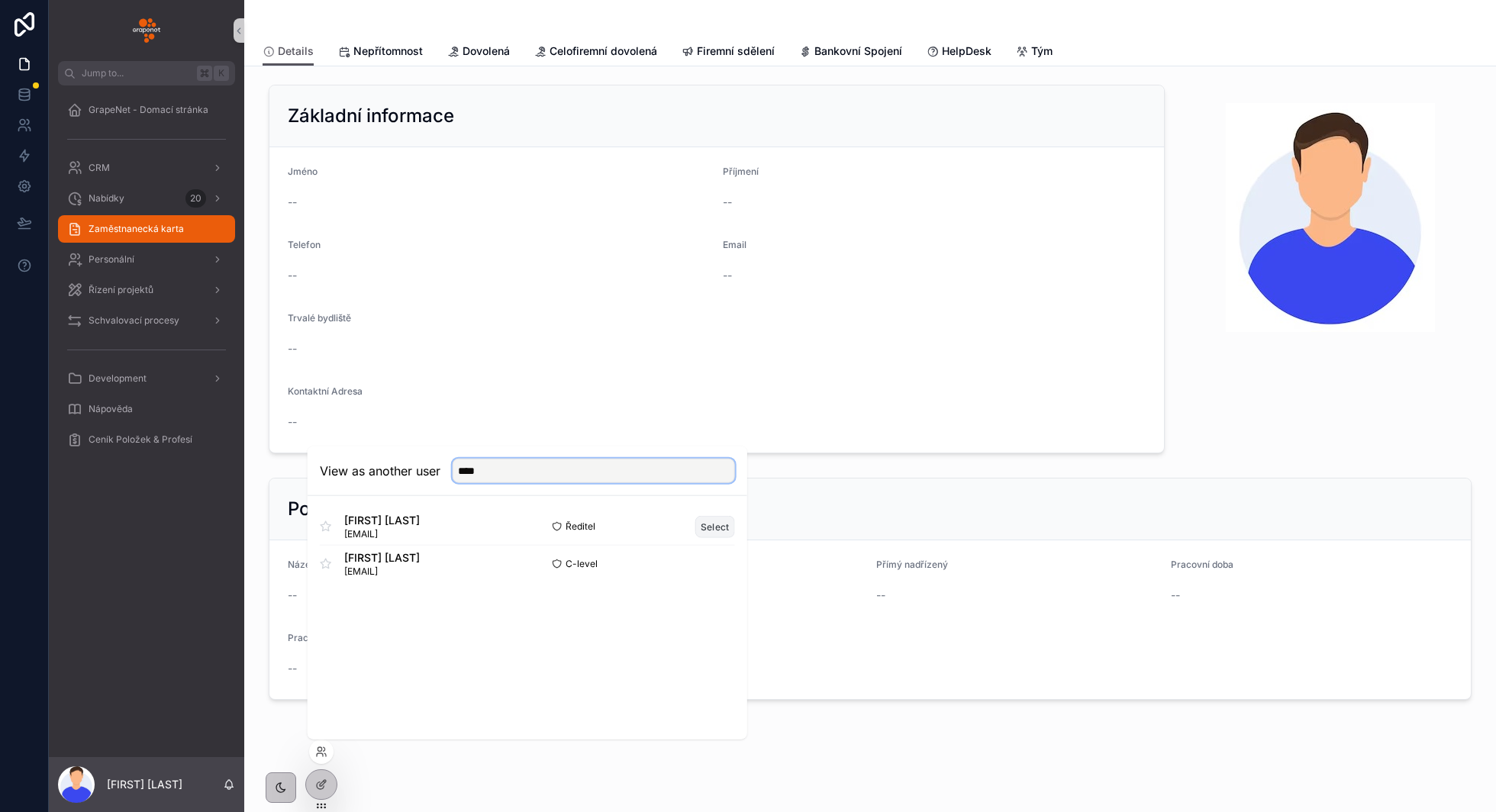 type on "****" 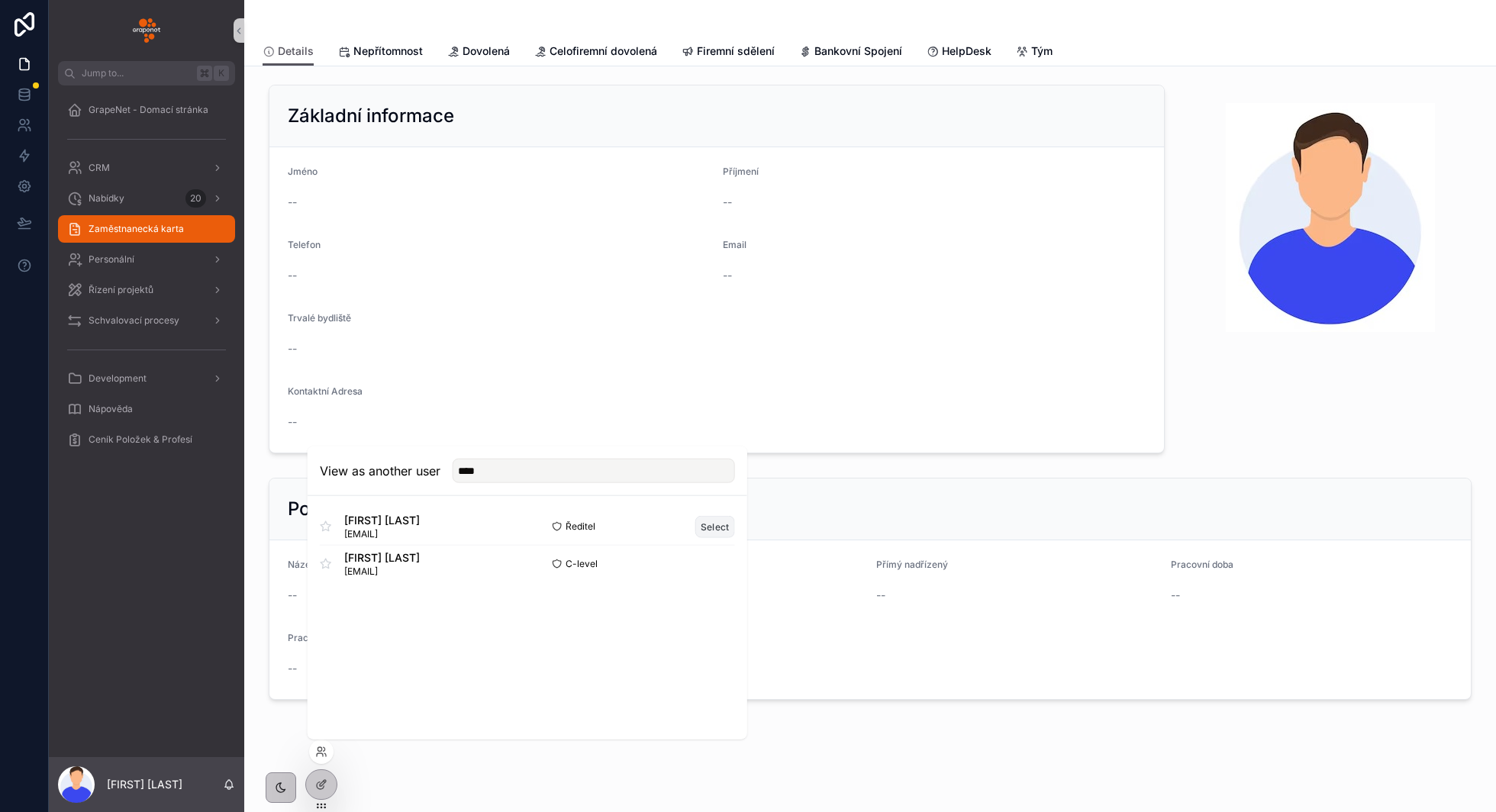 click on "Select" at bounding box center (715, 526) 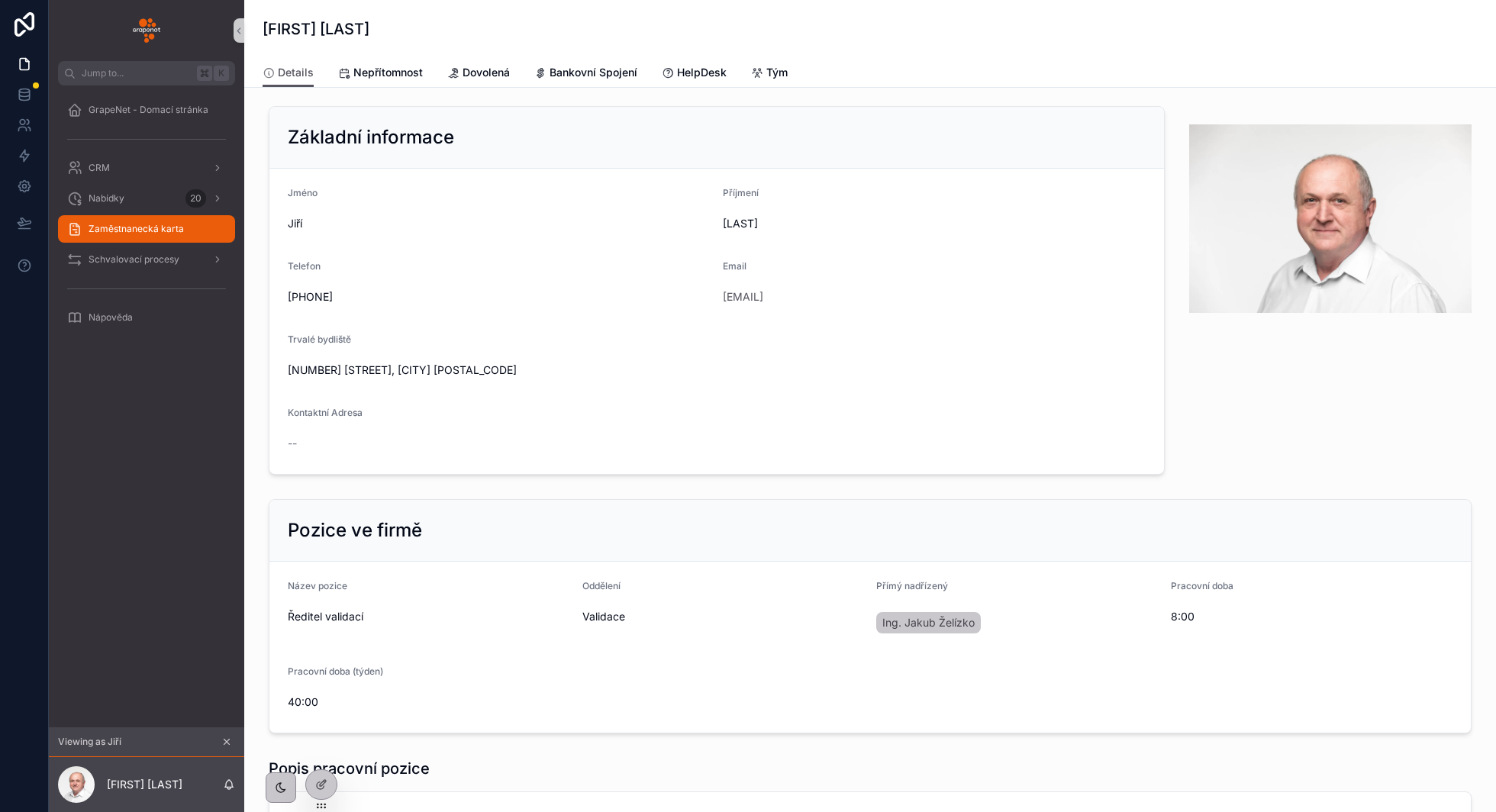 scroll, scrollTop: 0, scrollLeft: 0, axis: both 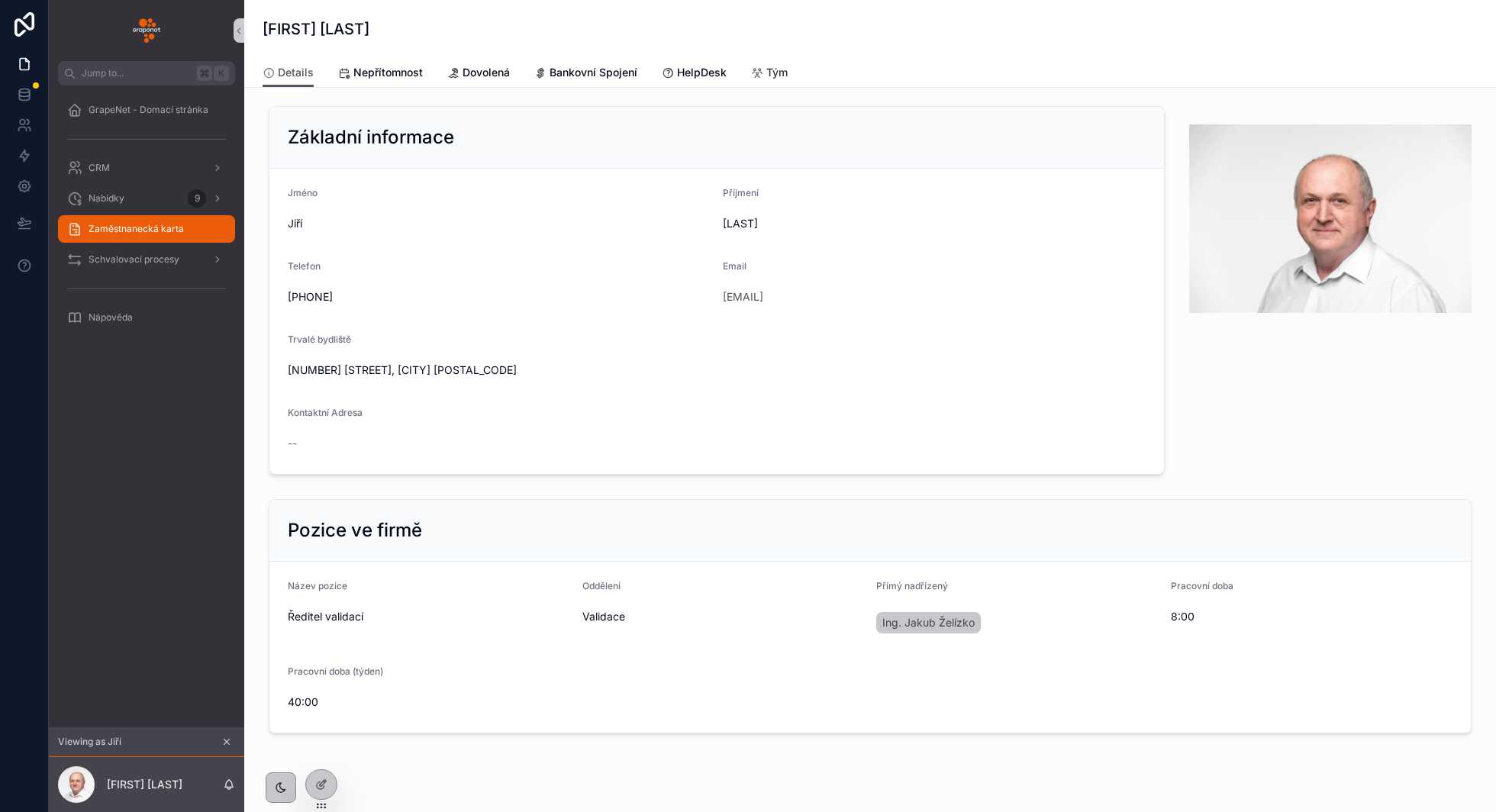 click on "Tým" at bounding box center (777, 72) 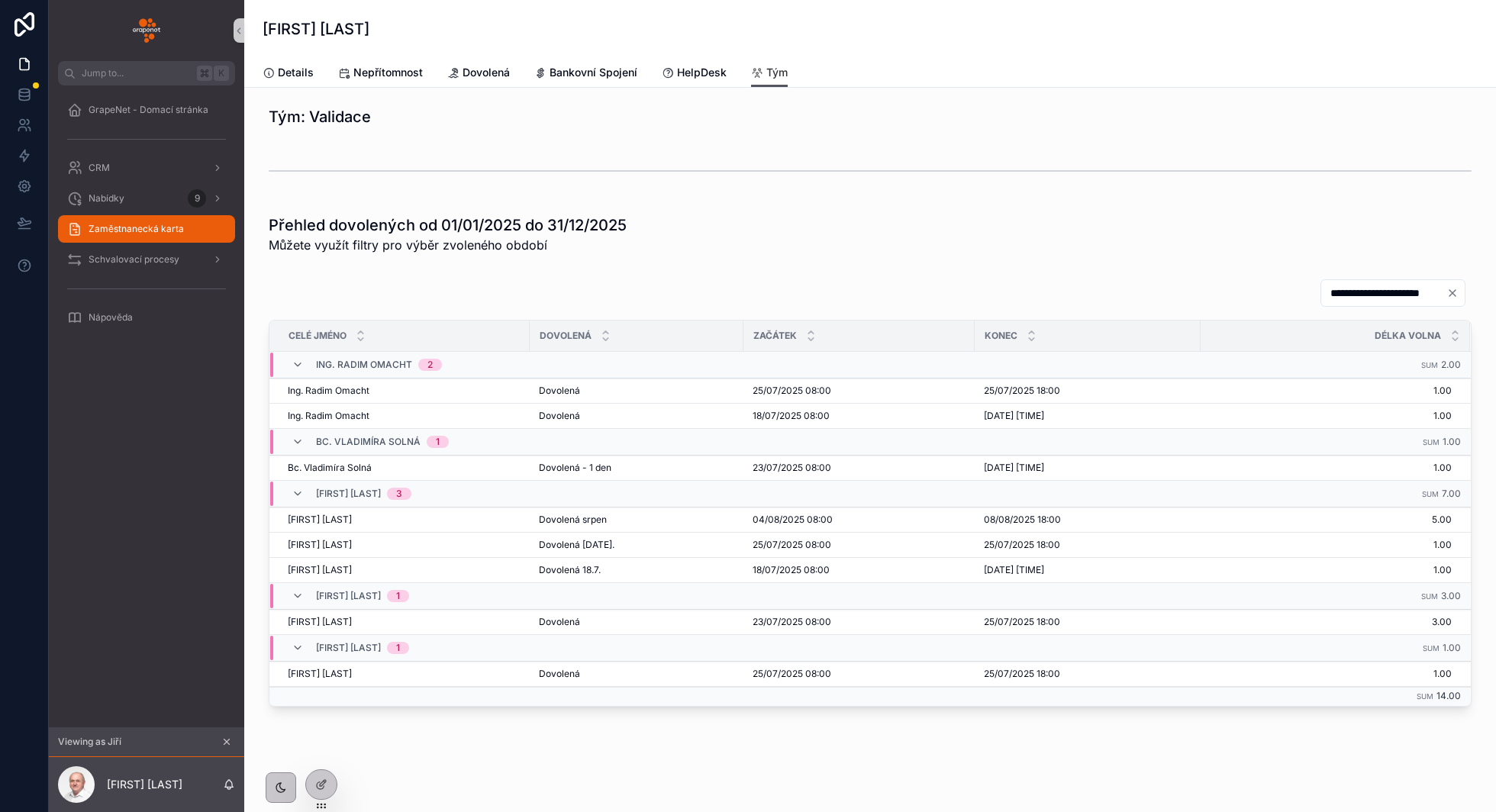 scroll, scrollTop: 21, scrollLeft: 0, axis: vertical 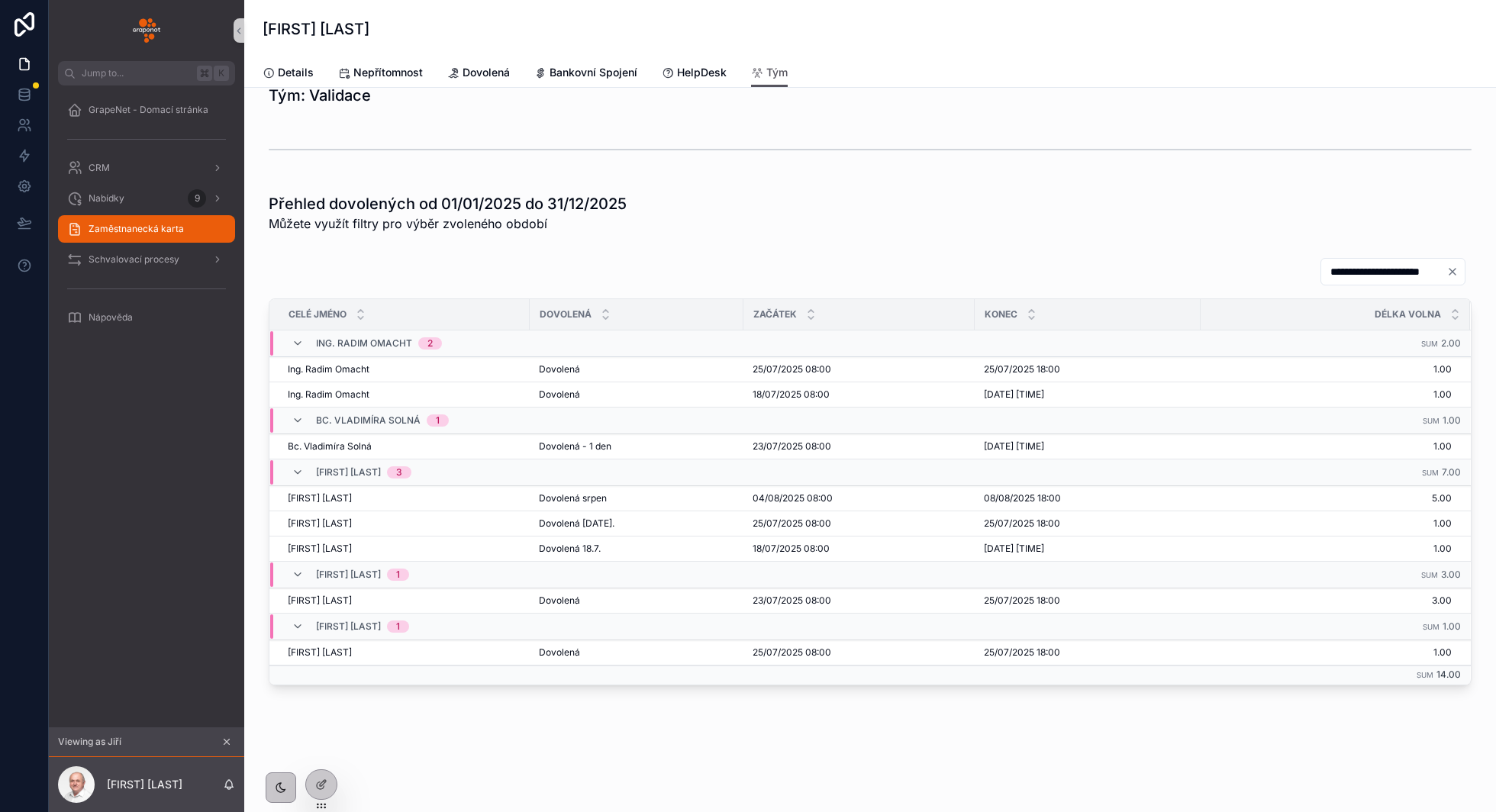 click on "**********" at bounding box center [1384, 272] 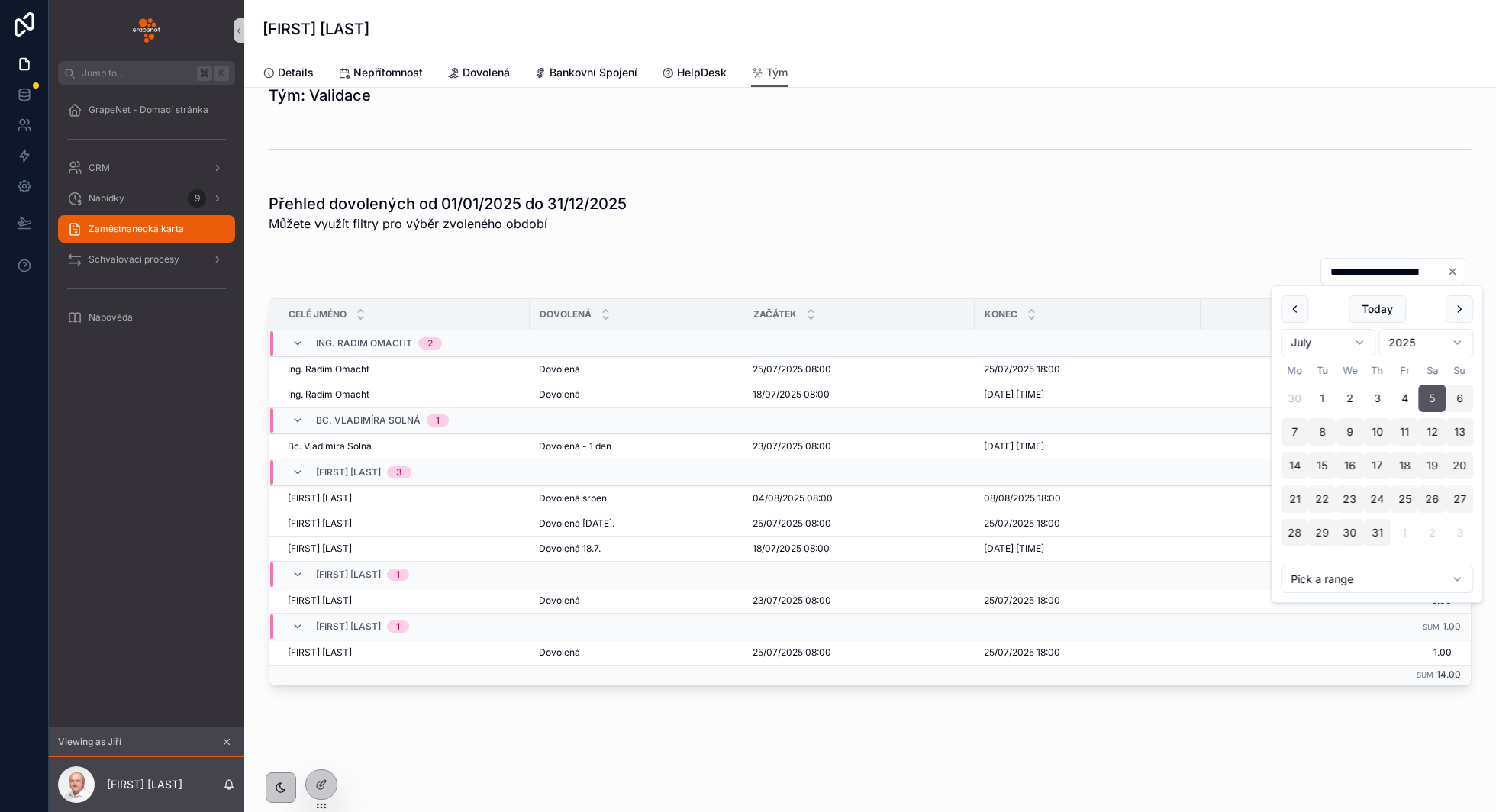 click on "1" at bounding box center (1322, 398) 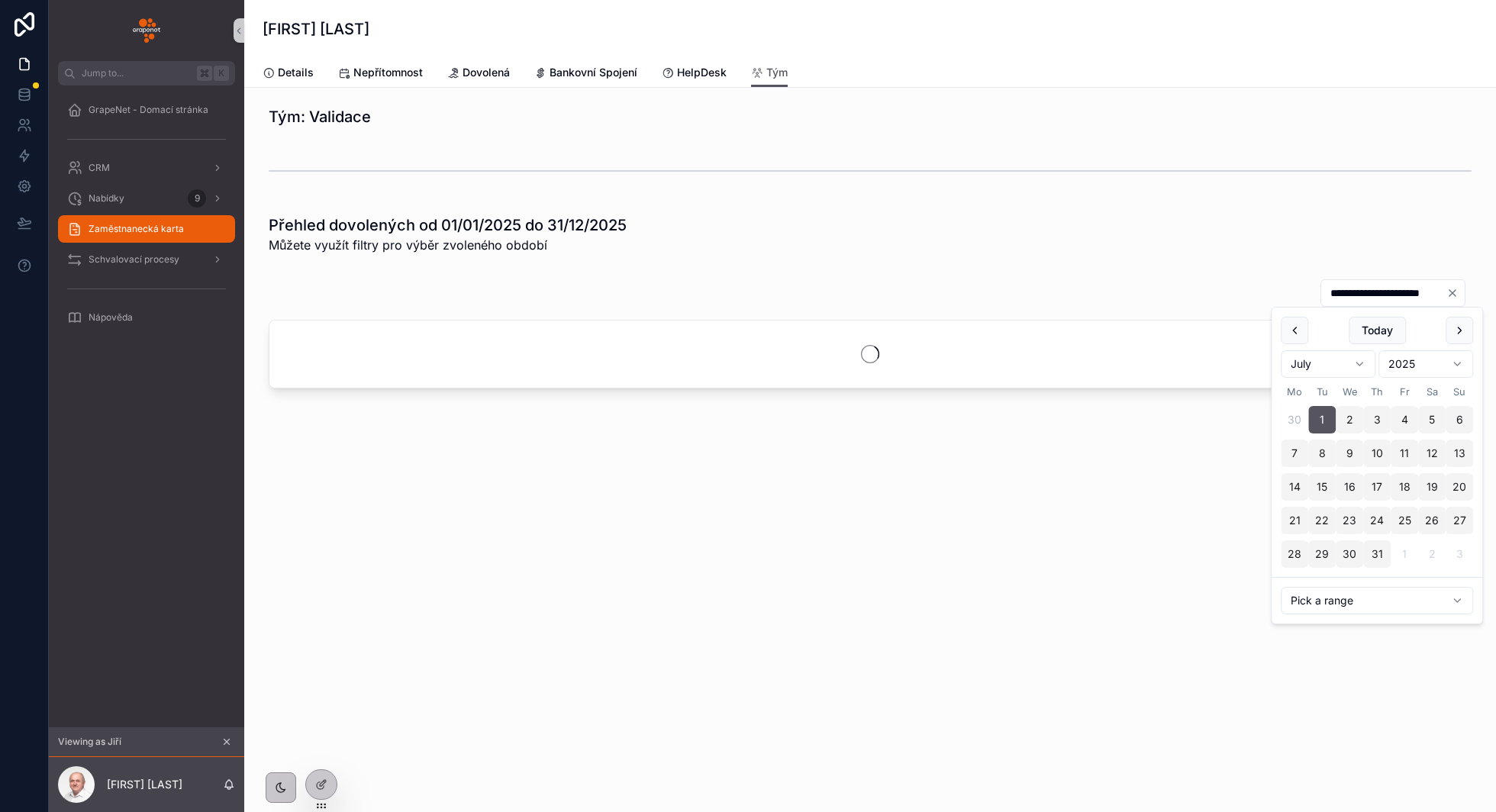 scroll, scrollTop: 0, scrollLeft: 0, axis: both 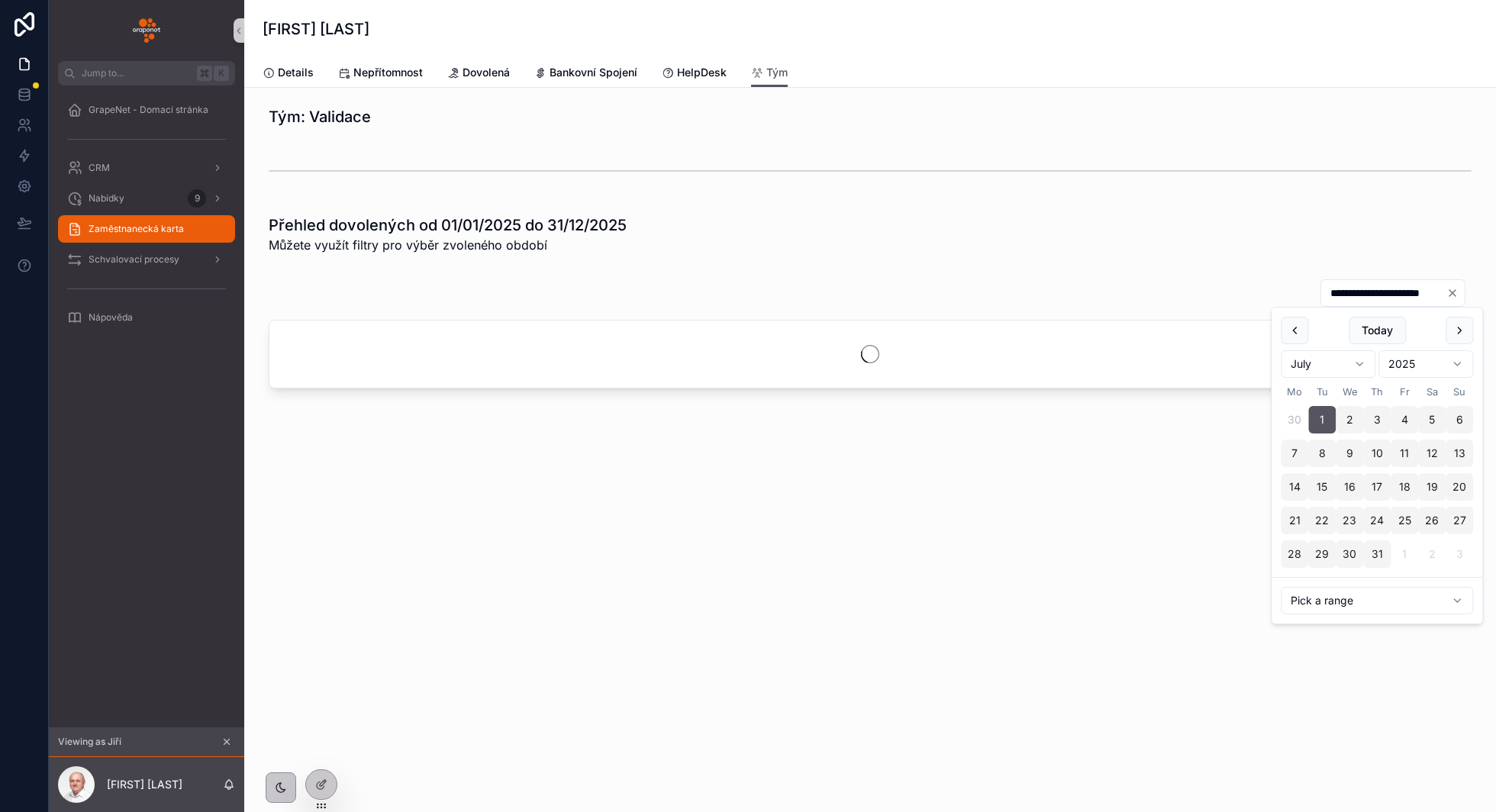 click on "24" at bounding box center [1377, 520] 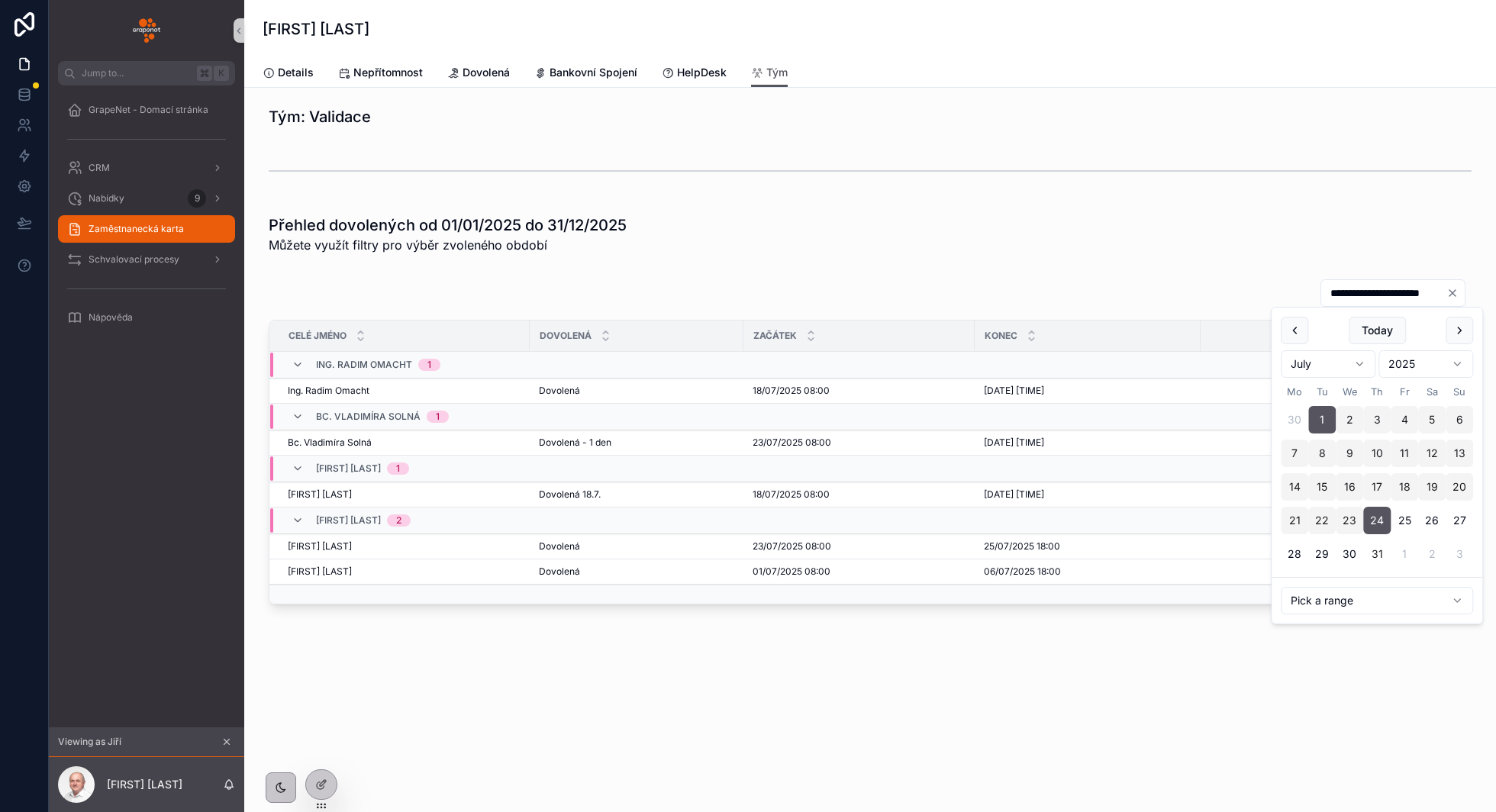 click on "31" at bounding box center [1377, 554] 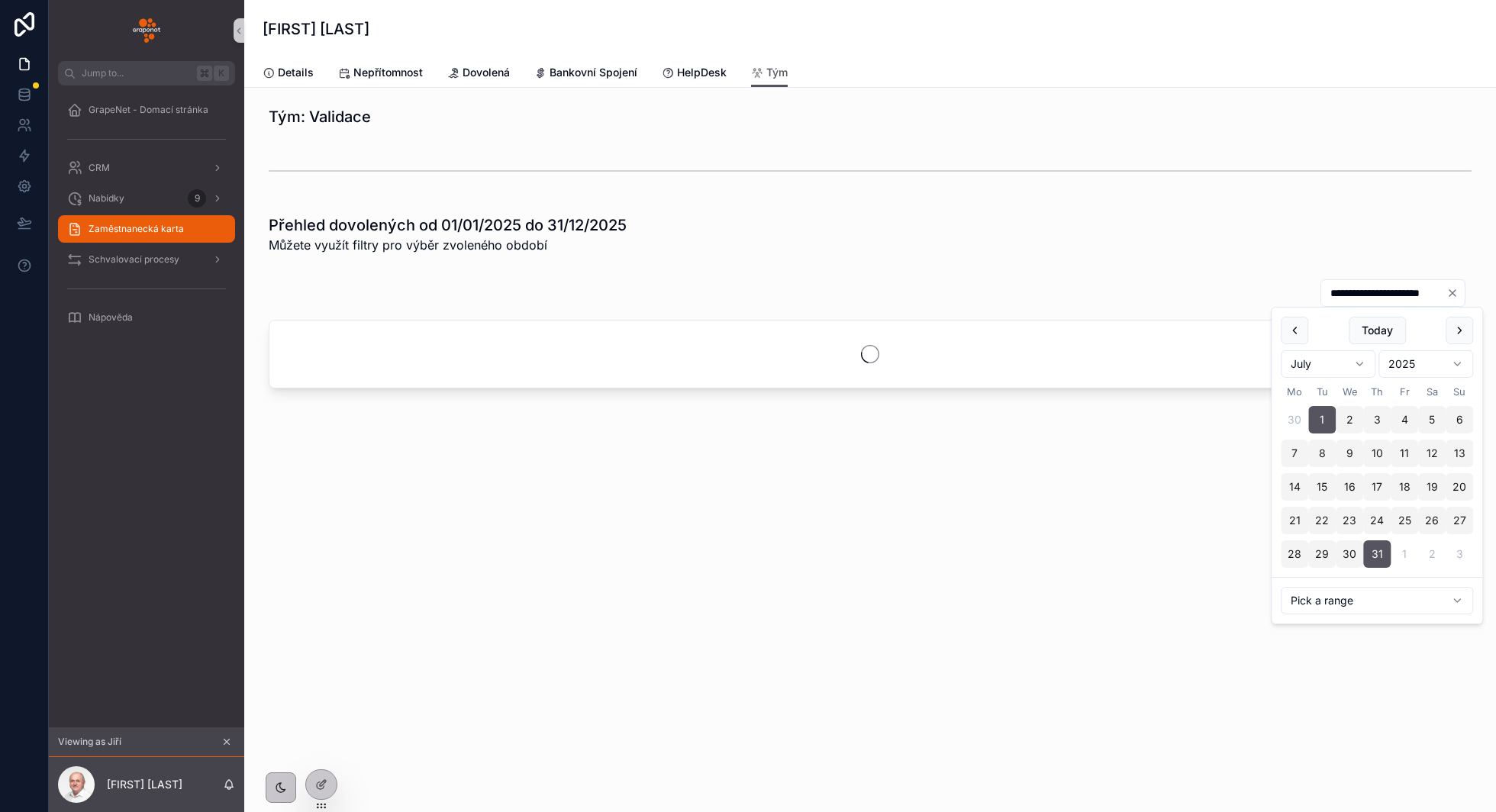 click on "Přehled dovolených od 01/01/2025  do 31/12/2025 Můžete využít filtry pro výběr zvoleného období" at bounding box center (870, 234) 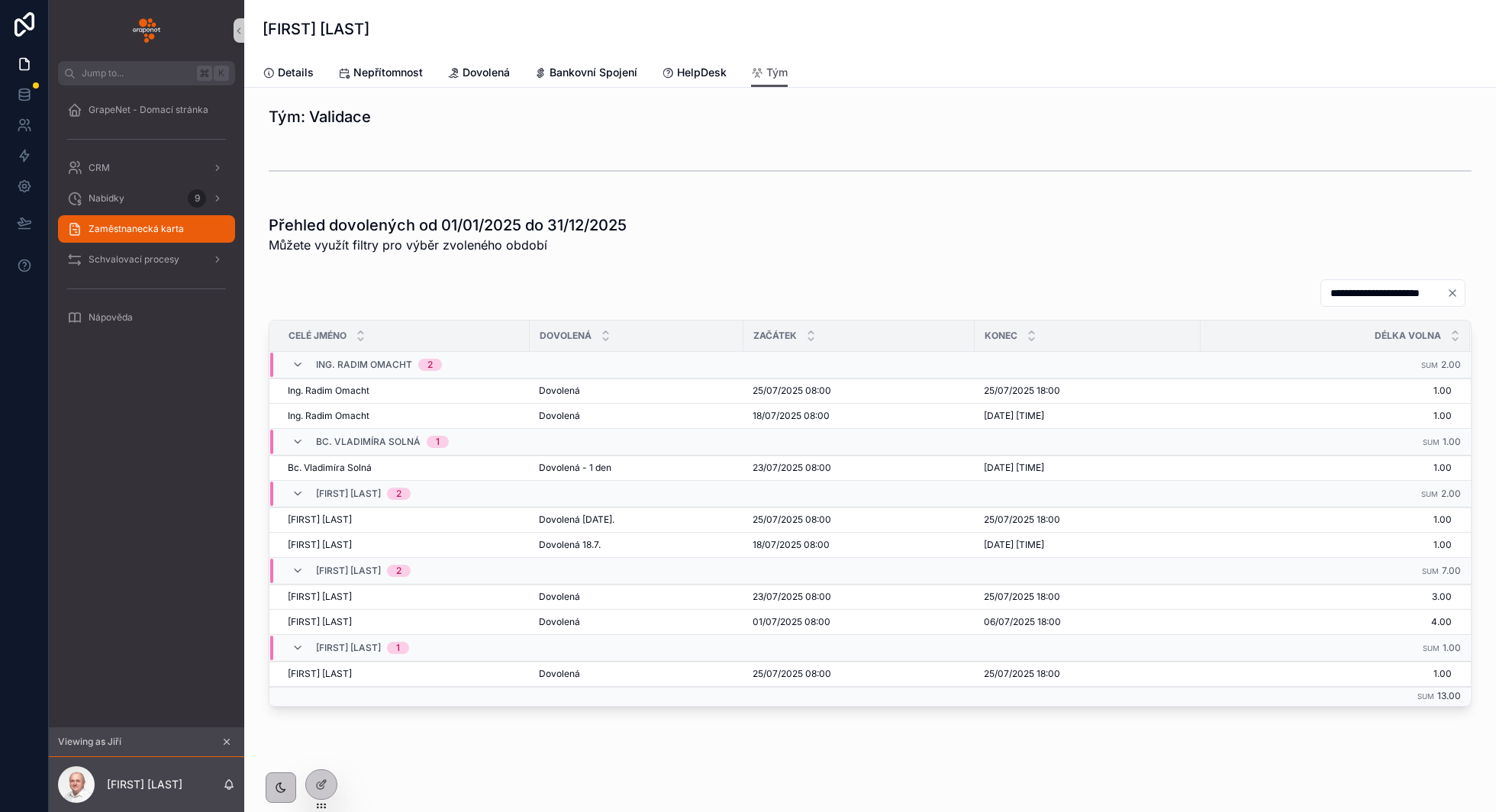 scroll, scrollTop: 24, scrollLeft: 0, axis: vertical 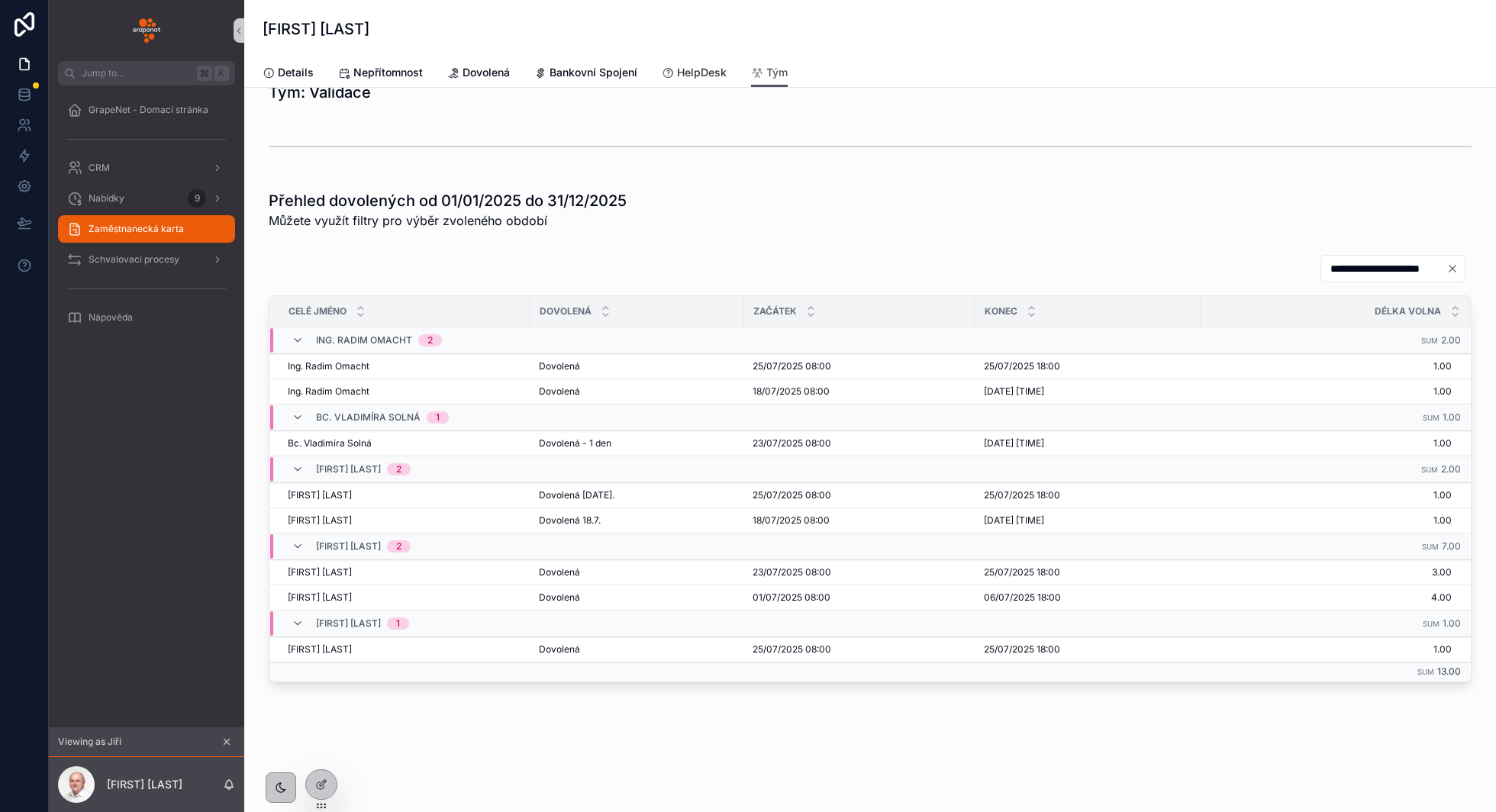 click on "HelpDesk" at bounding box center (701, 72) 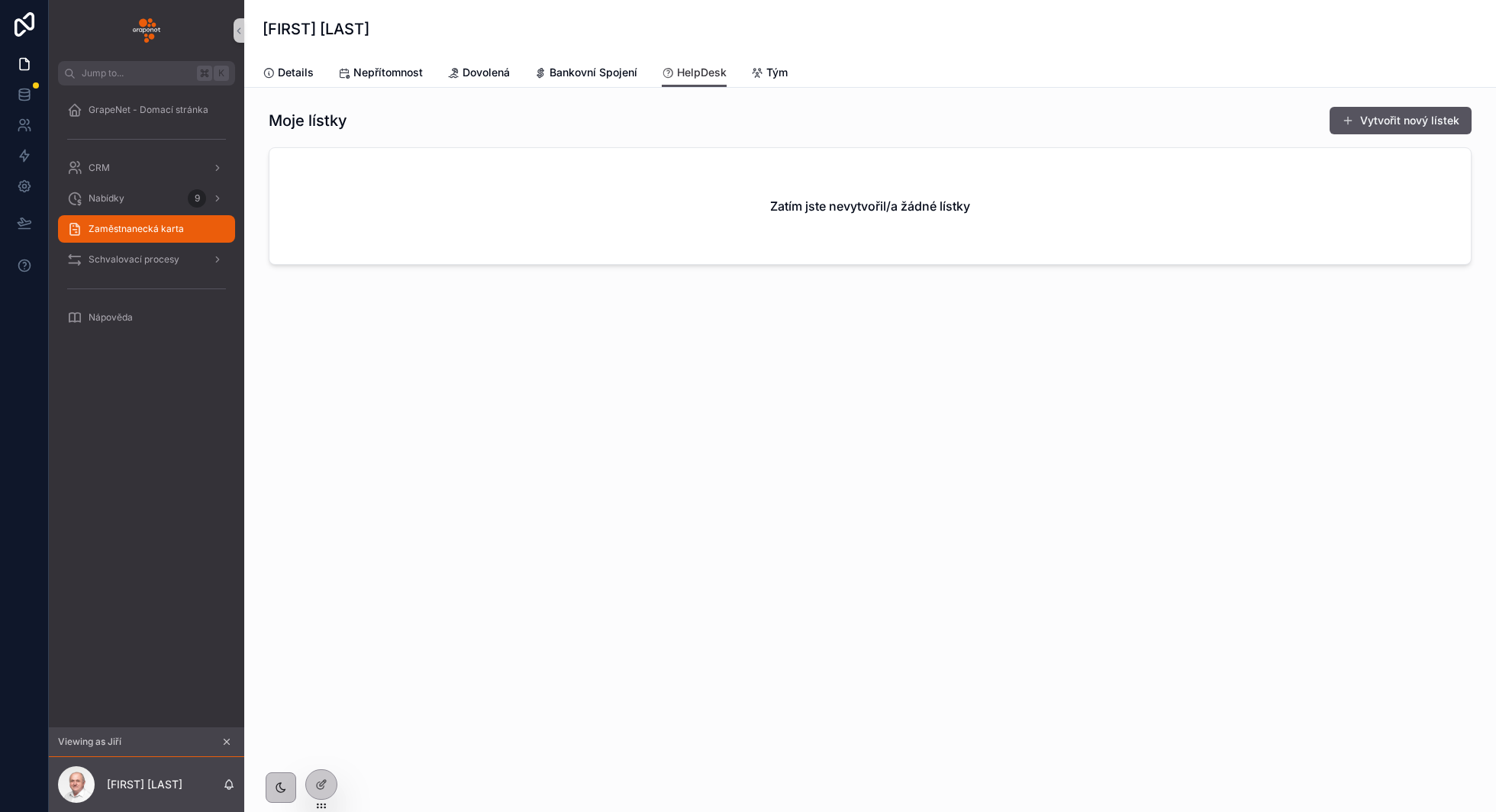 scroll, scrollTop: 0, scrollLeft: 0, axis: both 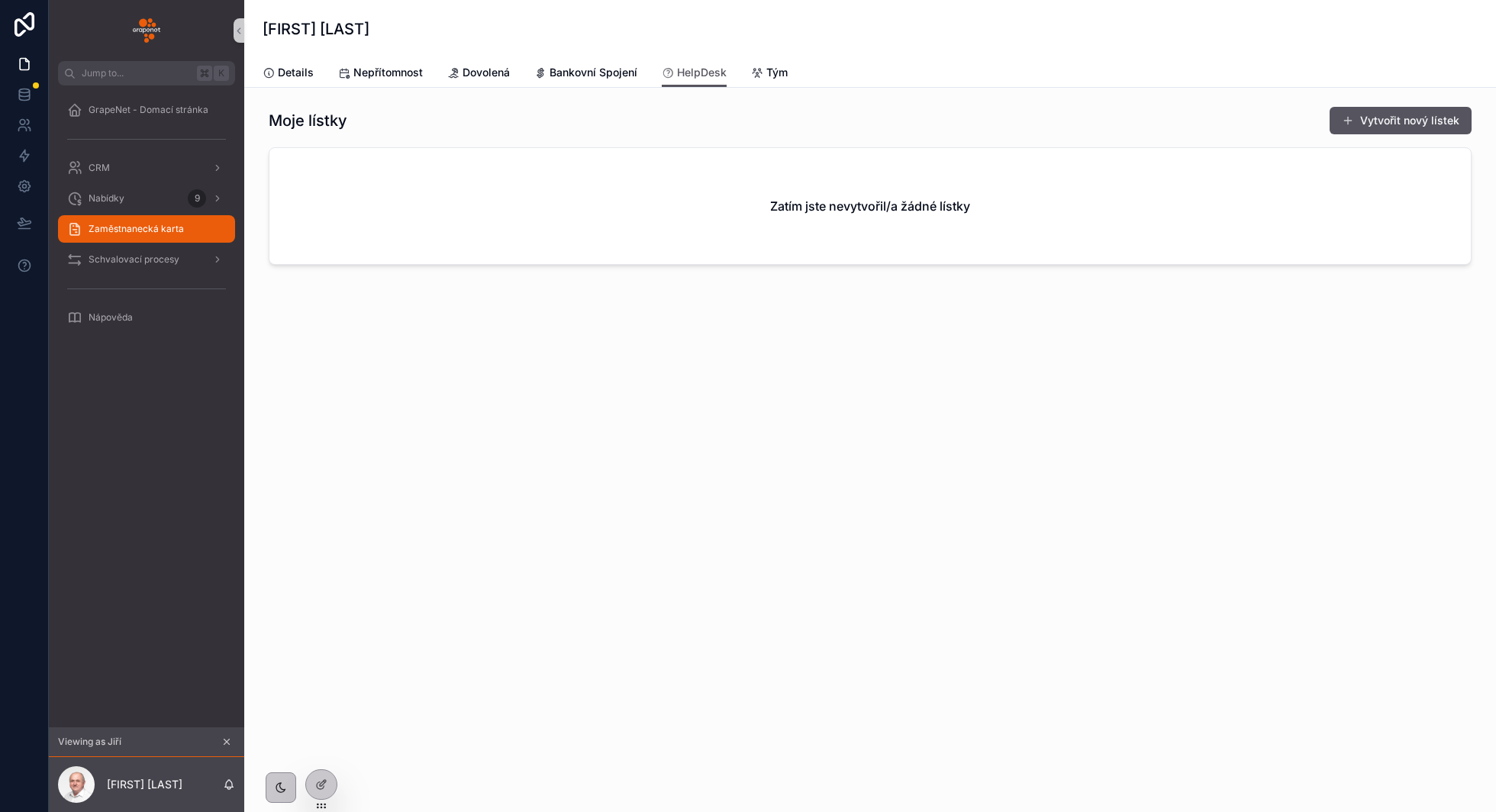 click on "Zaměstnanecká karta" at bounding box center (136, 229) 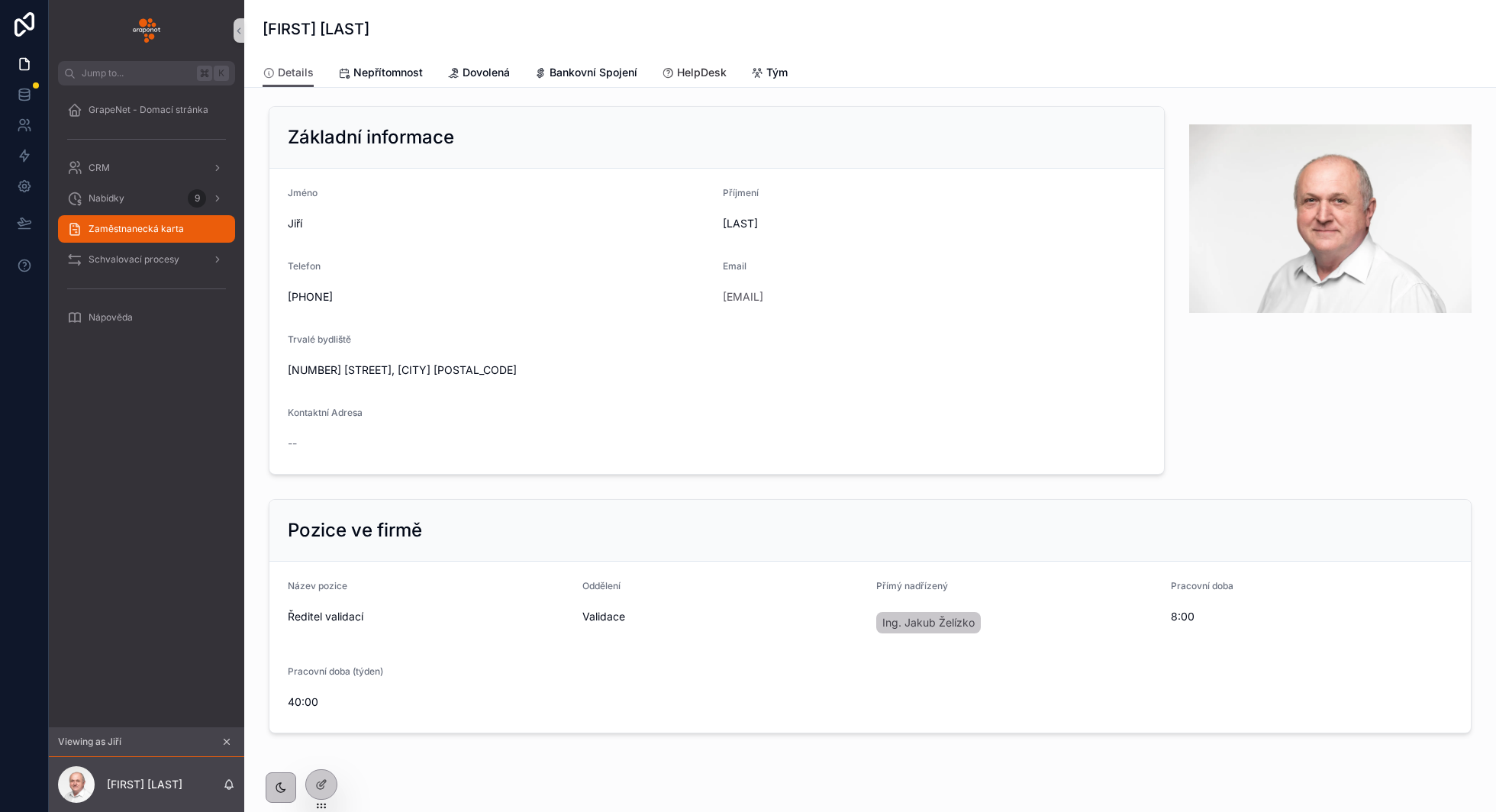 click on "HelpDesk" at bounding box center [694, 72] 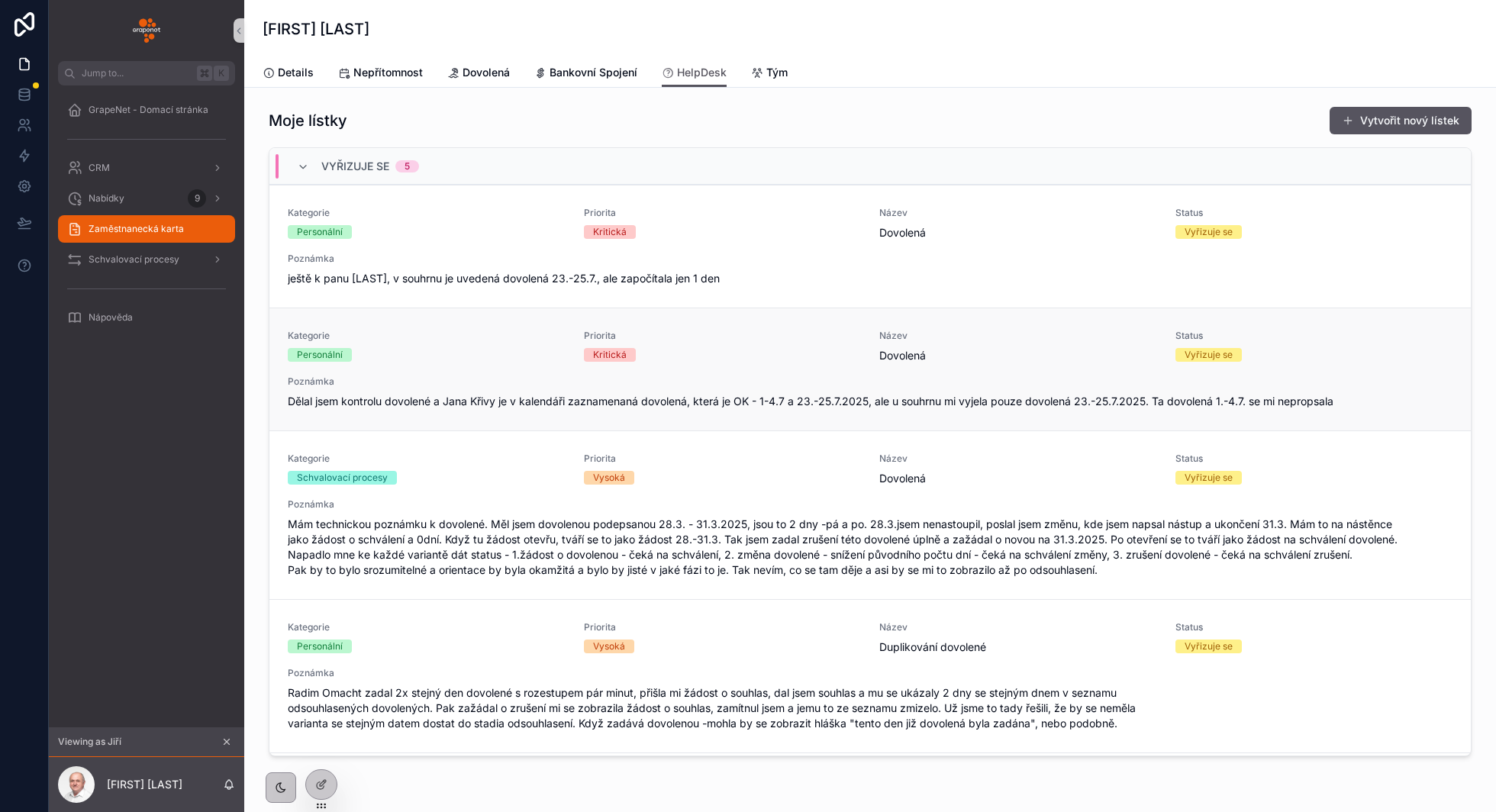 click on "Priorita Kritická" at bounding box center (723, 346) 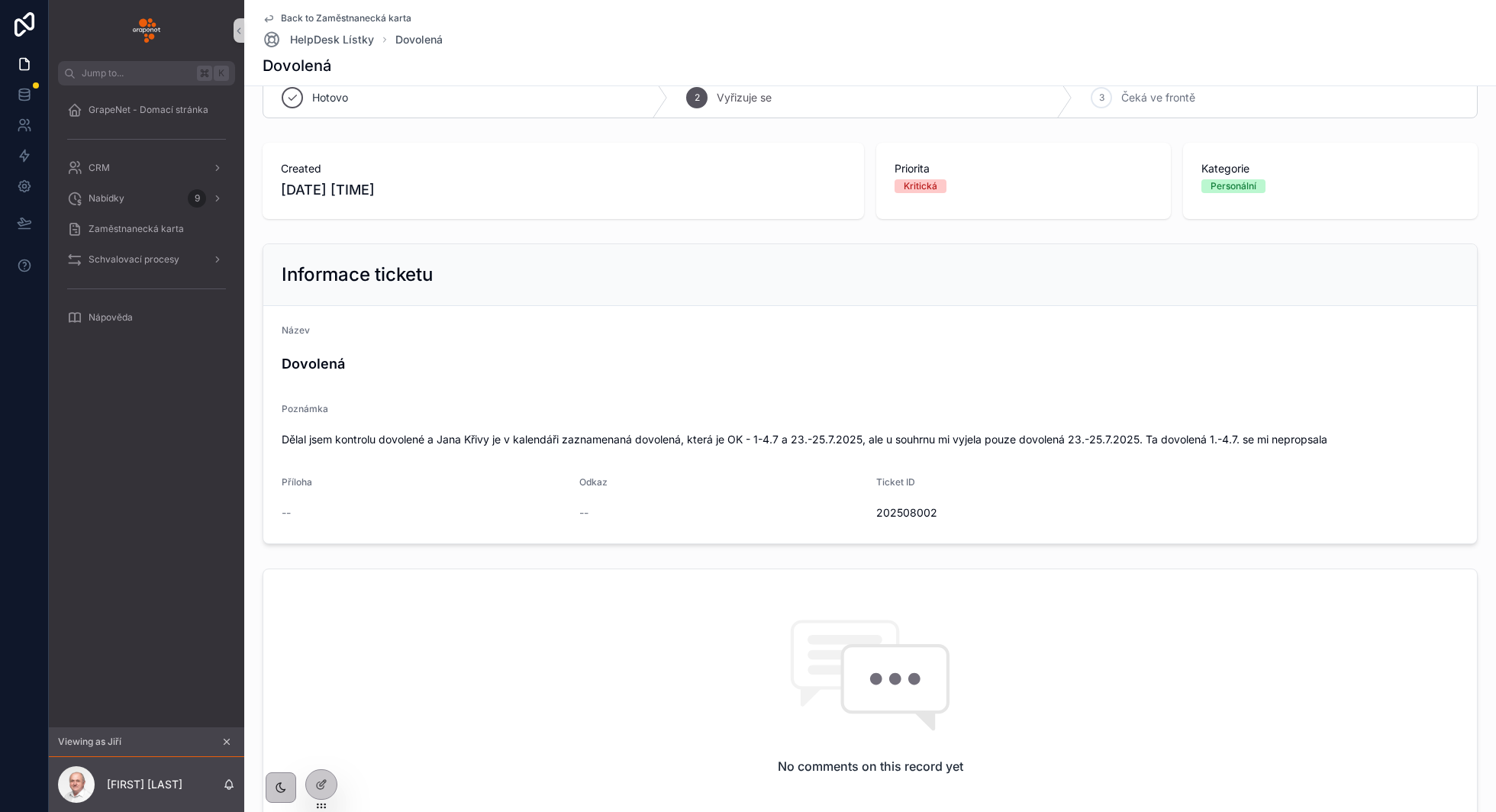scroll, scrollTop: 70, scrollLeft: 0, axis: vertical 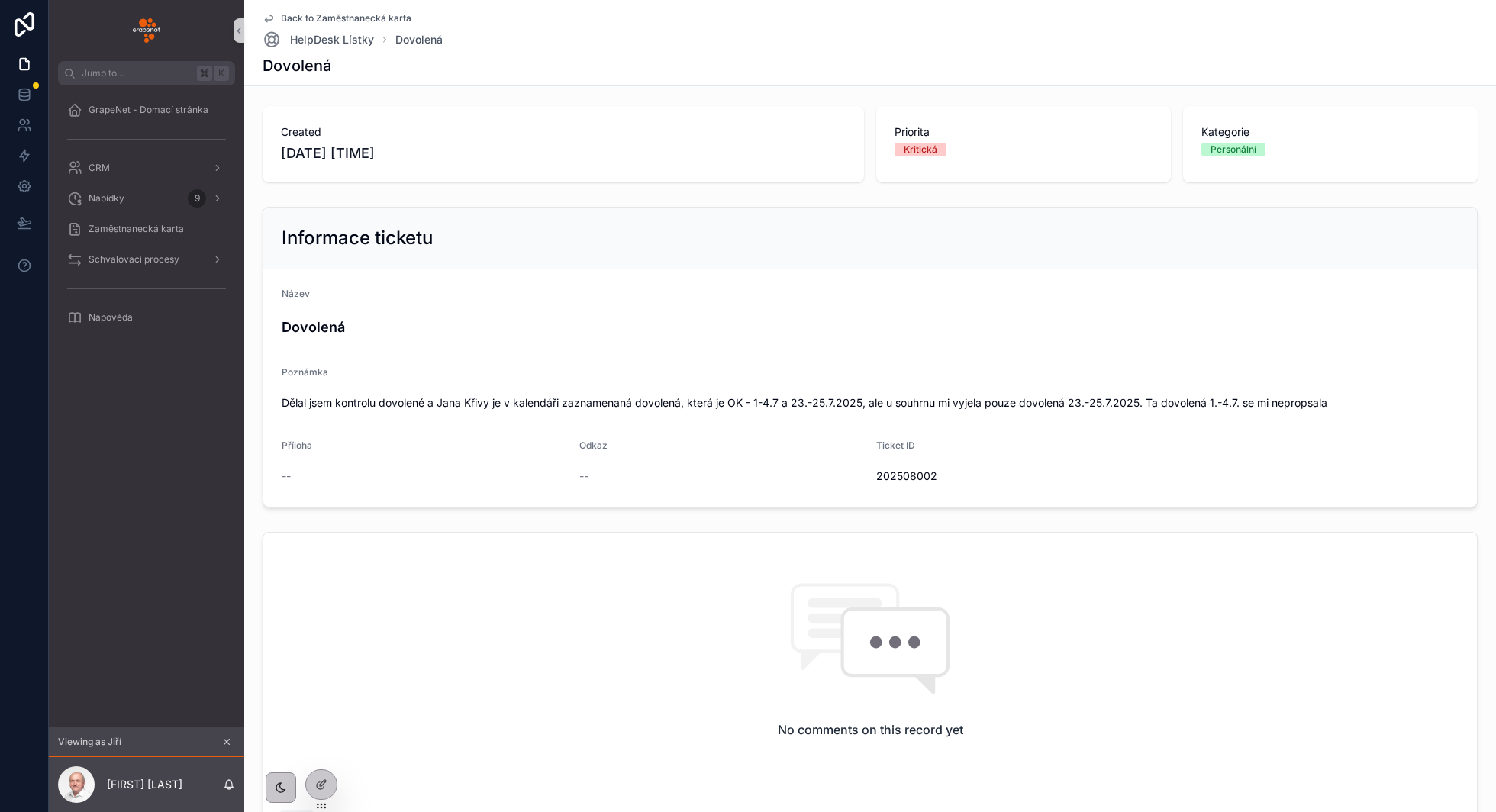 click at bounding box center (227, 742) 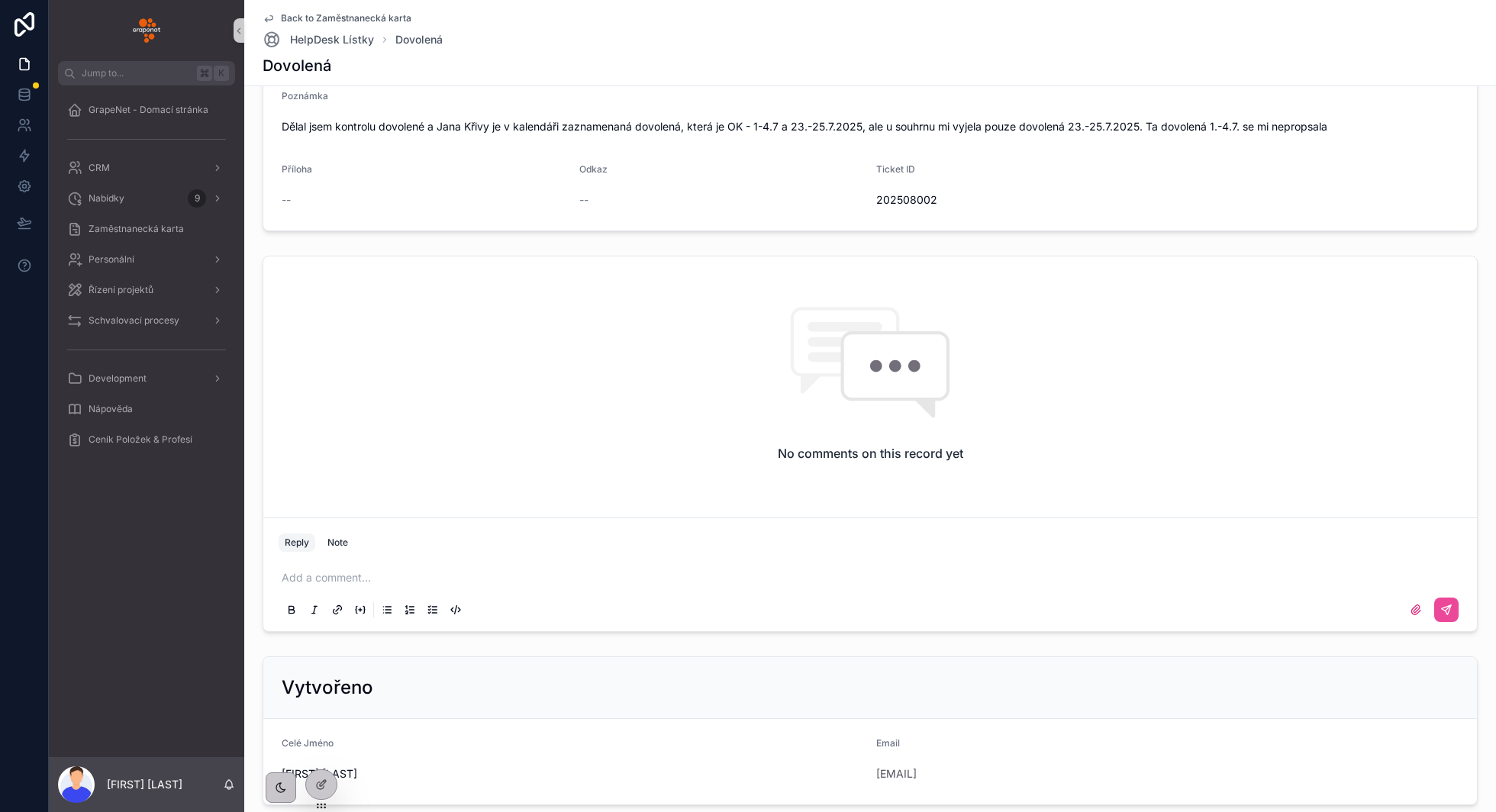 scroll, scrollTop: 440, scrollLeft: 0, axis: vertical 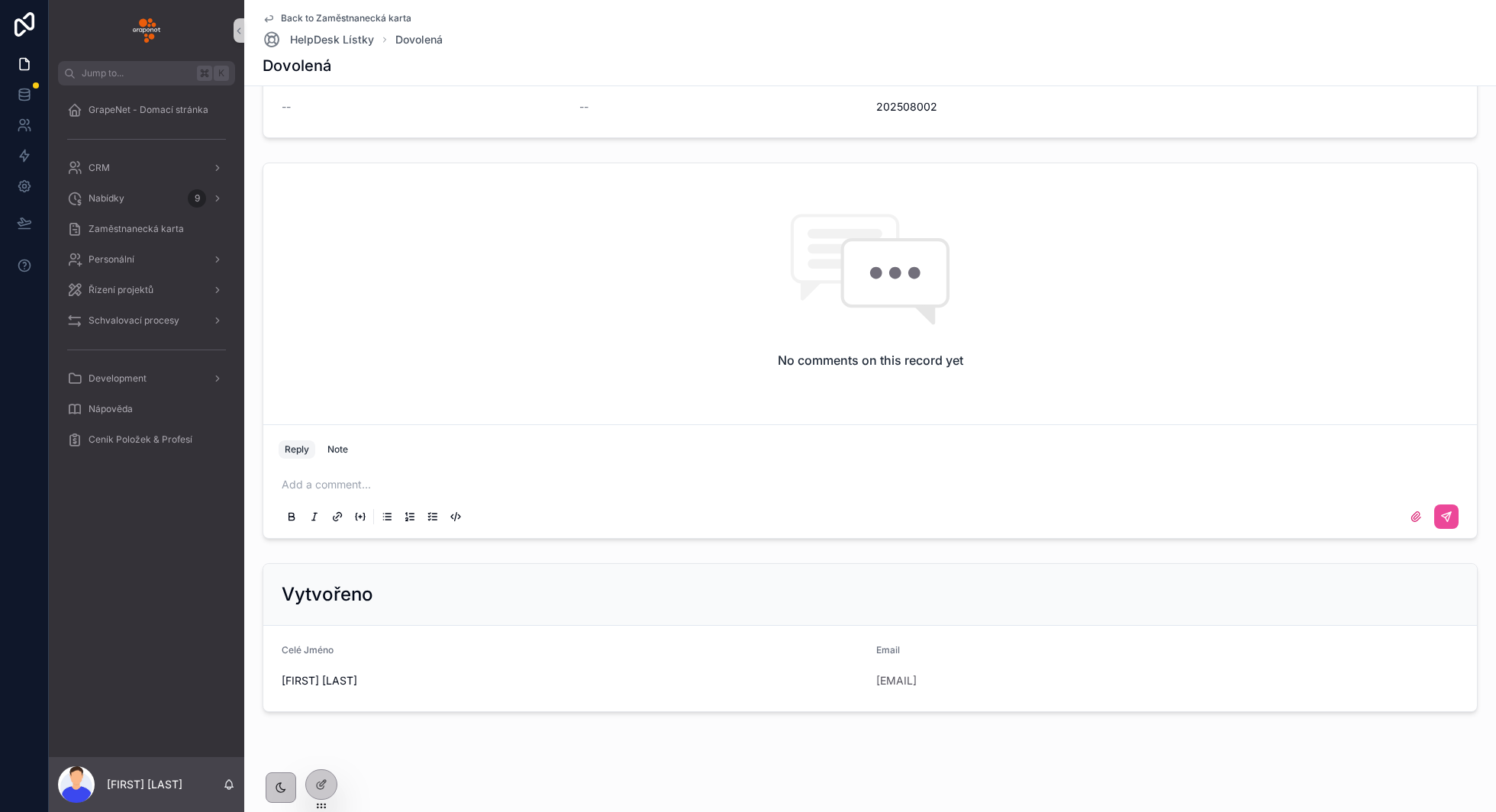 click on "Add a comment..." at bounding box center [870, 500] 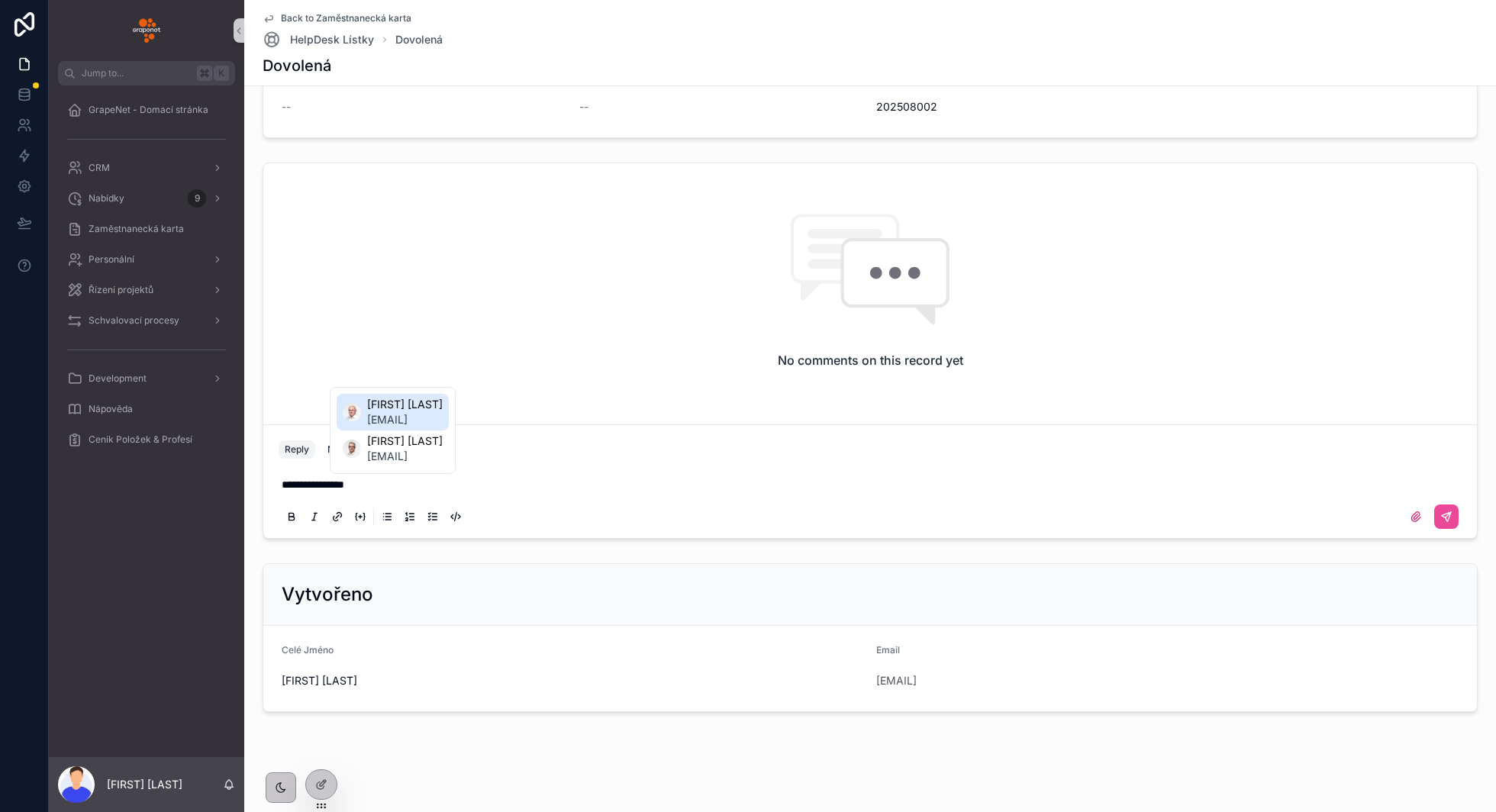 click on "[FIRST] [LAST]" at bounding box center (405, 404) 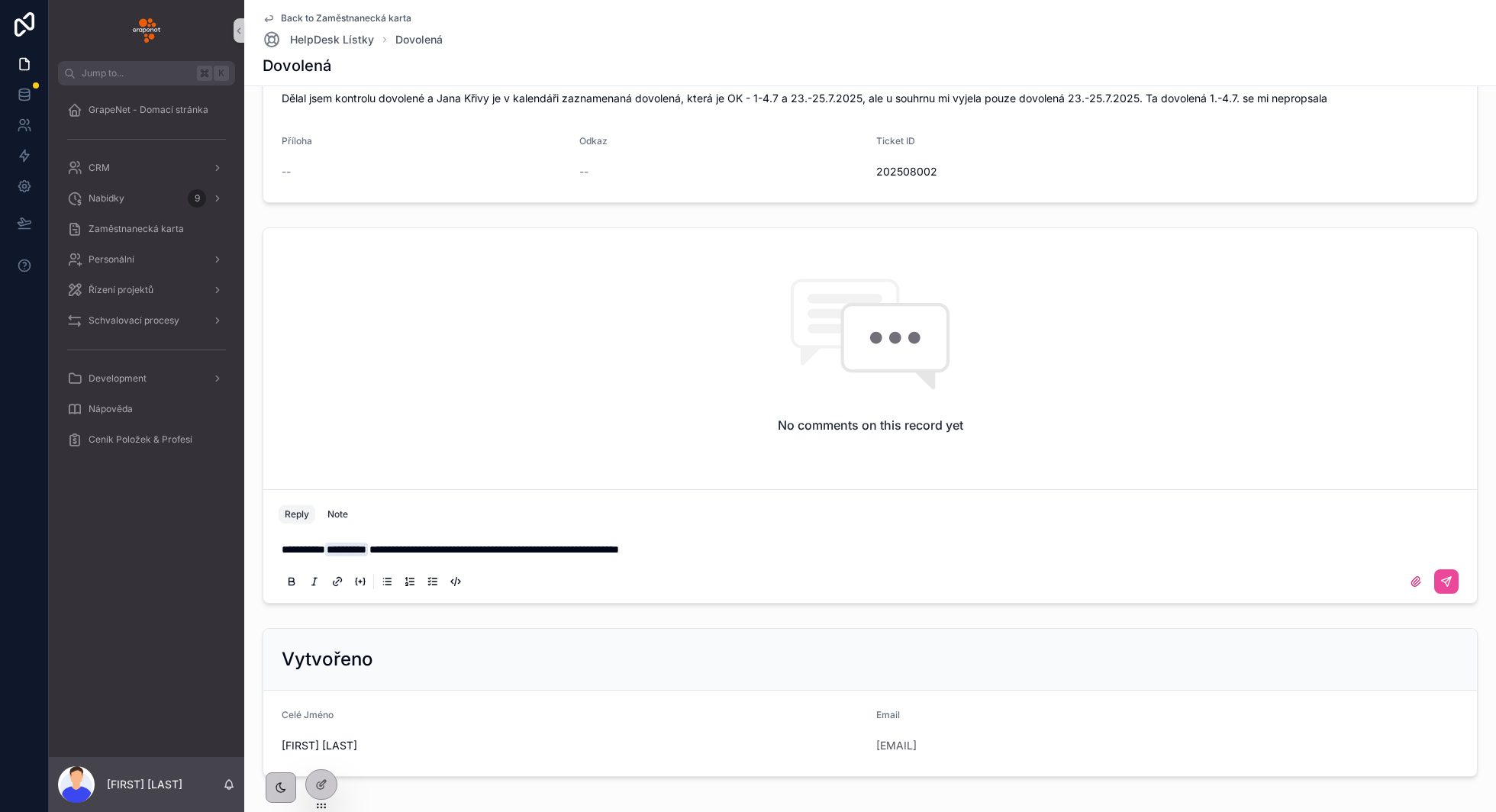 scroll, scrollTop: 440, scrollLeft: 0, axis: vertical 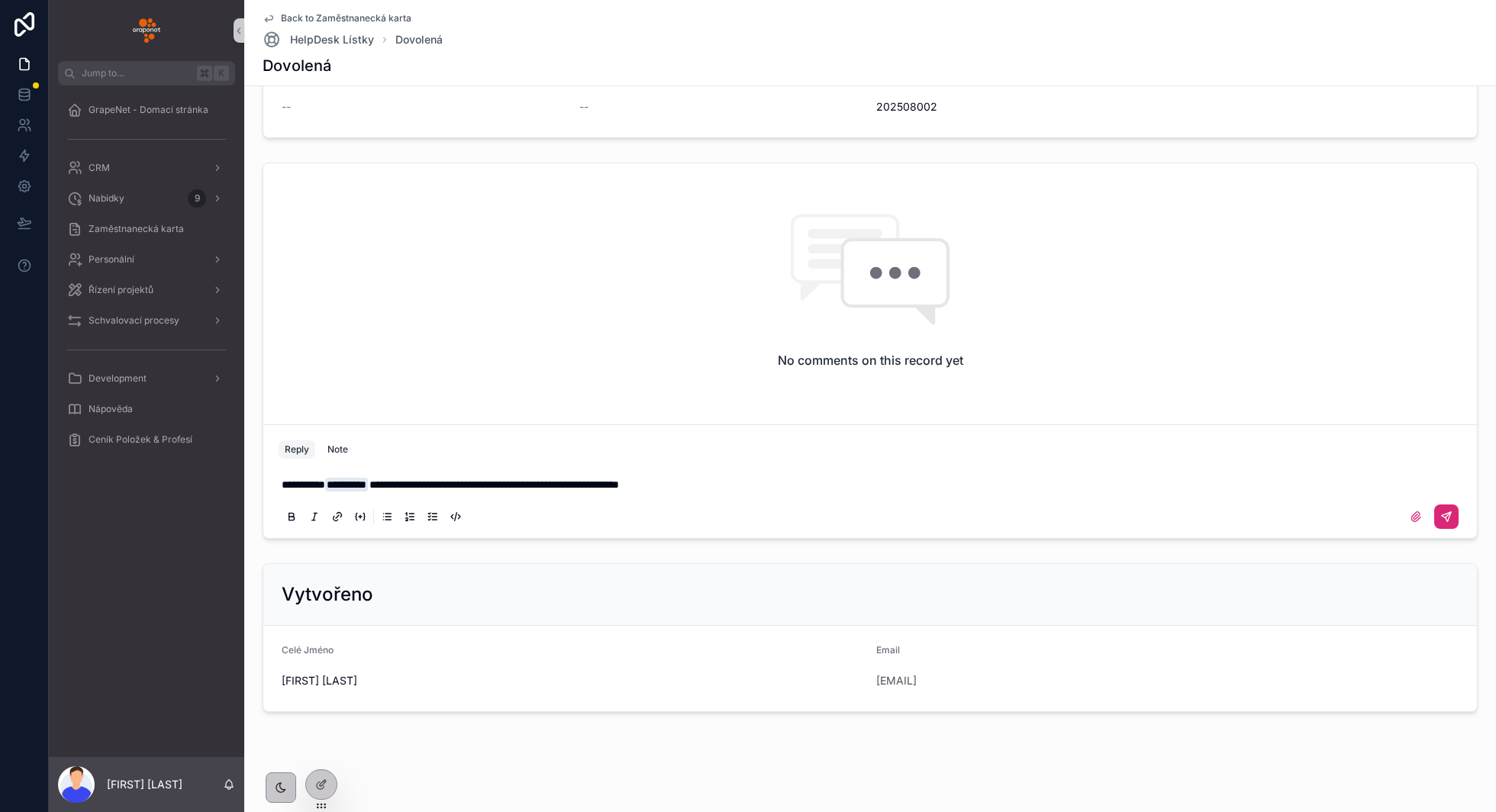 click at bounding box center [1446, 517] 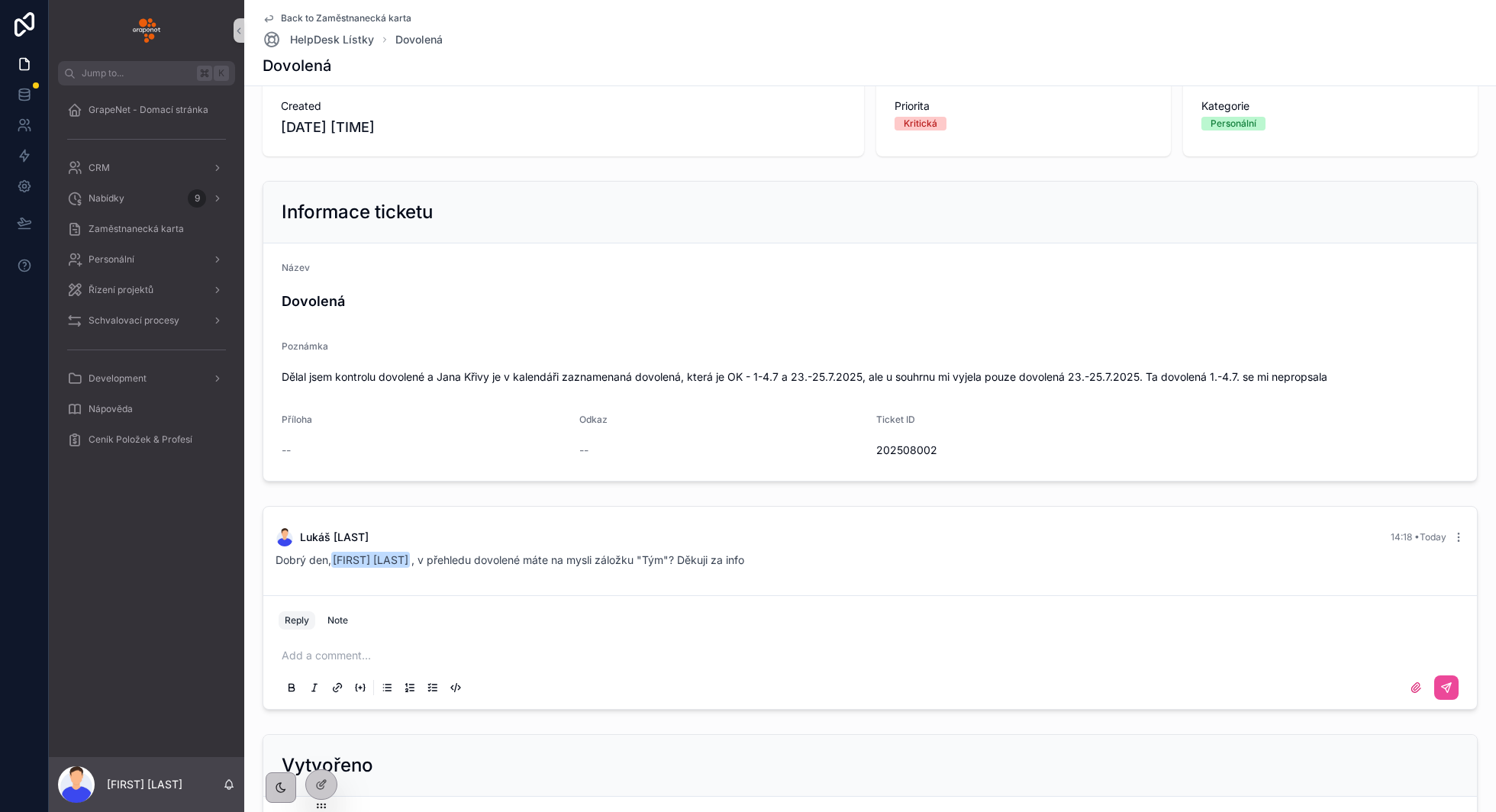 scroll, scrollTop: 0, scrollLeft: 0, axis: both 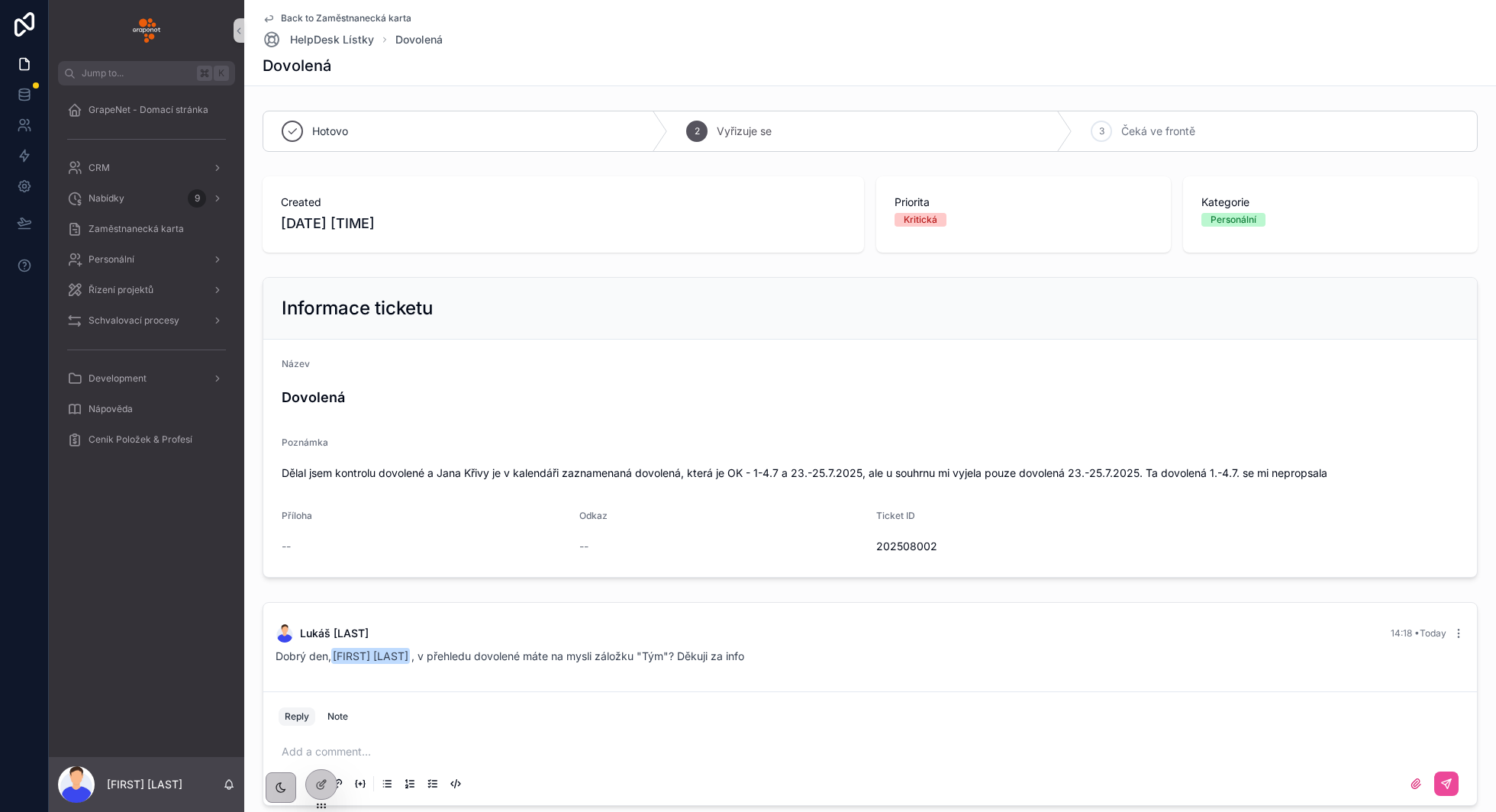 click on "Back to Zaměstnanecká karta" at bounding box center (346, 18) 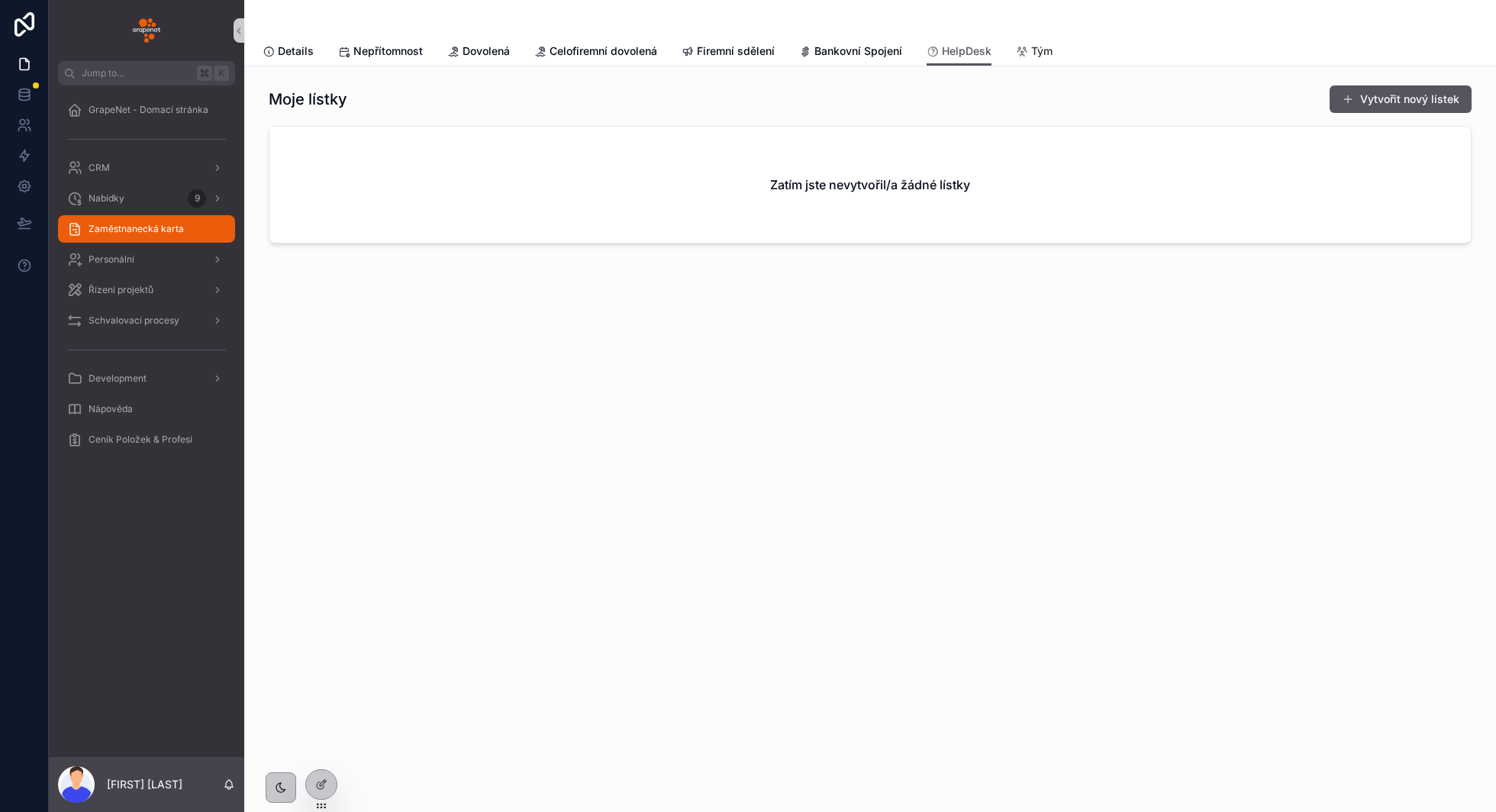 click on "Tým" at bounding box center (1034, 53) 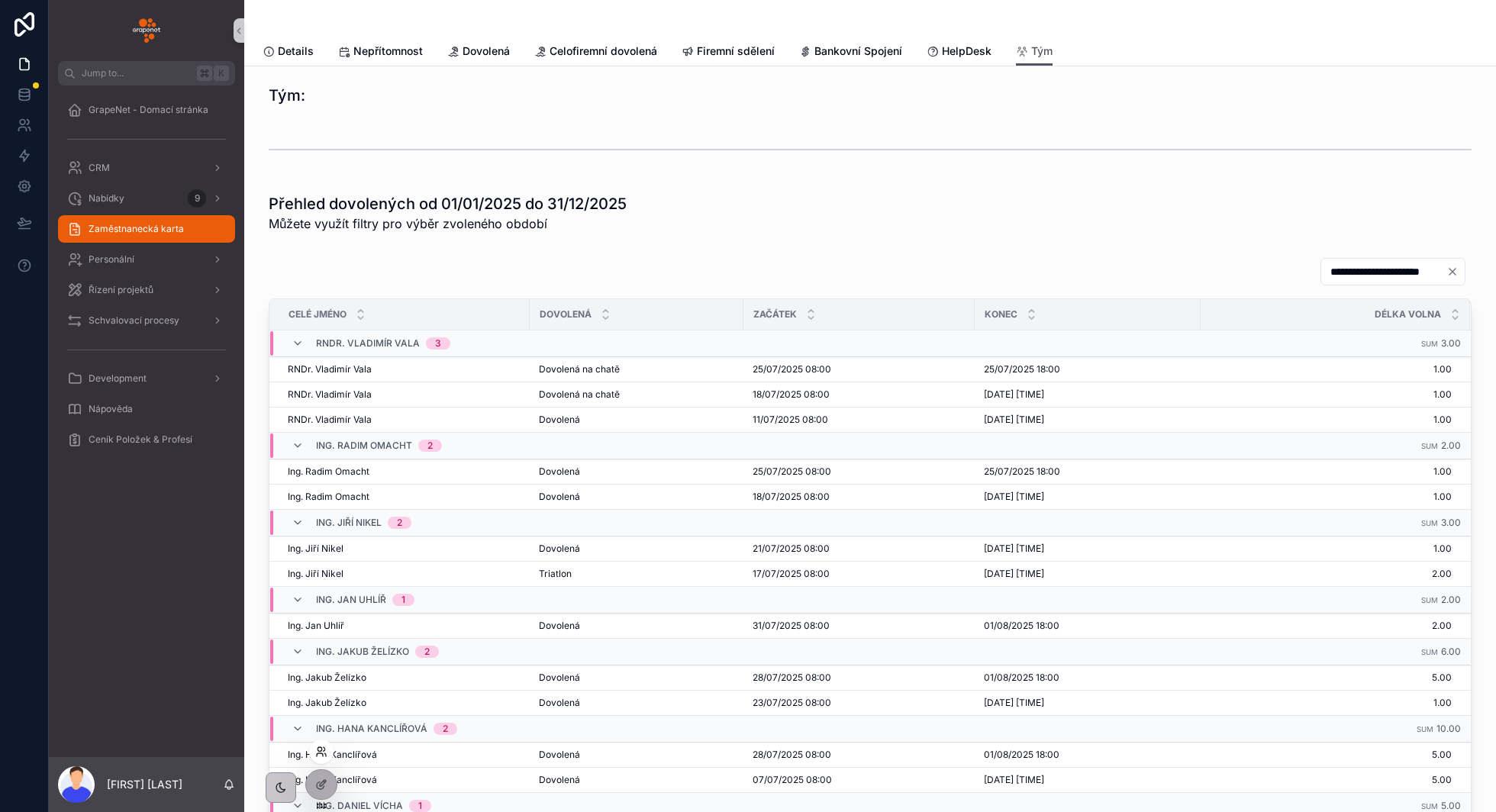 click 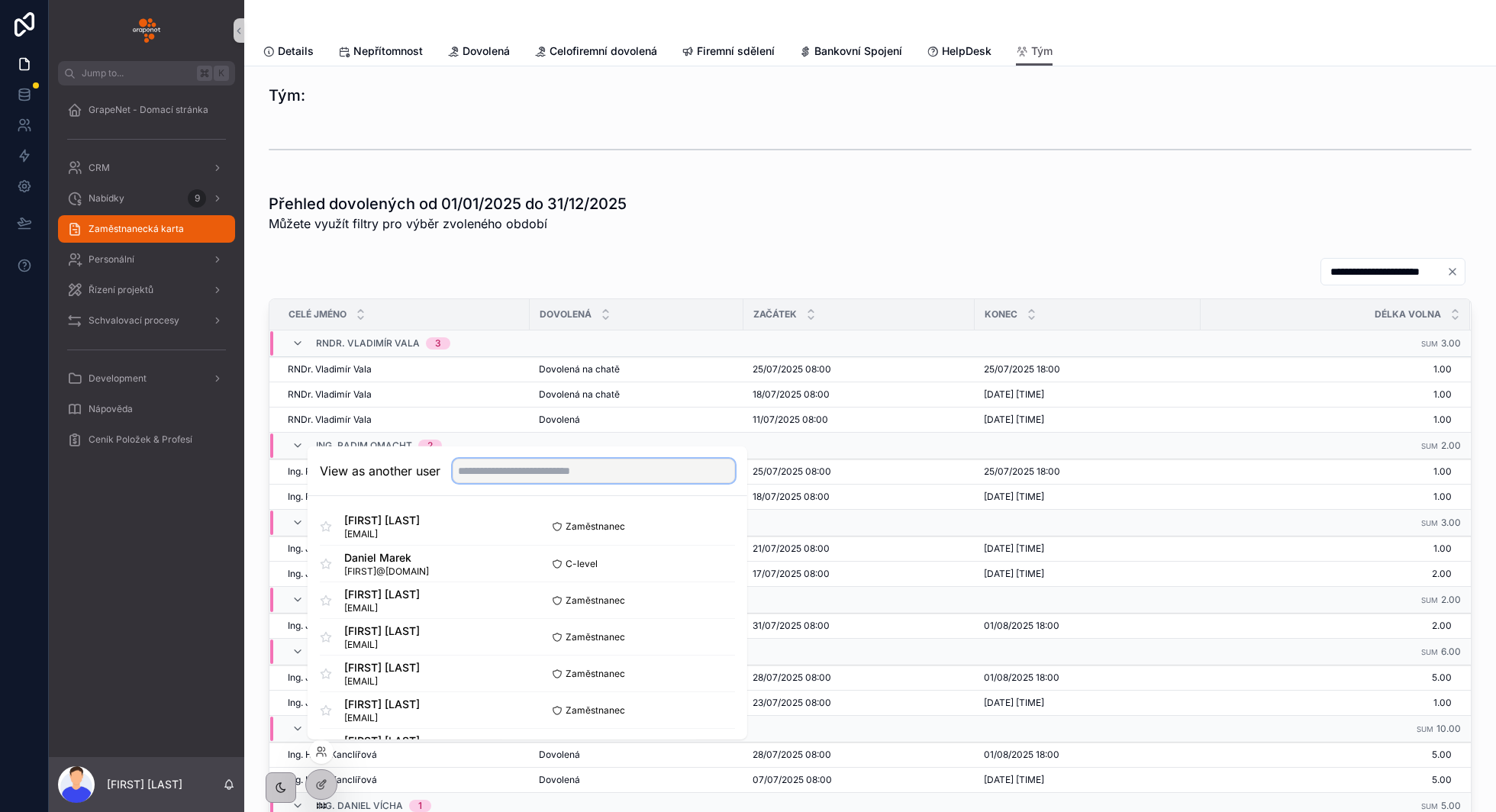 click at bounding box center [594, 471] 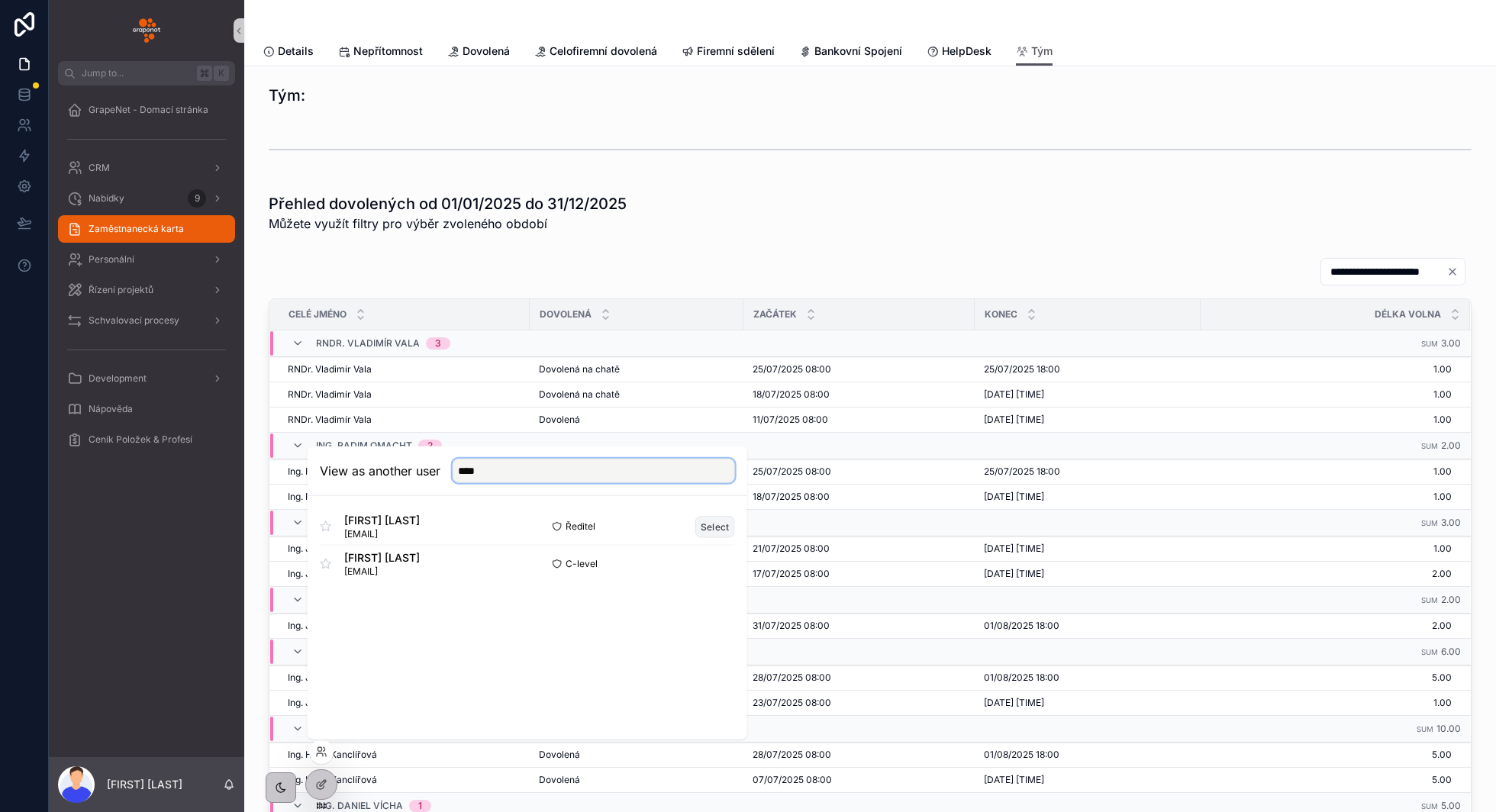 type on "****" 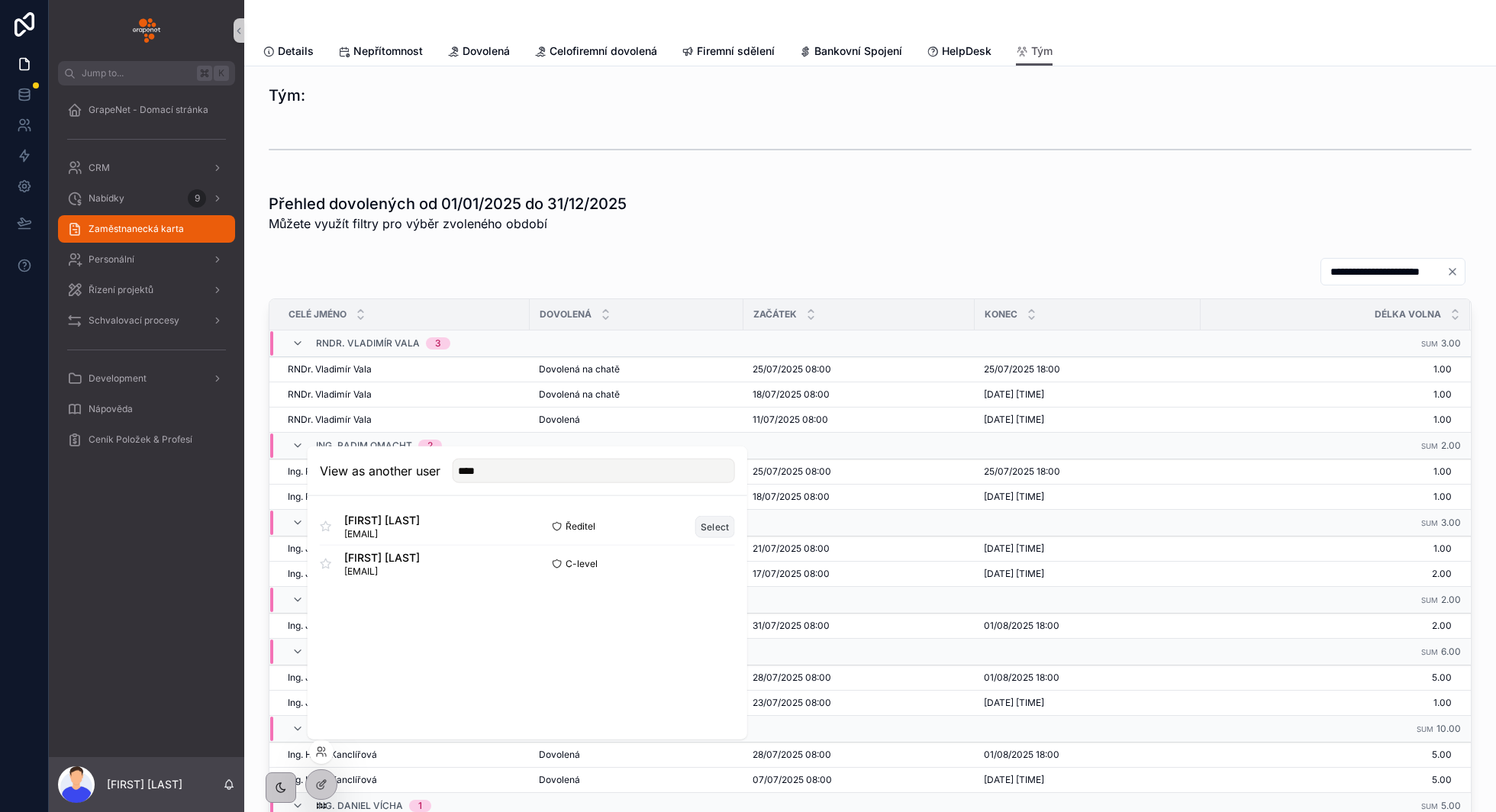 click on "Select" at bounding box center [715, 526] 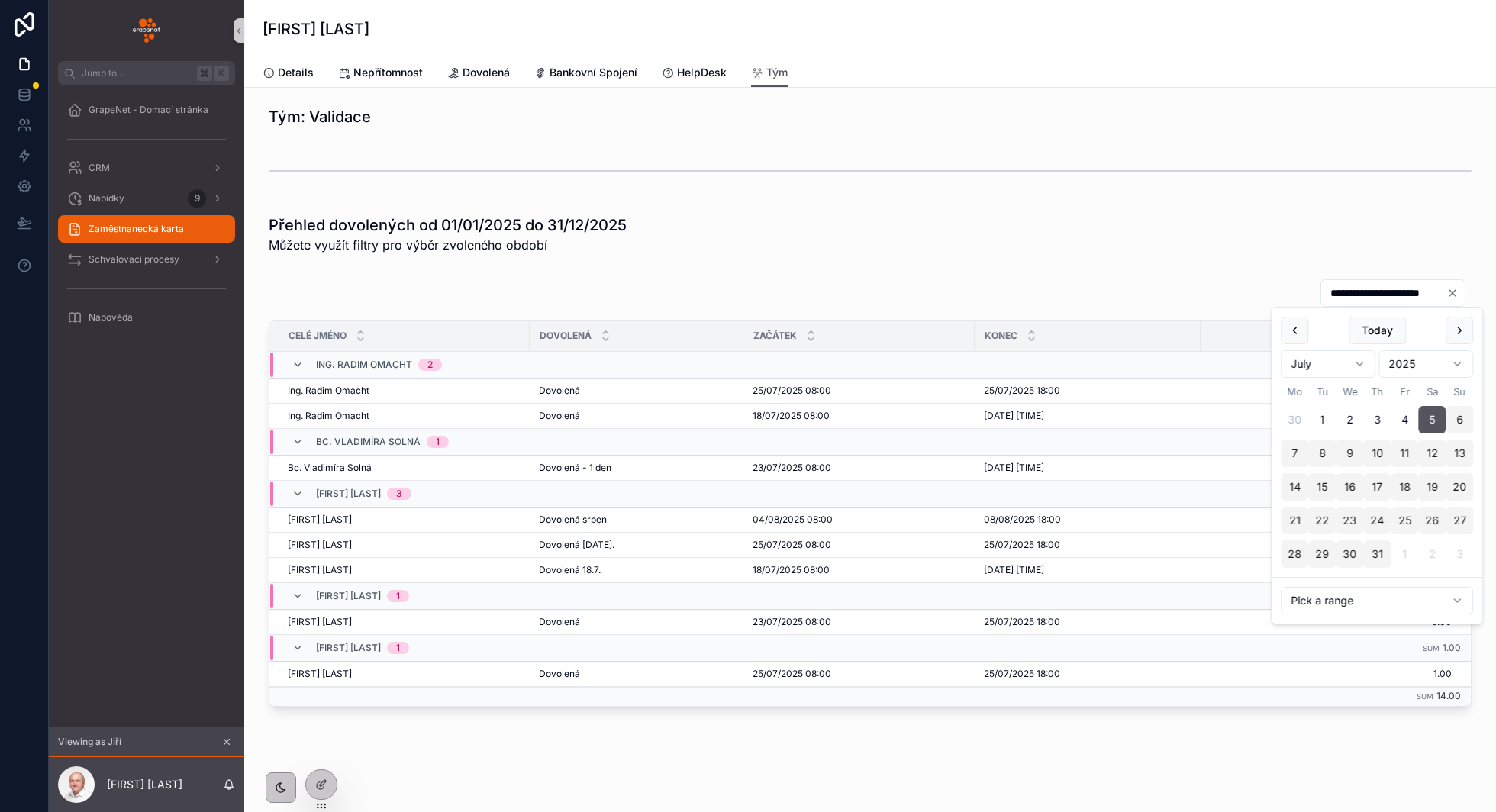 click on "**********" at bounding box center (1384, 293) 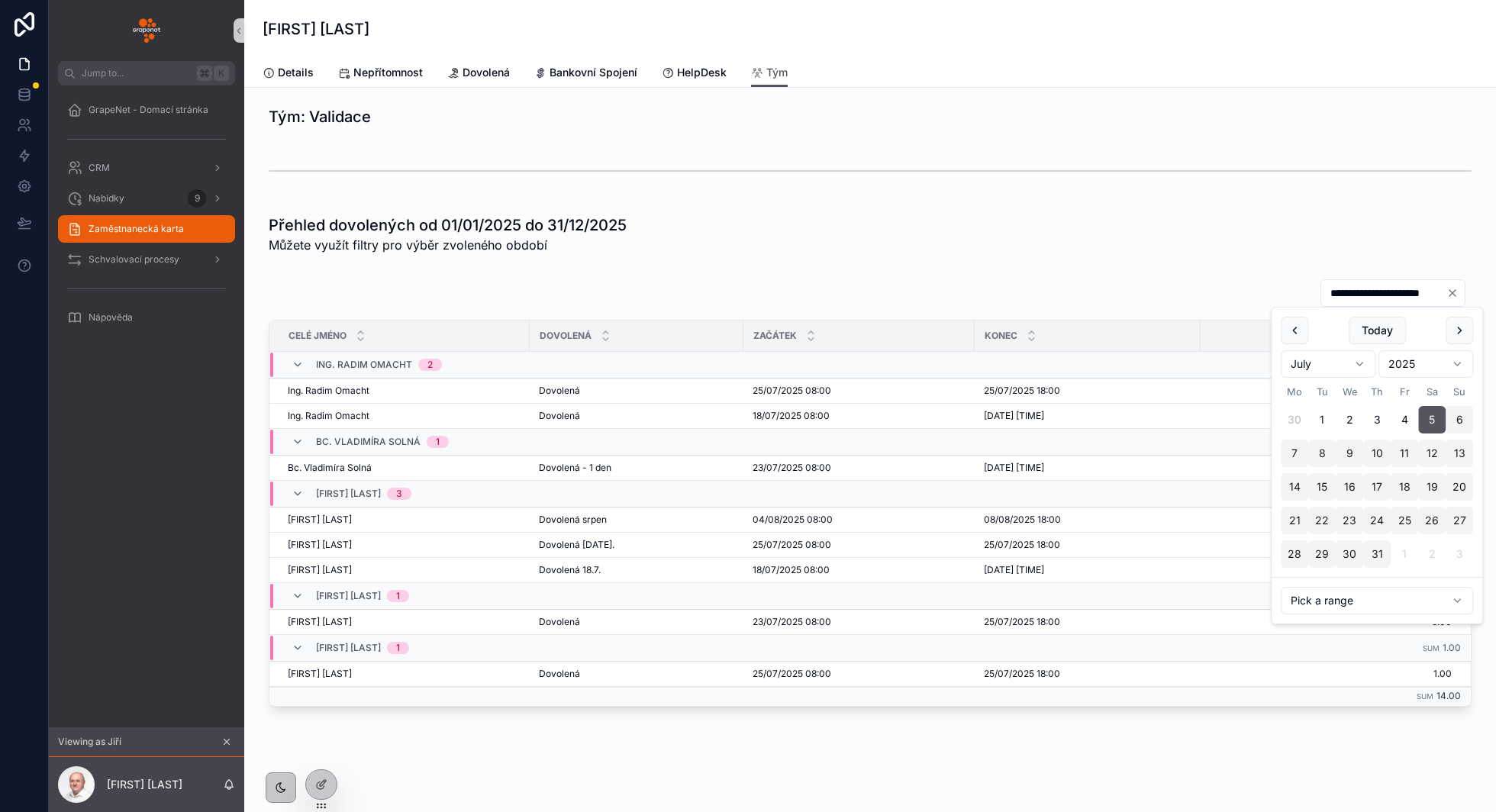 click on "1" at bounding box center [1322, 420] 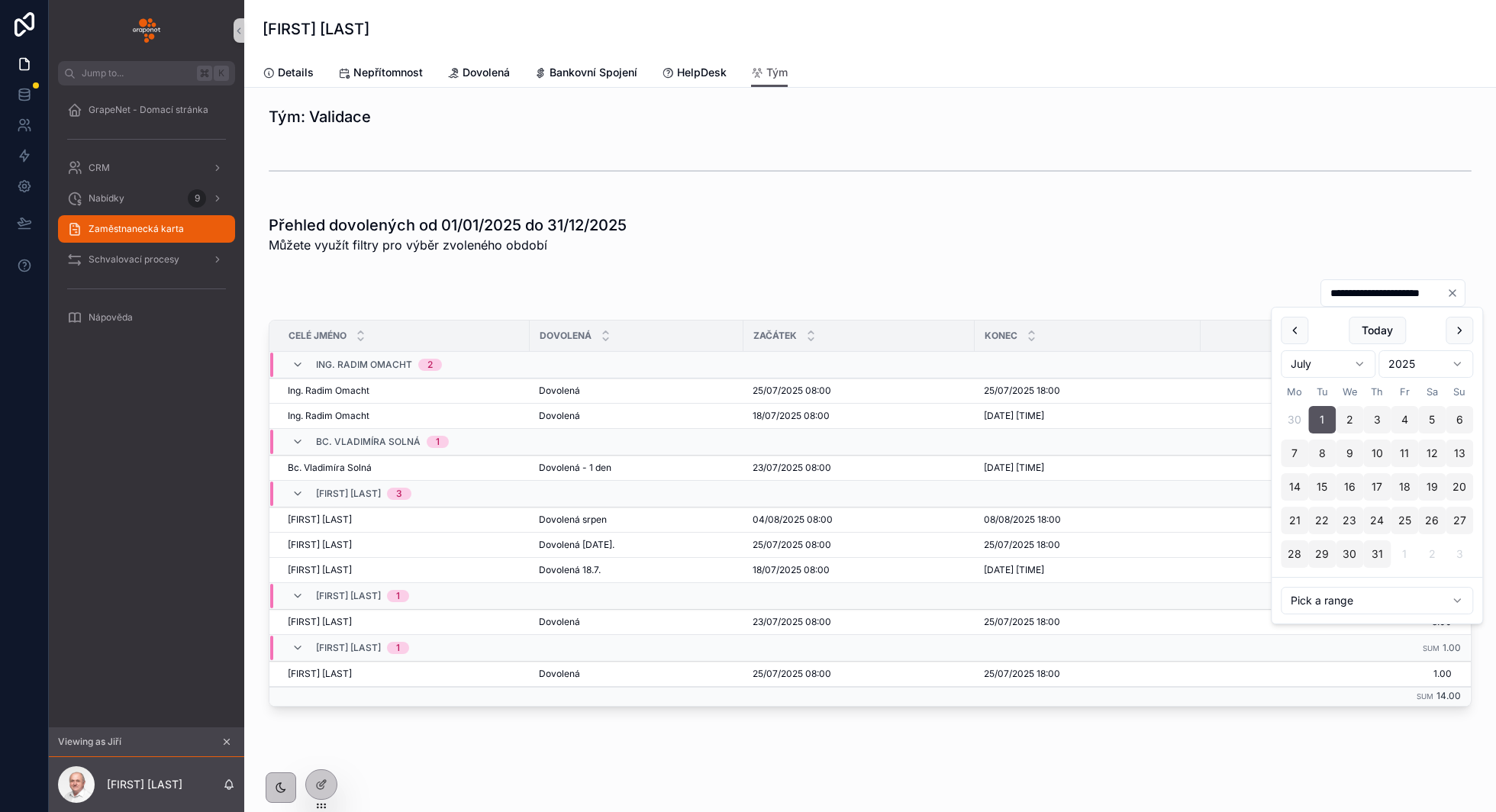 click on "31" at bounding box center (1377, 554) 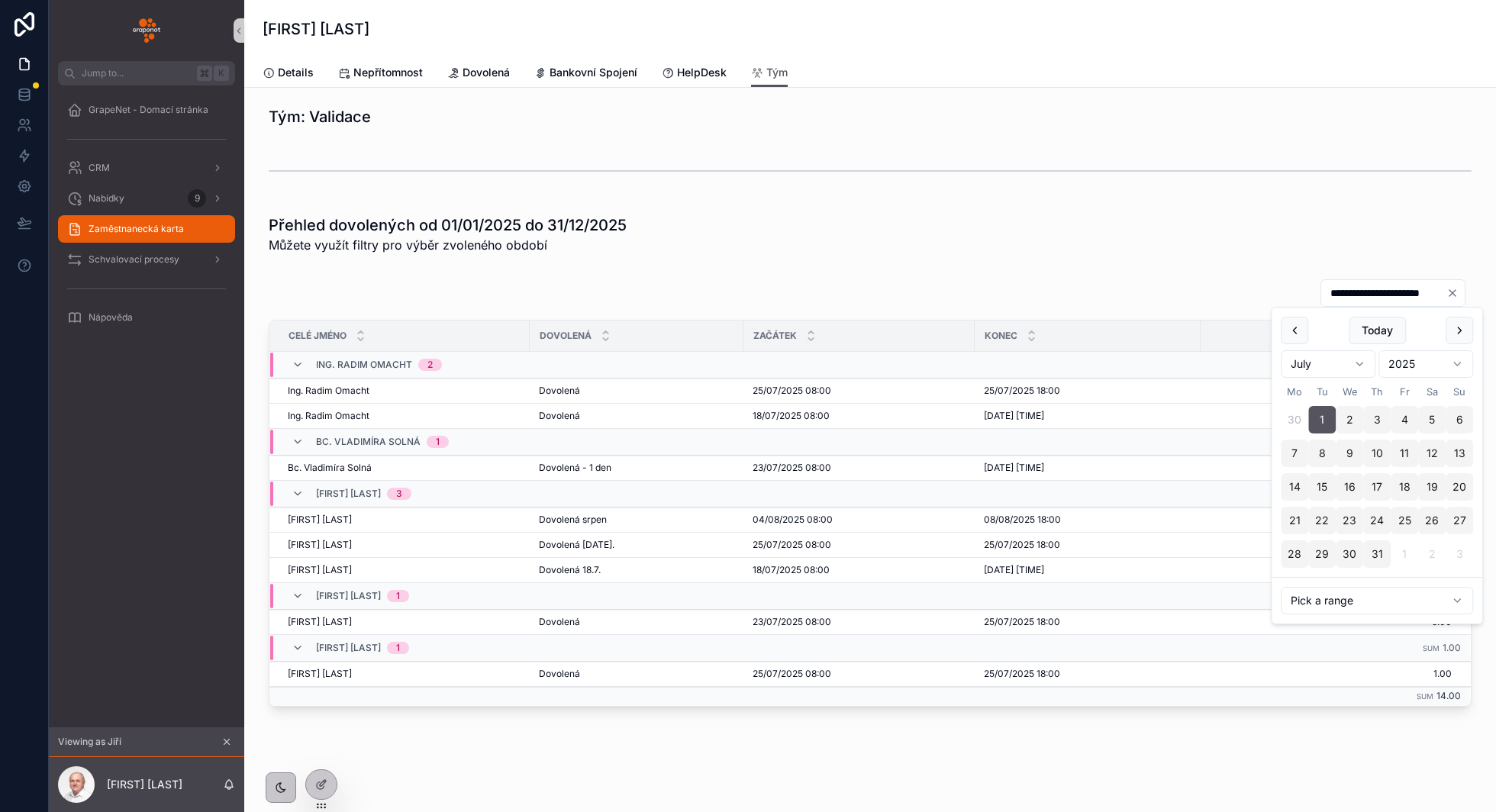type on "**********" 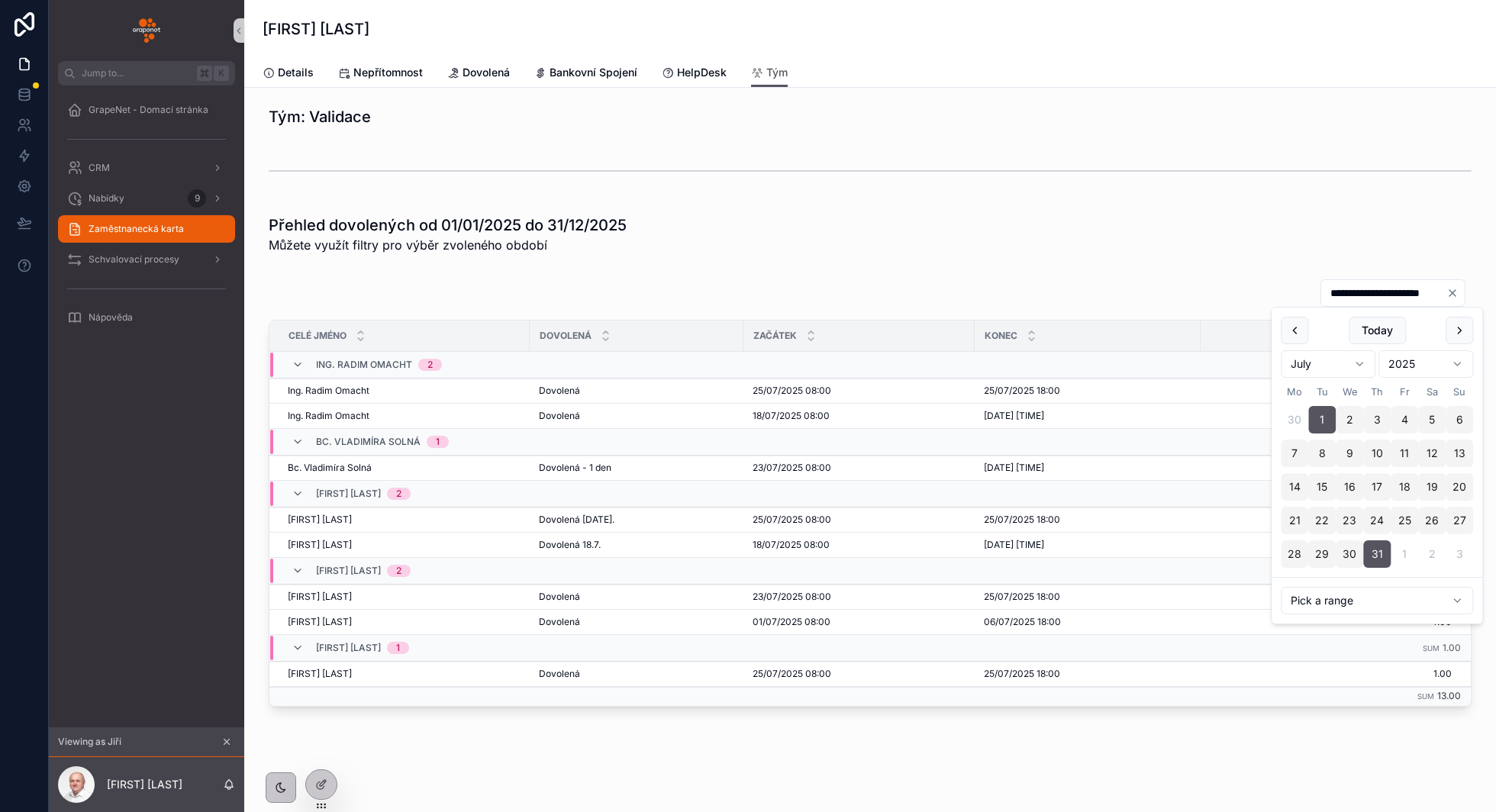 click on "Přehled dovolených od 01/01/2025  do 31/12/2025 Můžete využít filtry pro výběr zvoleného období" at bounding box center [870, 234] 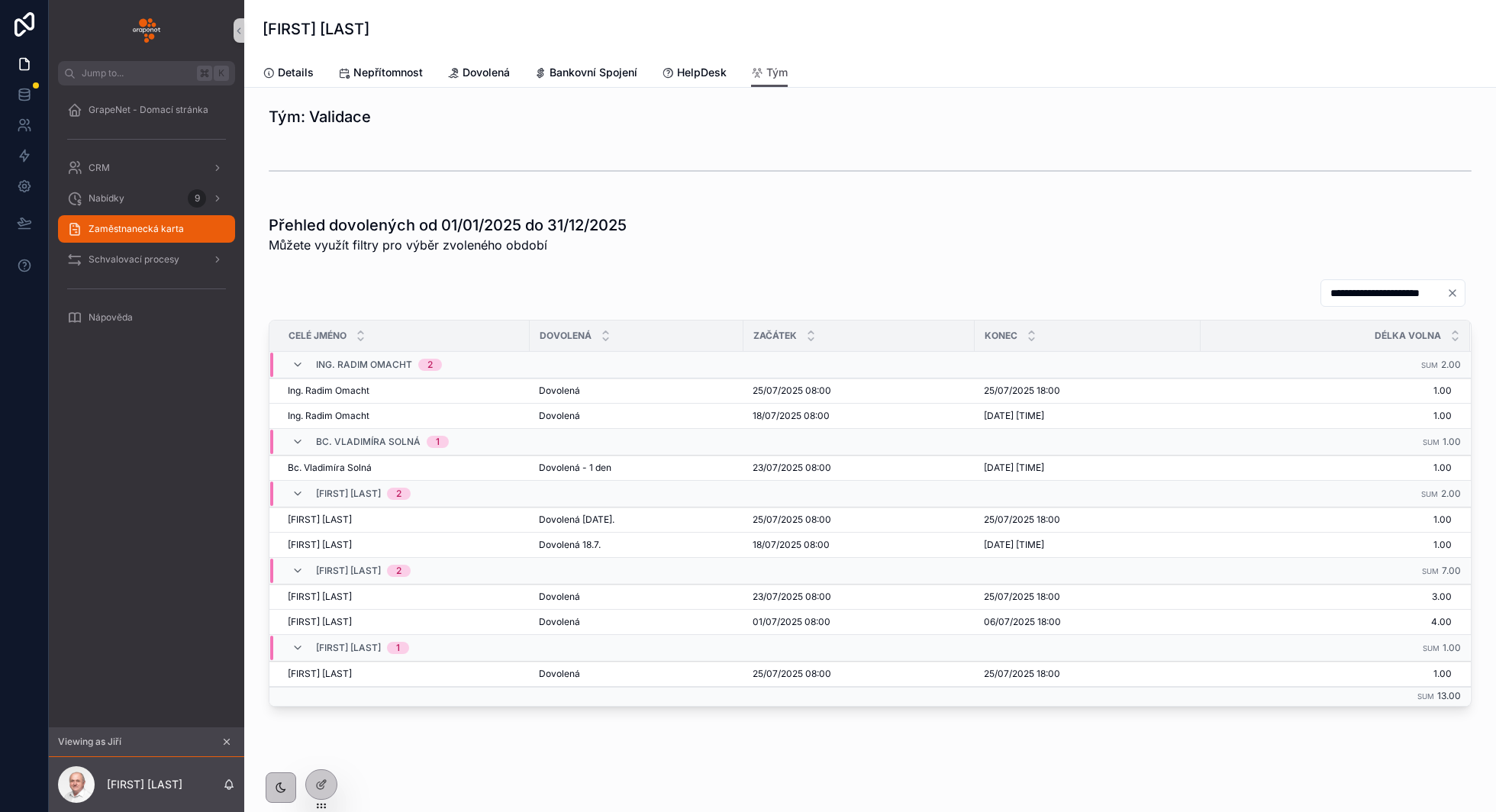 click on "**********" at bounding box center [1384, 293] 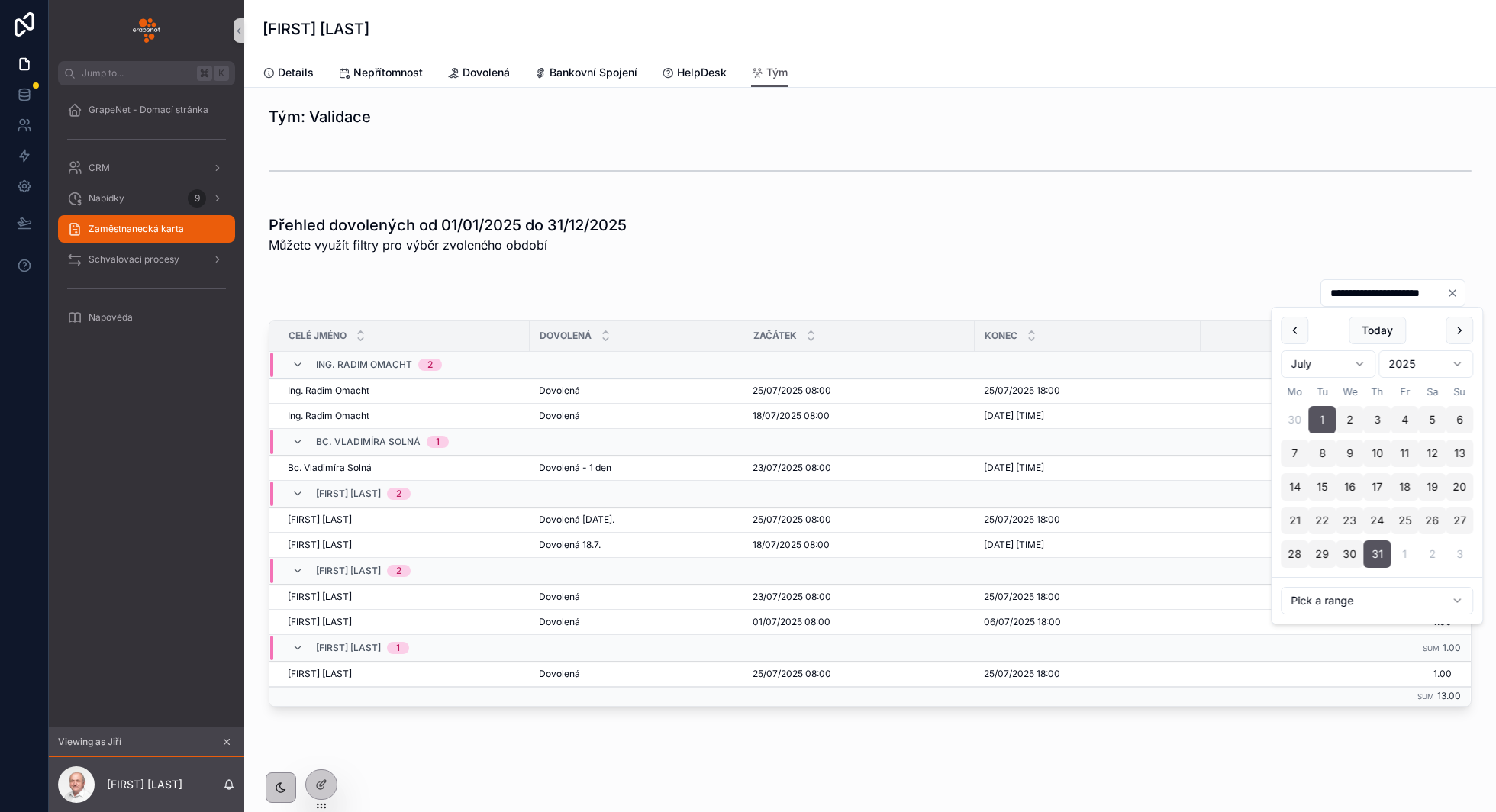 click on "**********" at bounding box center (870, 452) 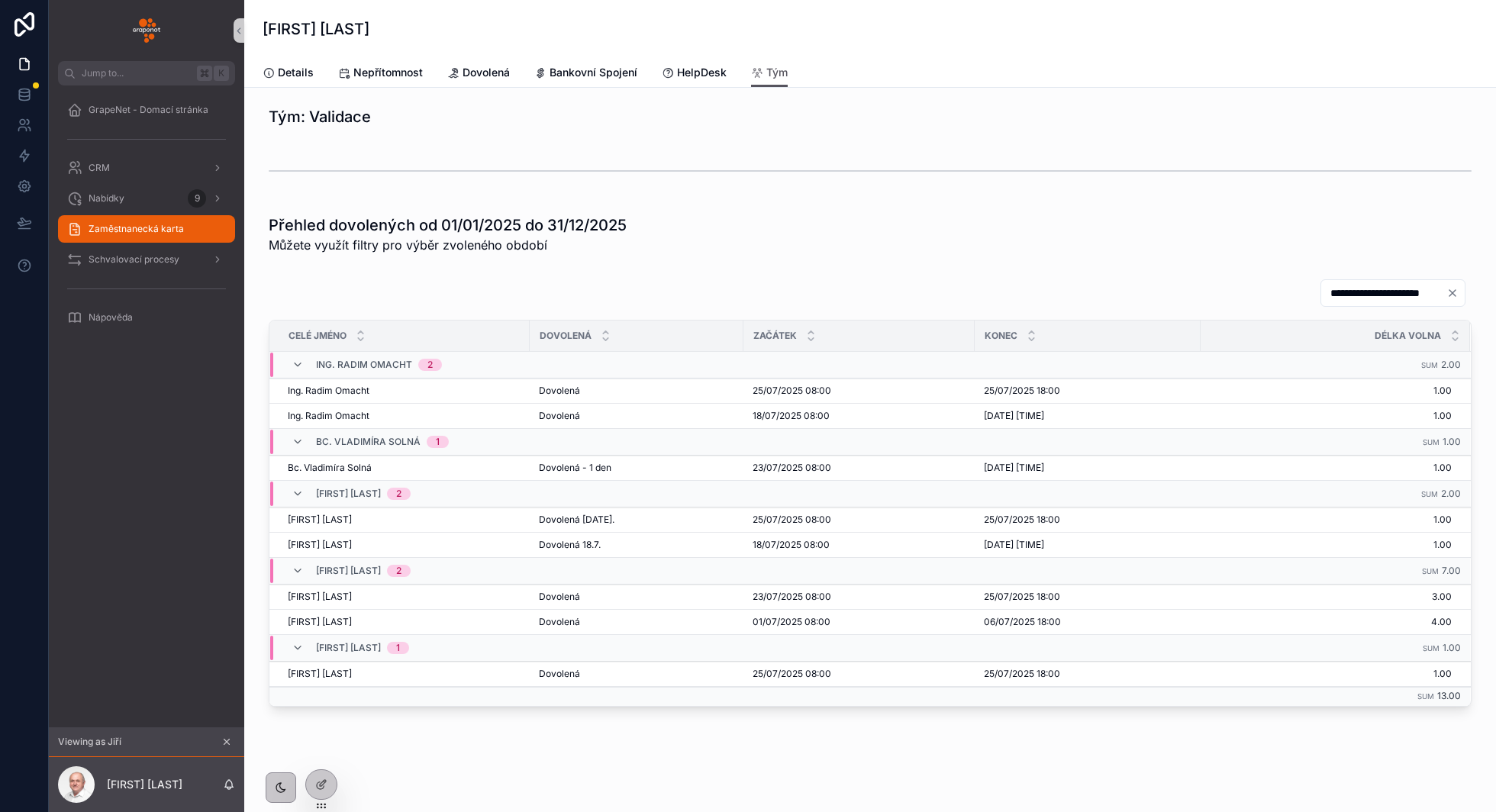 scroll, scrollTop: 24, scrollLeft: 0, axis: vertical 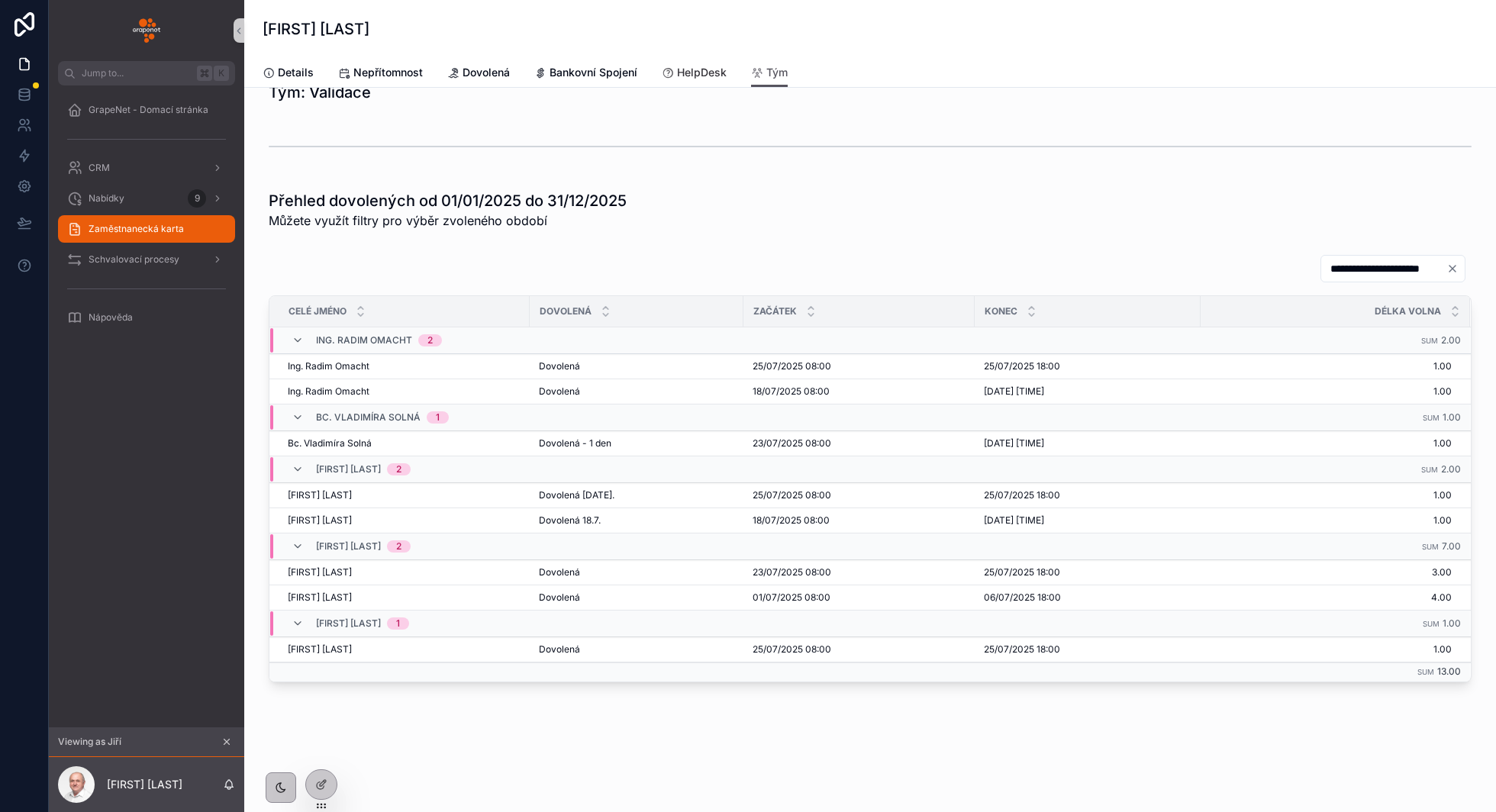 click on "HelpDesk" at bounding box center [694, 72] 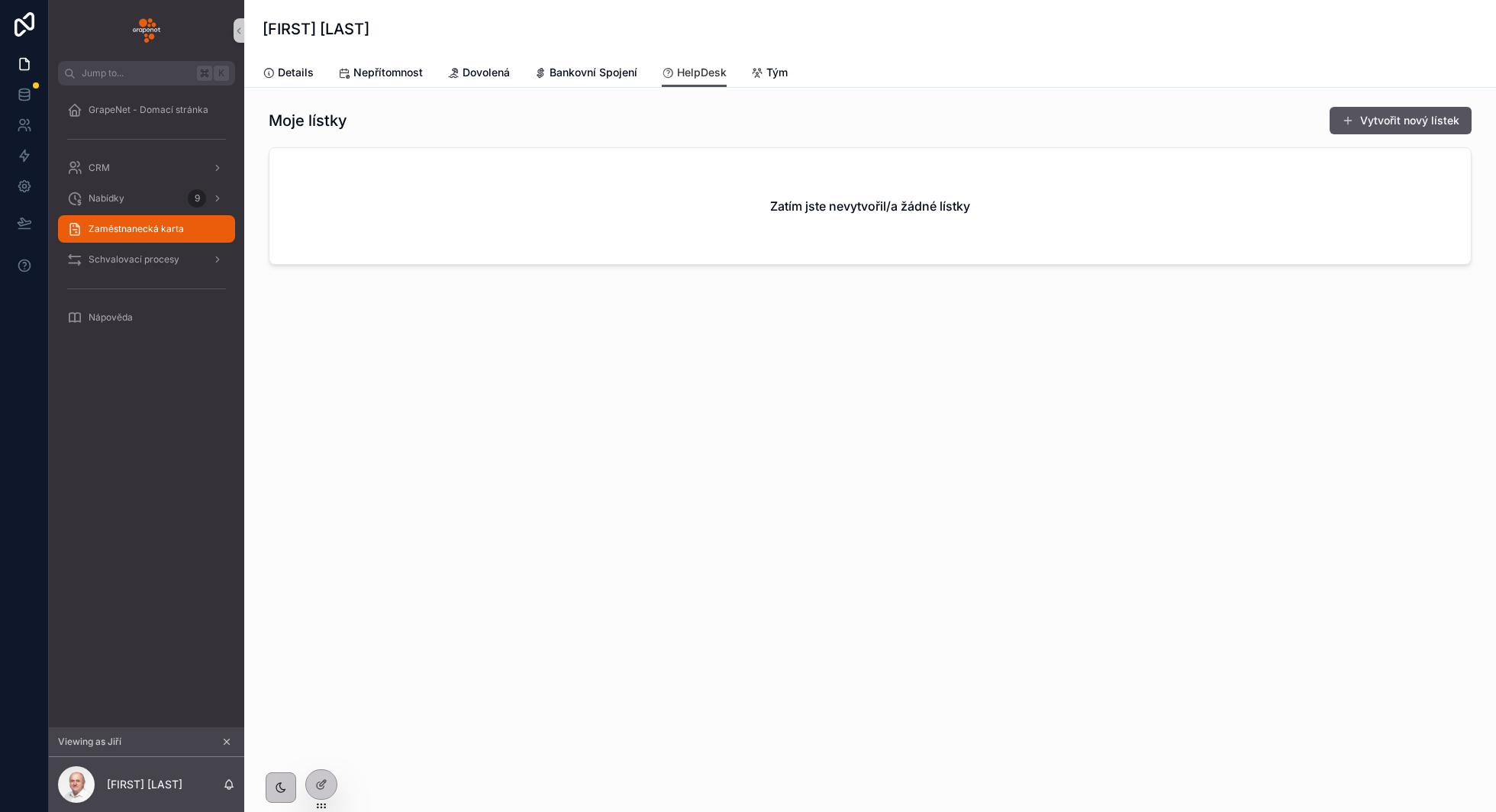 scroll, scrollTop: 0, scrollLeft: 0, axis: both 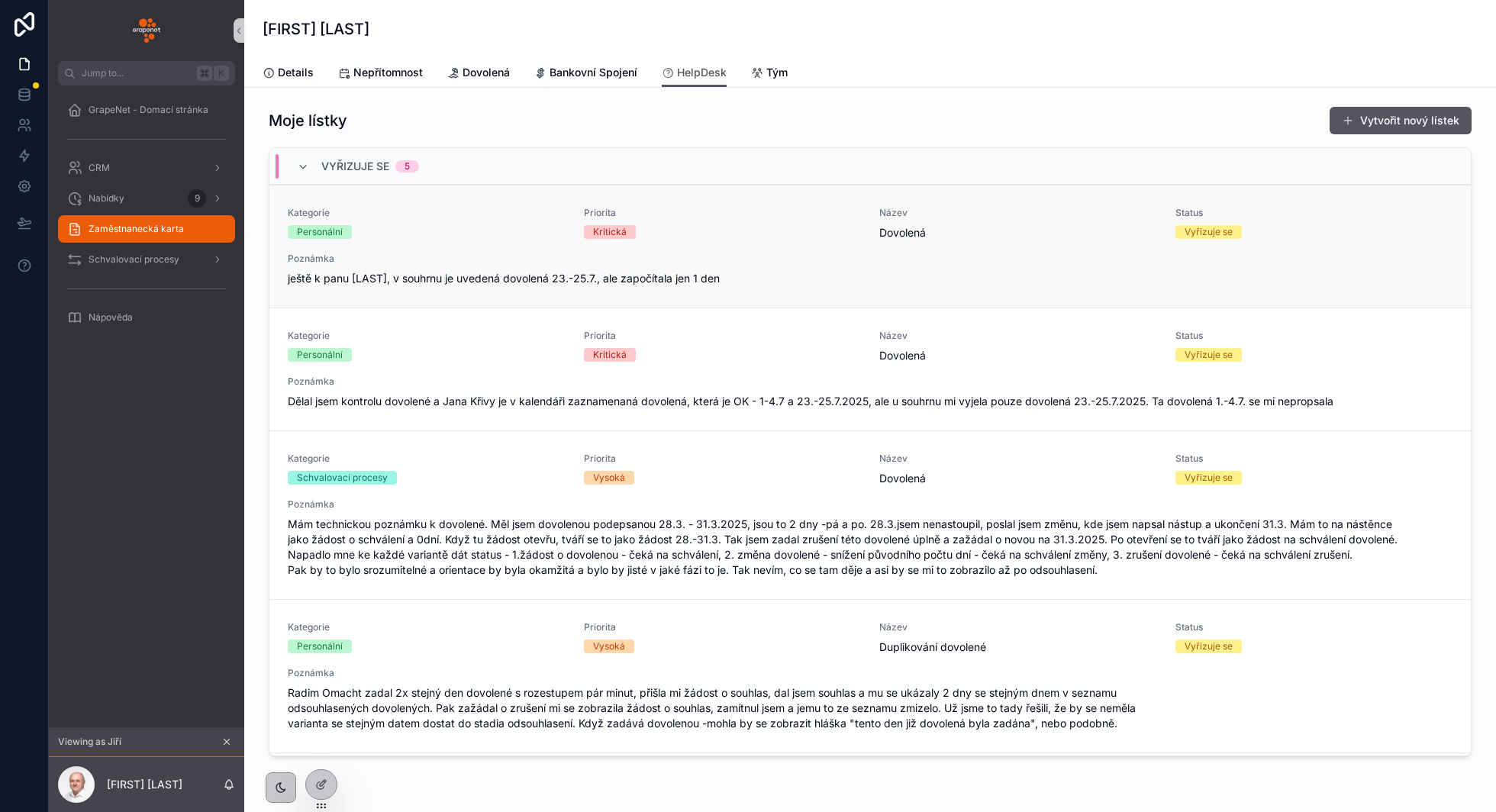 click on "Kategorie Personální Priorita Kritická Název Dovolená Status Vyřizuje se Poznámka ještě k panu Křivovi, v souhrnu je uvedená dovolená 23.-25.7., ale započítala jen 1 den" at bounding box center [870, 246] 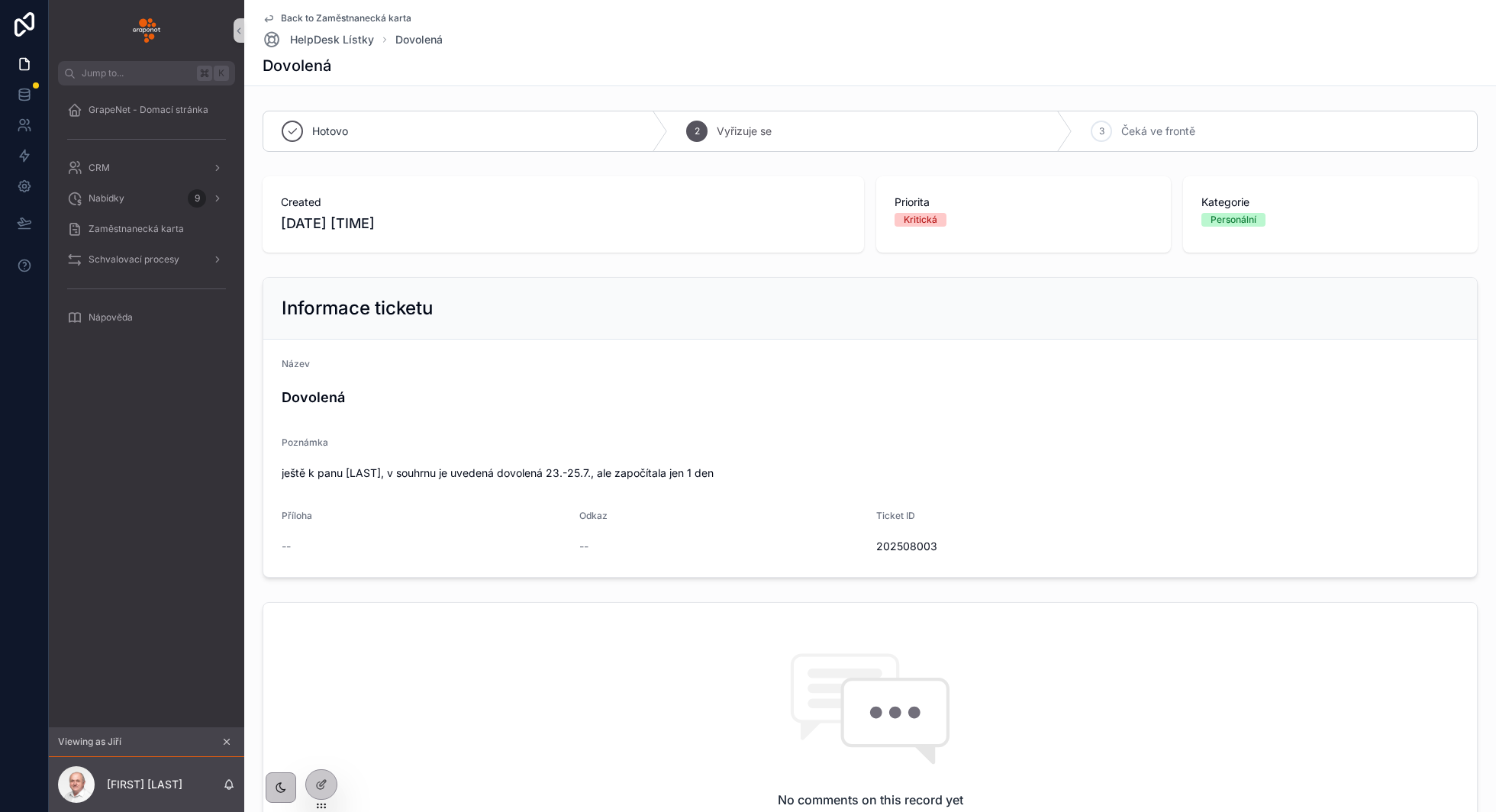 click 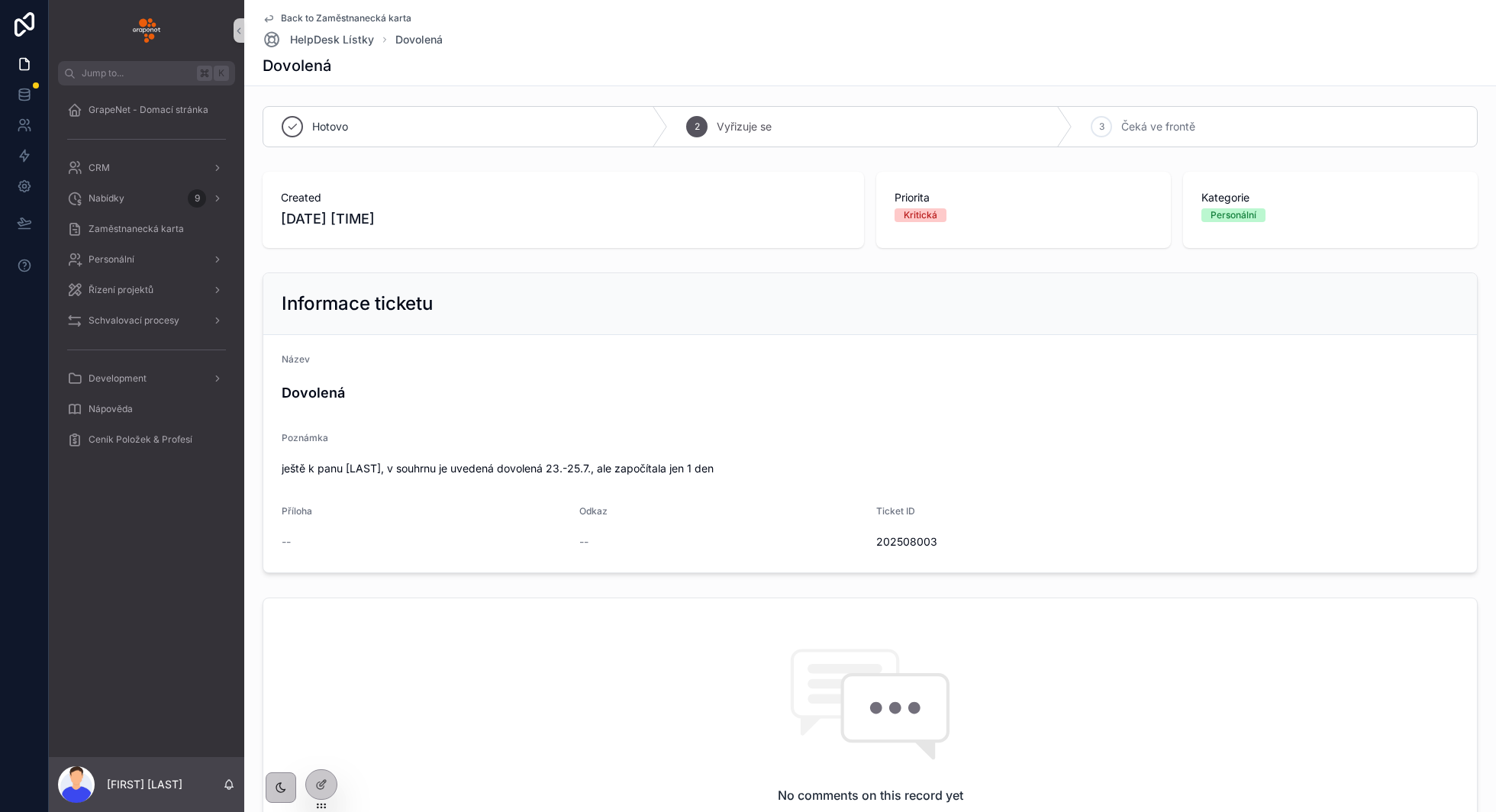 scroll, scrollTop: 0, scrollLeft: 0, axis: both 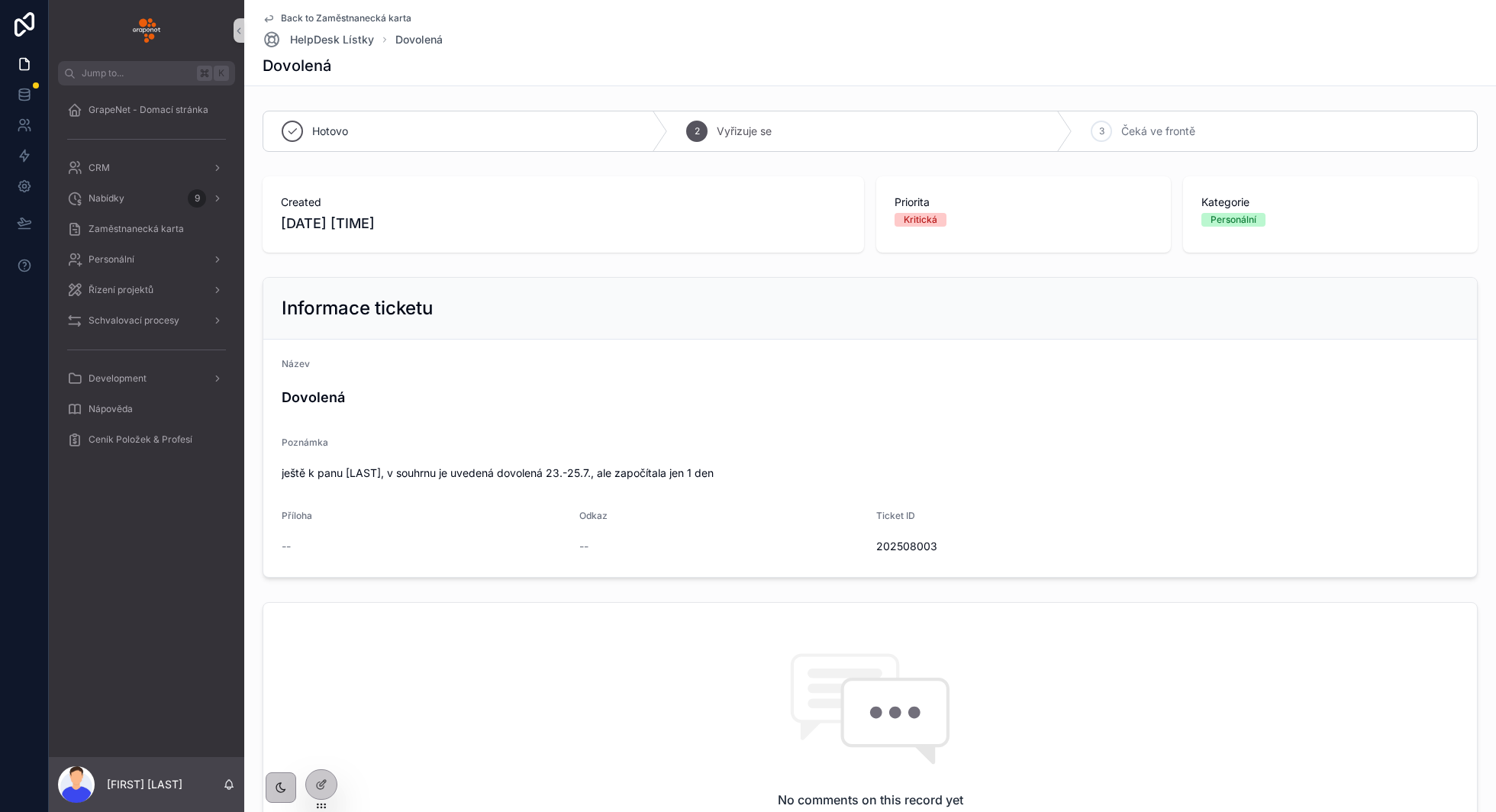 click on "Back to Zaměstnanecká karta" at bounding box center [346, 18] 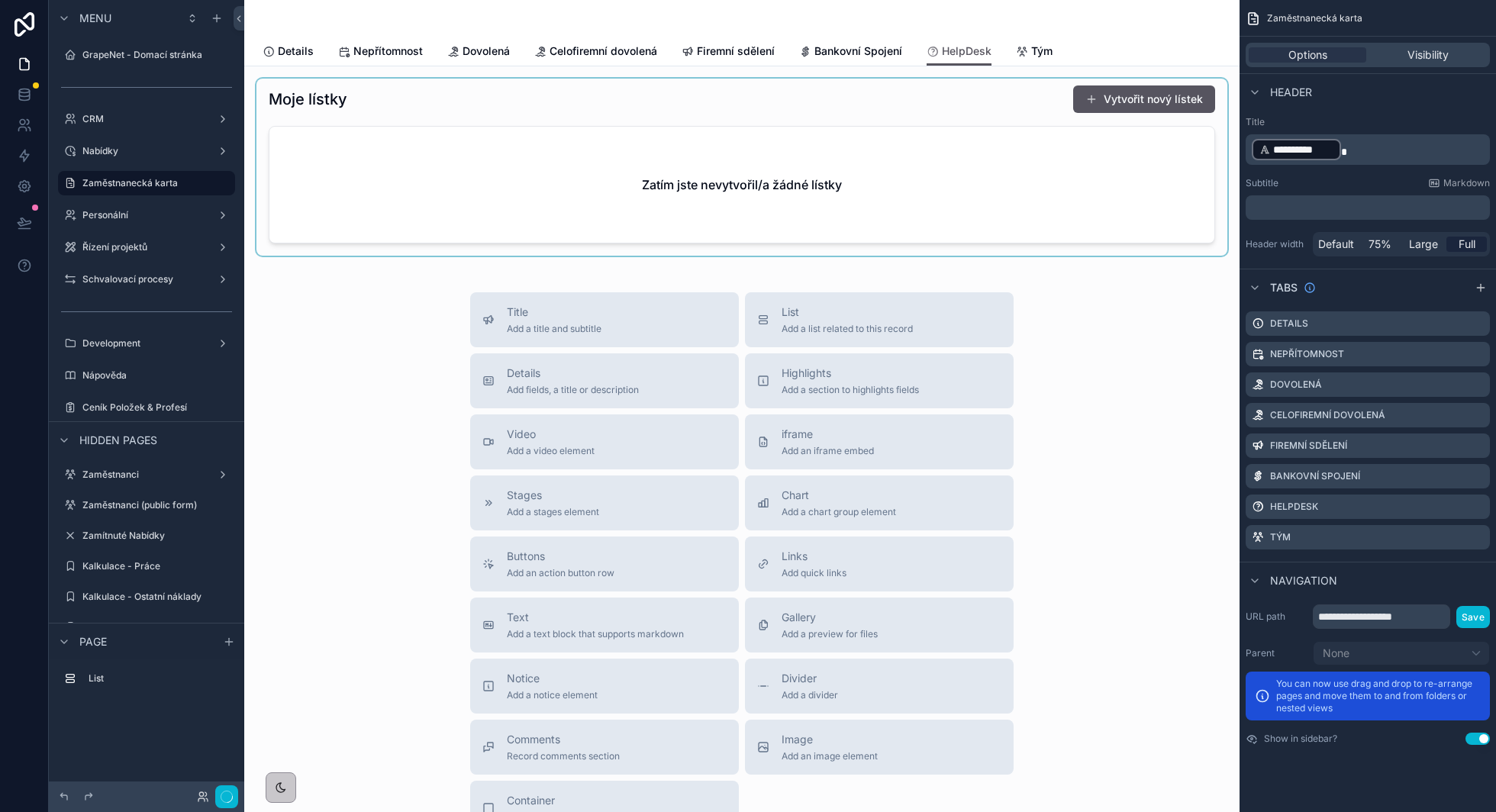 click at bounding box center [742, 167] 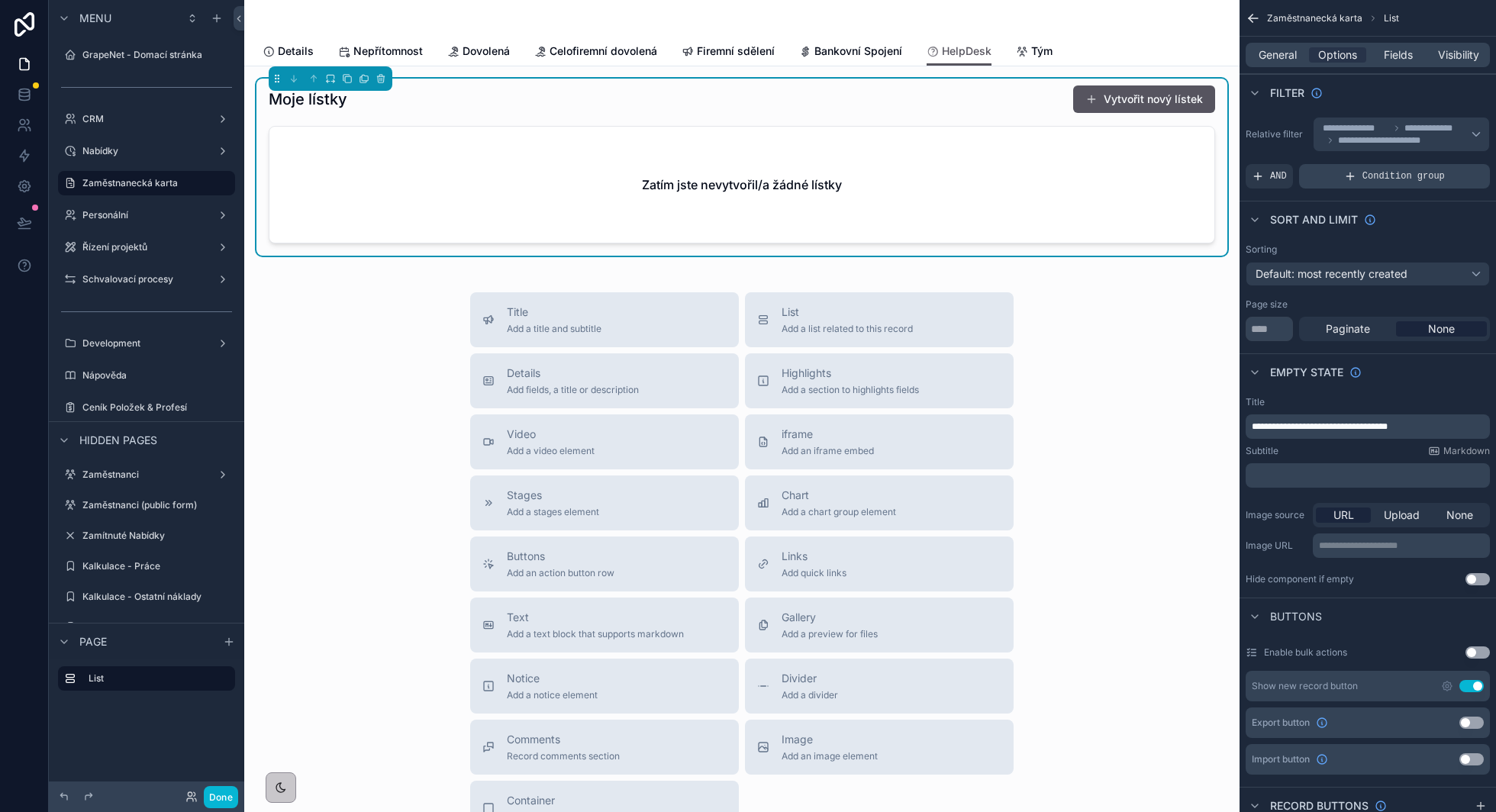 click on "Condition group" at bounding box center [1394, 176] 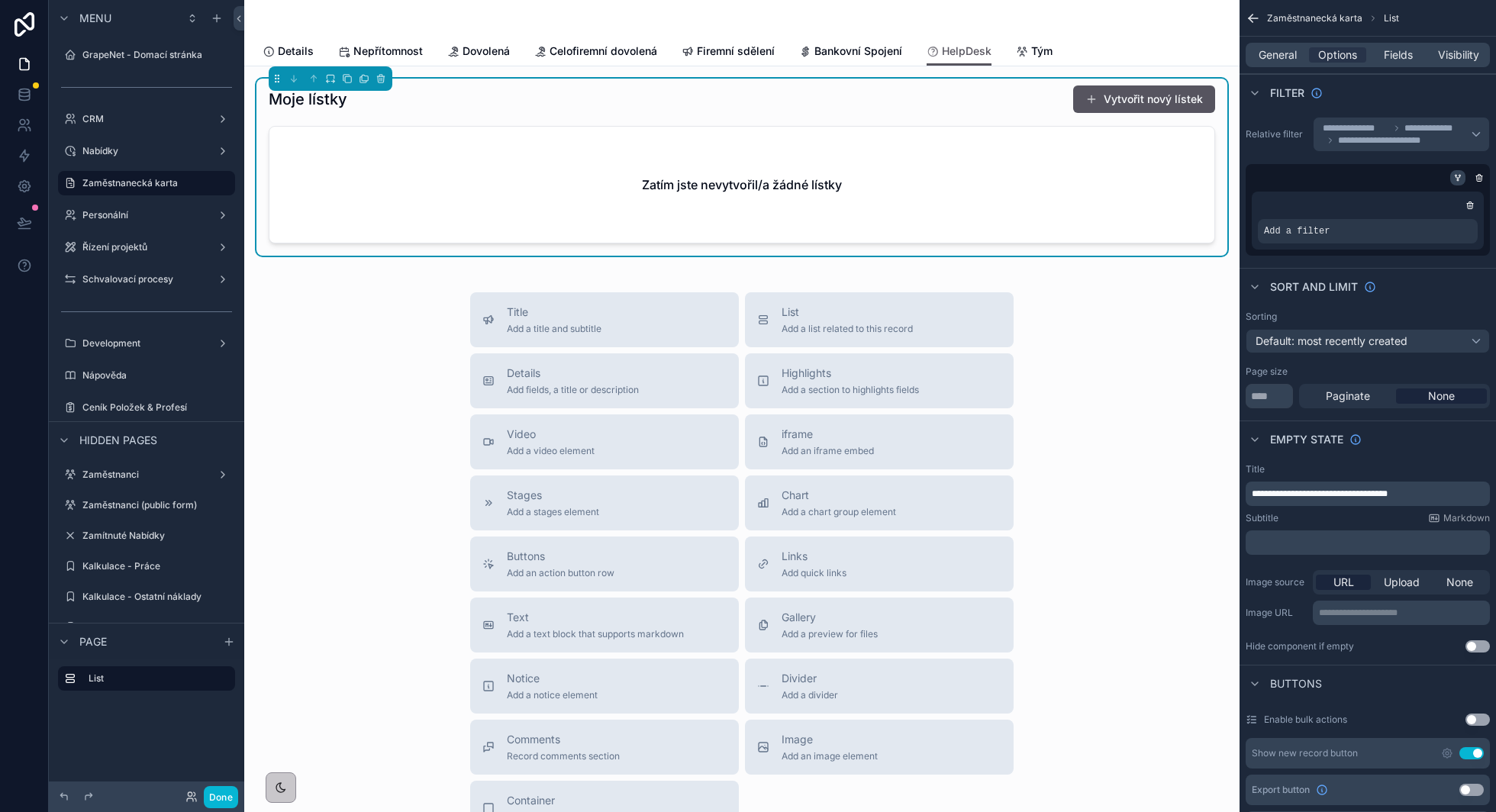click at bounding box center (1458, 178) 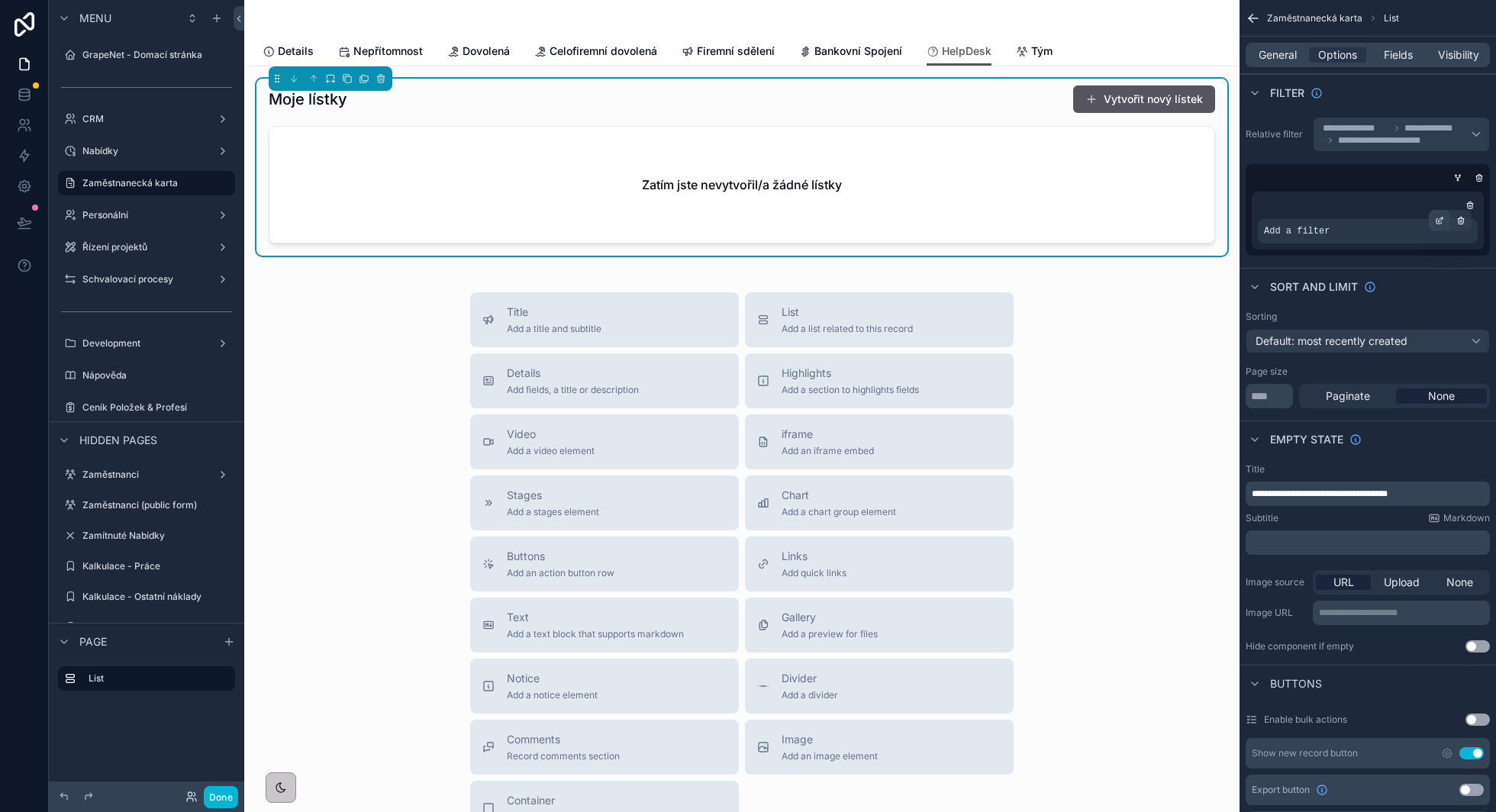 click 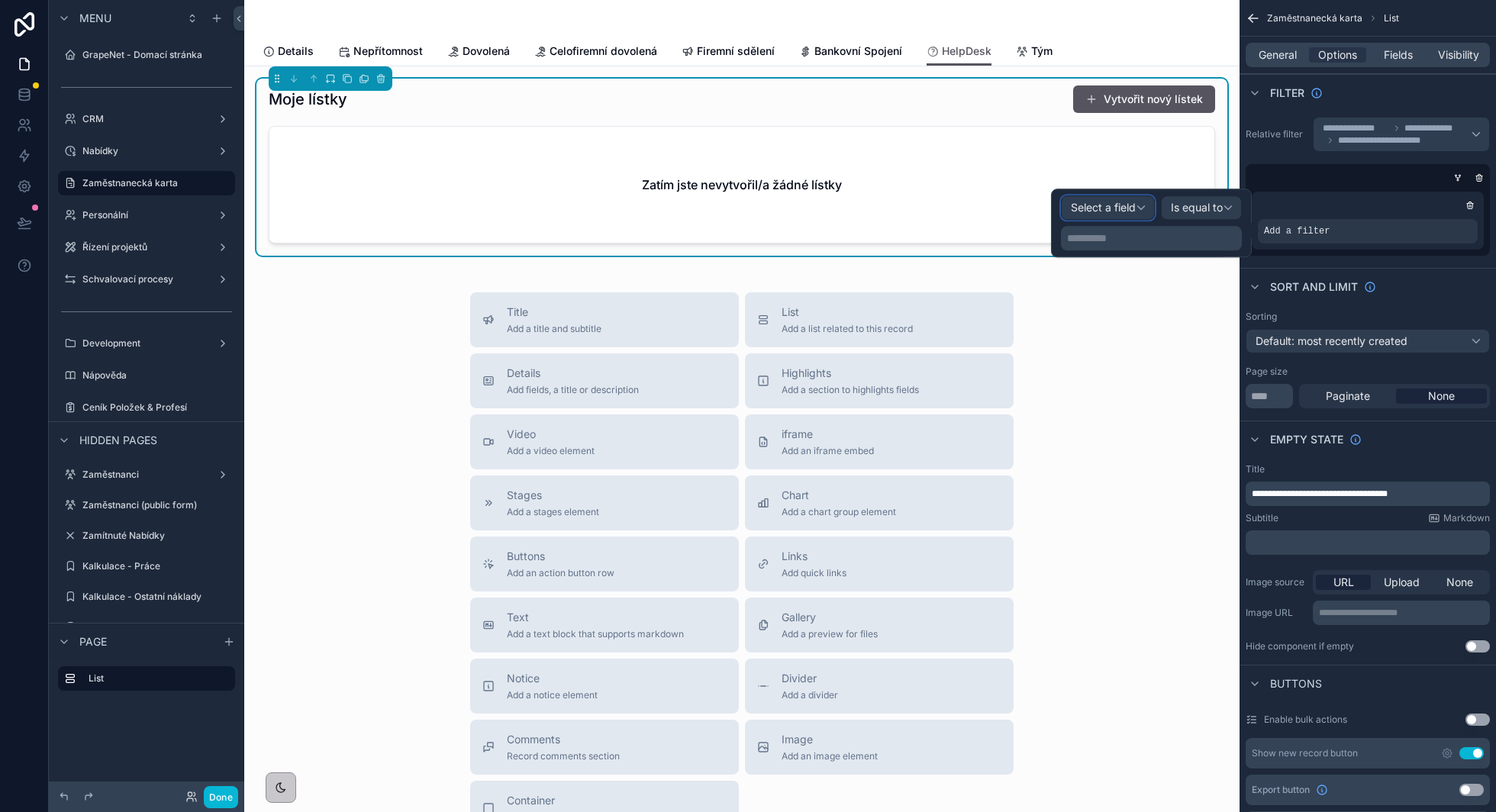 click on "Select a field" at bounding box center (1107, 208) 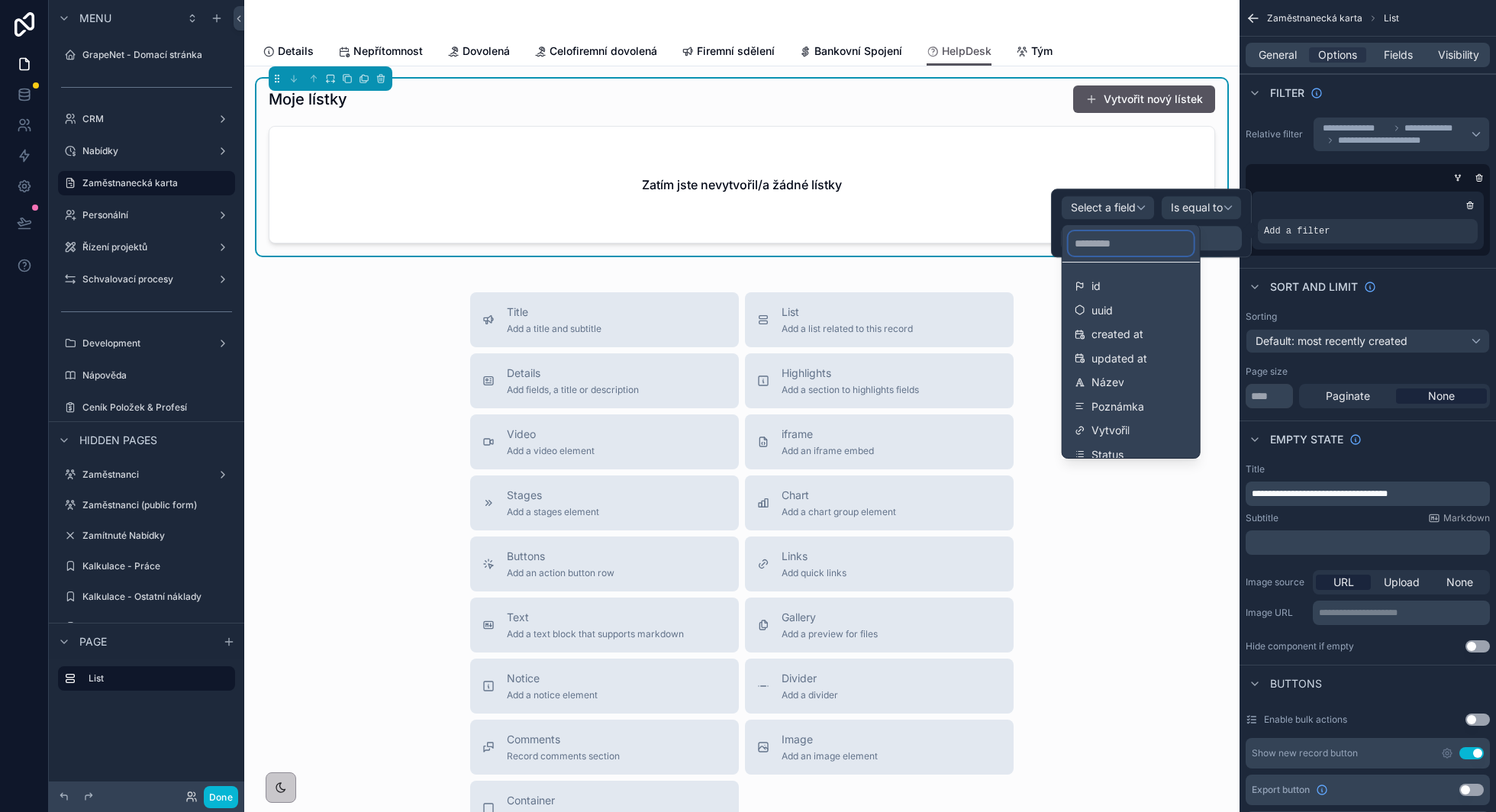 click at bounding box center [1131, 243] 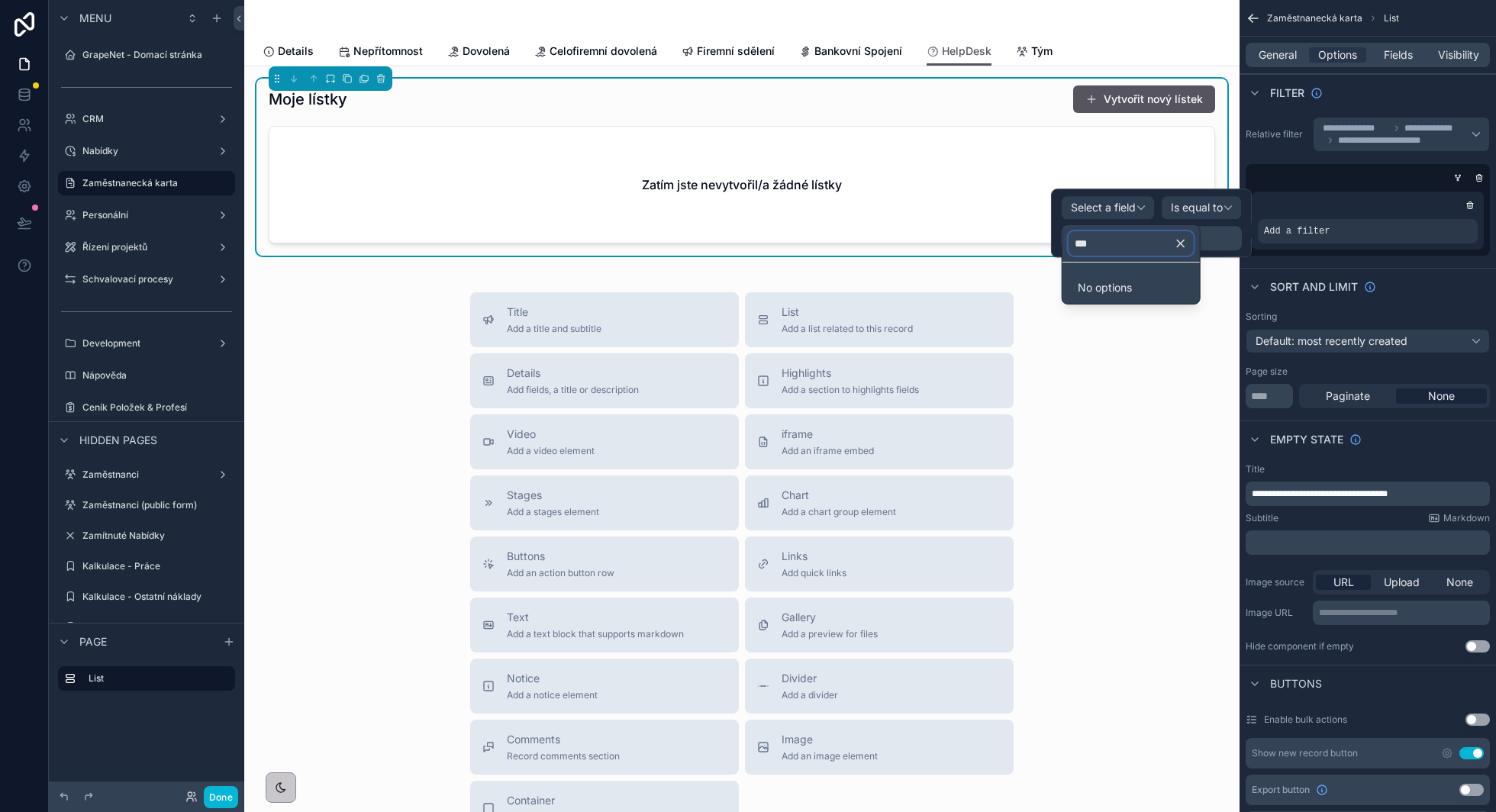 type on "***" 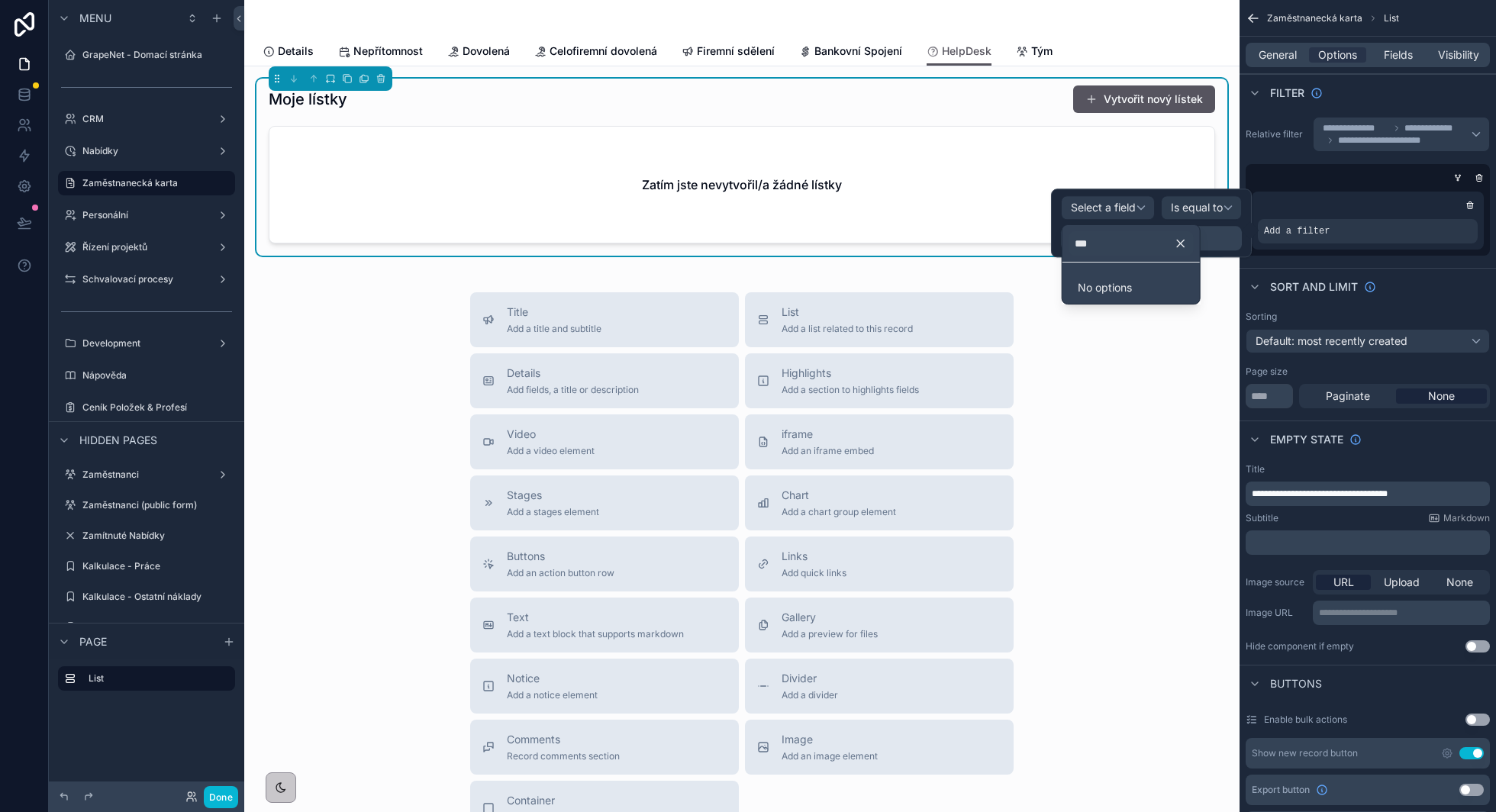 click at bounding box center [1151, 223] 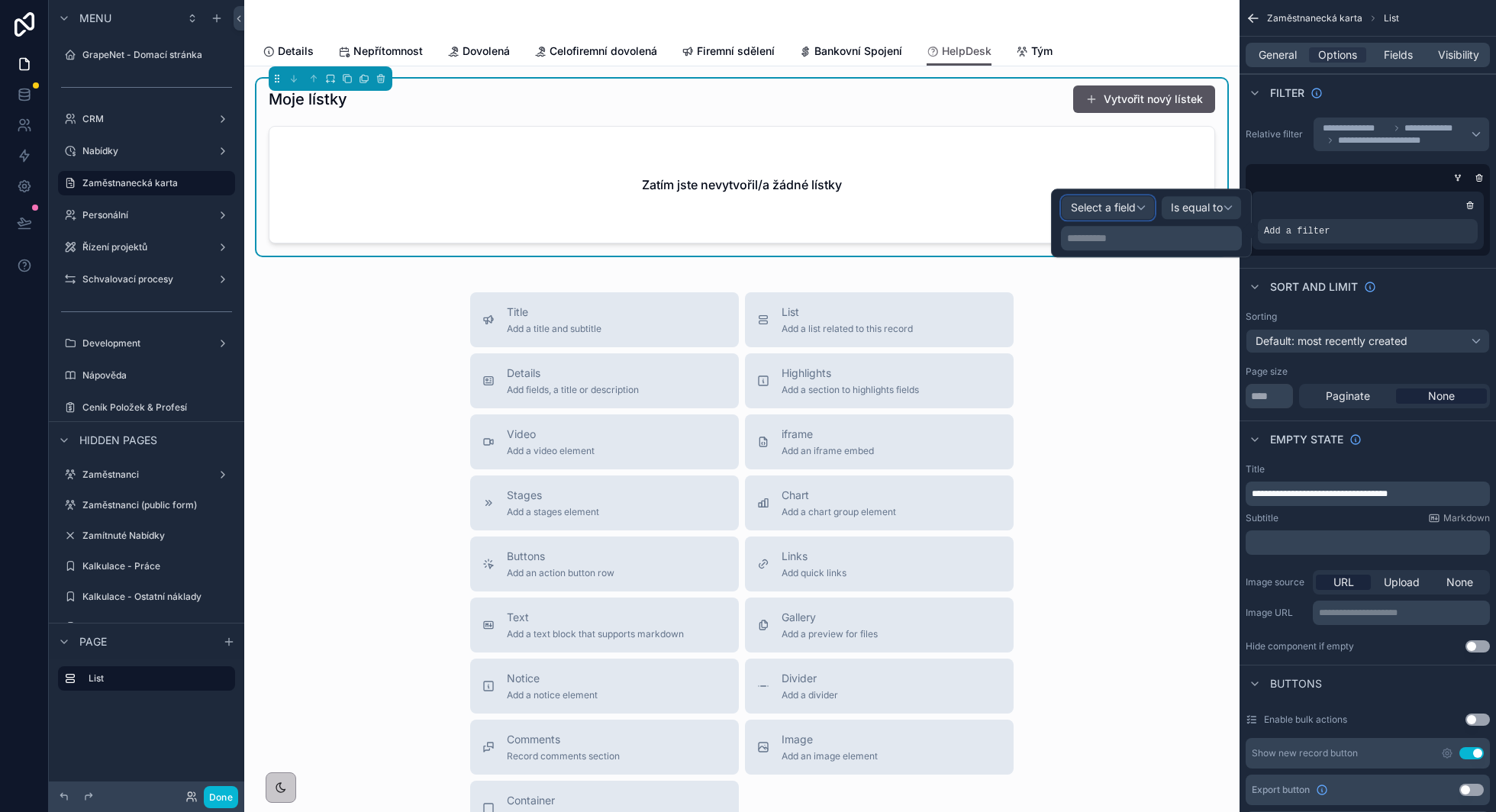 click on "Select a field" at bounding box center (1103, 208) 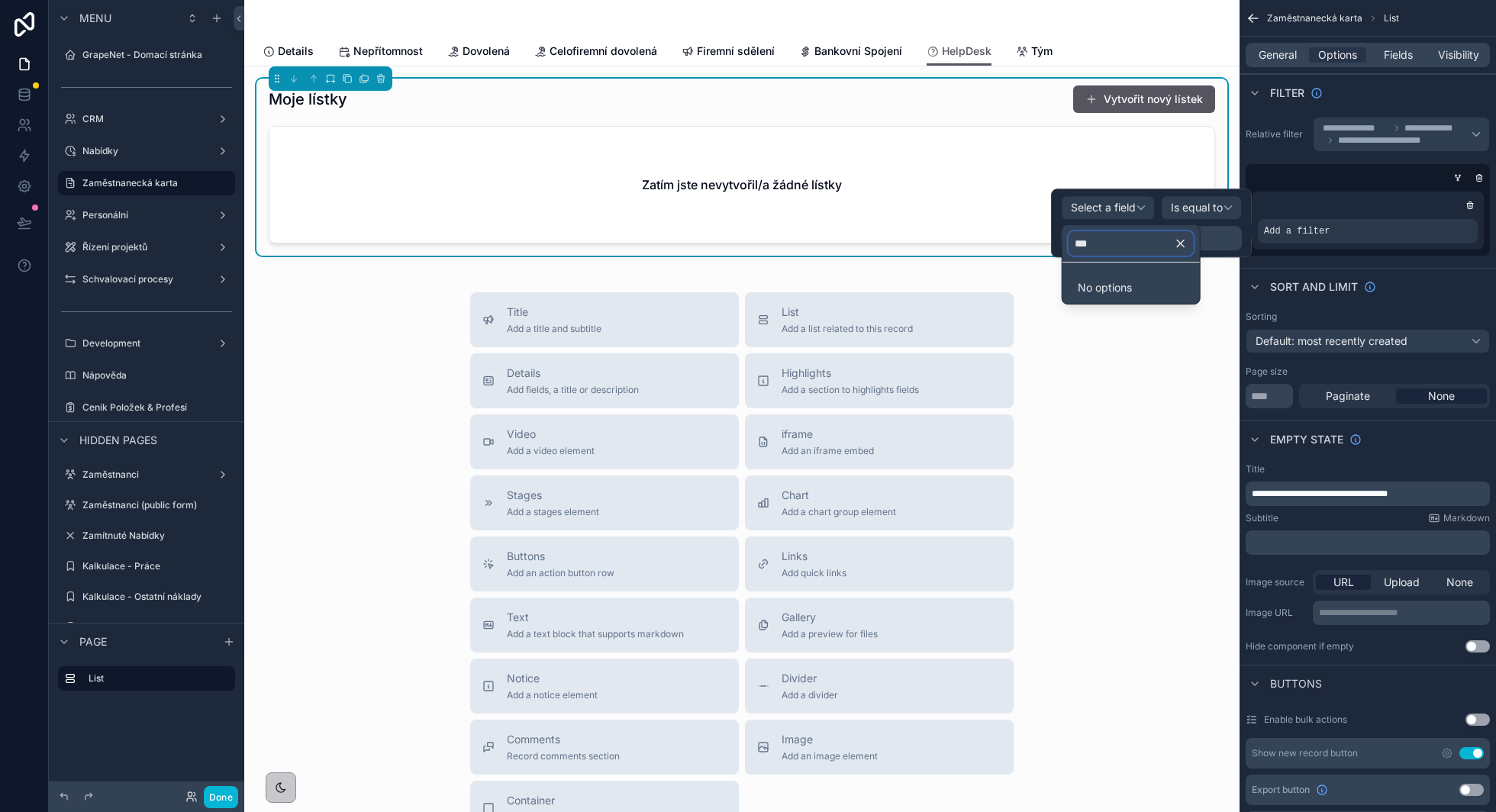 click on "***" at bounding box center [1131, 243] 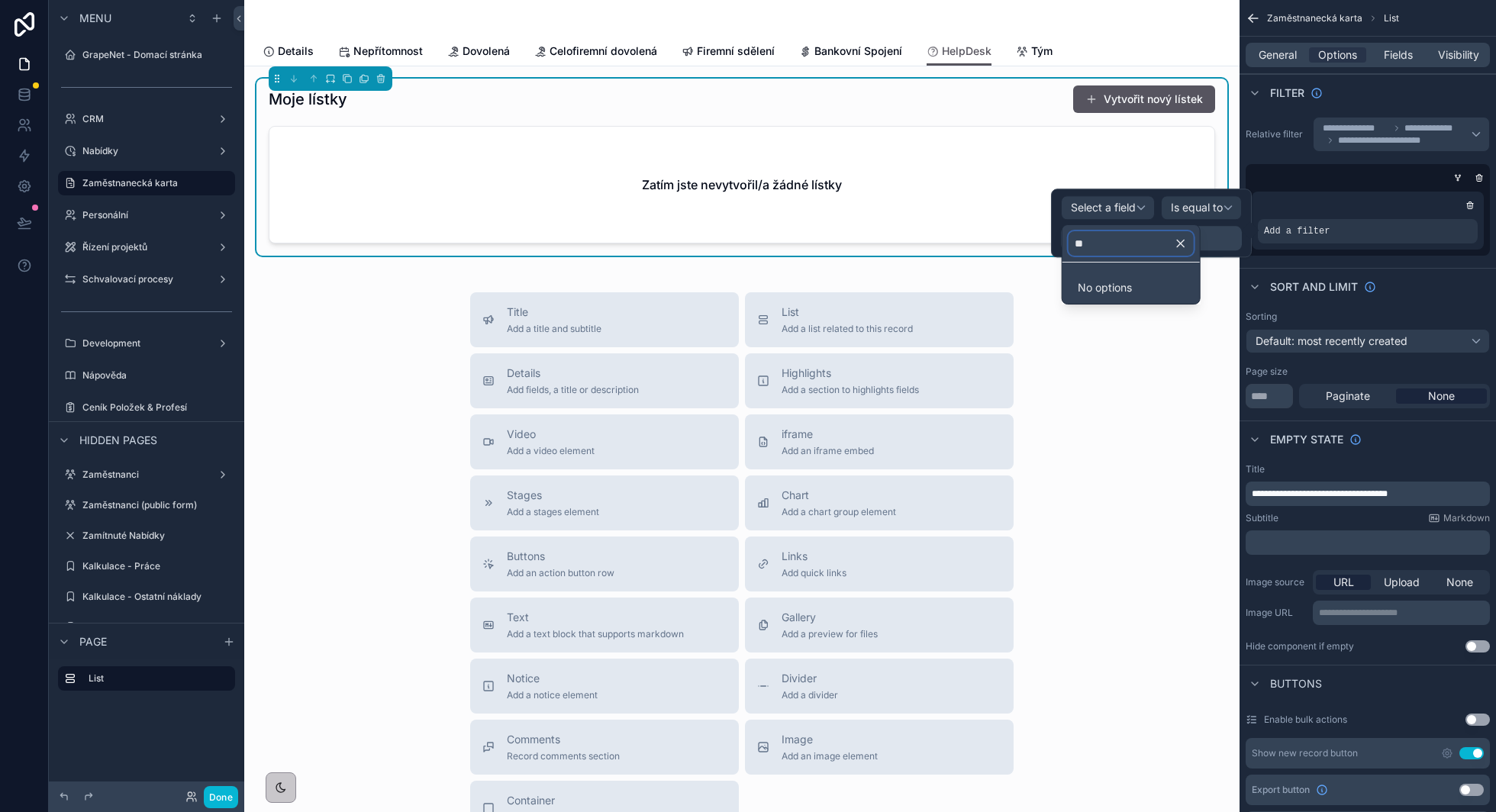 type on "*" 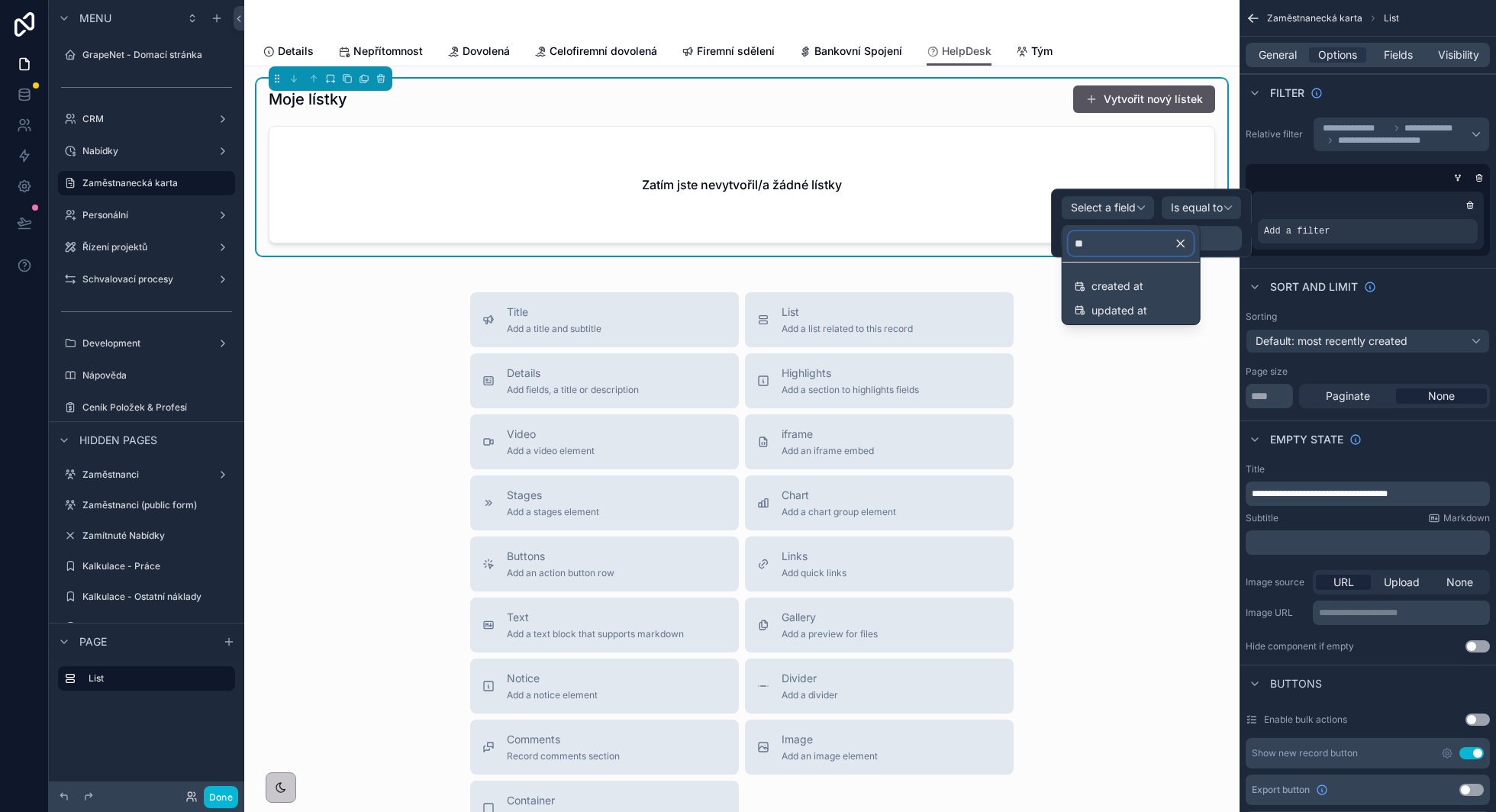 type on "*" 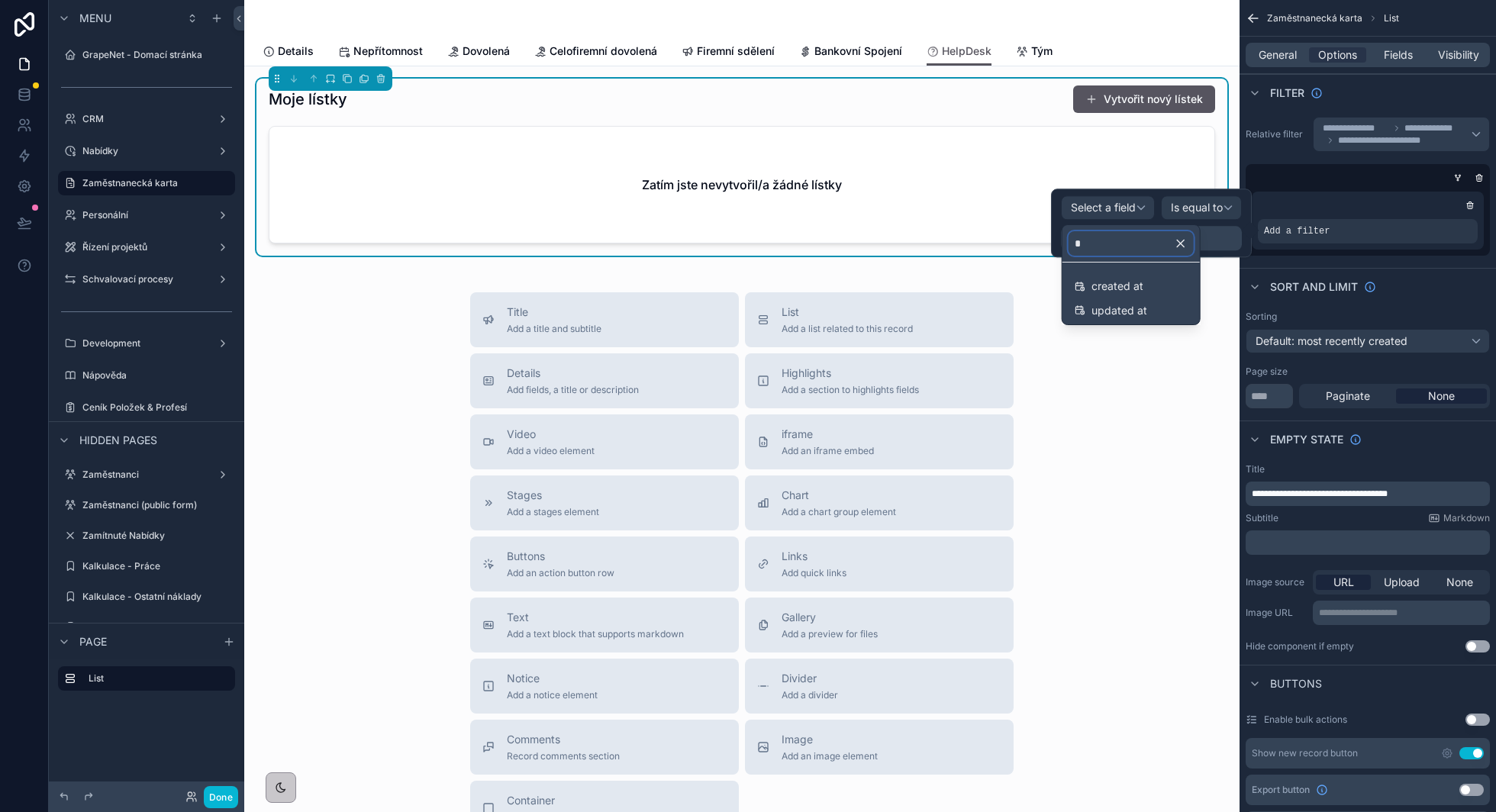 type 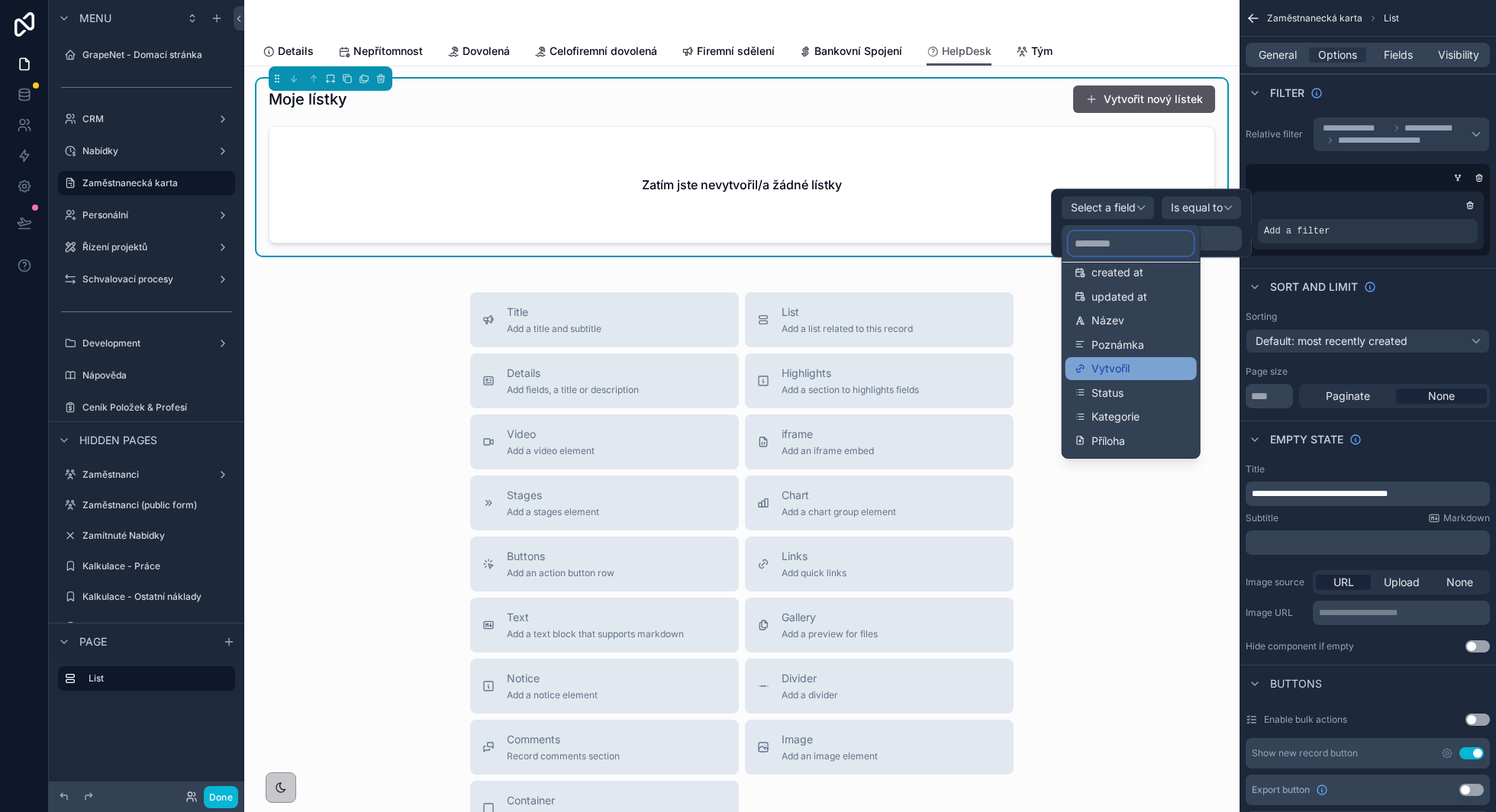 scroll, scrollTop: 0, scrollLeft: 0, axis: both 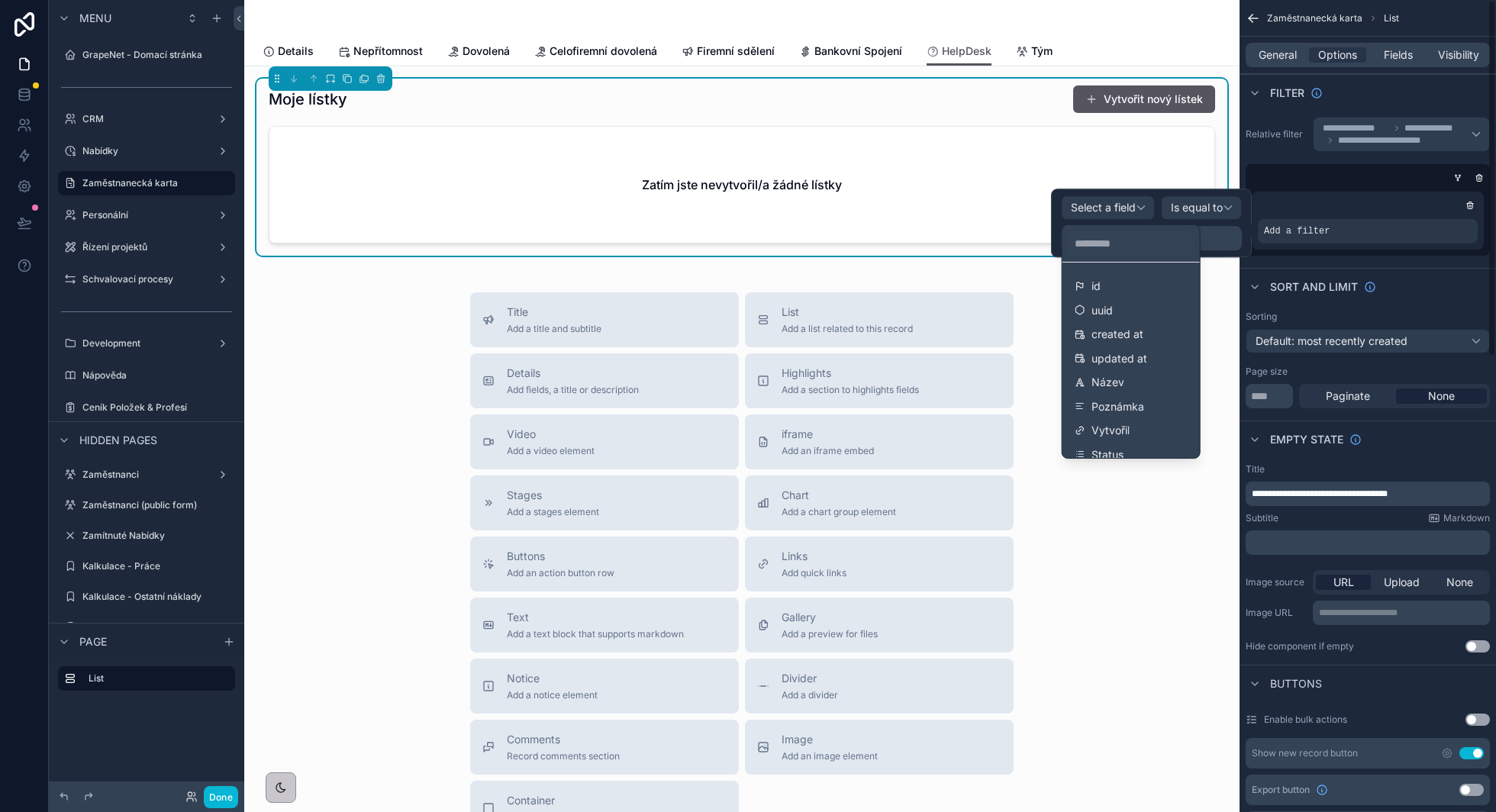 click on "Add a filter" at bounding box center (1368, 221) 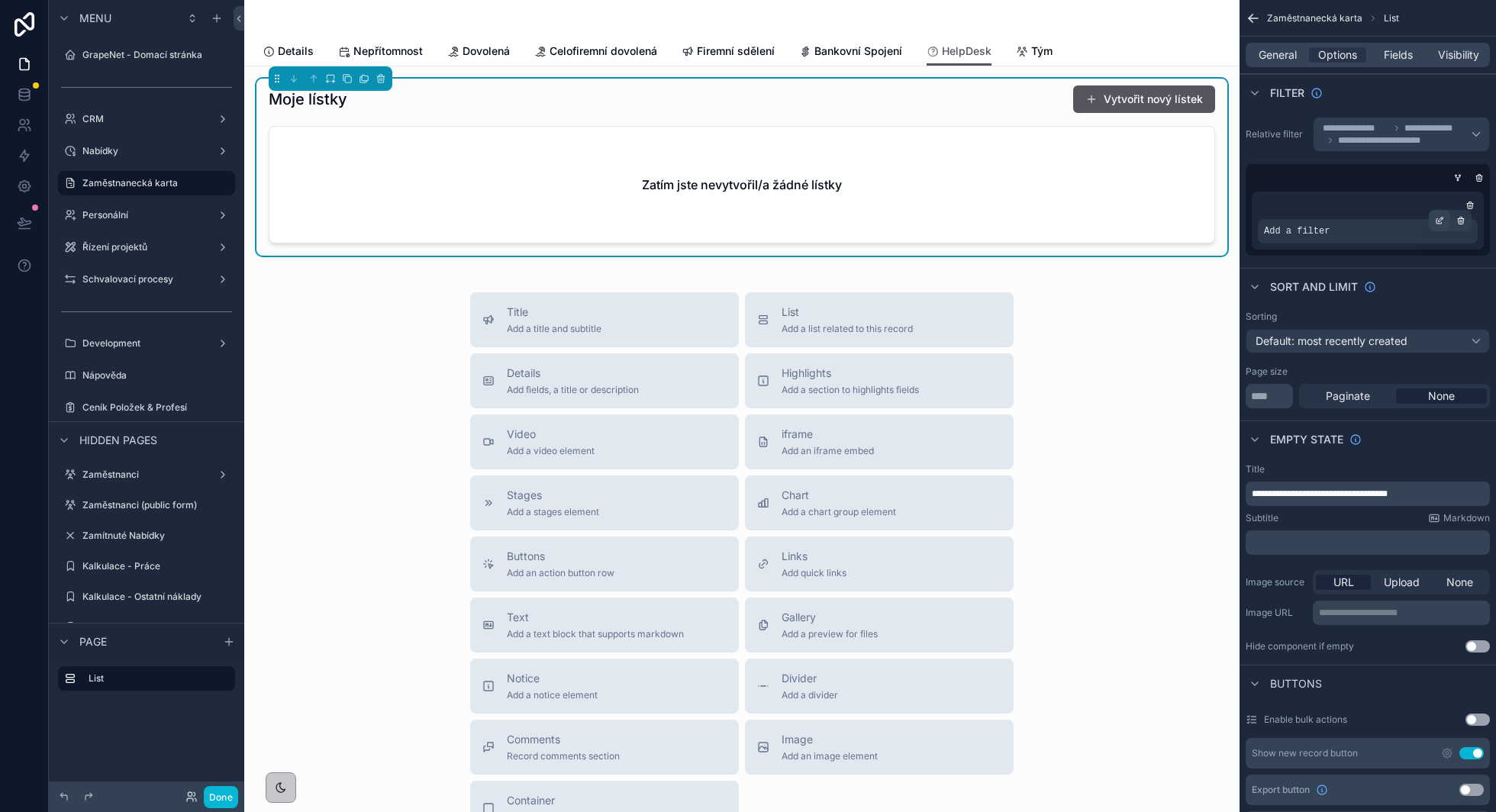 click 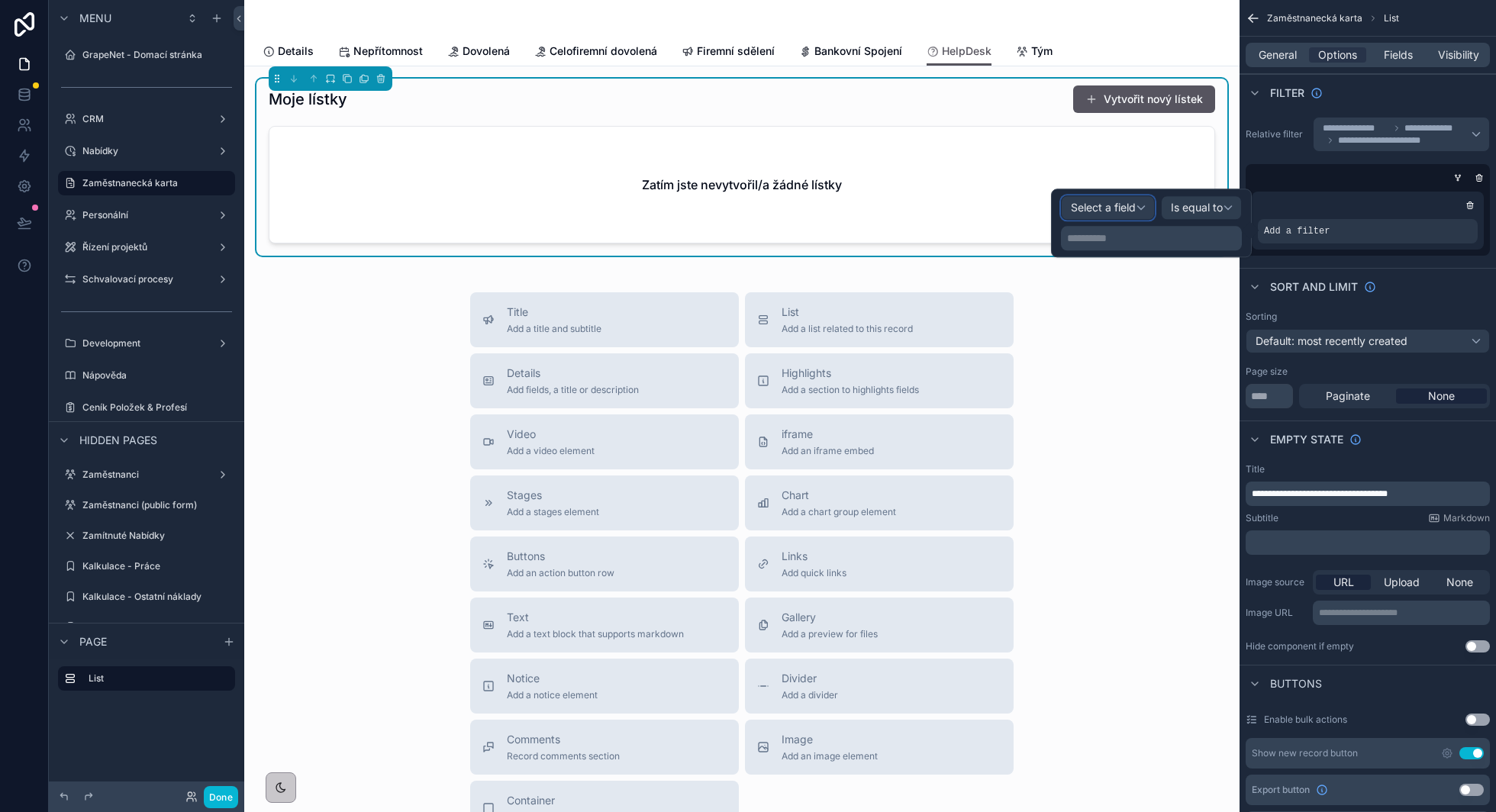 click on "Select a field" at bounding box center (1107, 208) 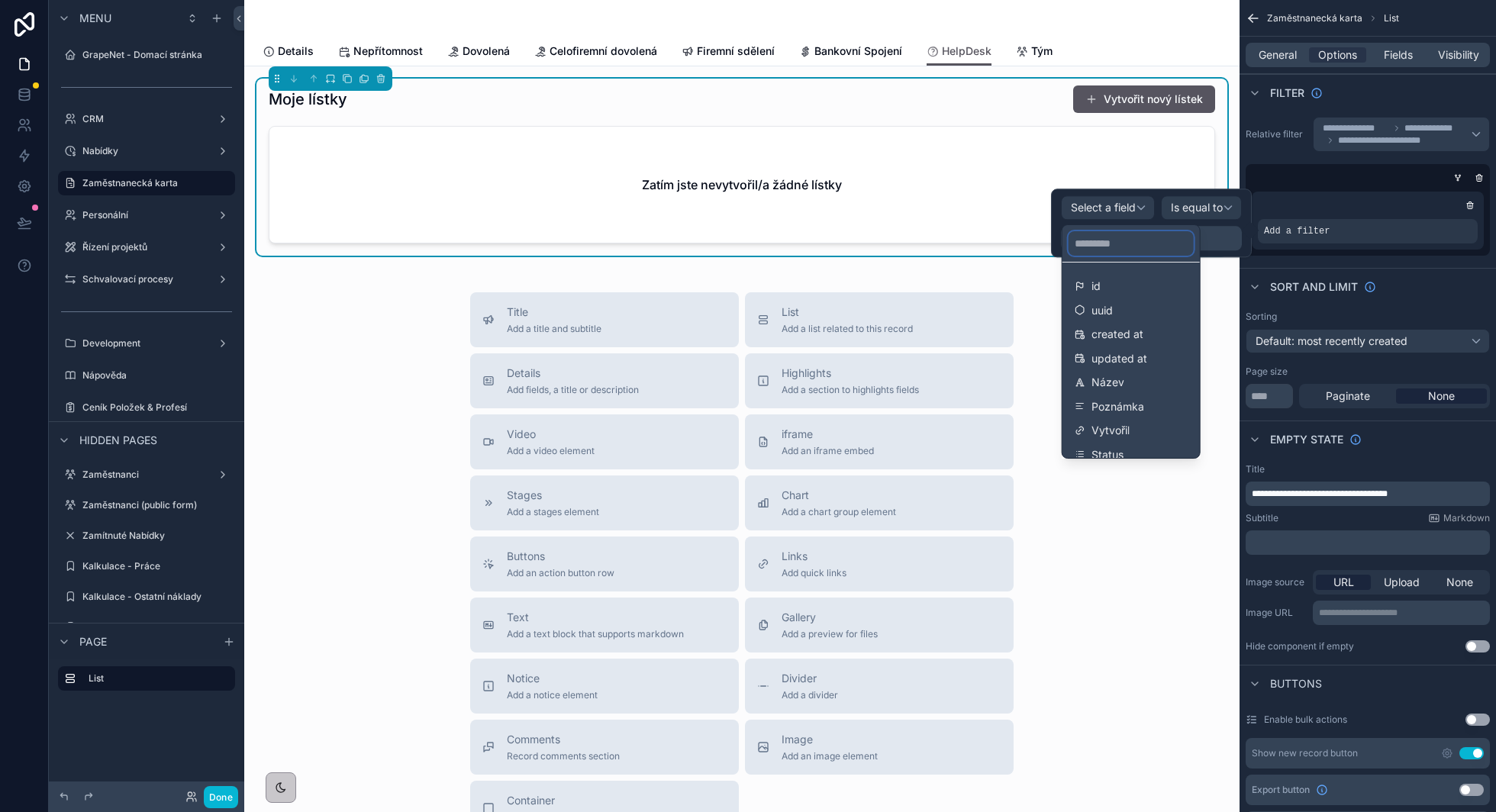 click at bounding box center [1131, 243] 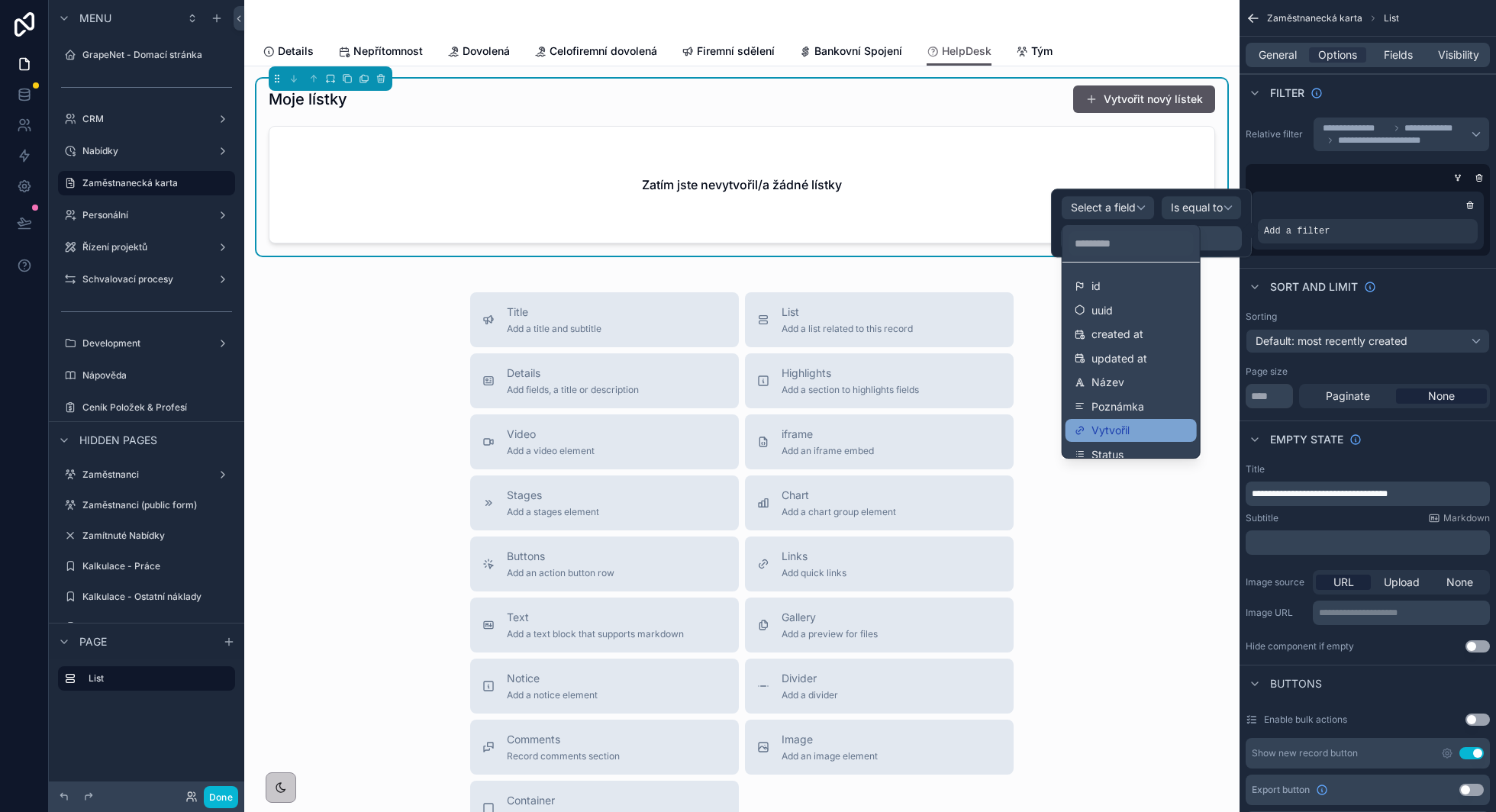 click on "Vytvořil" at bounding box center [1131, 430] 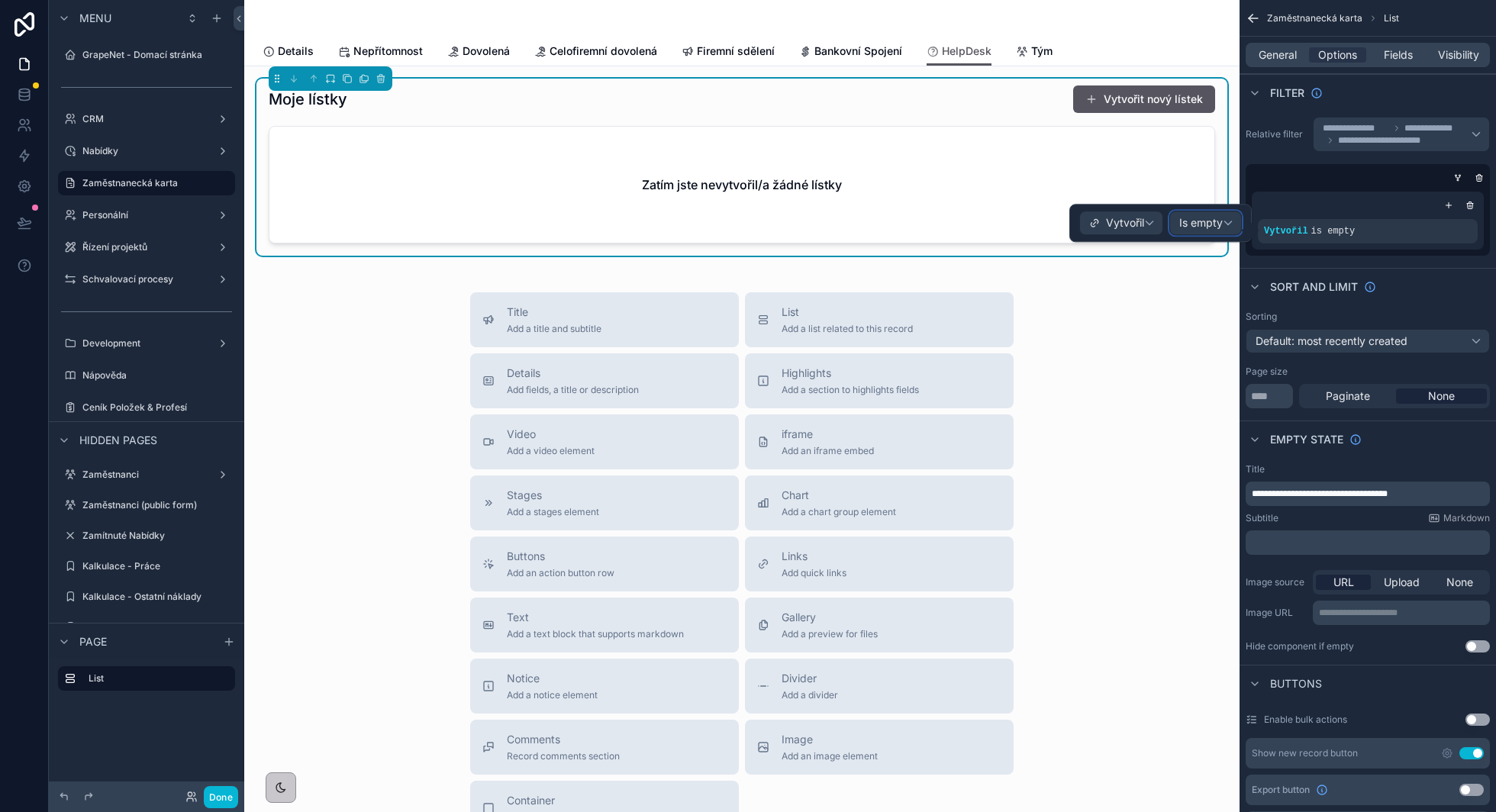 click on "Is empty" at bounding box center (1201, 224) 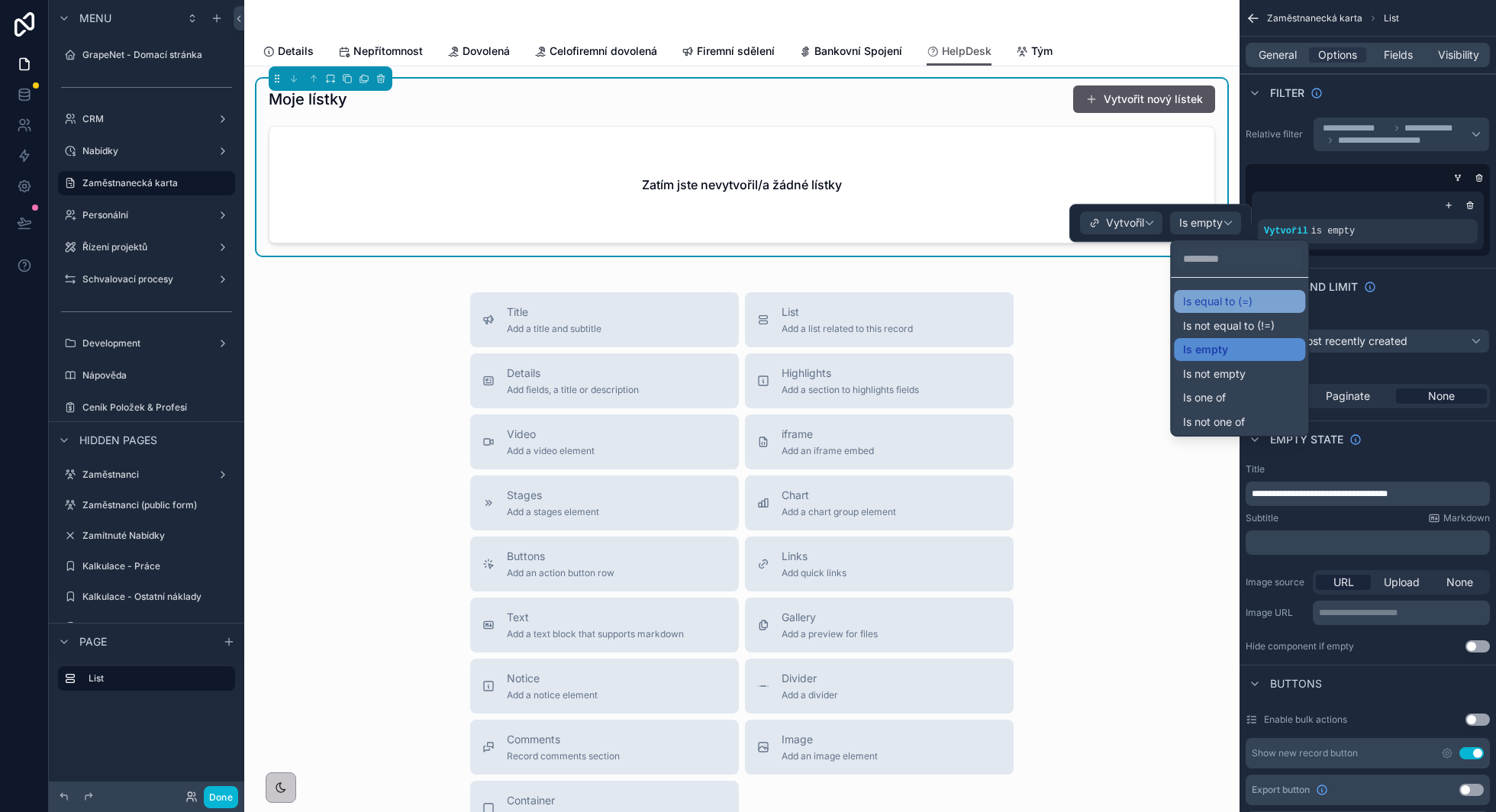 click on "Is equal to (=)" at bounding box center (1217, 301) 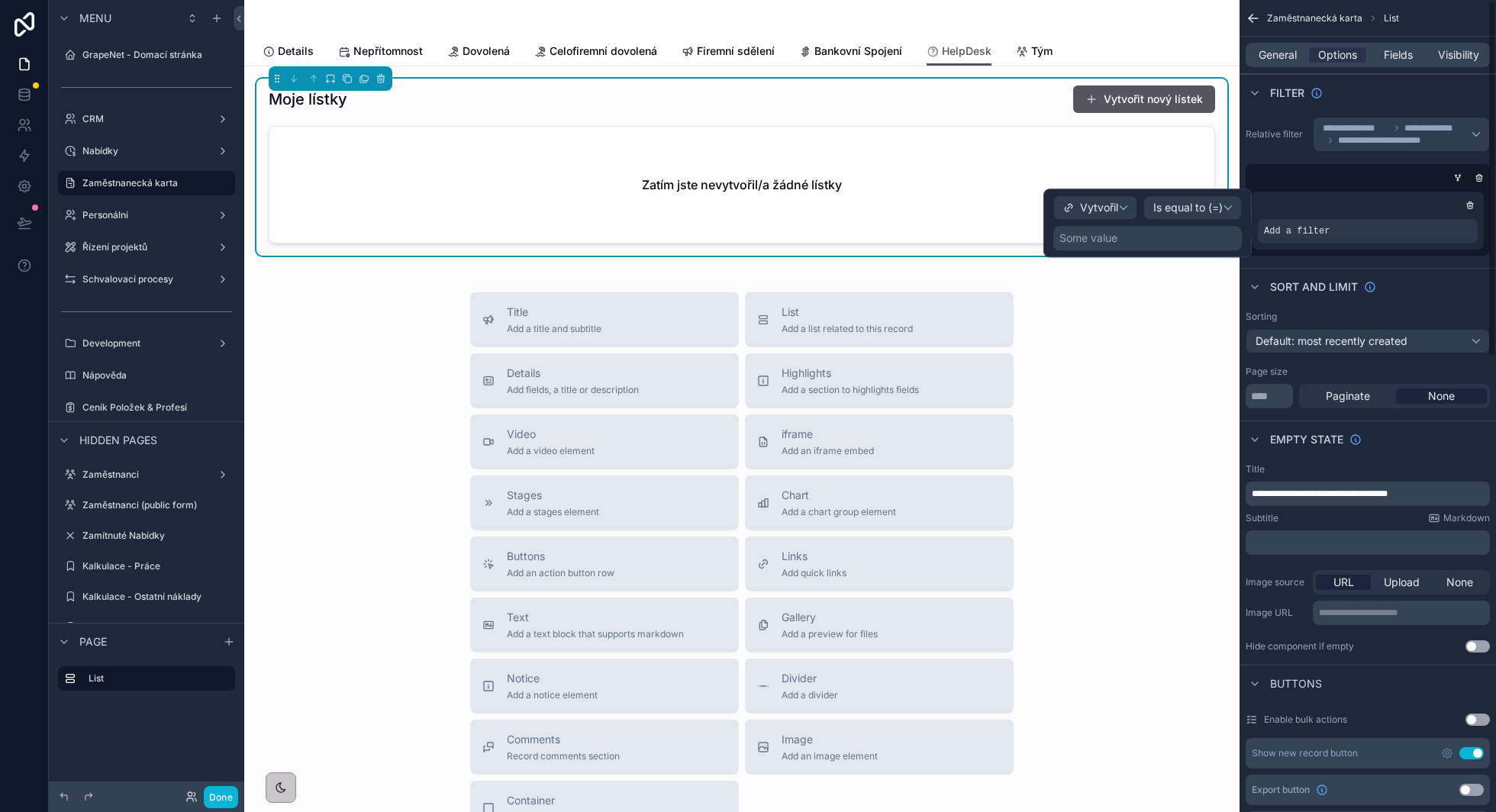 click on "Some value" at bounding box center [1147, 238] 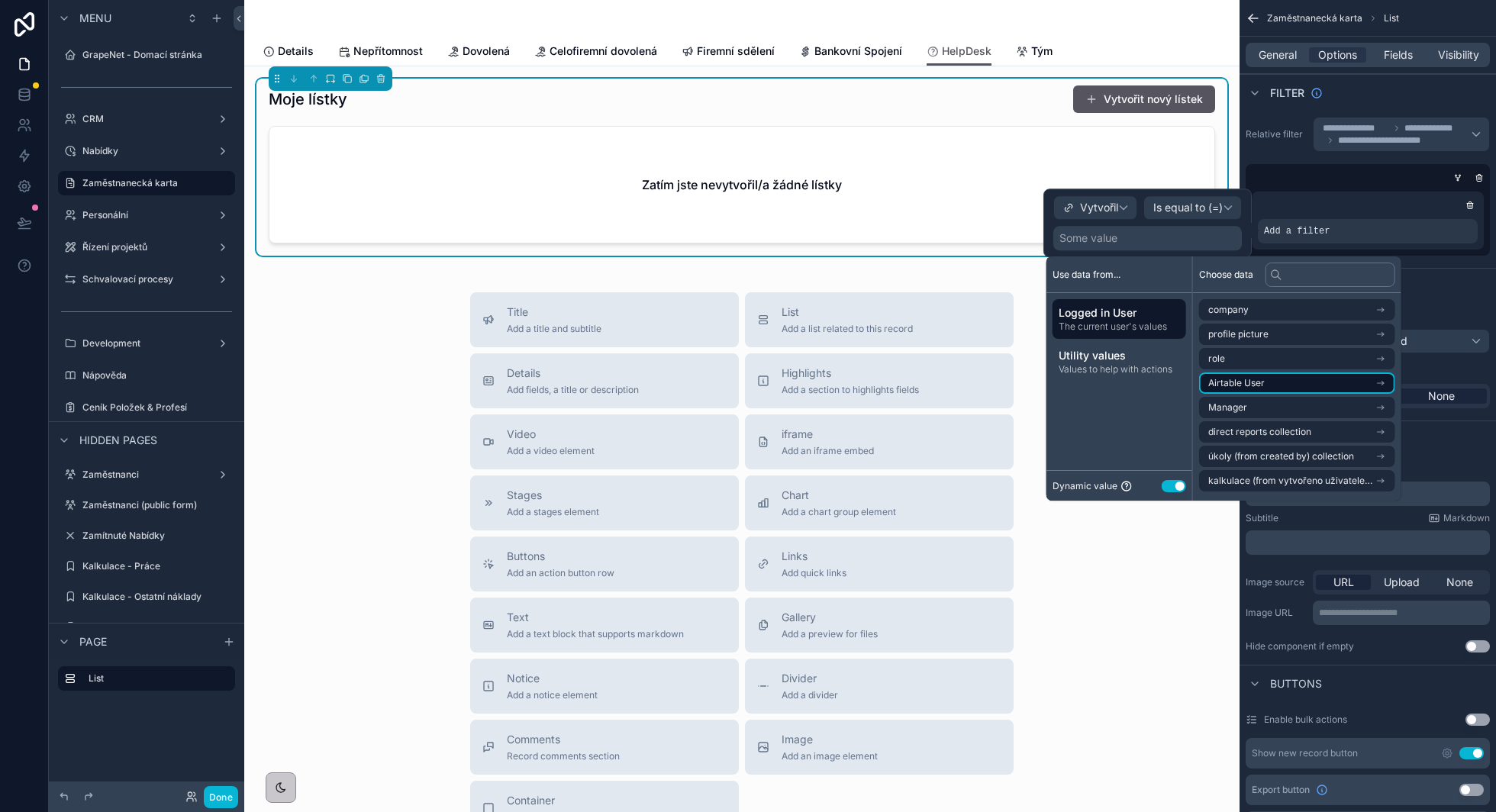click on "Airtable User" at bounding box center (1297, 383) 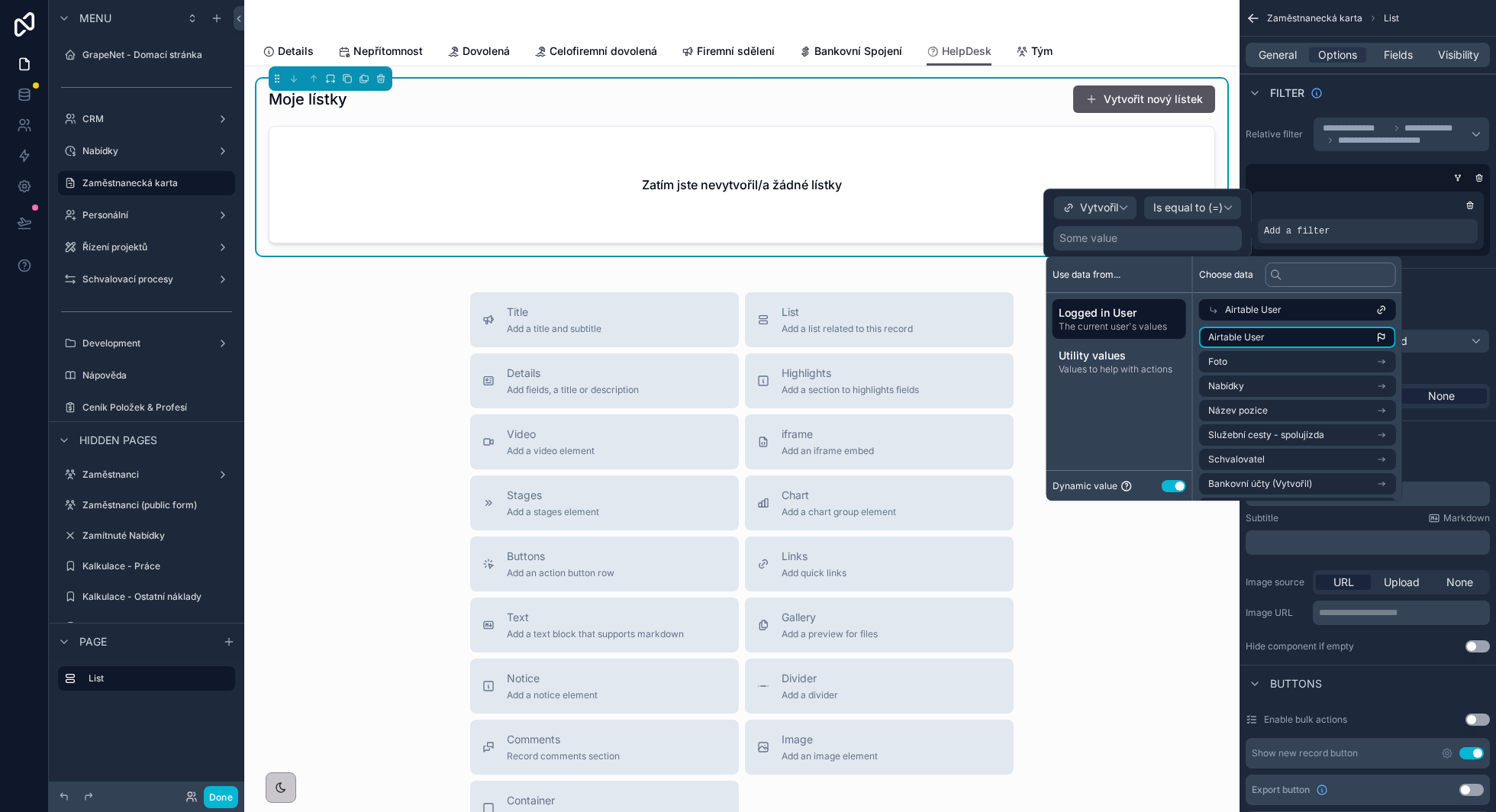 click on "Airtable User" at bounding box center [1298, 337] 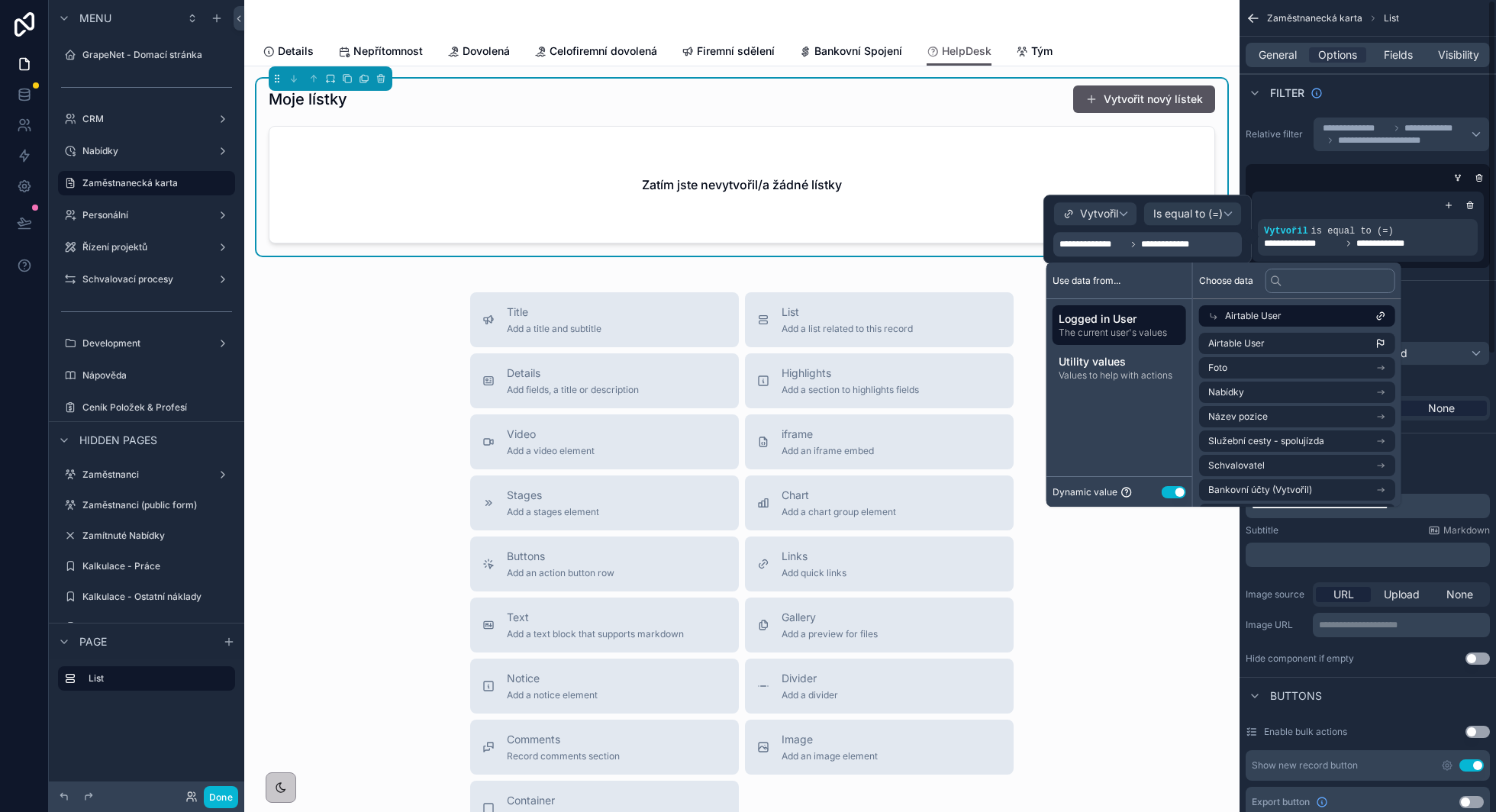 click at bounding box center [1368, 205] 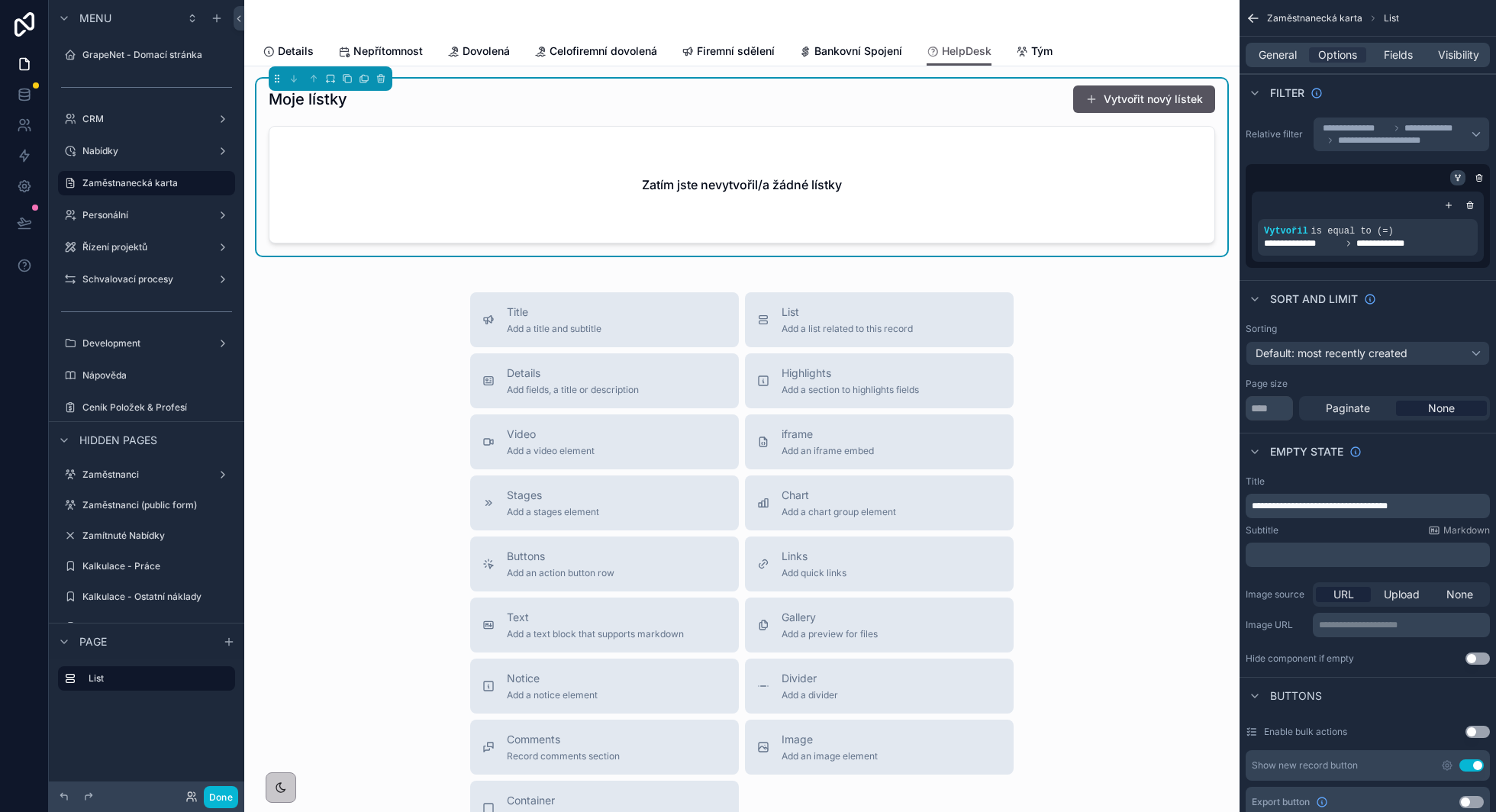 click at bounding box center (1458, 178) 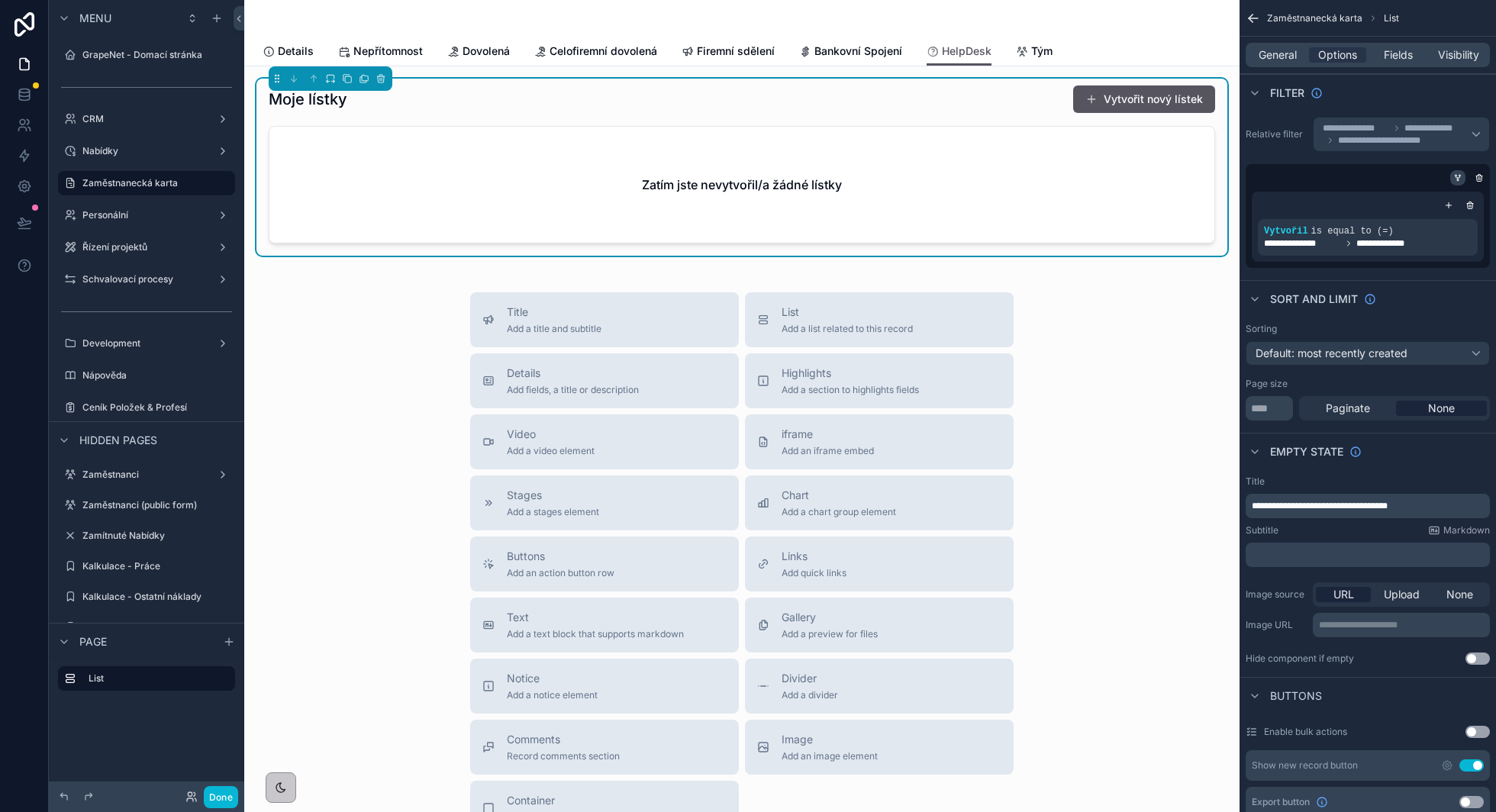 click at bounding box center (1458, 178) 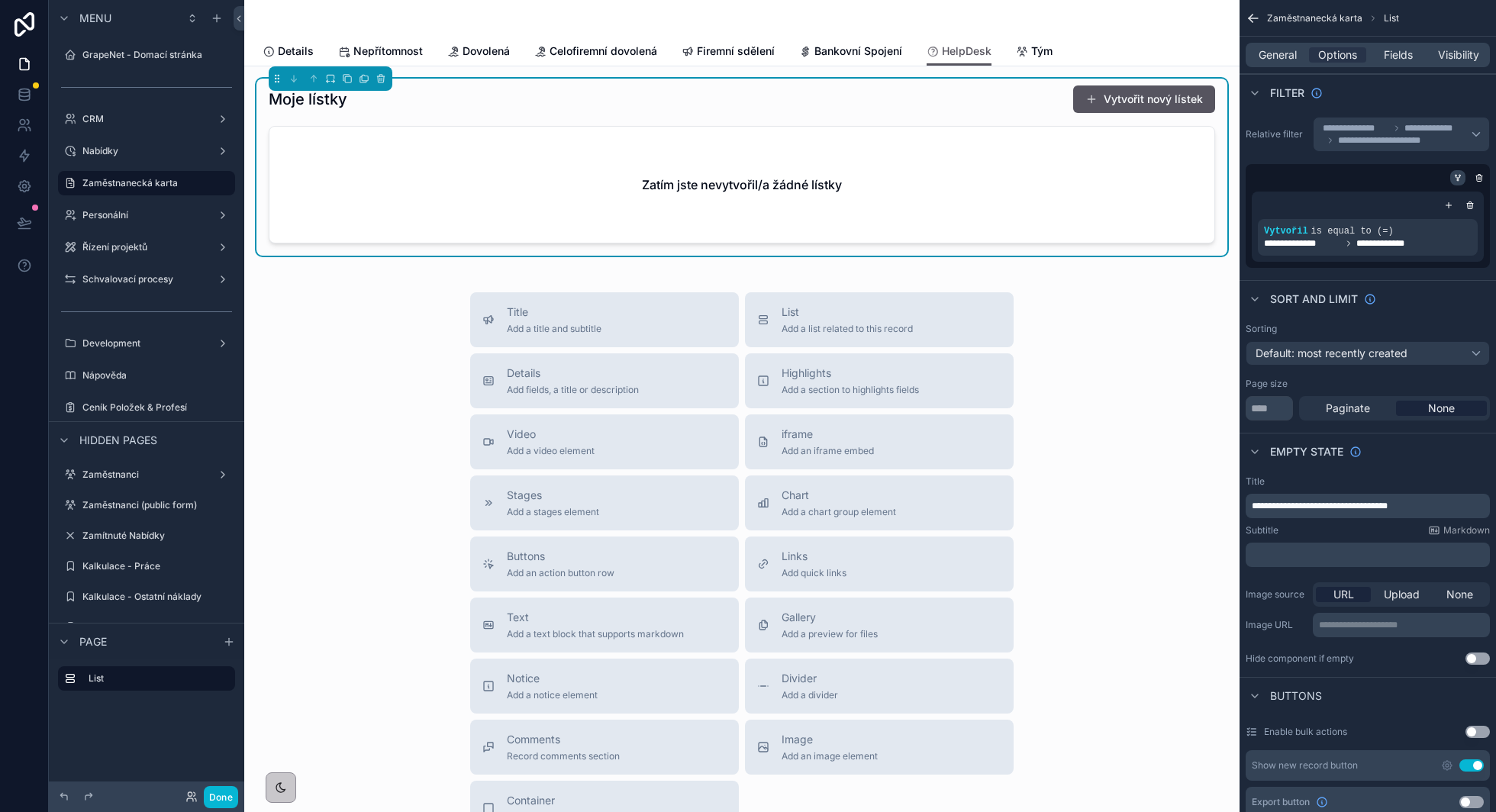click at bounding box center [1458, 178] 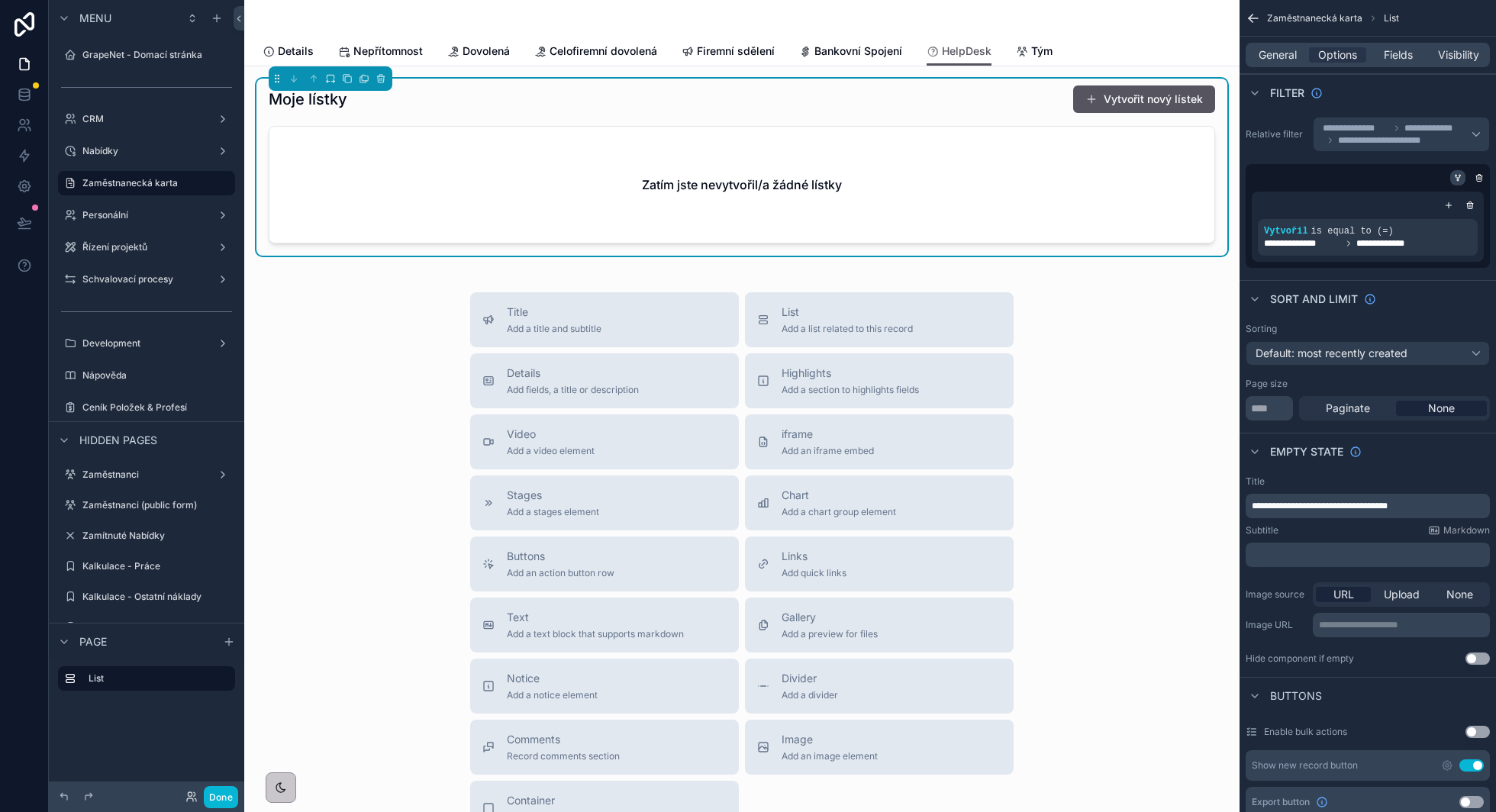 click at bounding box center [1458, 178] 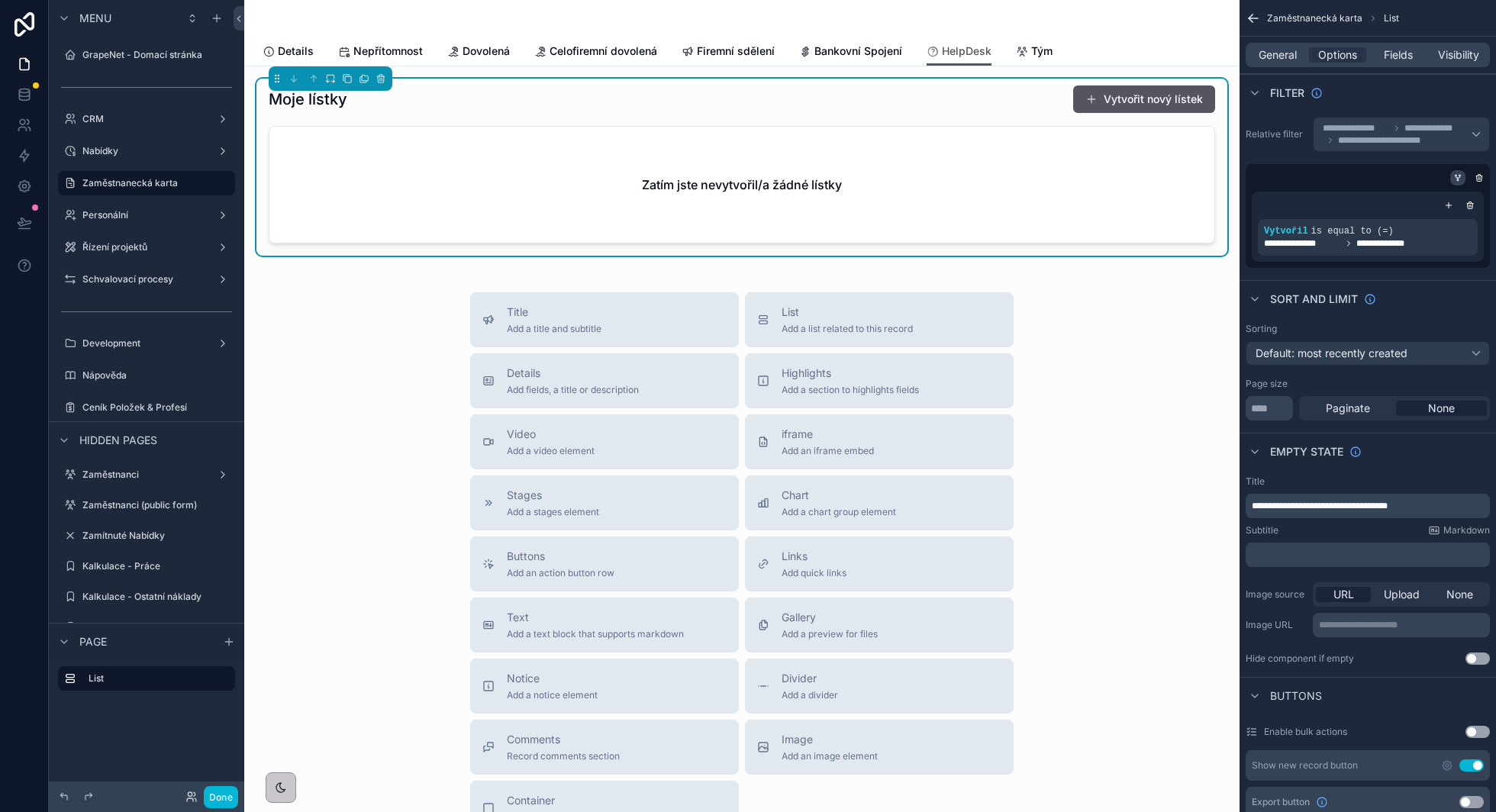 click 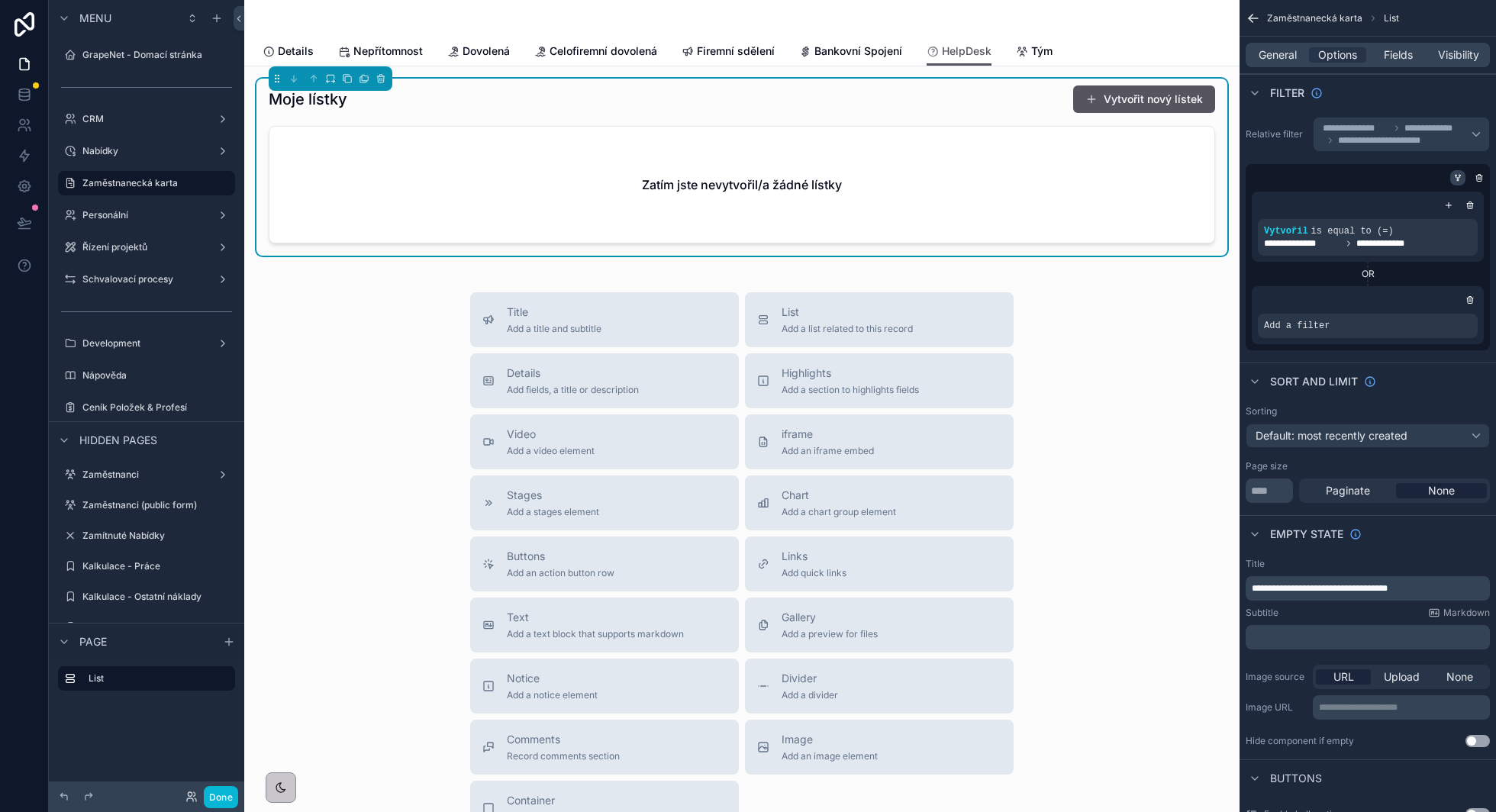 click 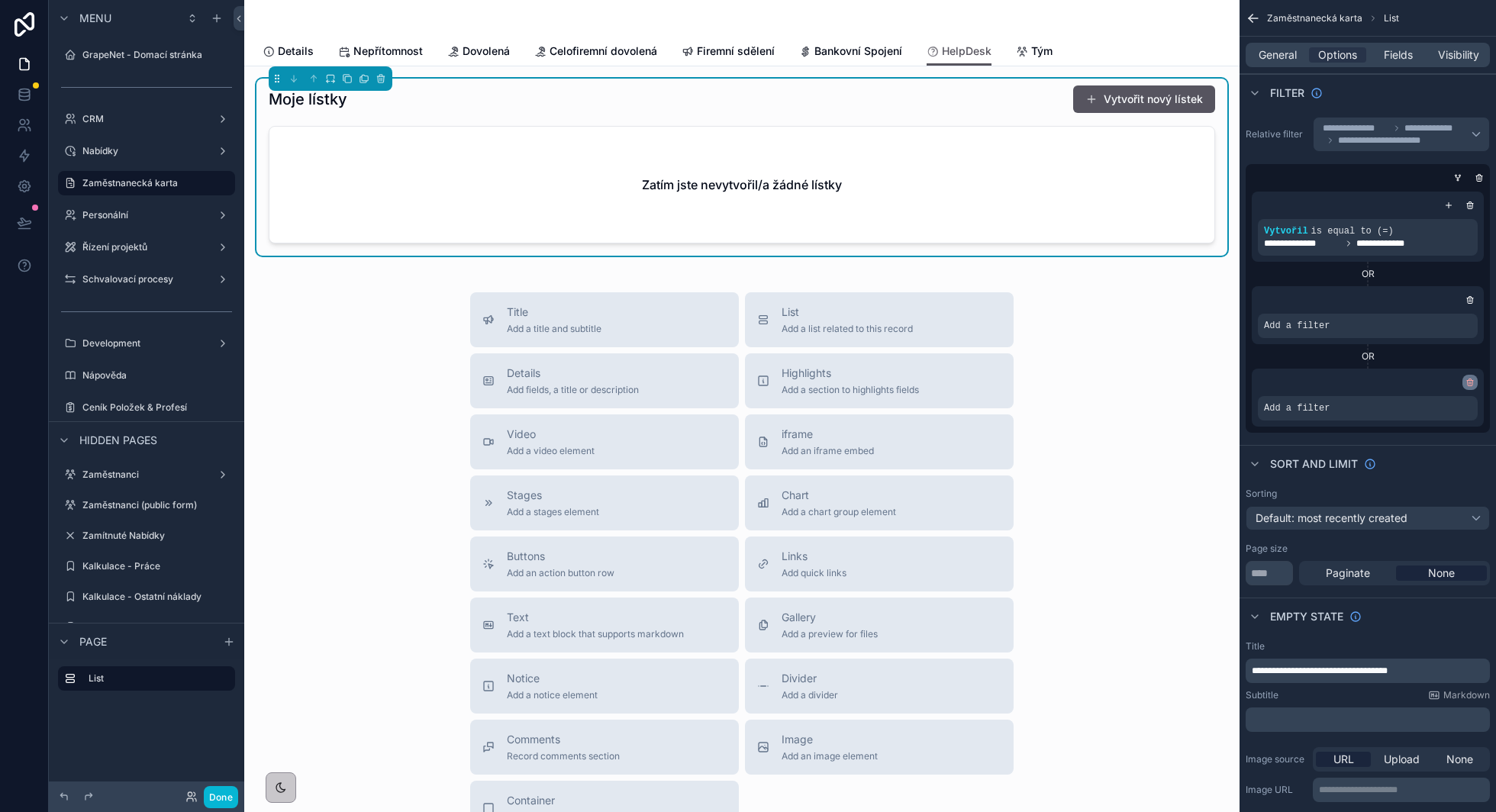 click 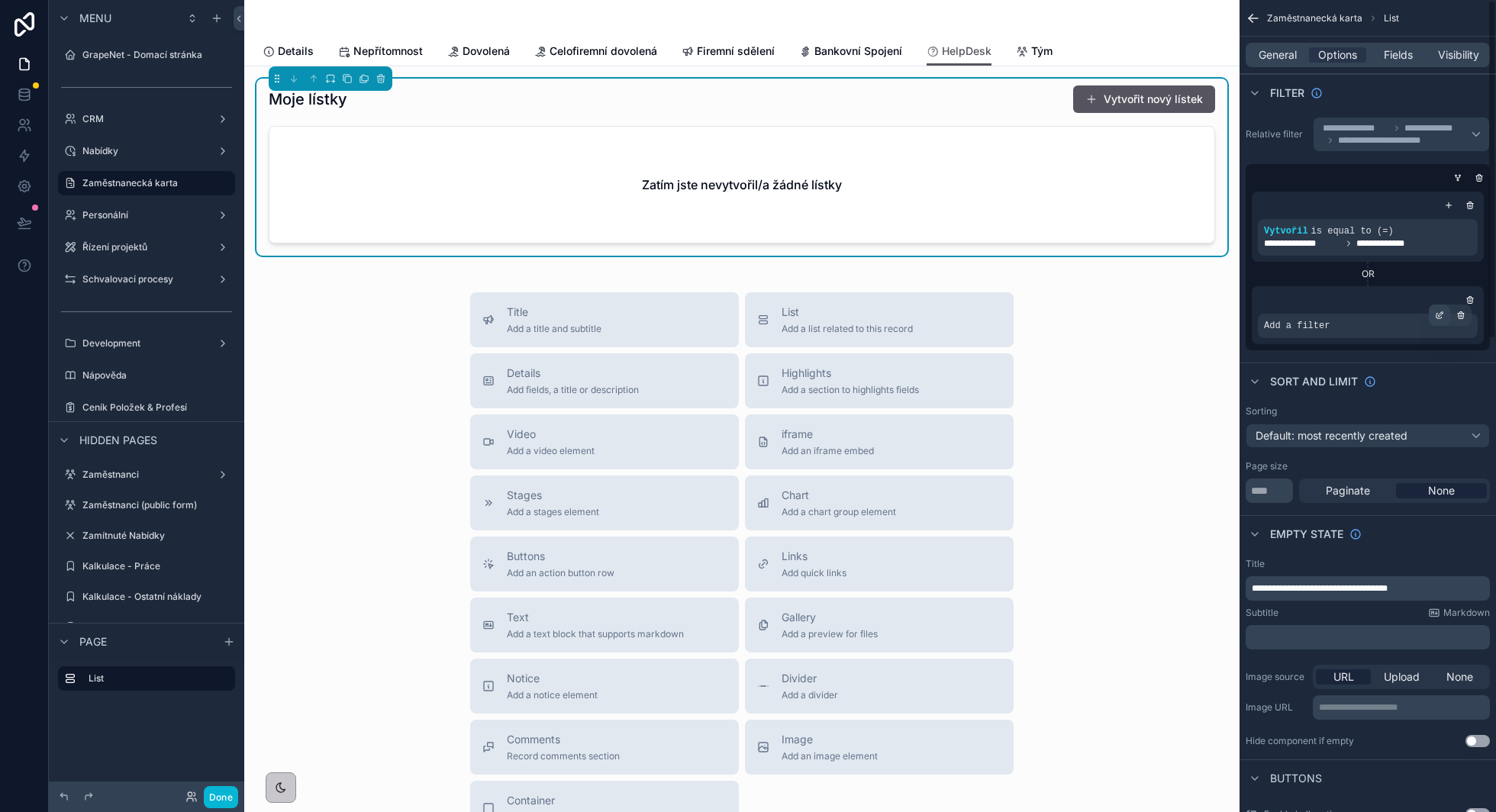 click 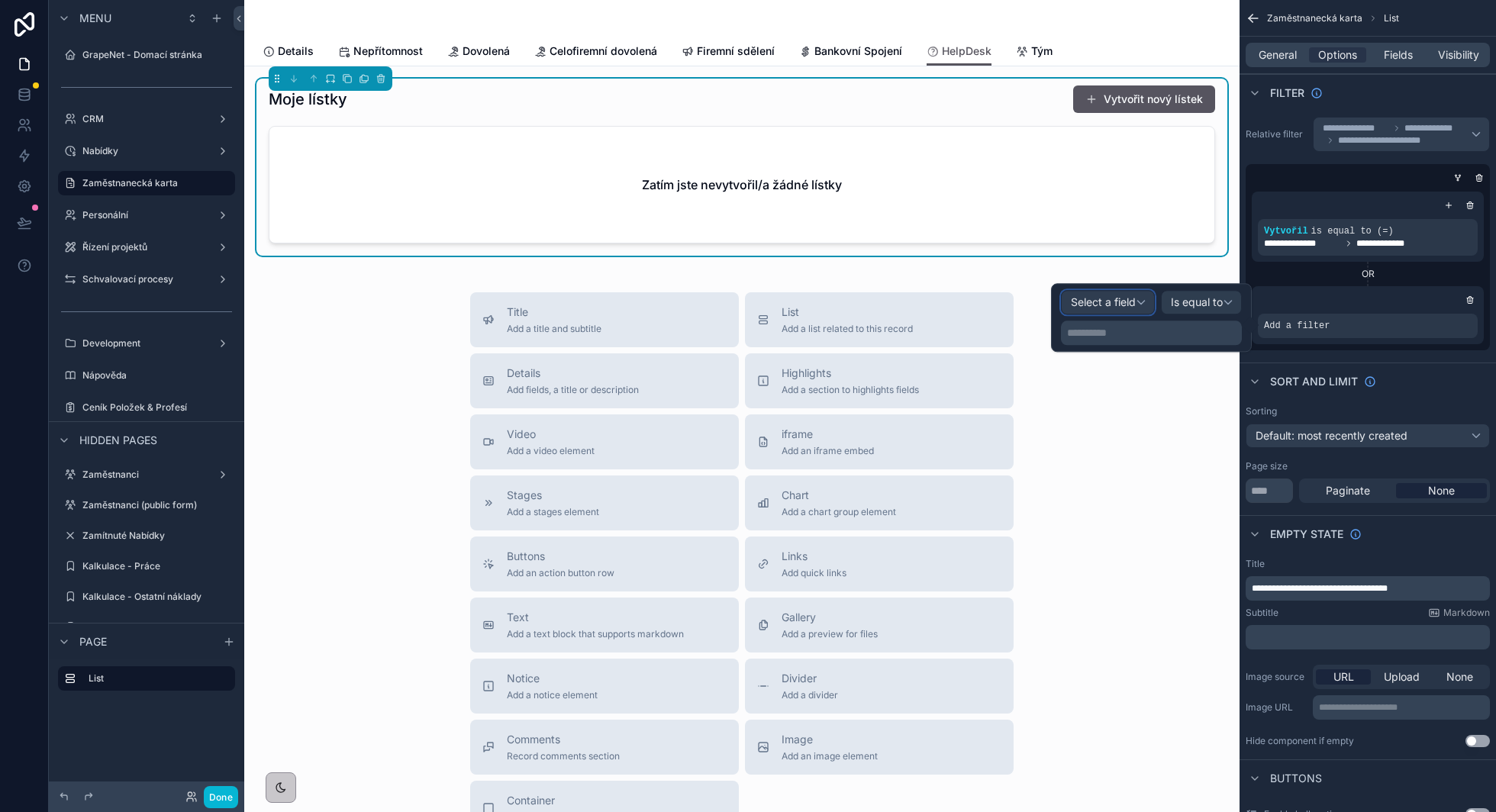 click on "Select a field" at bounding box center [1107, 302] 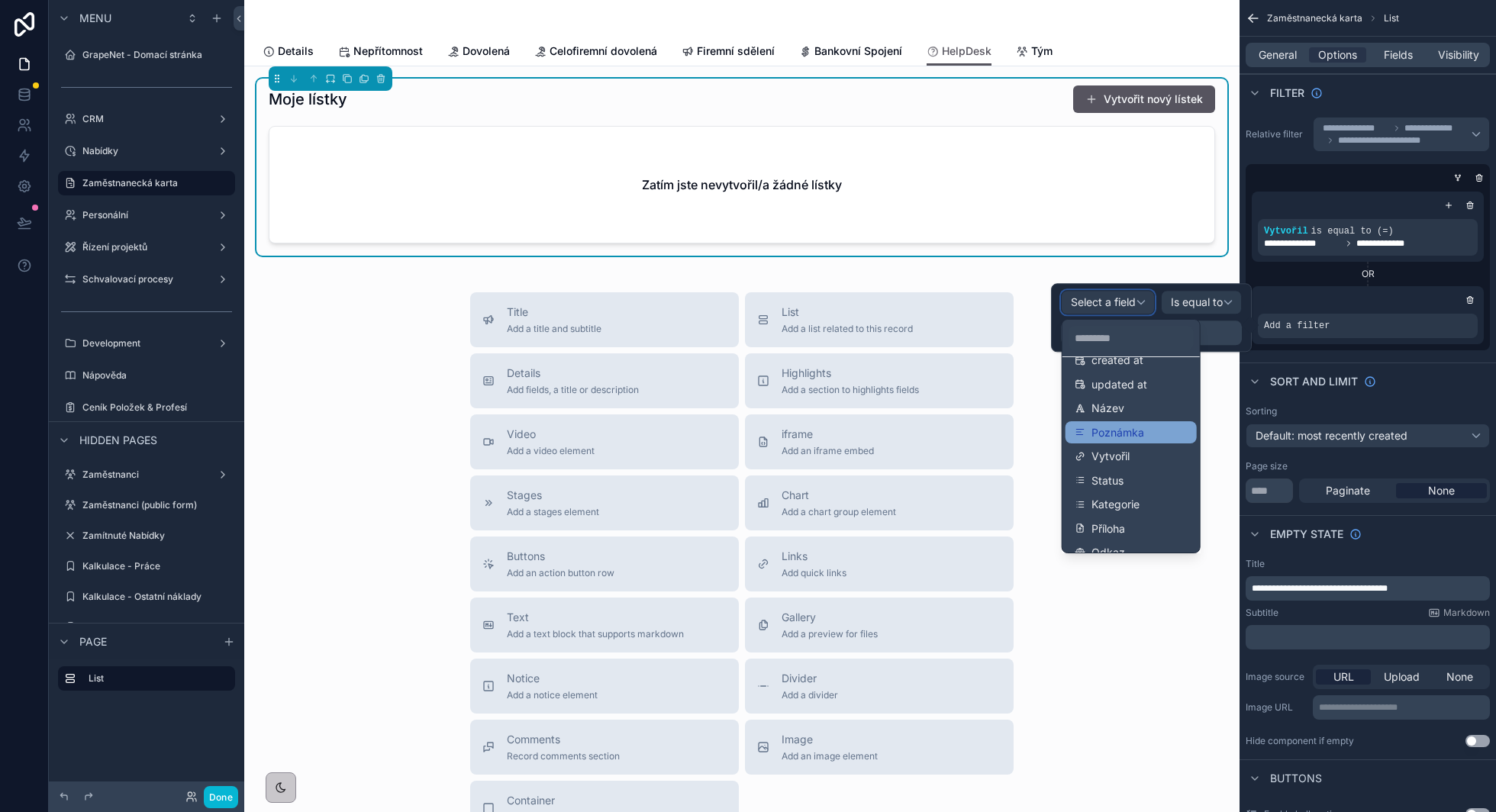 scroll, scrollTop: 70, scrollLeft: 0, axis: vertical 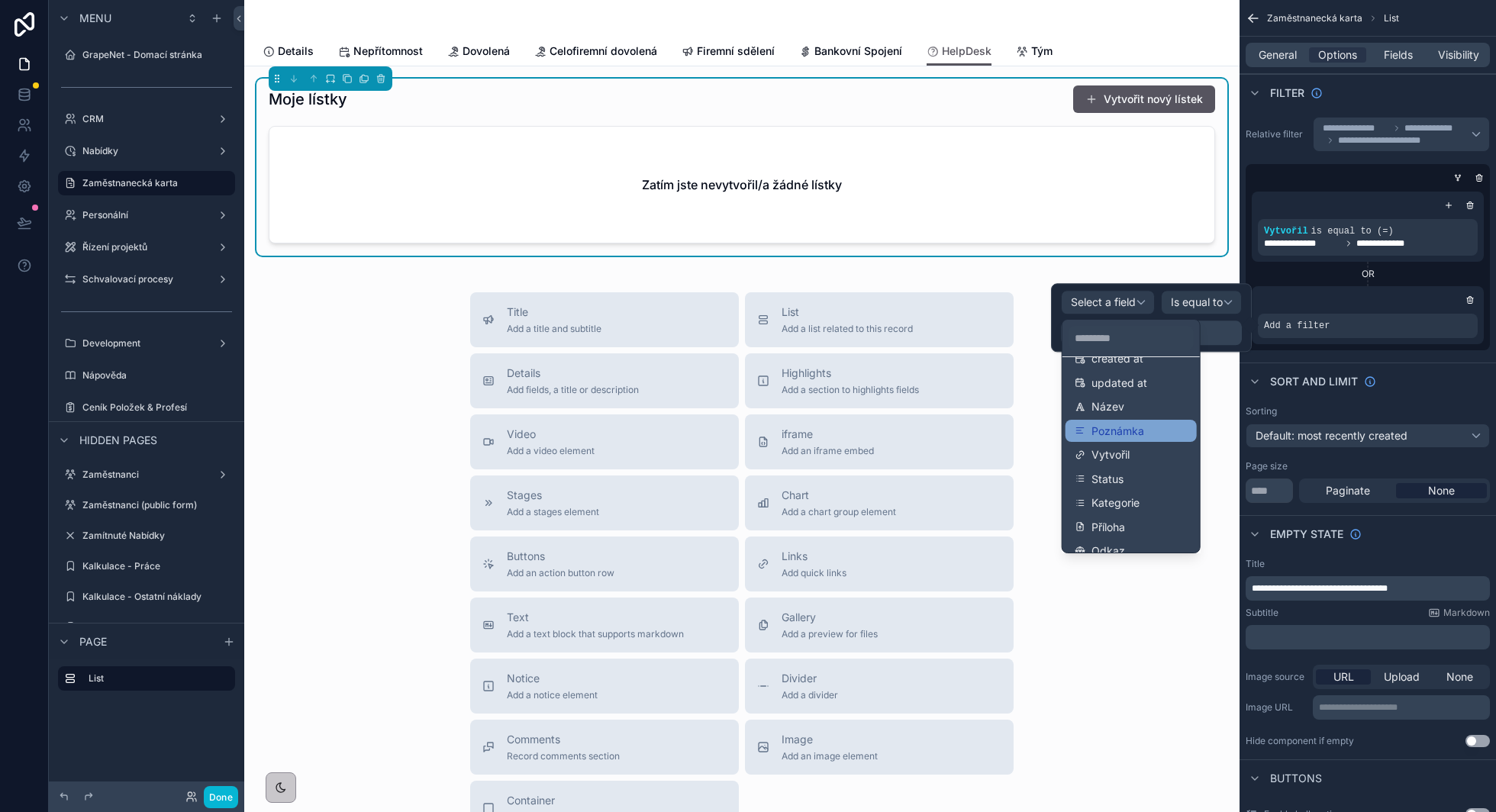click on "Vytvořil" at bounding box center [1131, 455] 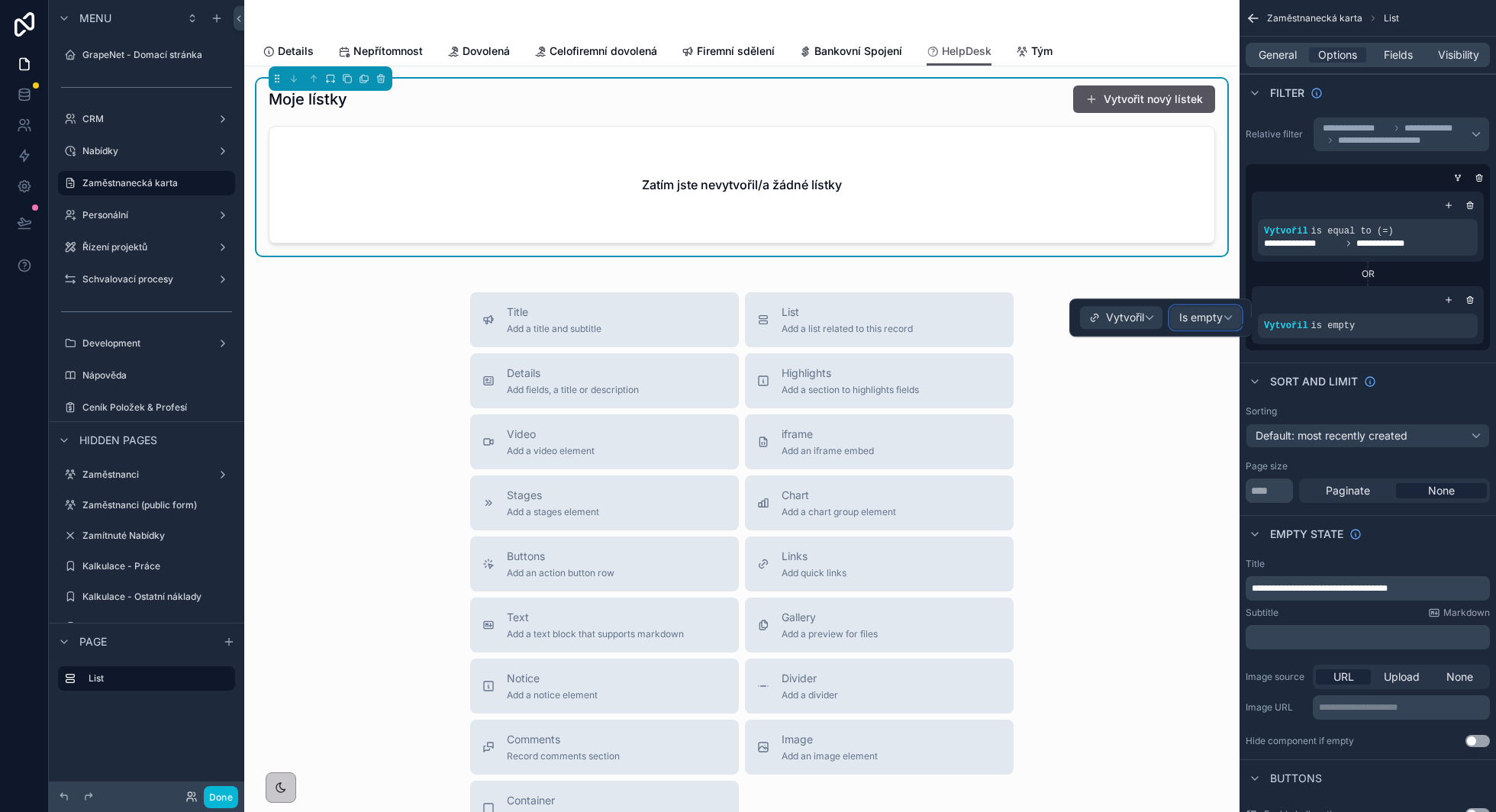 click on "Is empty" at bounding box center [1201, 318] 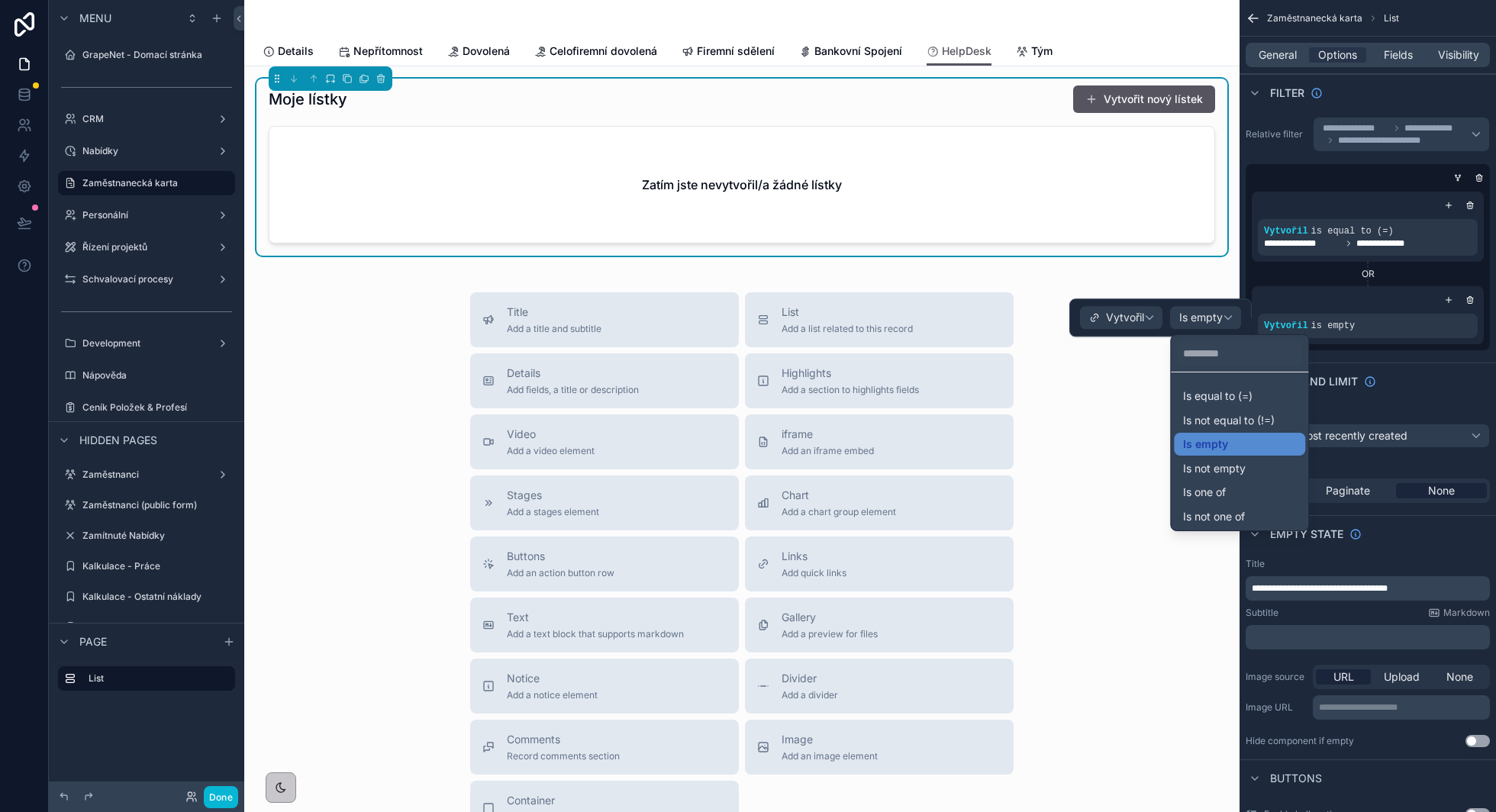 click at bounding box center (1160, 317) 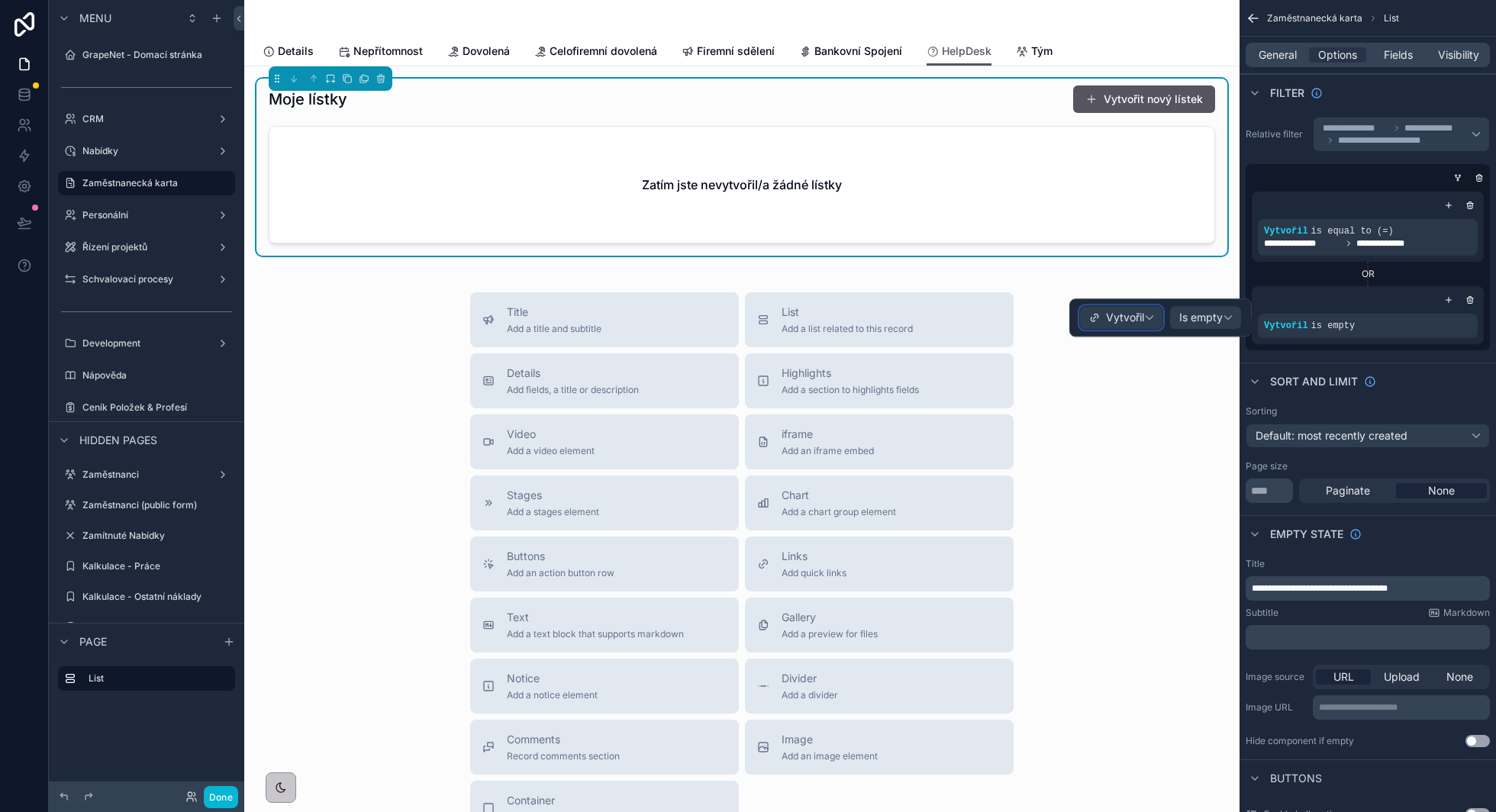 click on "Vytvořil" at bounding box center (1125, 318) 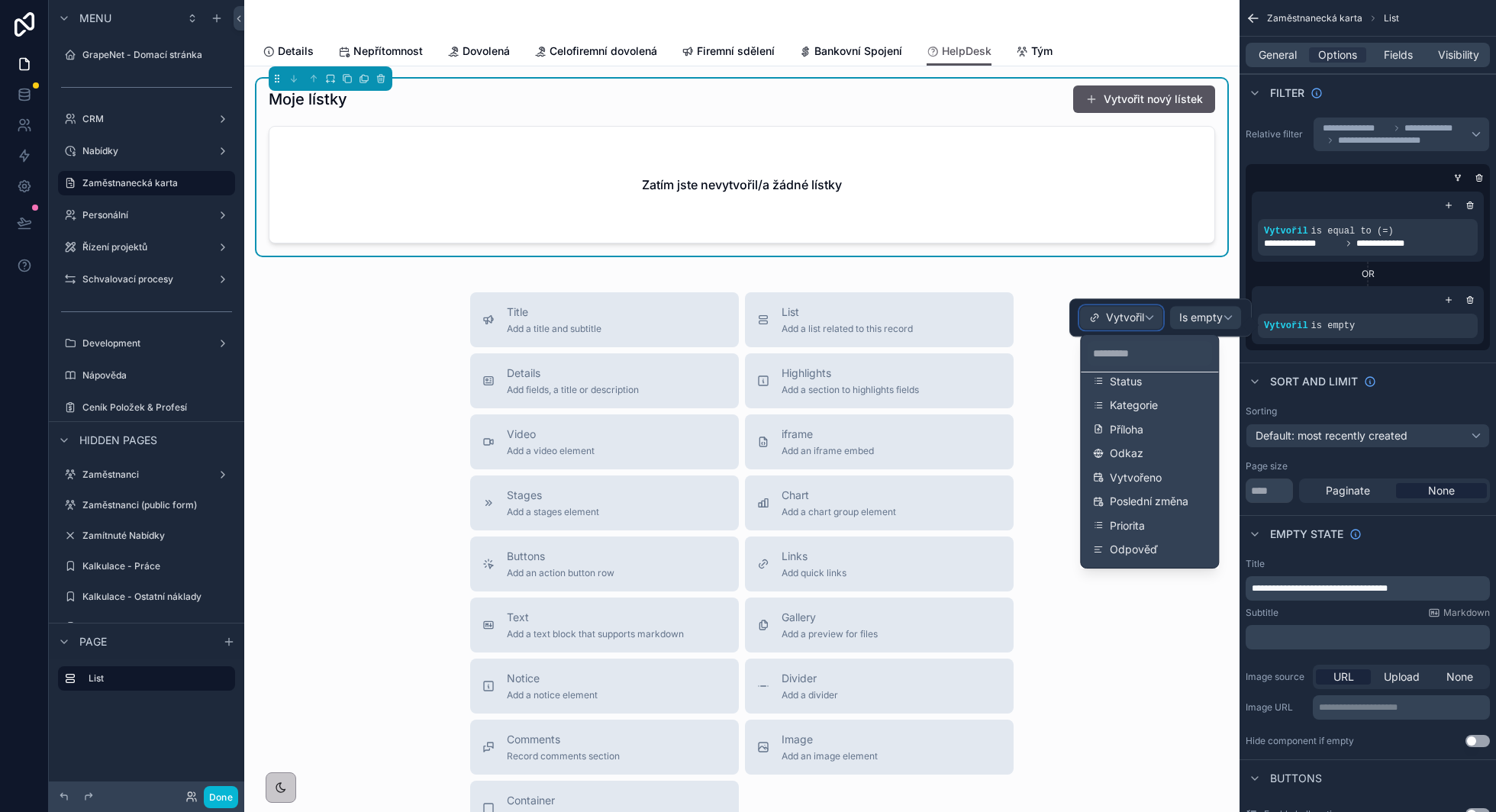 scroll, scrollTop: 227, scrollLeft: 0, axis: vertical 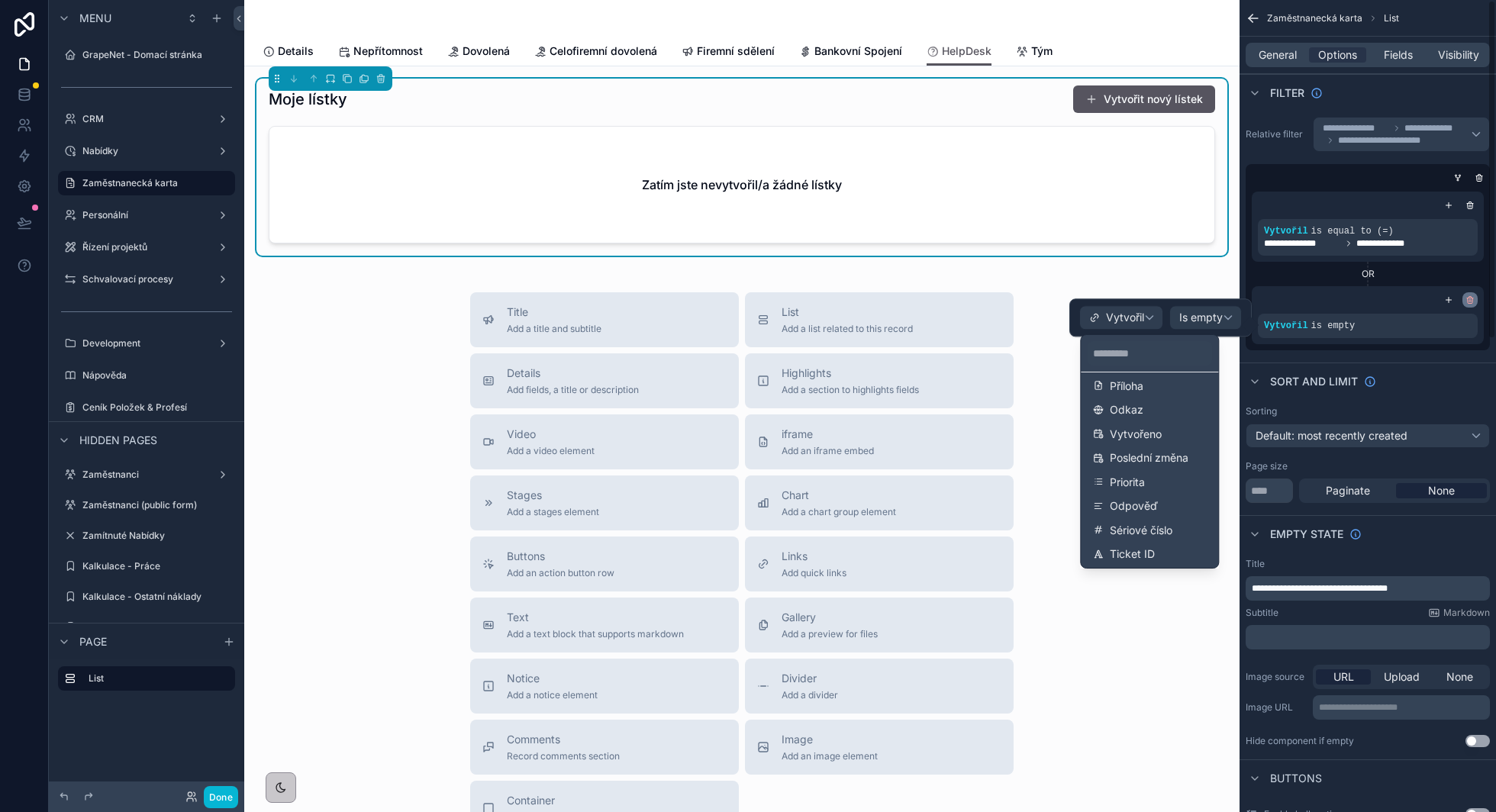 click 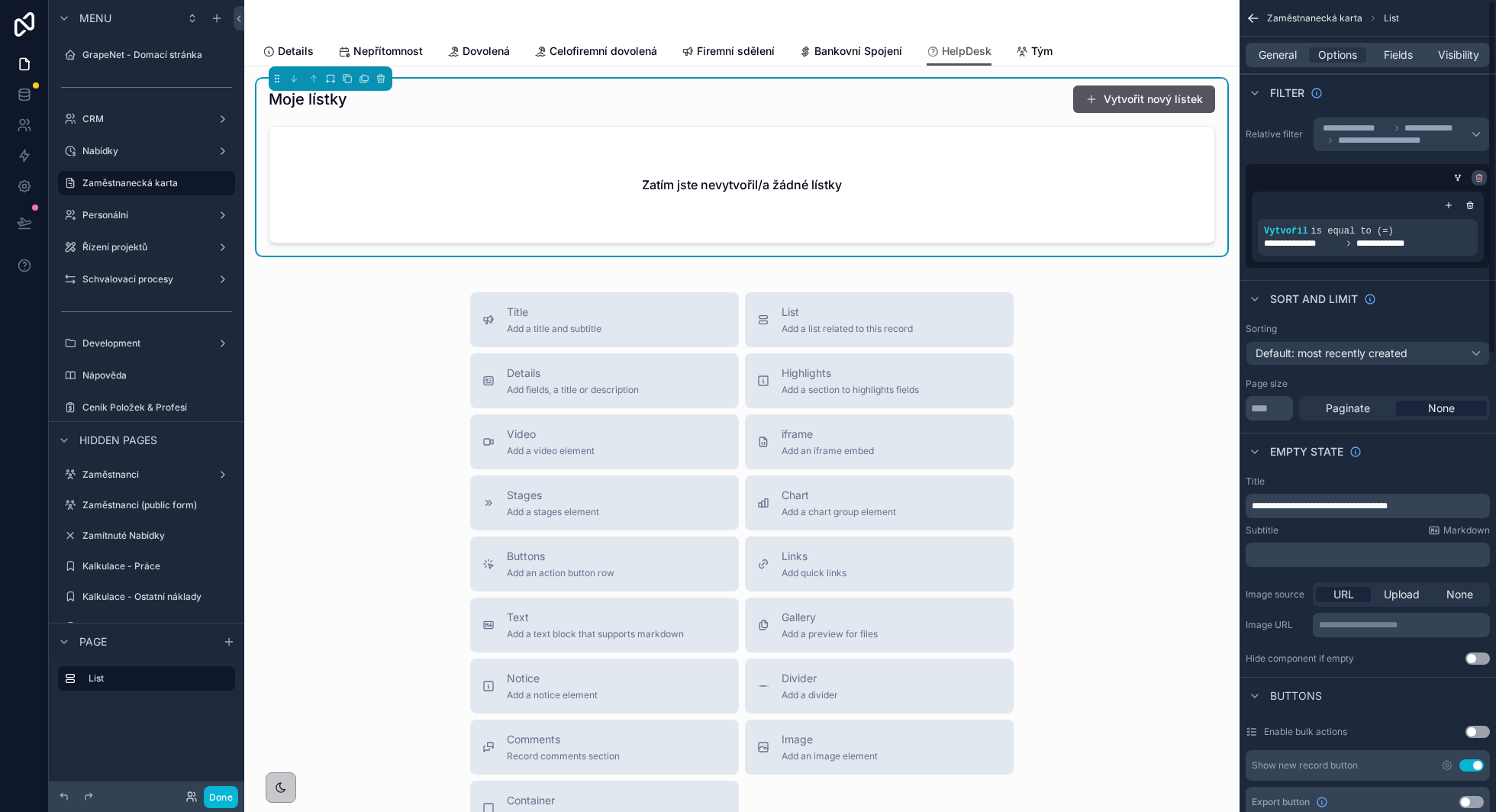 click 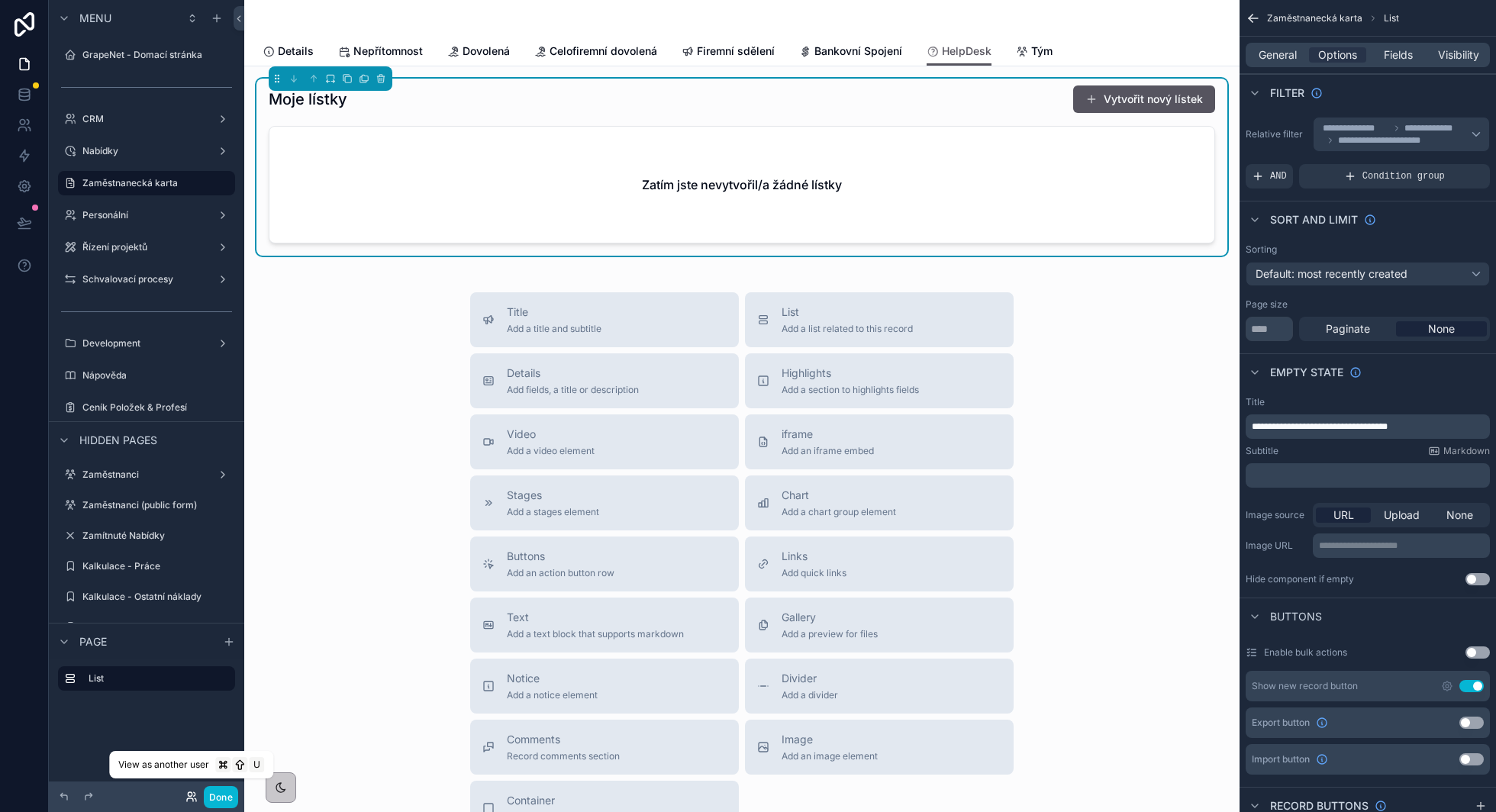click 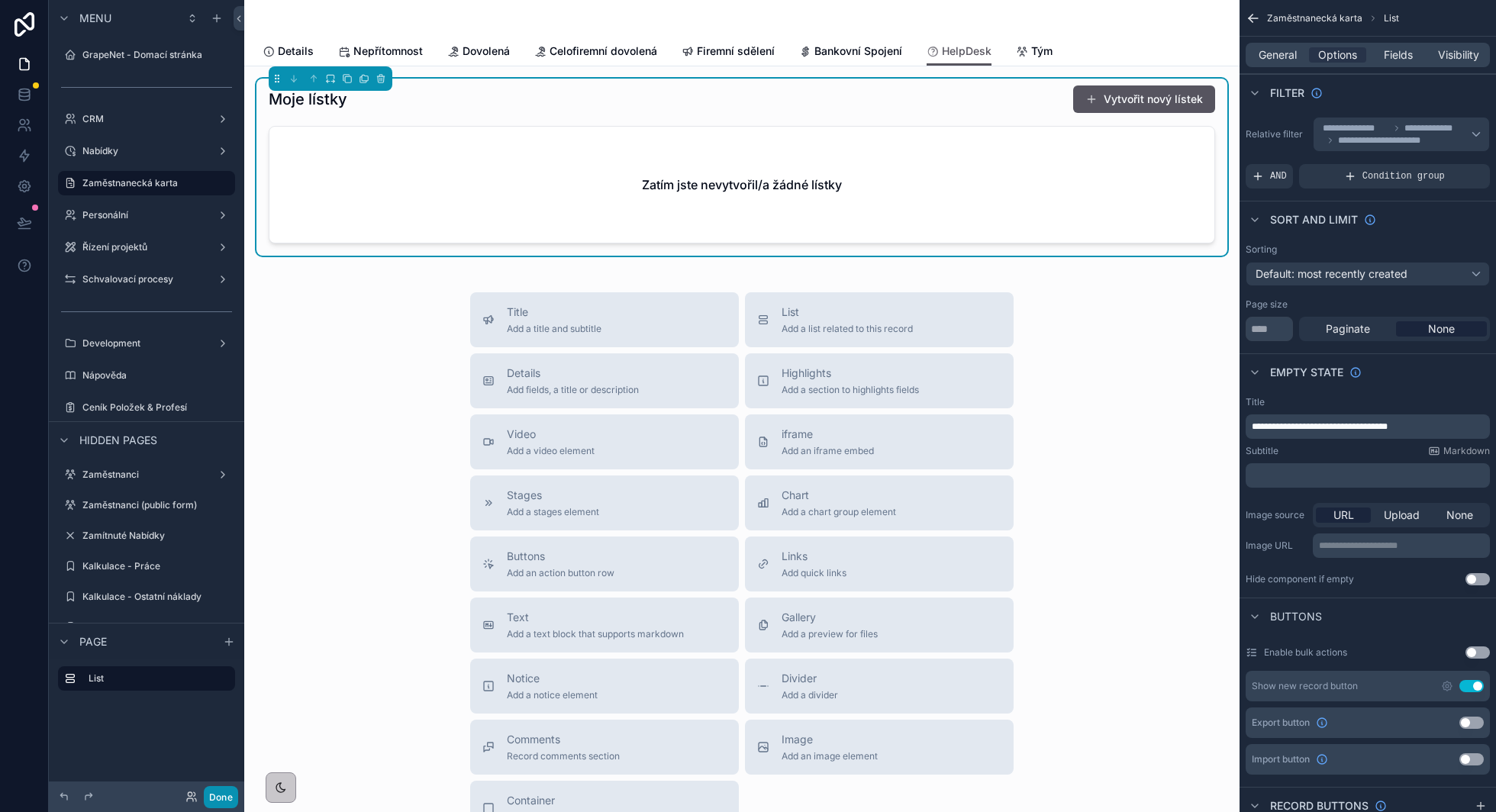 click on "Done" at bounding box center [221, 797] 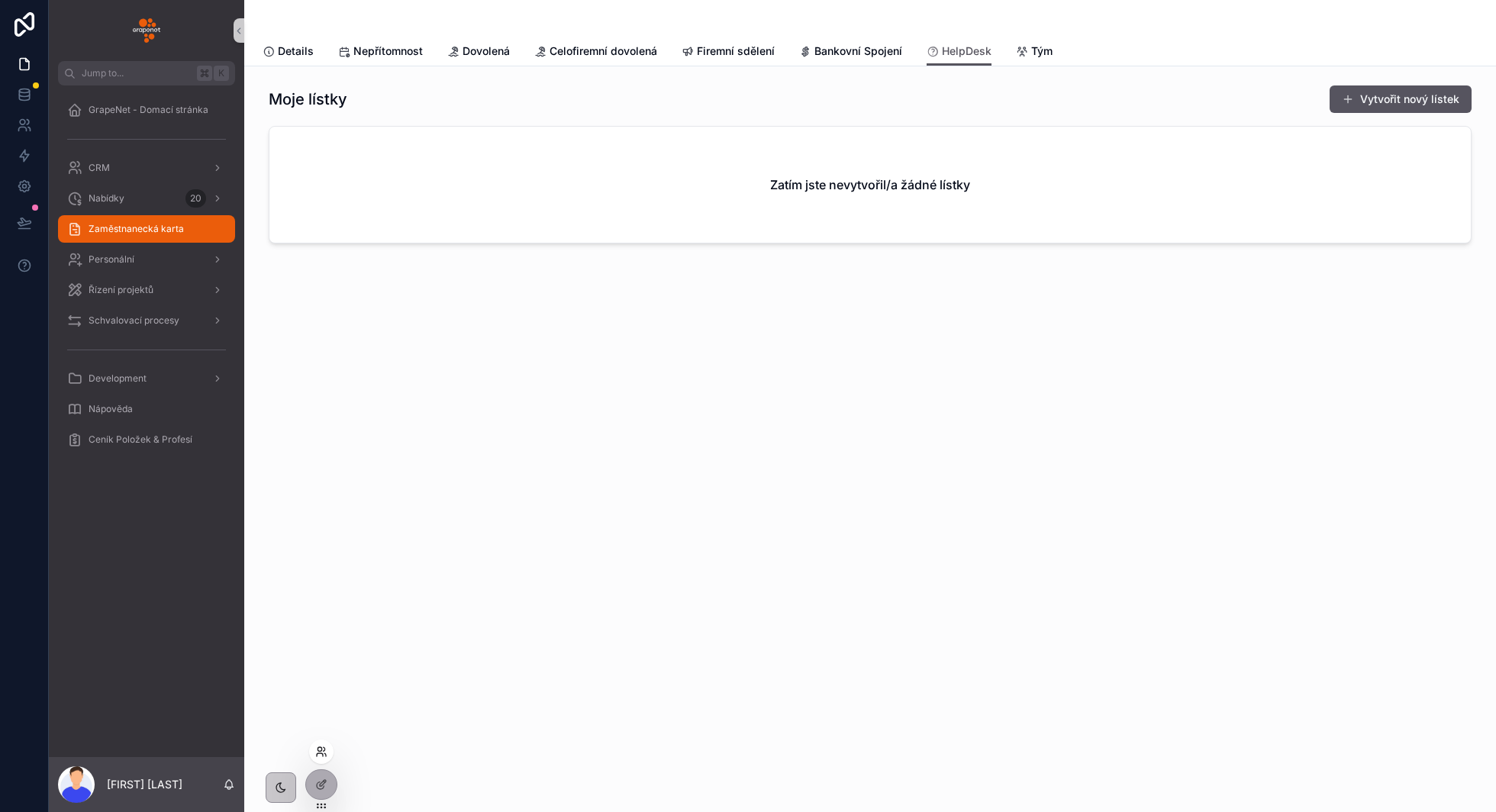 click 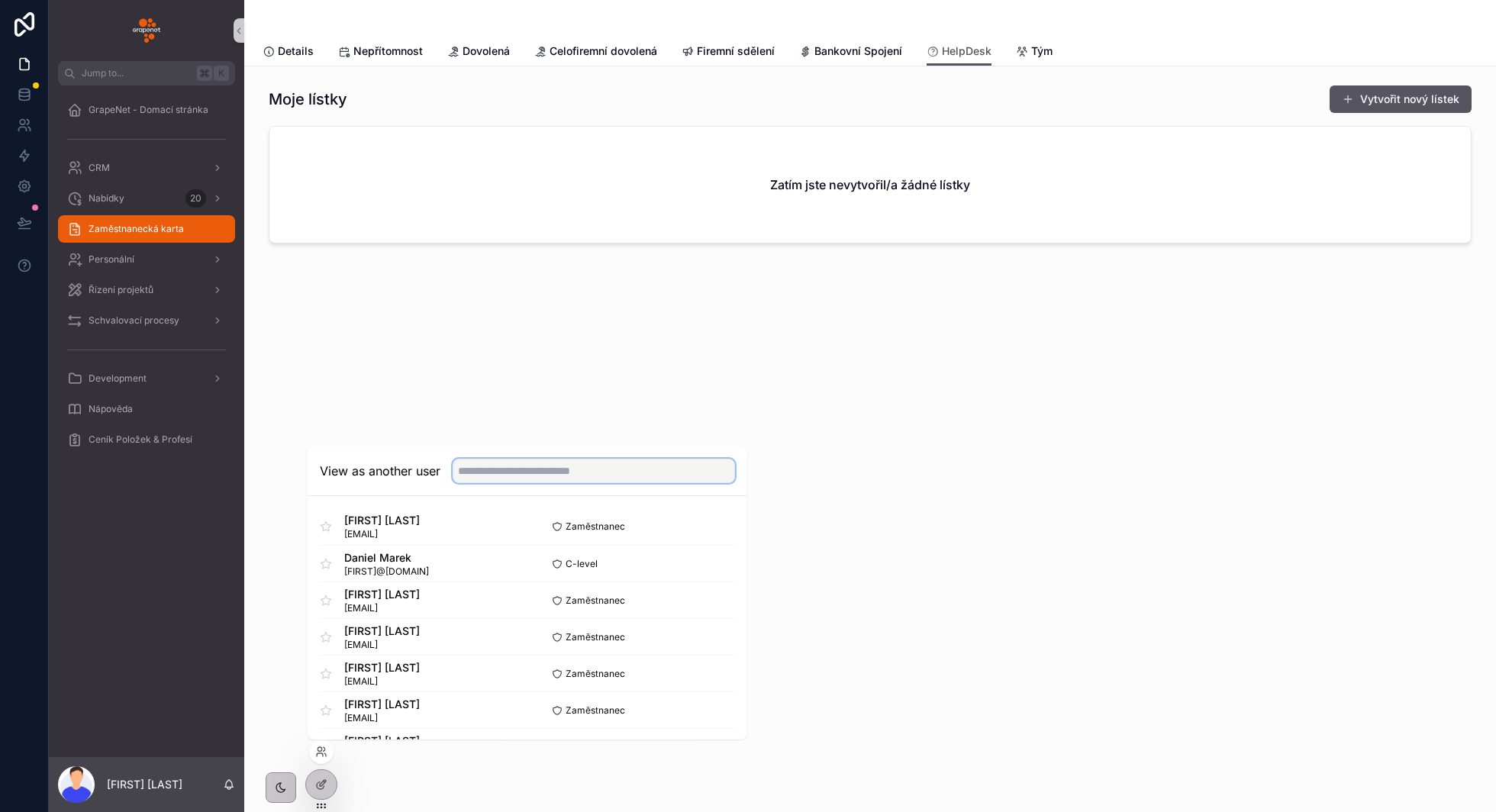 click at bounding box center (594, 471) 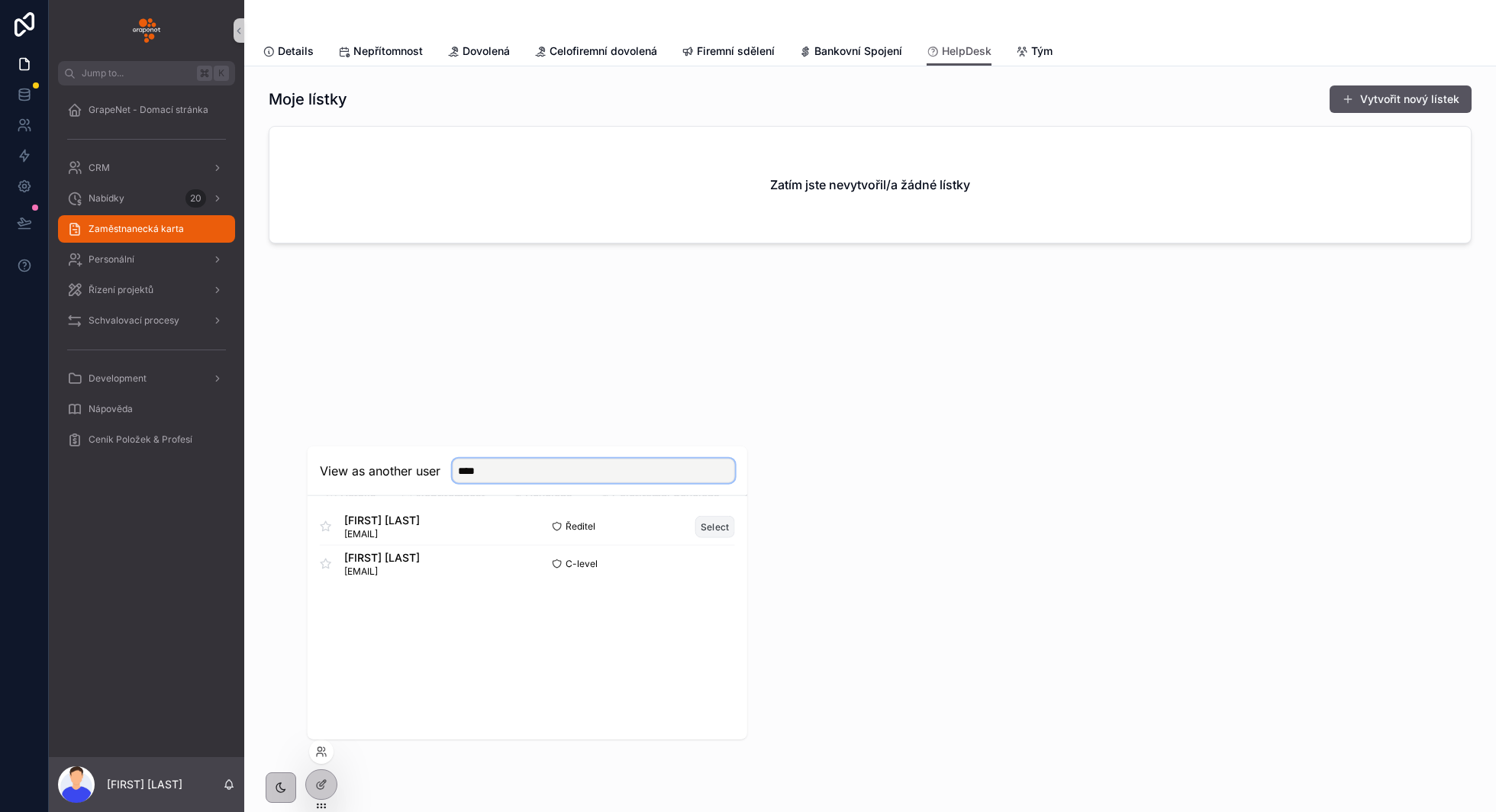 type on "****" 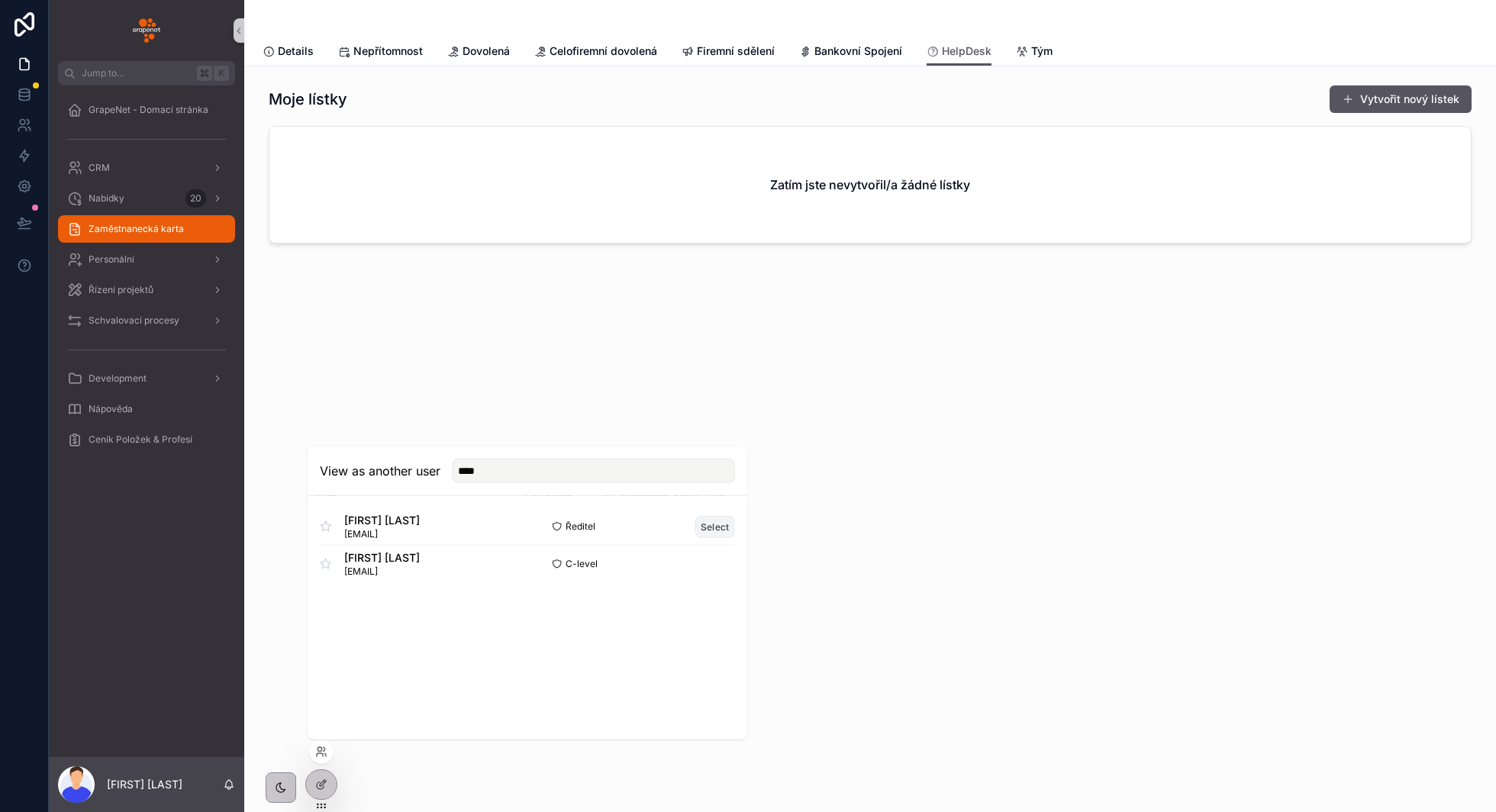 click on "Select" at bounding box center (715, 526) 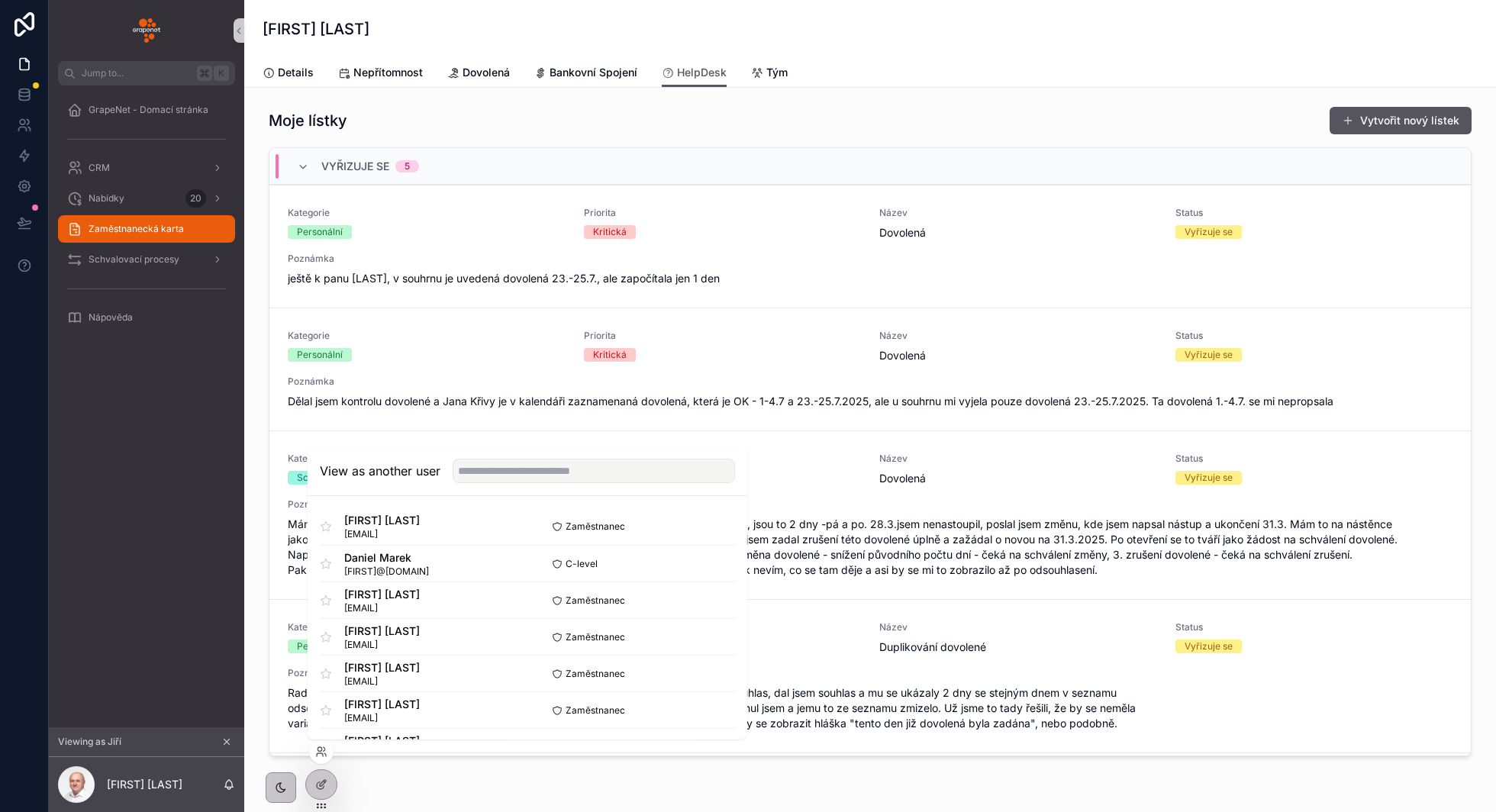 click on "Moje lístky Vytvořit nový lístek" at bounding box center [870, 121] 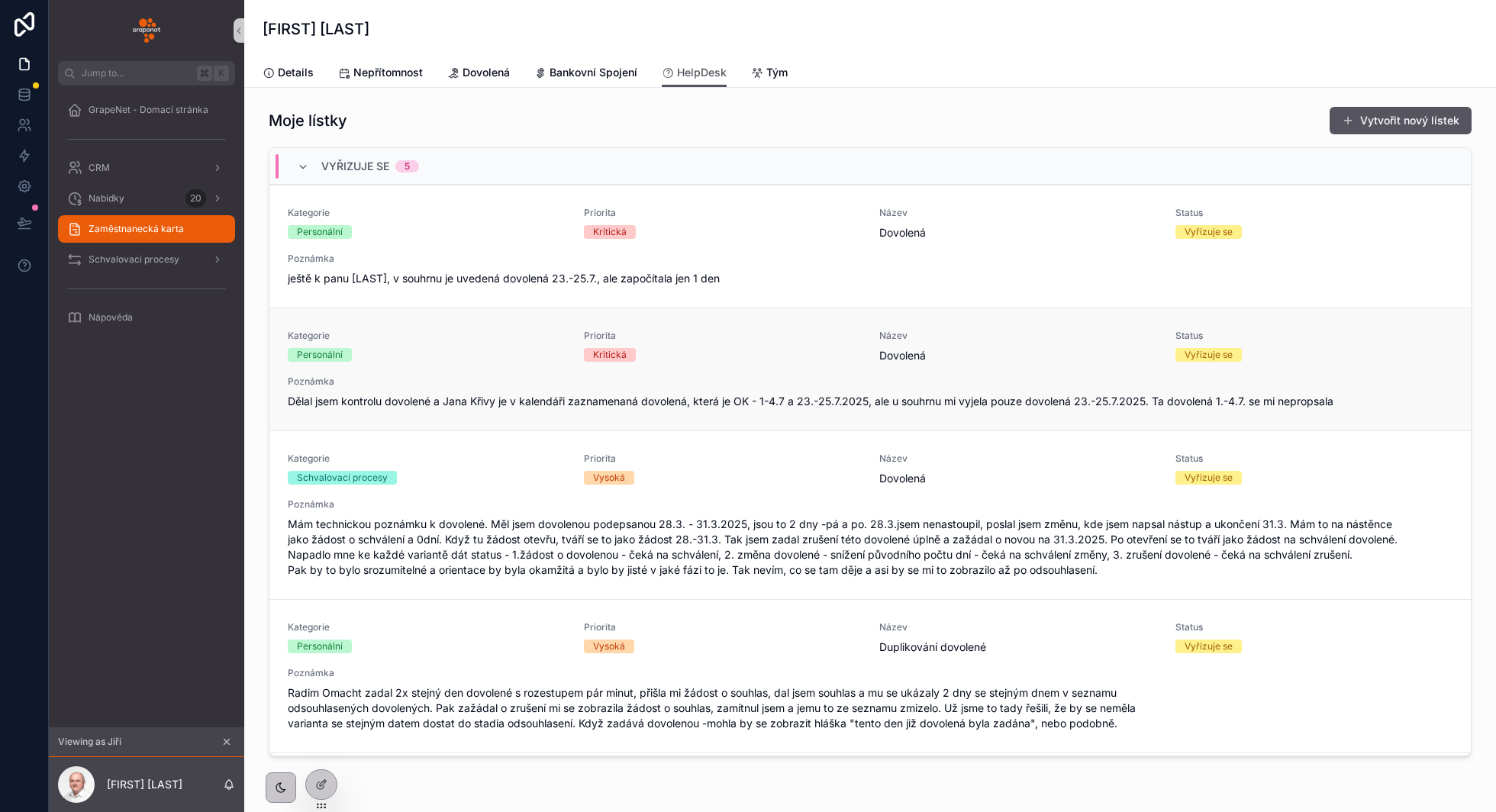 click on "Poznámka" at bounding box center (870, 382) 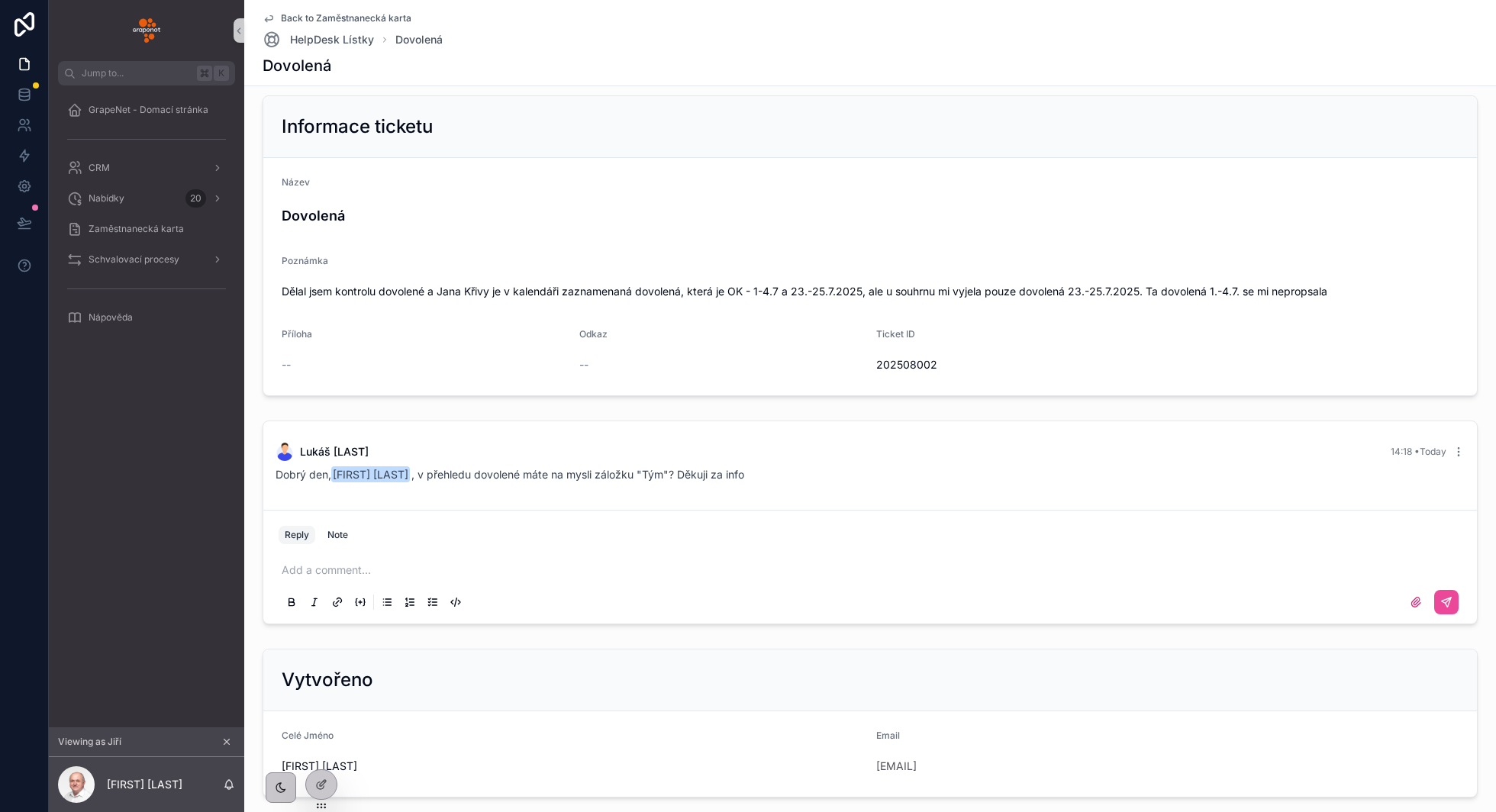 scroll, scrollTop: 193, scrollLeft: 0, axis: vertical 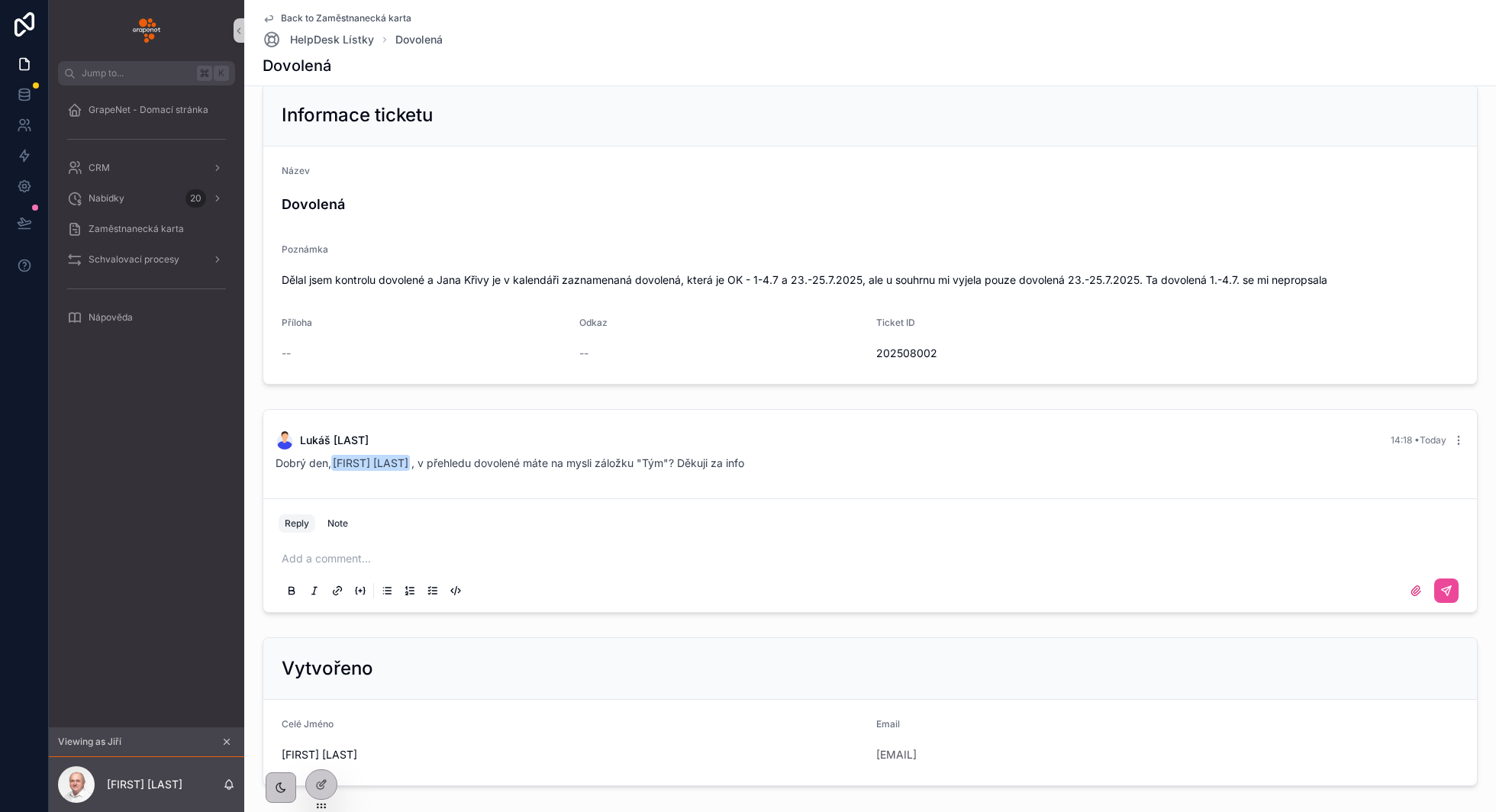 click at bounding box center (873, 559) 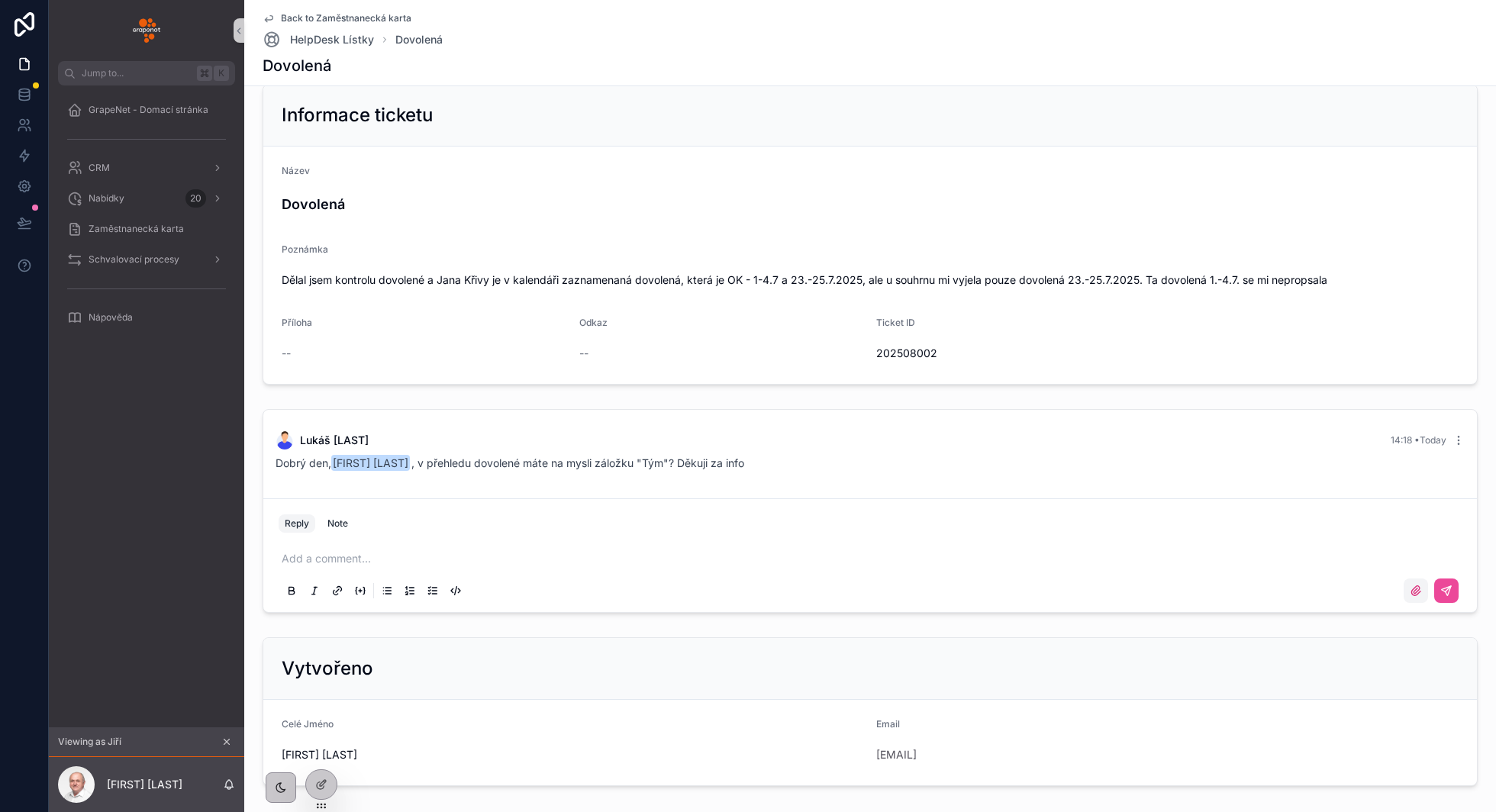 click 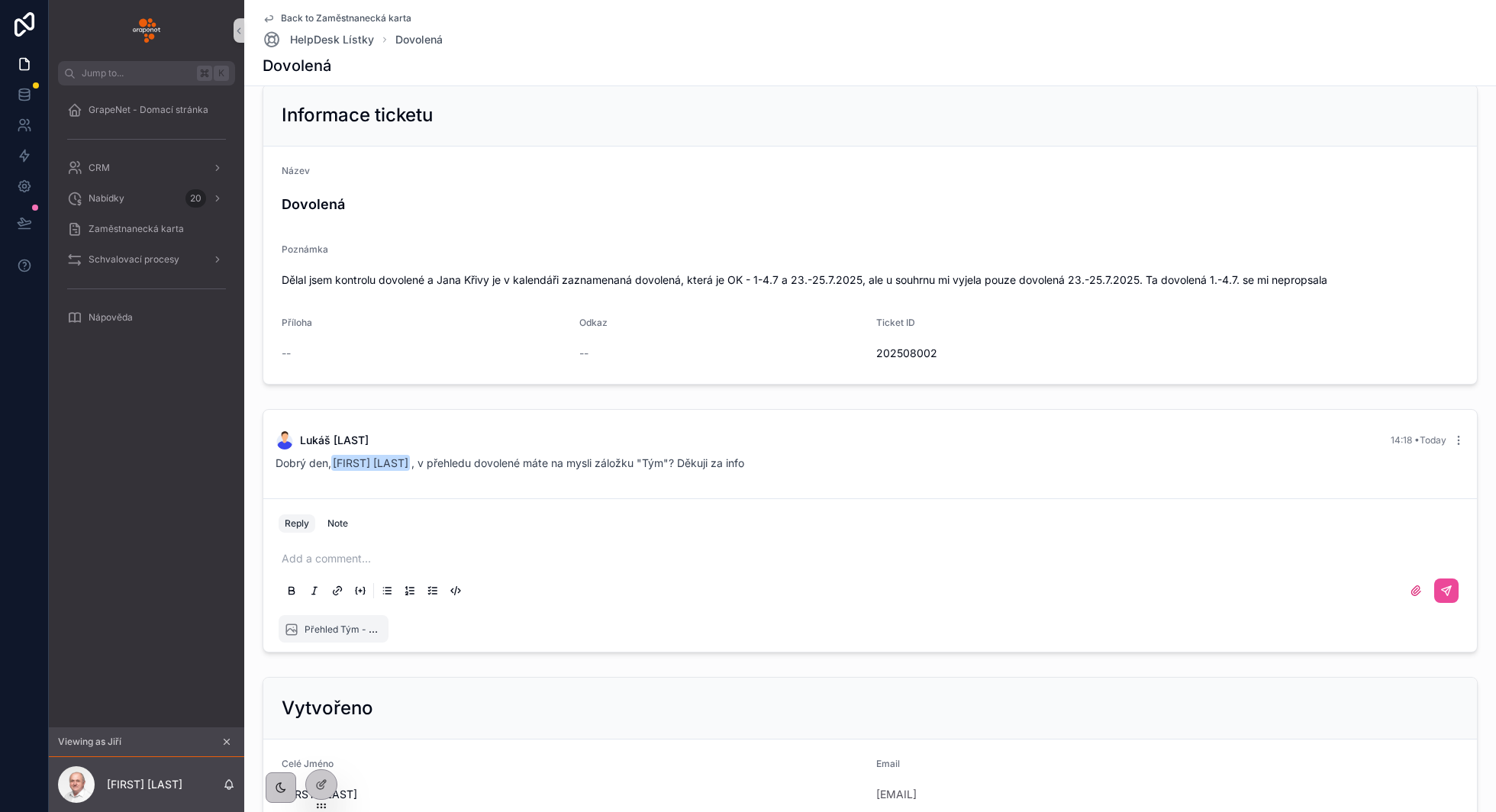click at bounding box center [873, 559] 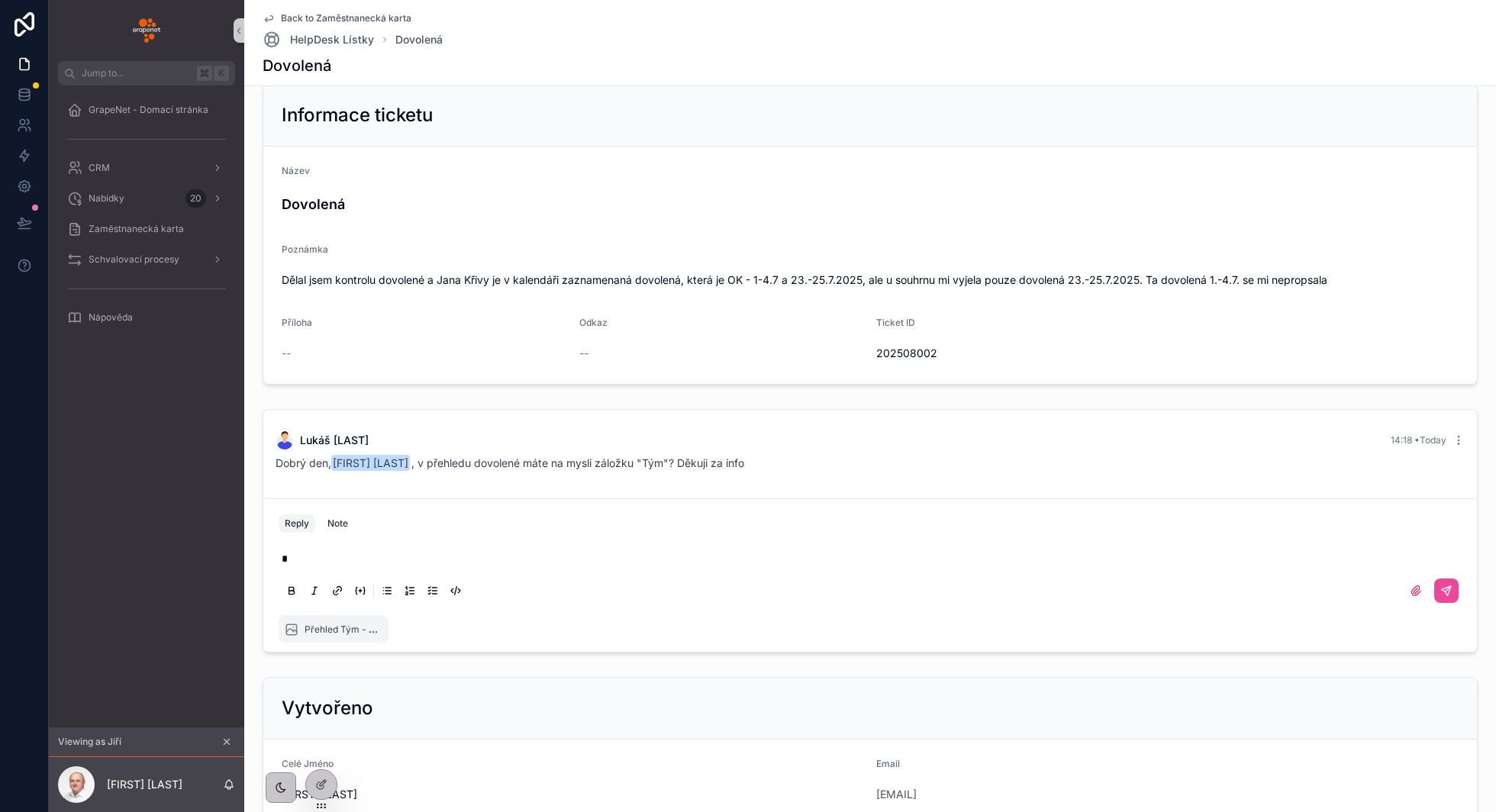 type 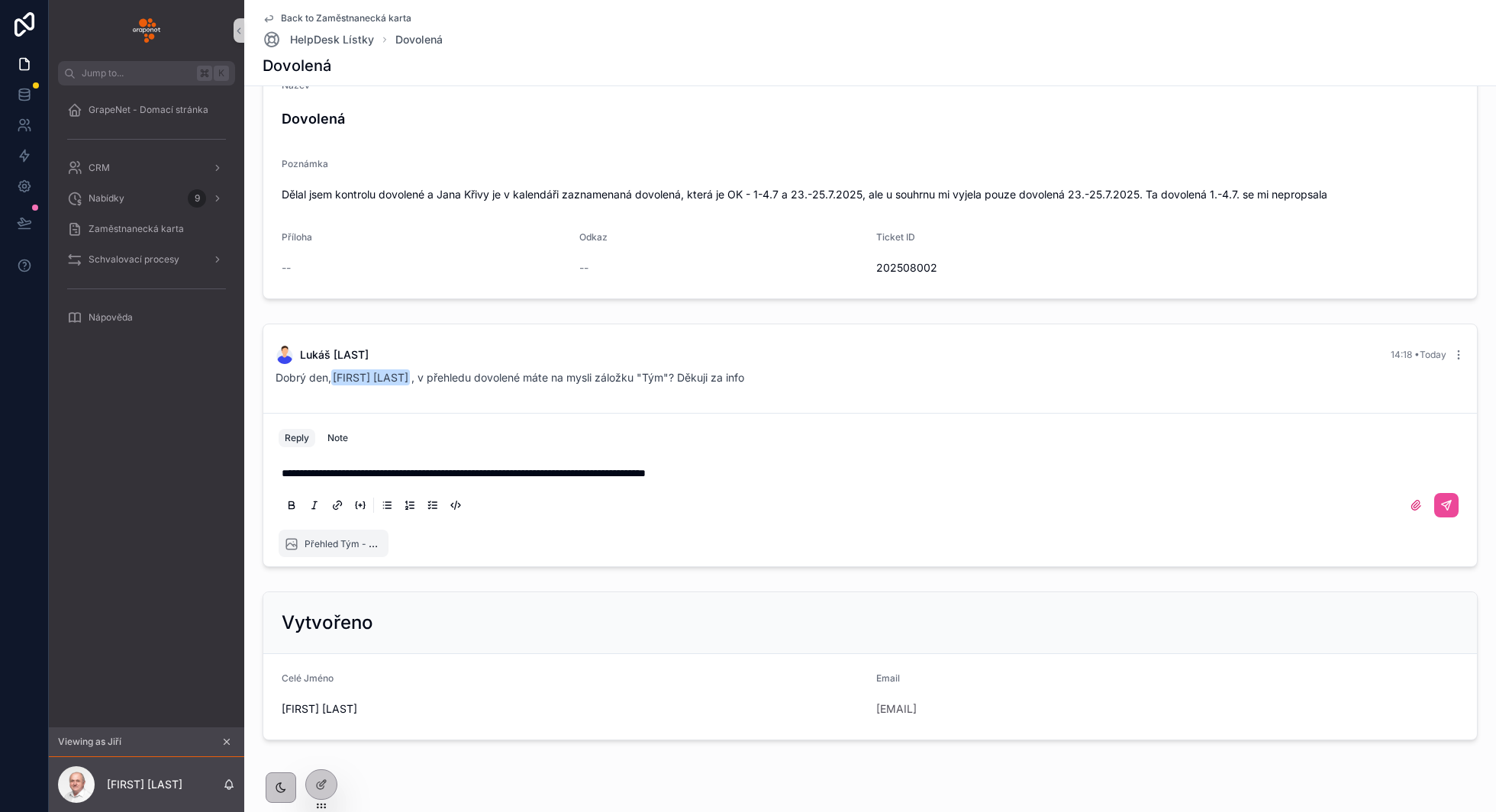 scroll, scrollTop: 295, scrollLeft: 0, axis: vertical 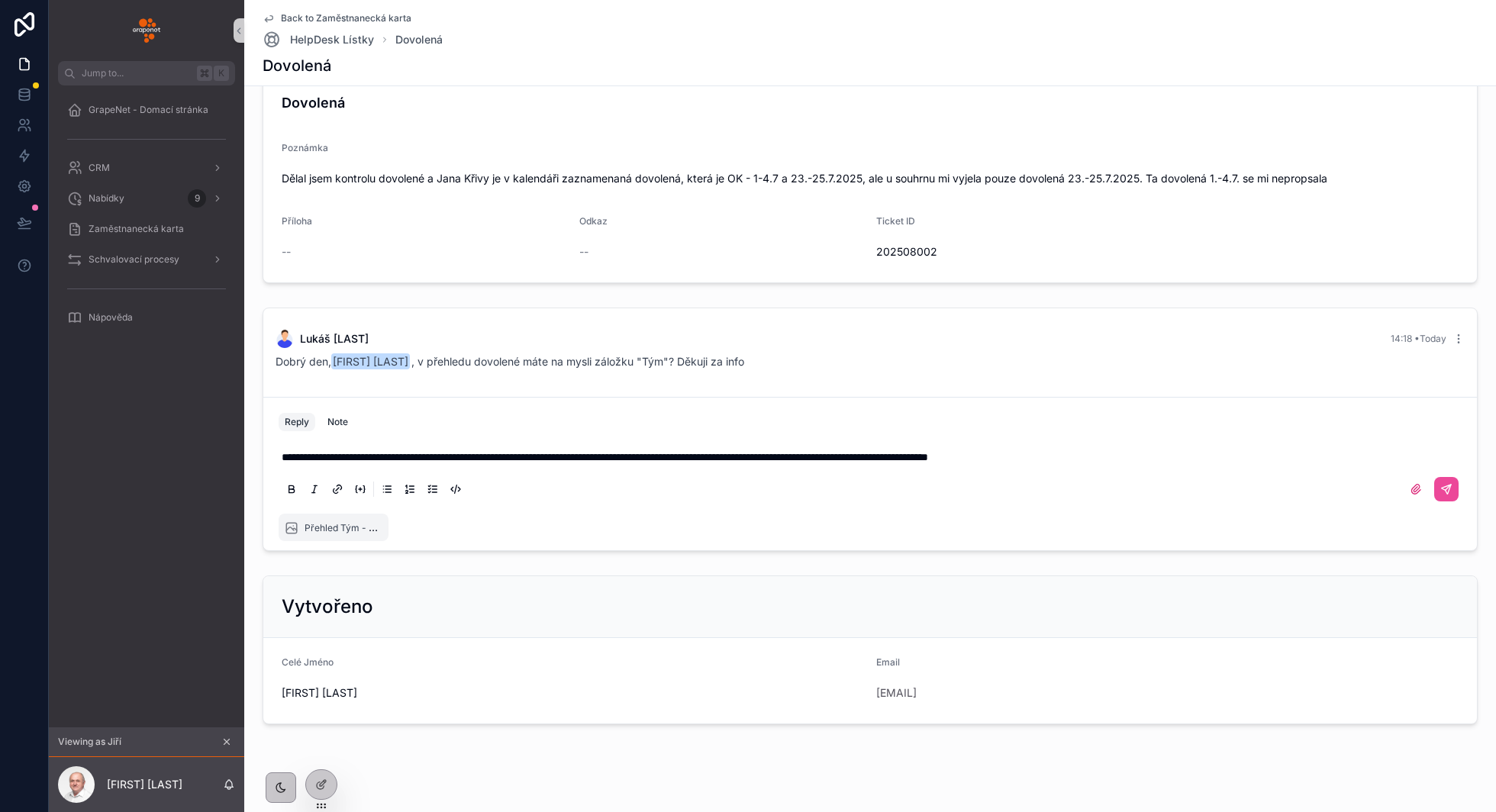click on "**********" at bounding box center [605, 457] 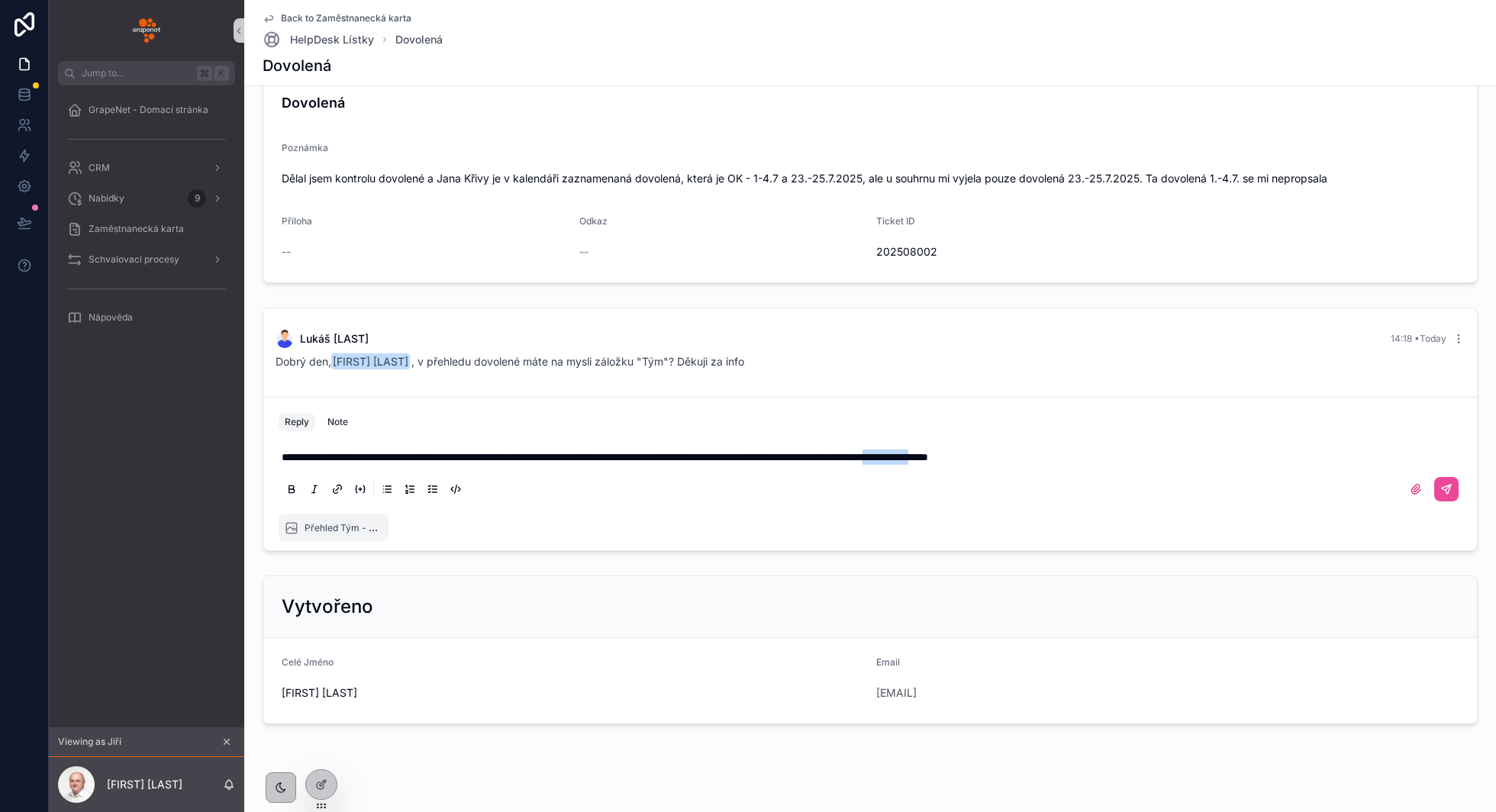 click on "**********" at bounding box center [605, 457] 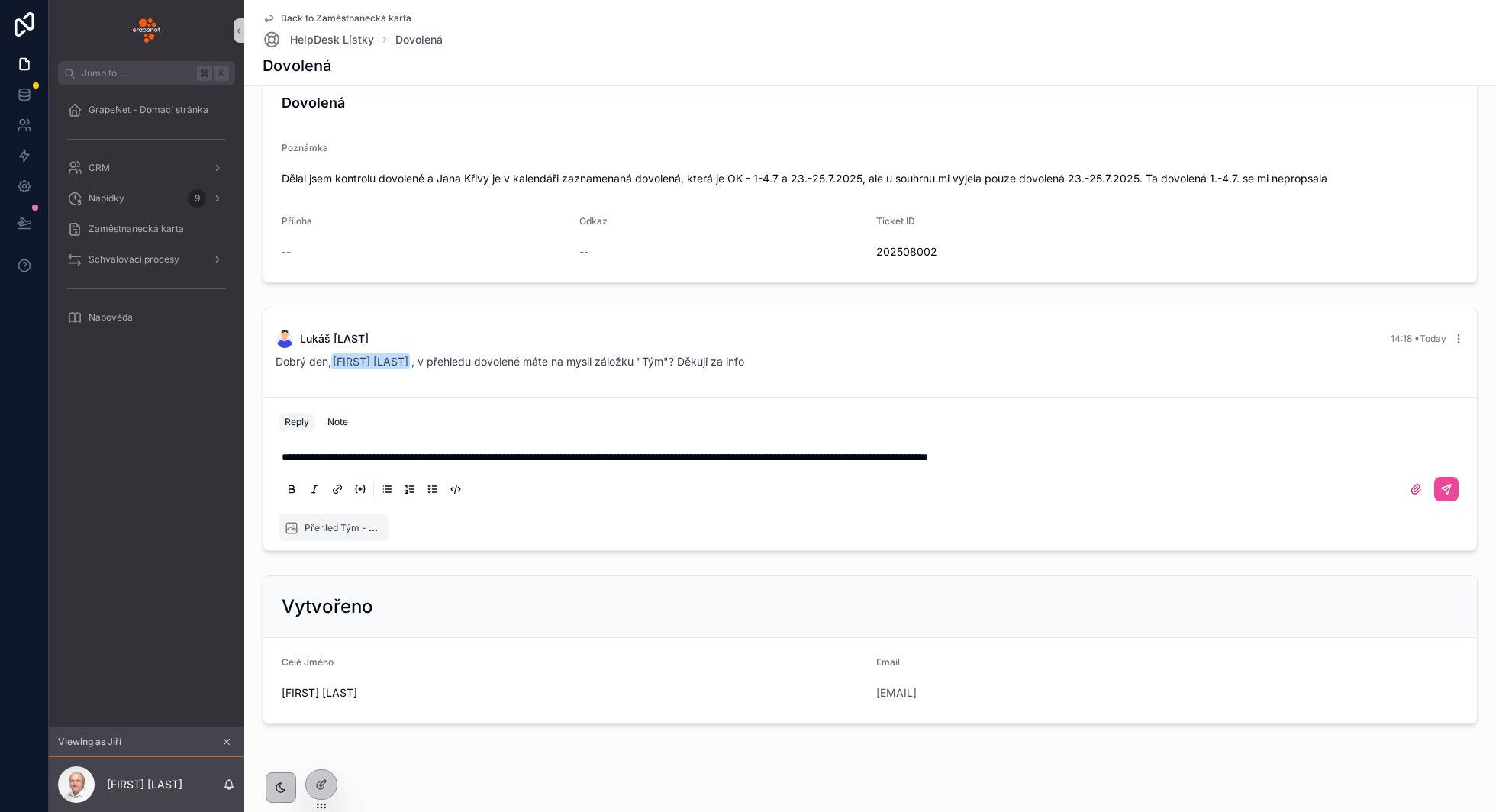 click on "**********" at bounding box center (605, 457) 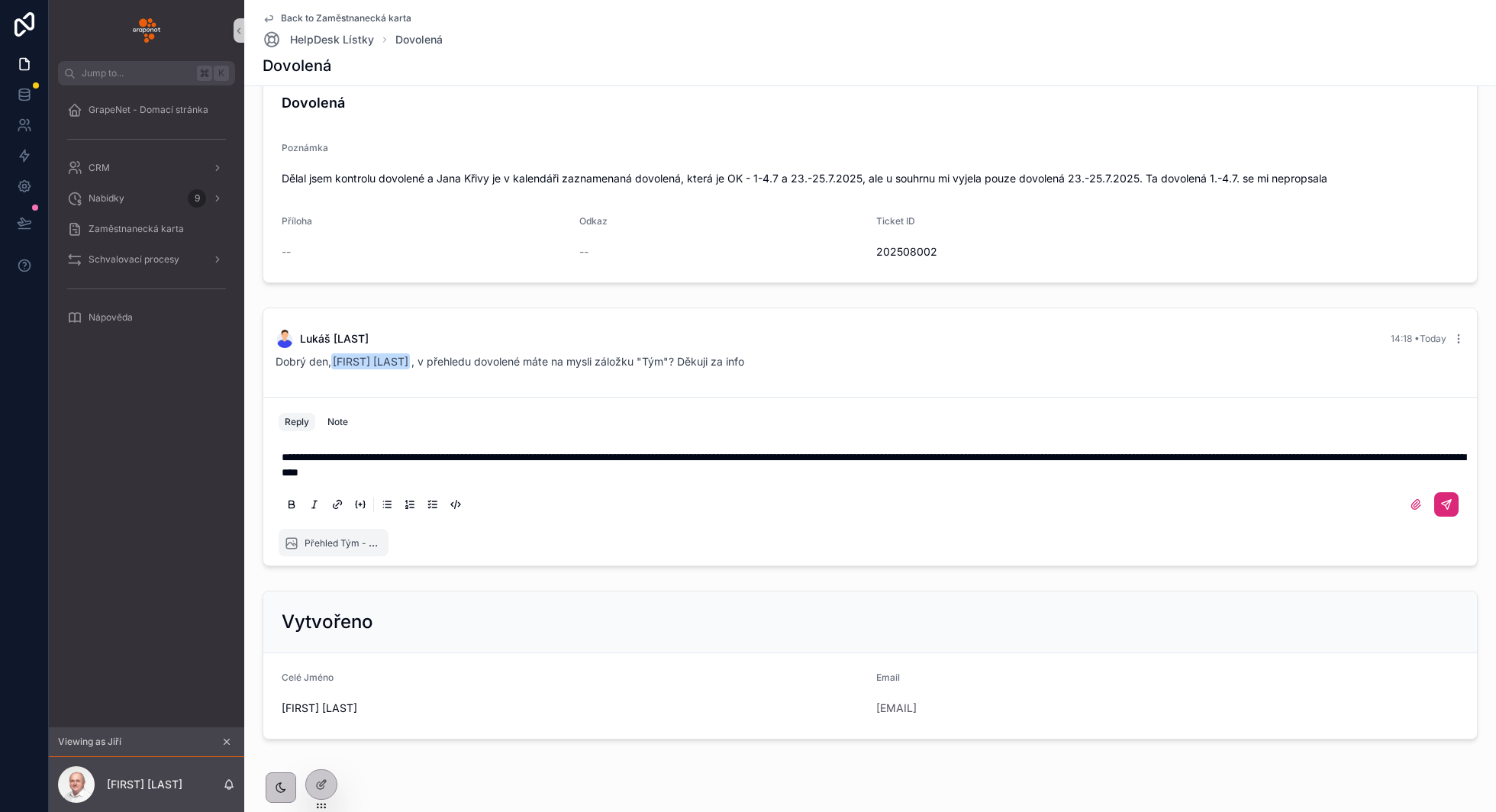 click 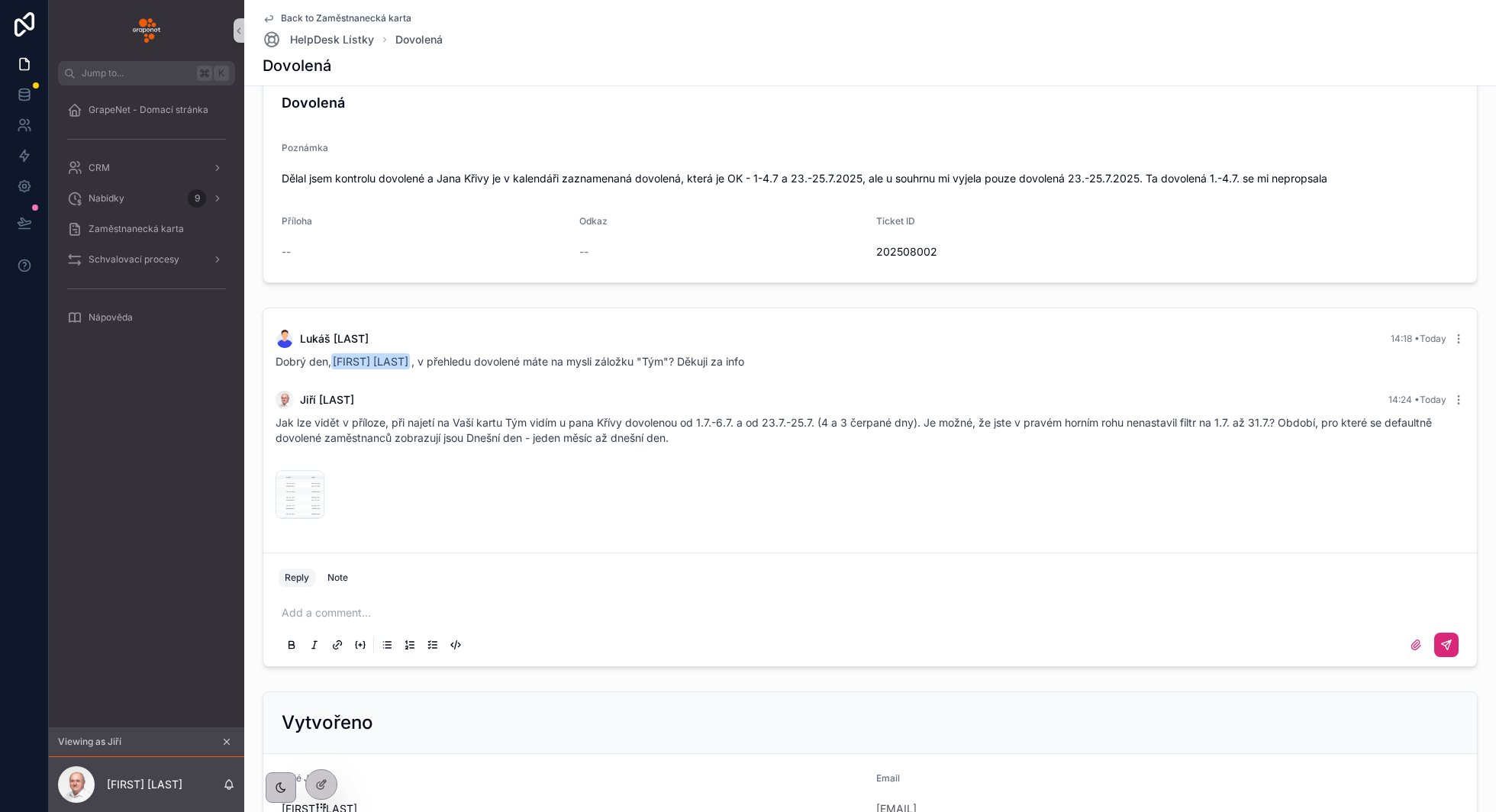 click on "Jiří   Makai" at bounding box center [327, 400] 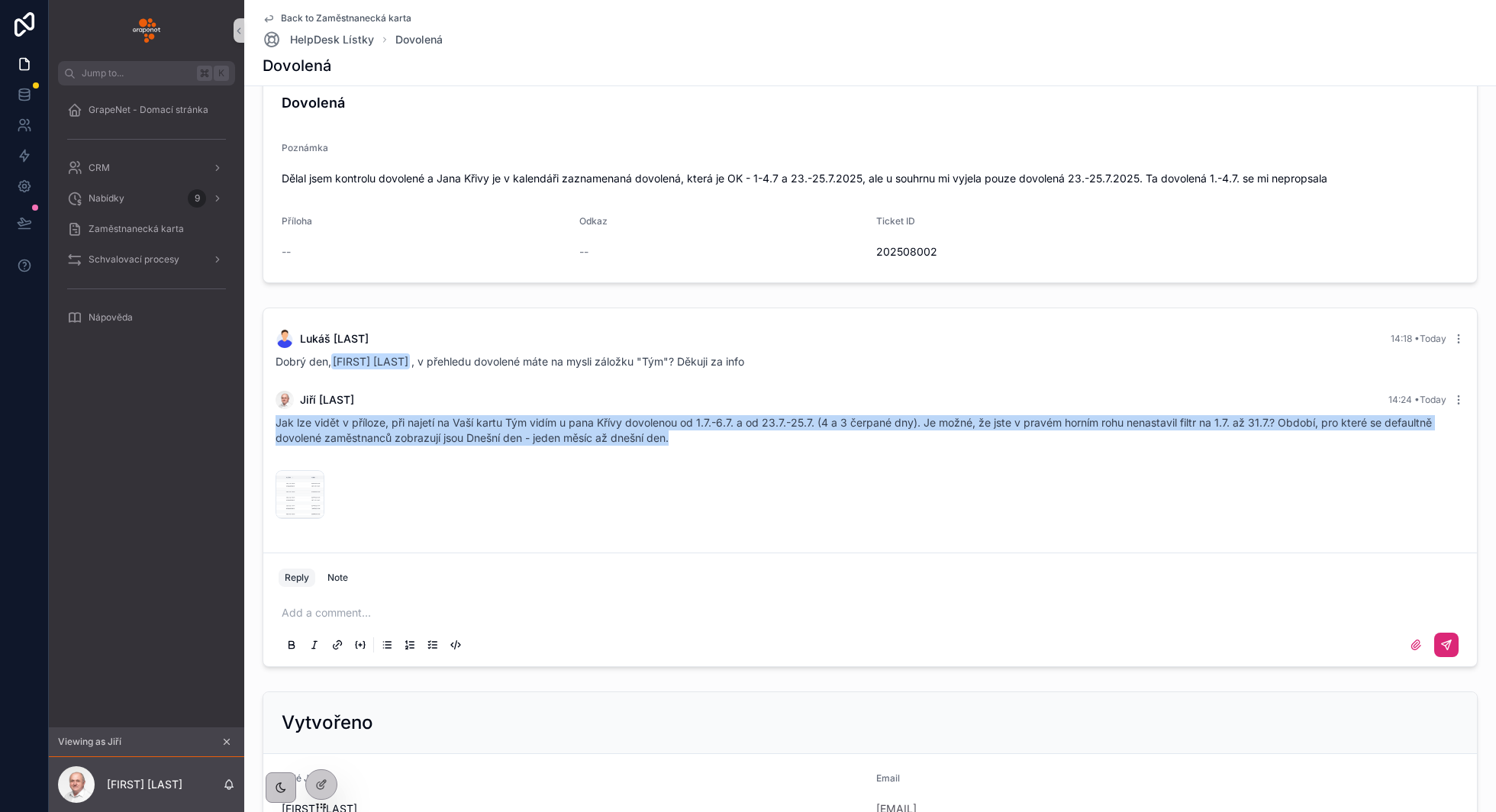 drag, startPoint x: 692, startPoint y: 434, endPoint x: 256, endPoint y: 411, distance: 436.6062 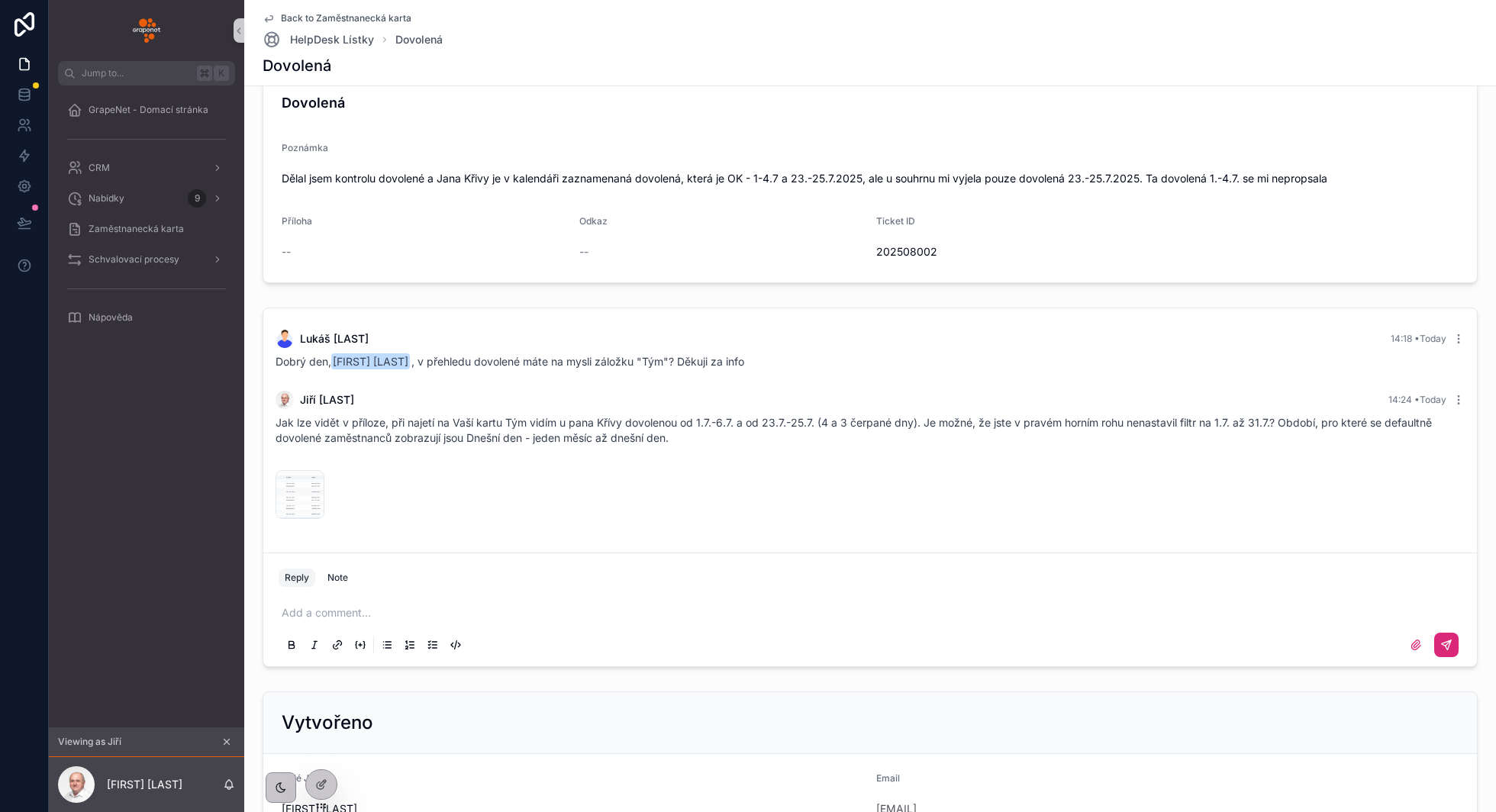 click on "Jiří   Makai 14:24 •  Today Jak lze vidět v příloze, při najetí na Vaší kartu Tým vidím u pana Křívy dovolenou od 1.7.-6.7. a od 23.7.-25.7. (4 a 3 čerpané dny). Je možné, že jste v pravém horním rohu nenastavil filtr na 1.7. až 31.7.? Období, pro které se defaultně dovolené zaměstnanců zobrazují jsou Dnešní den - jeden měsíc až dnešní den. Přehled-Tým---JM .png" at bounding box center (870, 458) 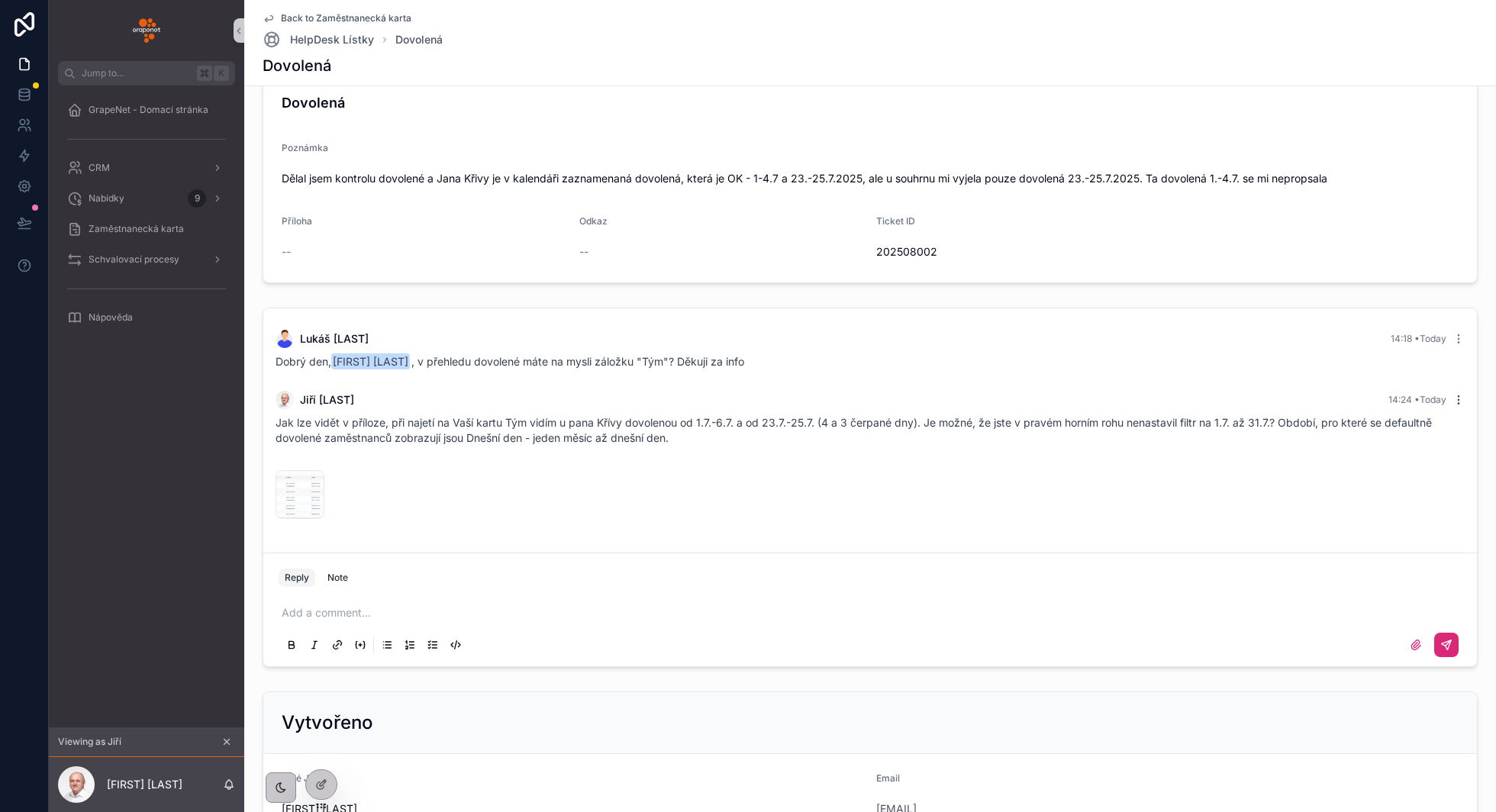 click 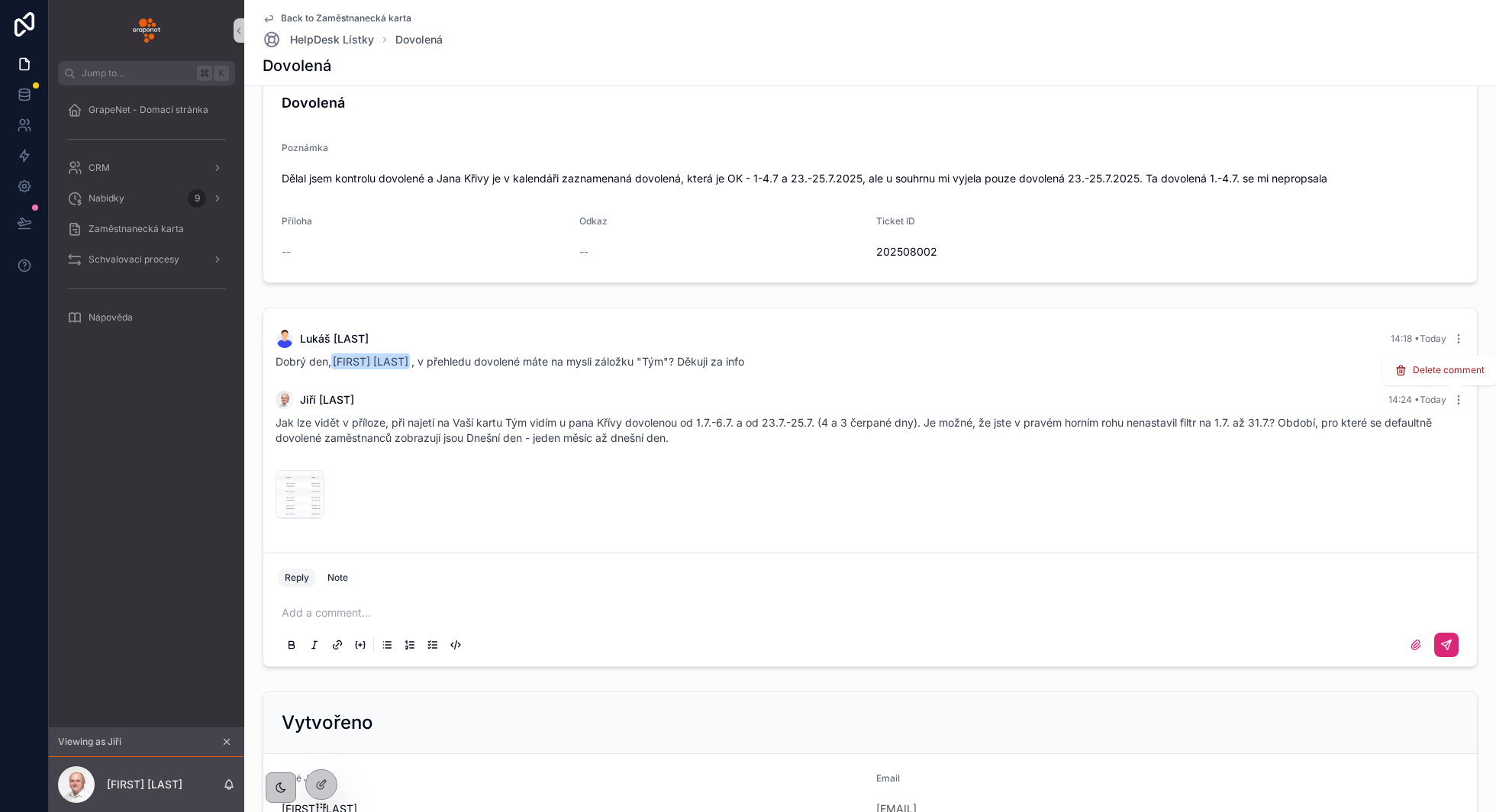 click on "Delete comment" at bounding box center [1449, 370] 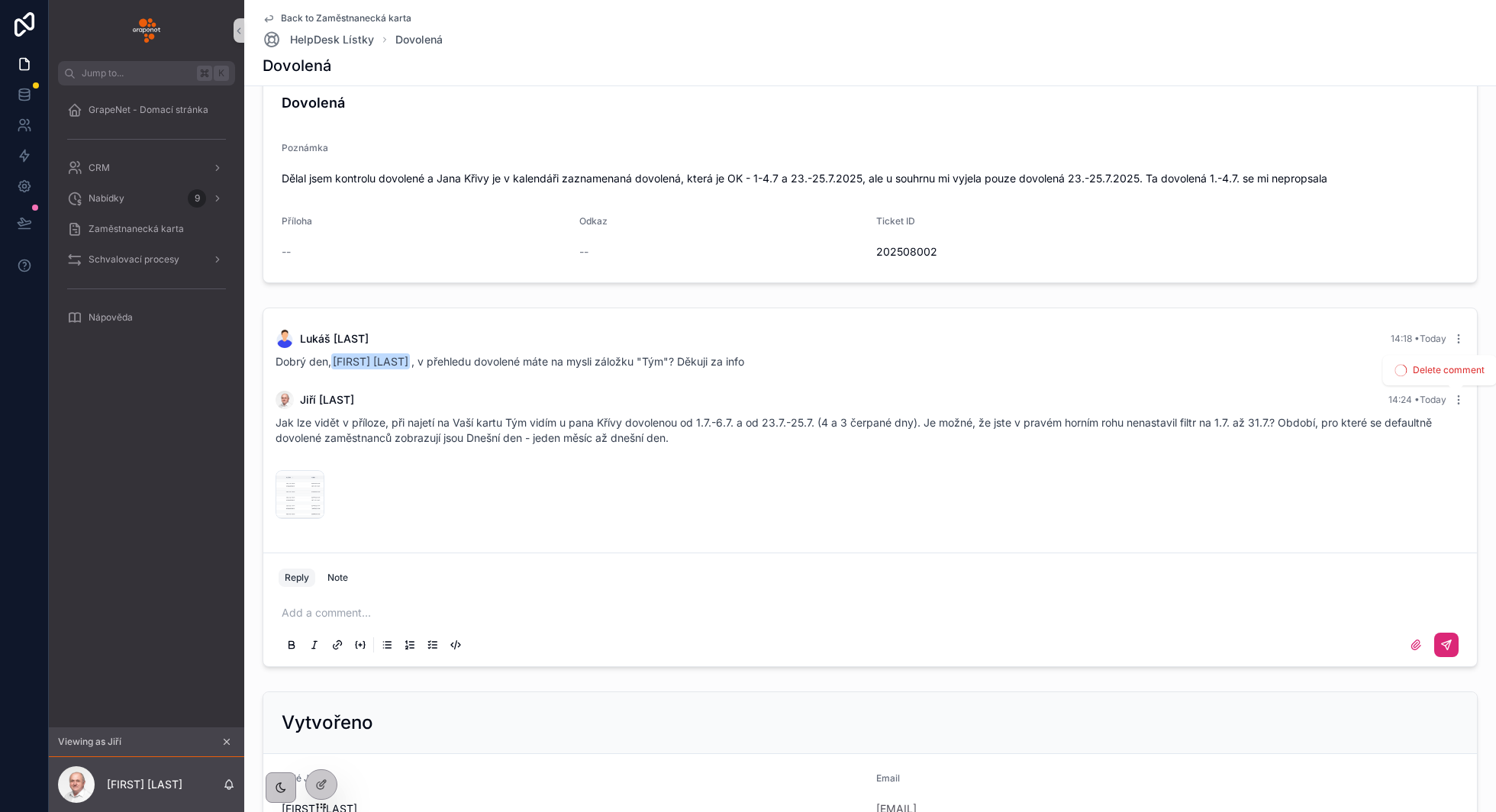 scroll, scrollTop: 268, scrollLeft: 0, axis: vertical 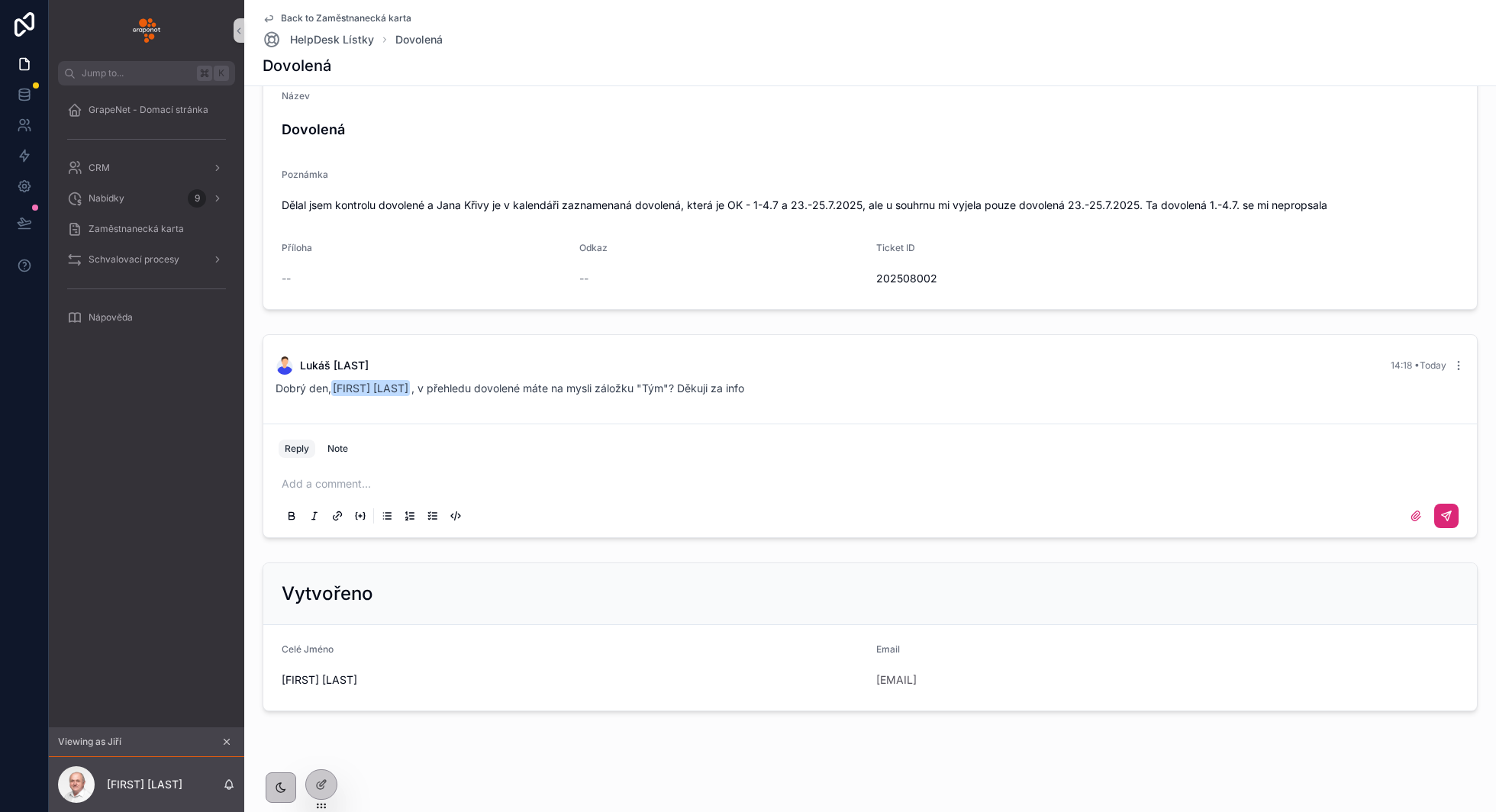 click 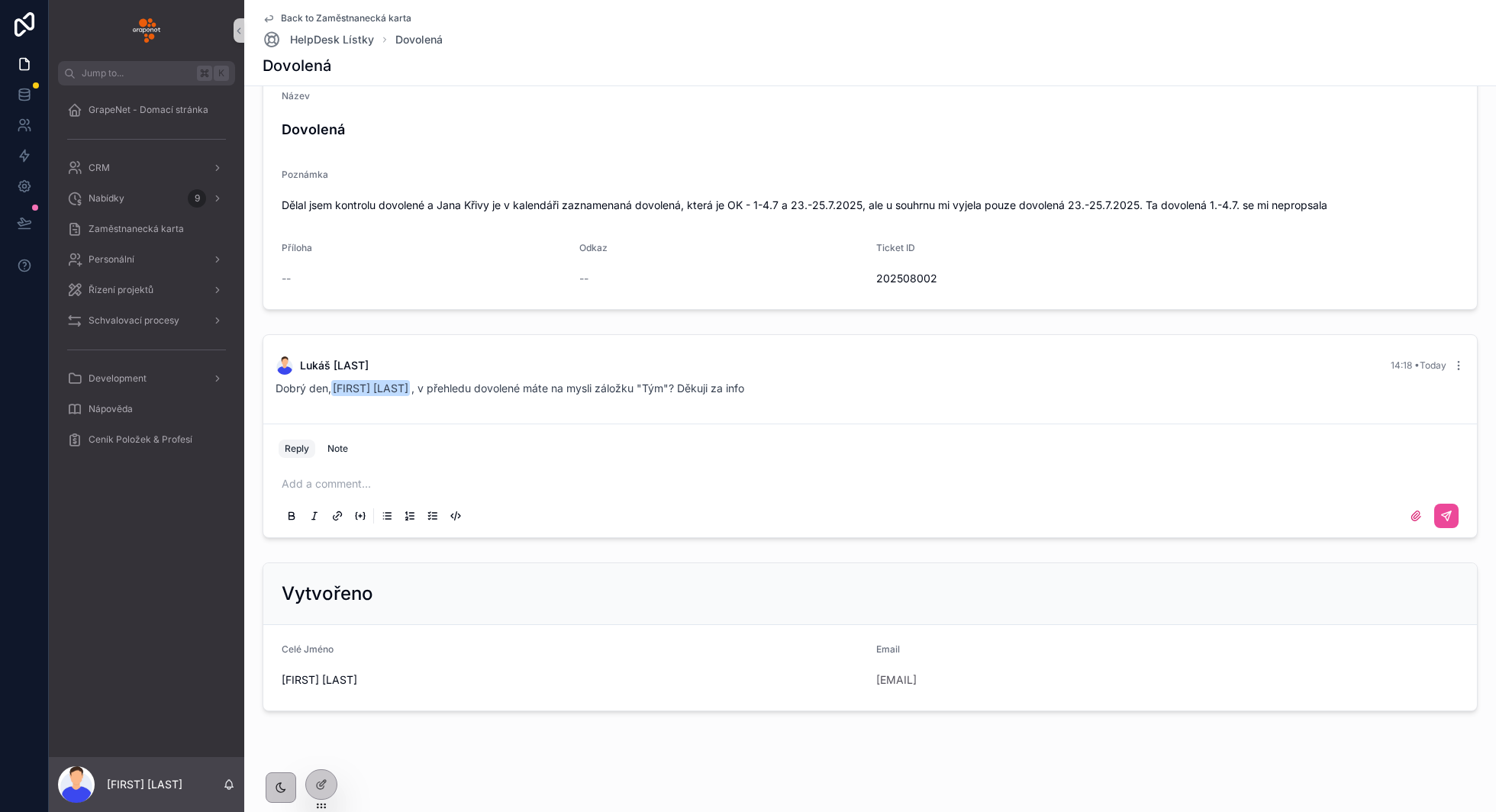 click on "Add a comment..." at bounding box center [870, 499] 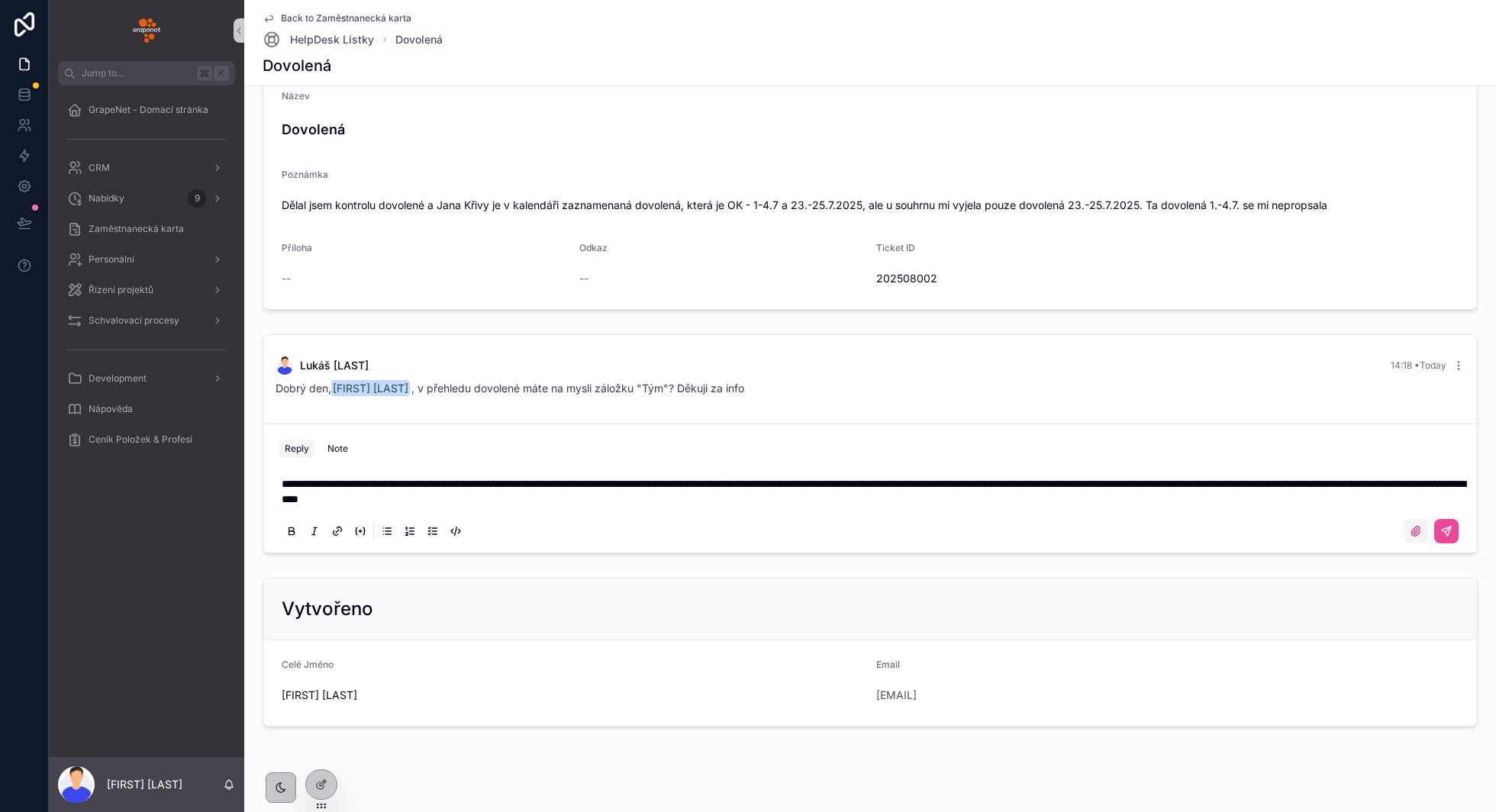 click 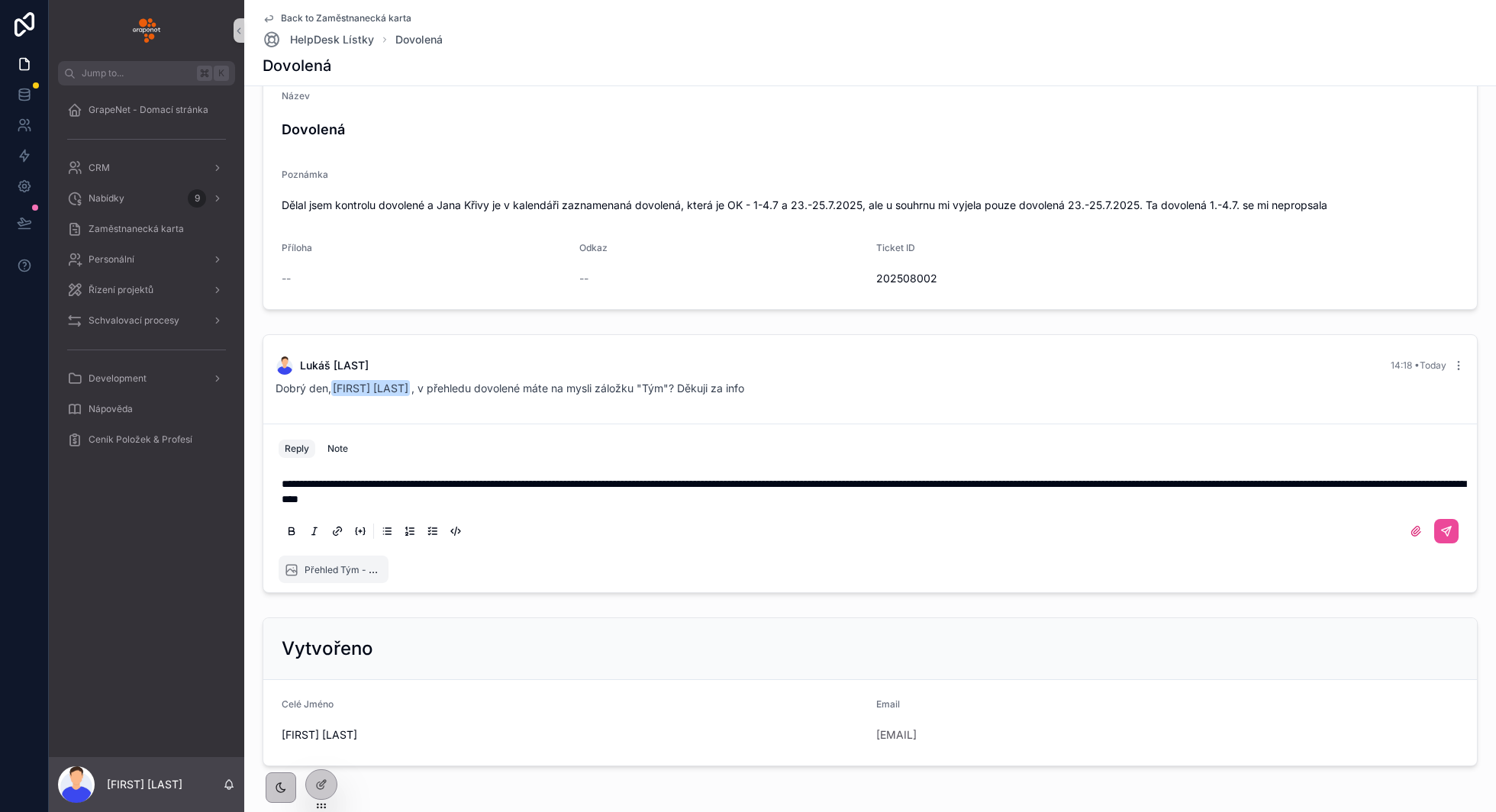 click on "**********" at bounding box center [873, 491] 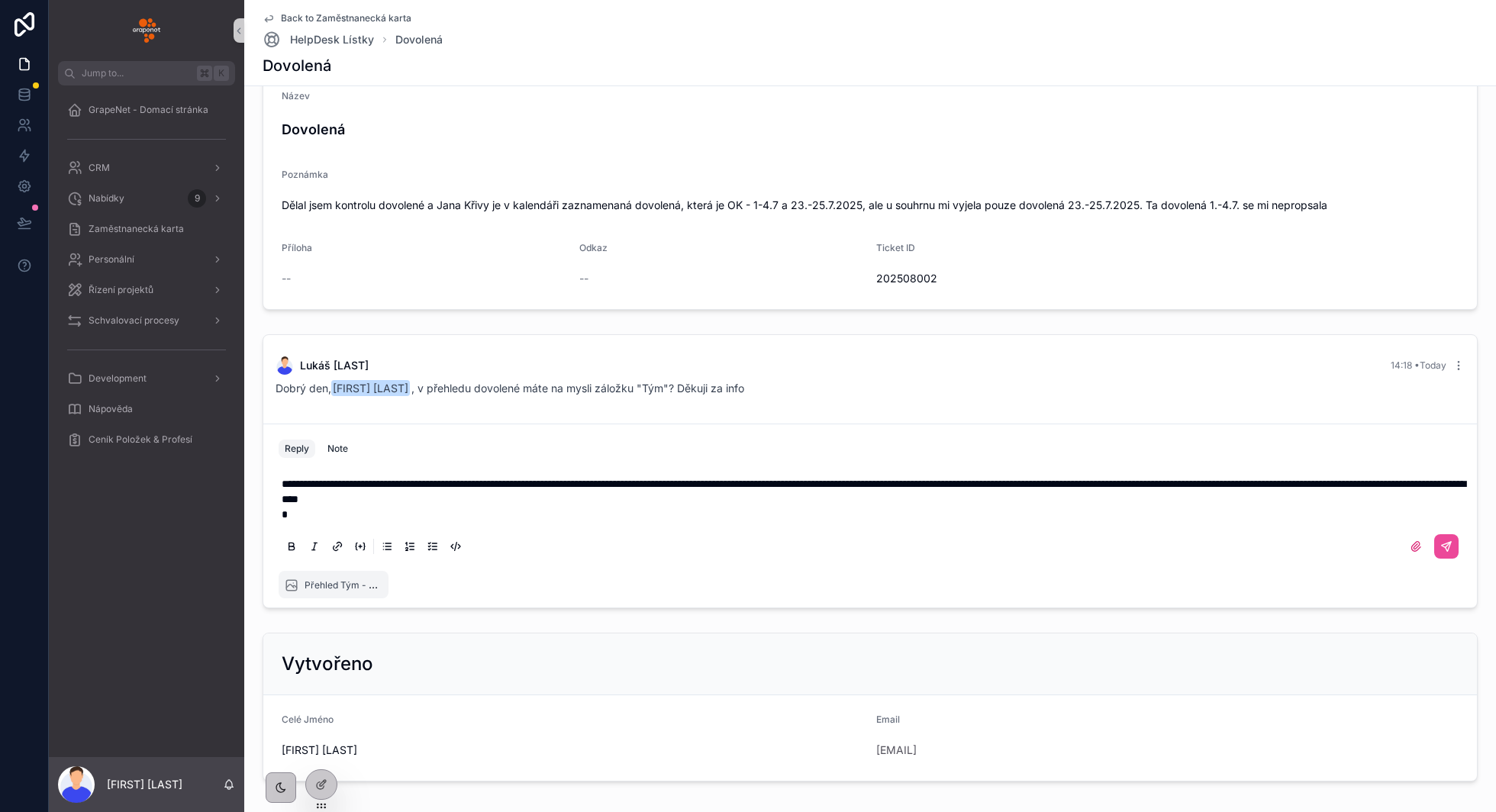 type 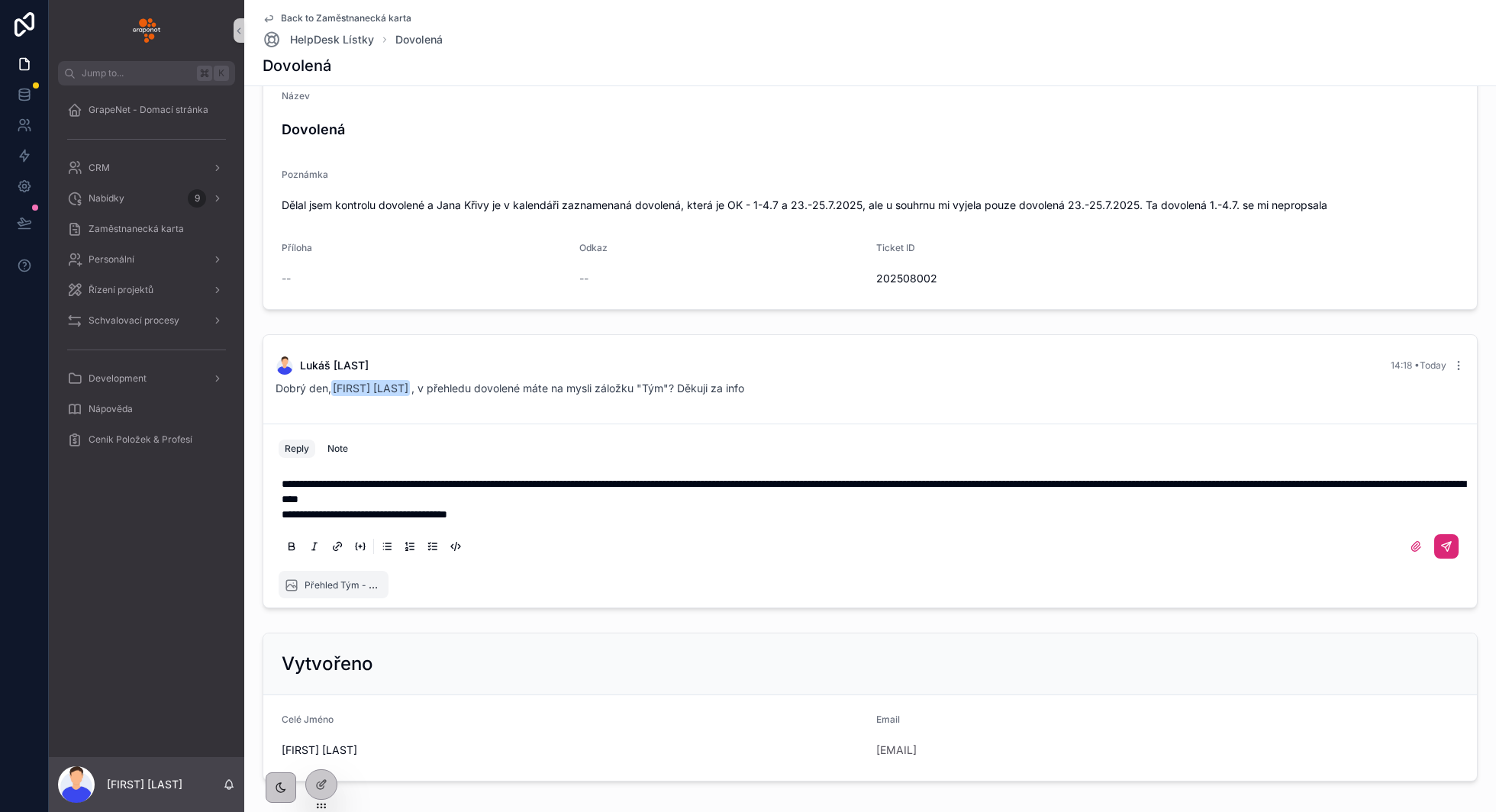 click at bounding box center [1446, 546] 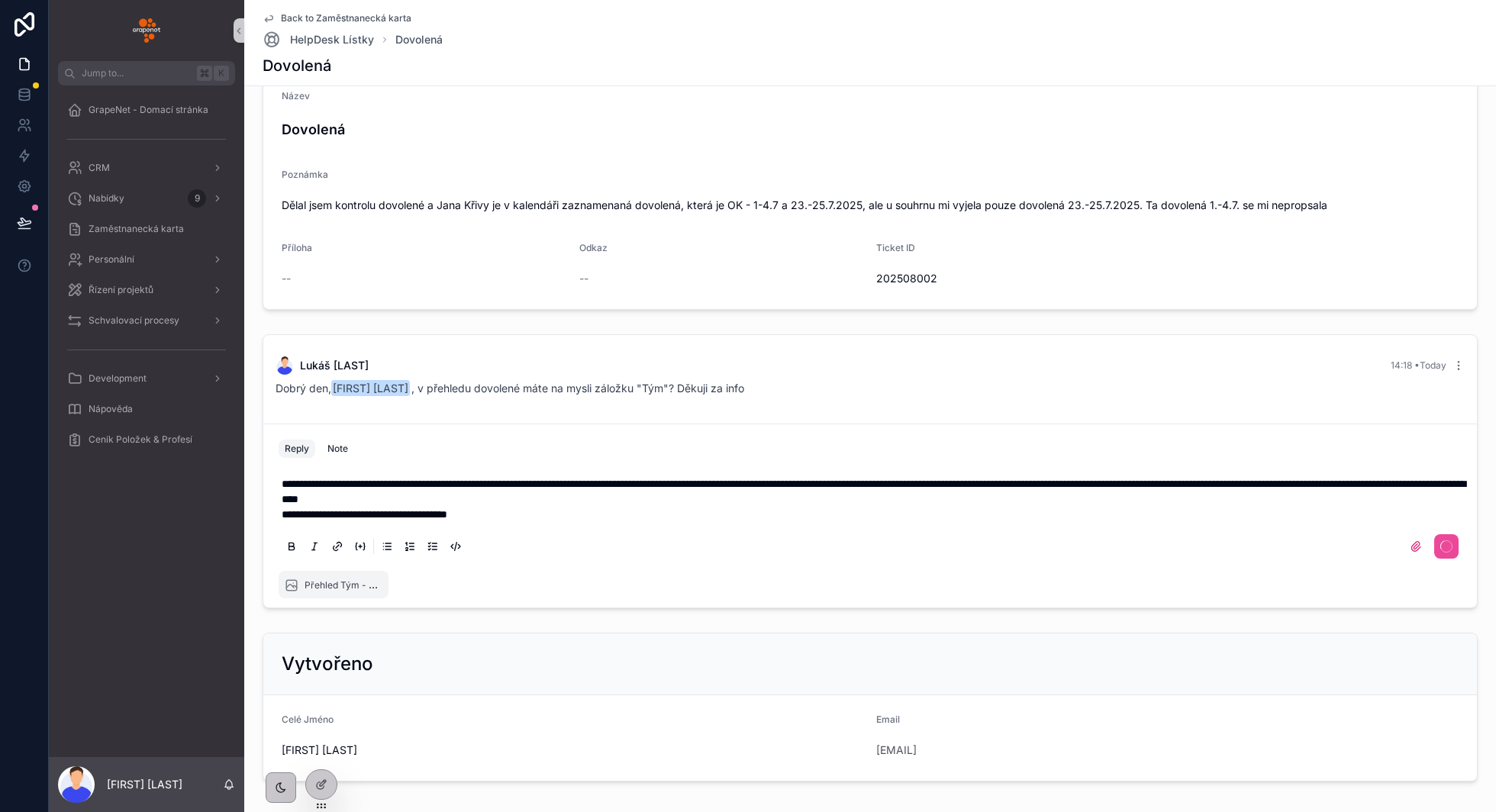 click 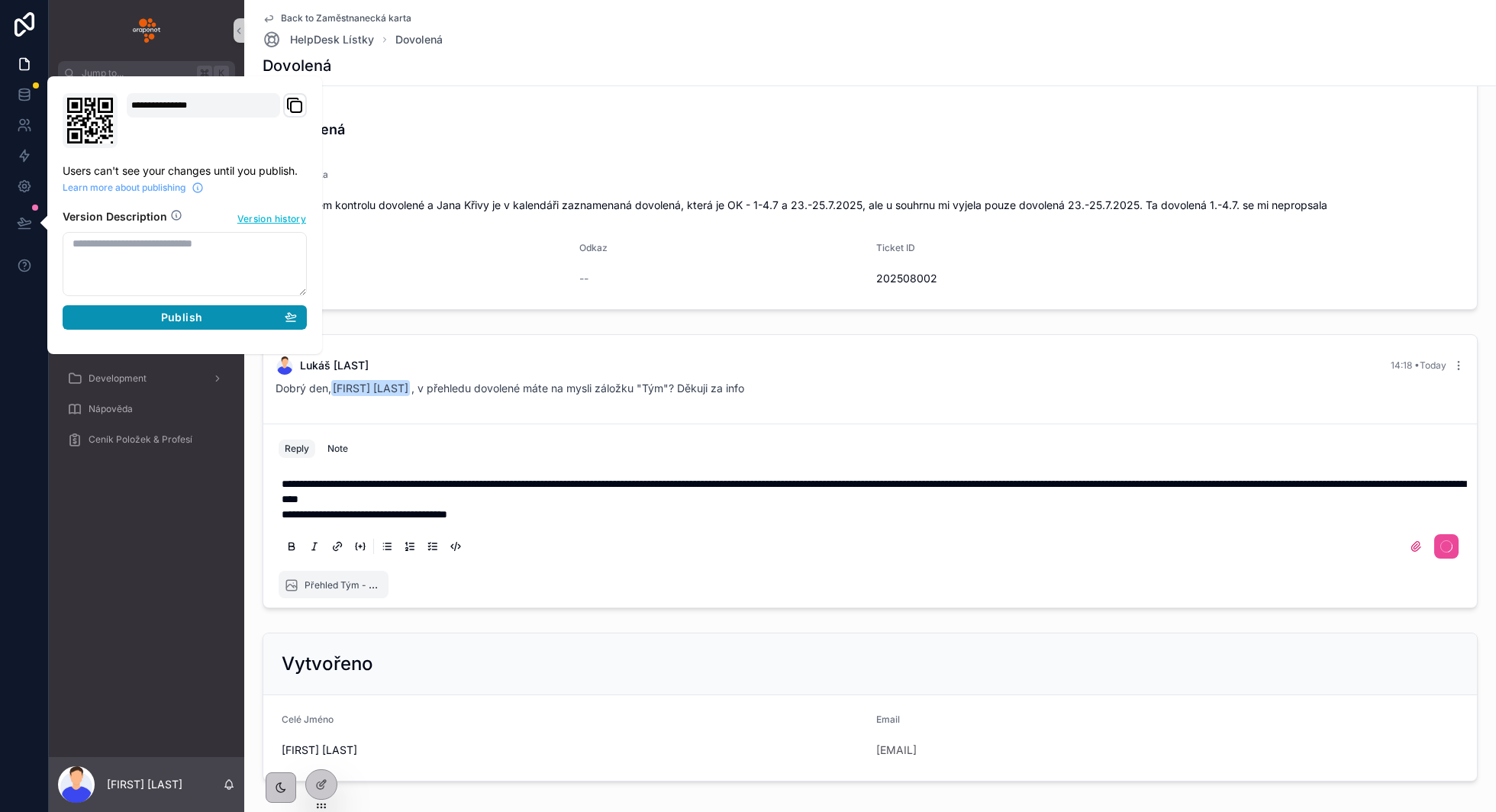 click on "Publish" at bounding box center [185, 317] 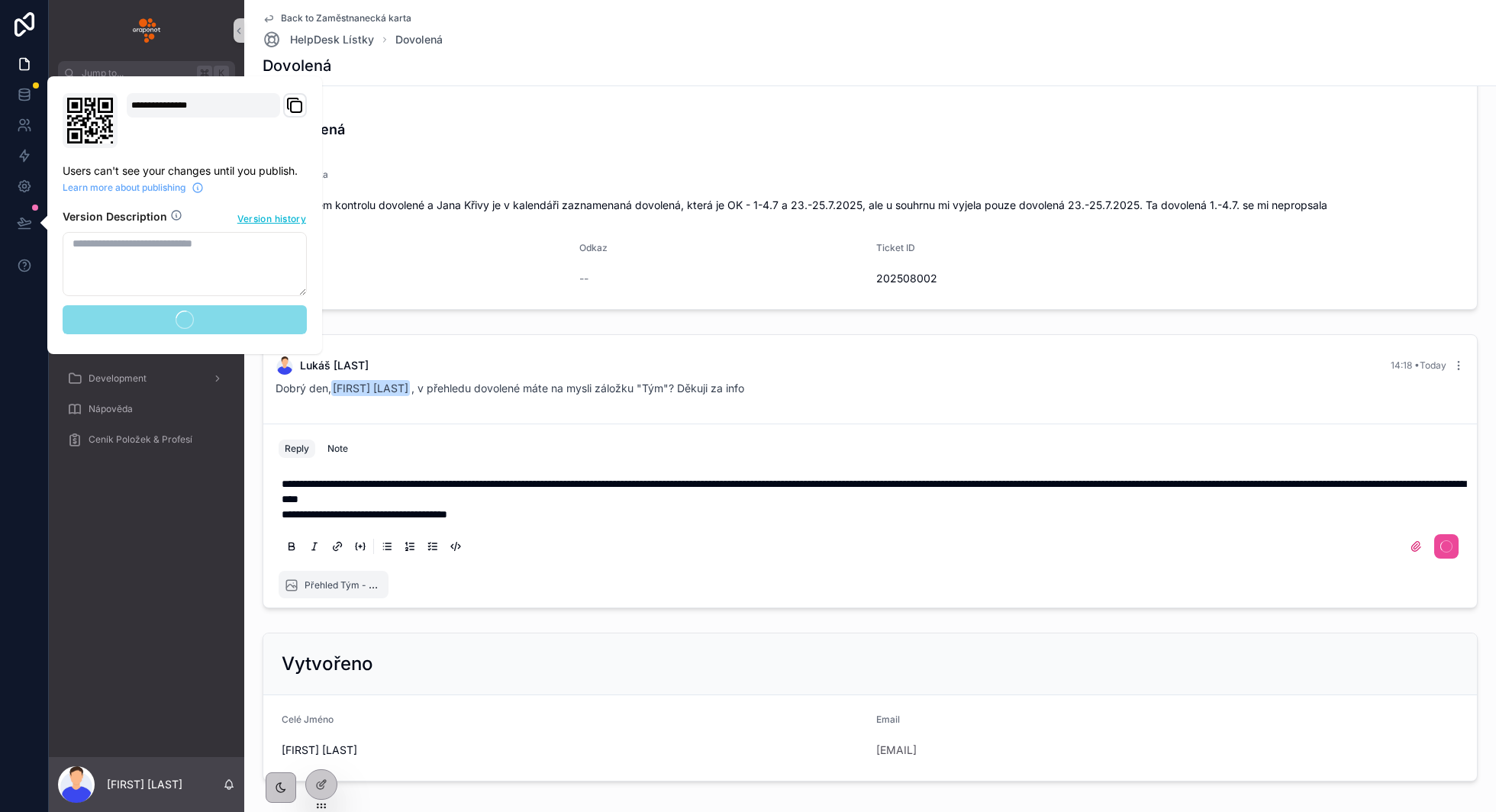 click on "GrapeNet - Domací stránka CRM Nabídky 9 Zaměstnanecká karta Personální Řízení projektů Schvalovací procesy Development Nápověda Ceník Položek & Profesí" at bounding box center [147, 421] 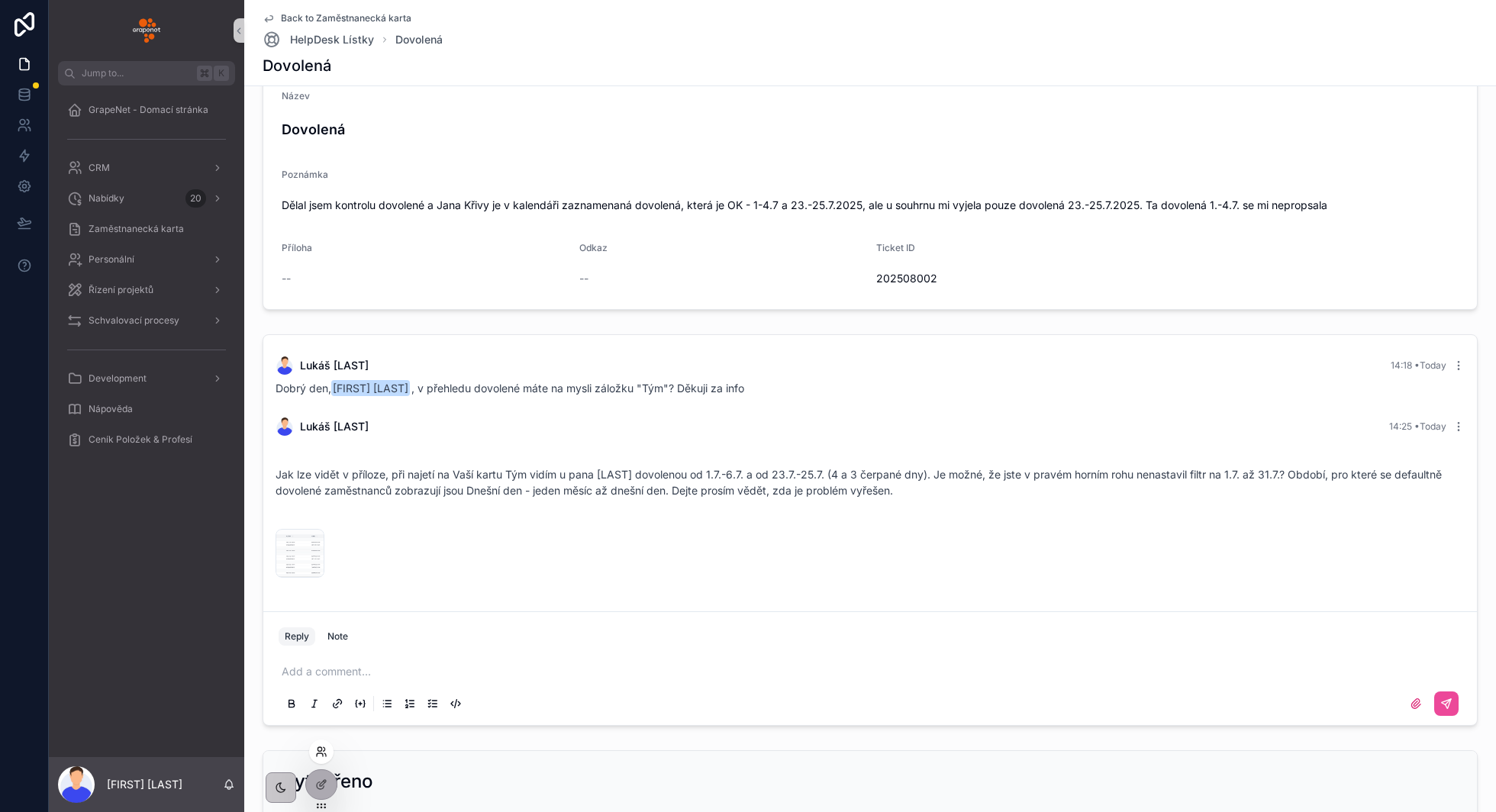 click 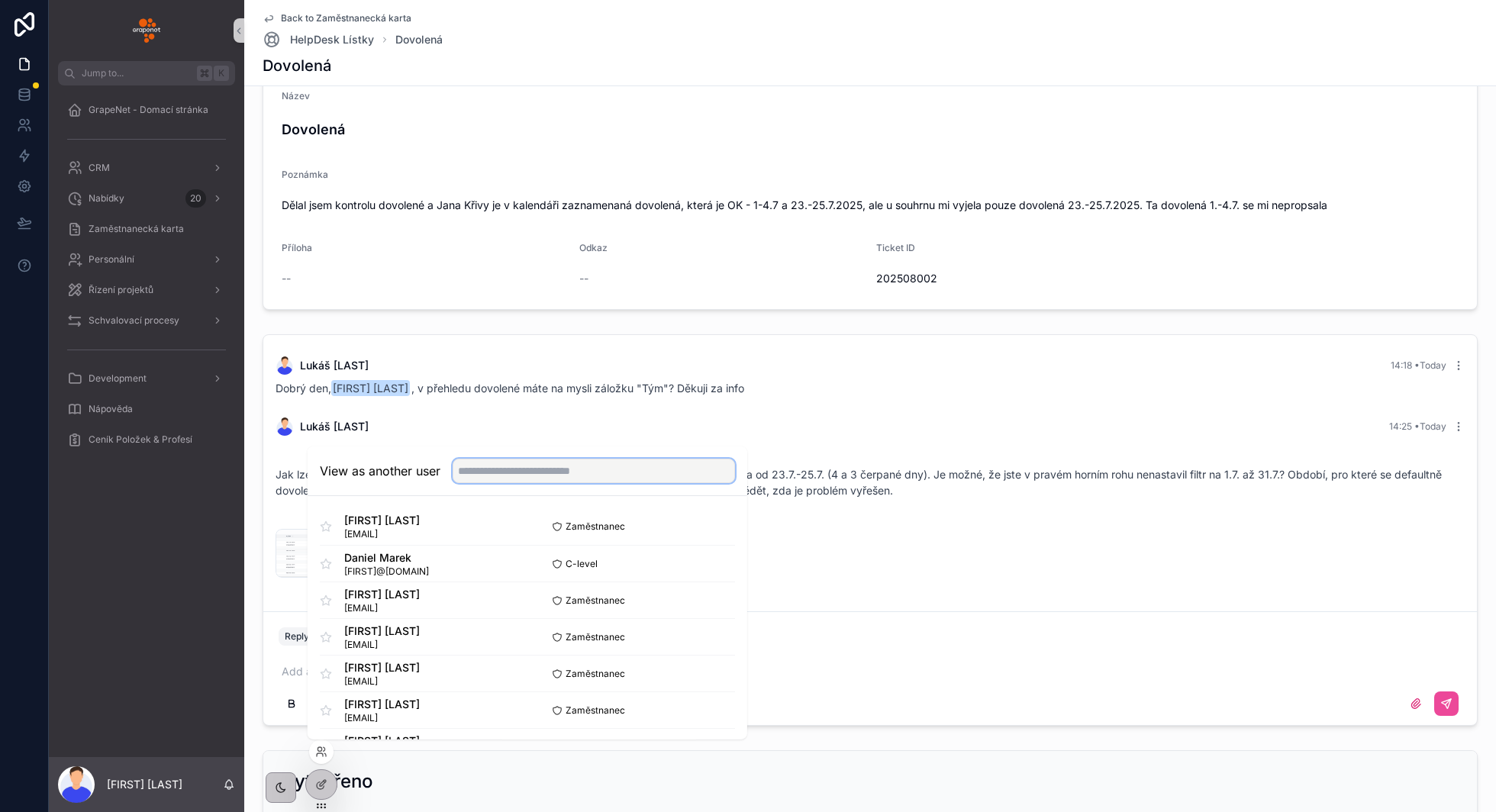 click at bounding box center [594, 471] 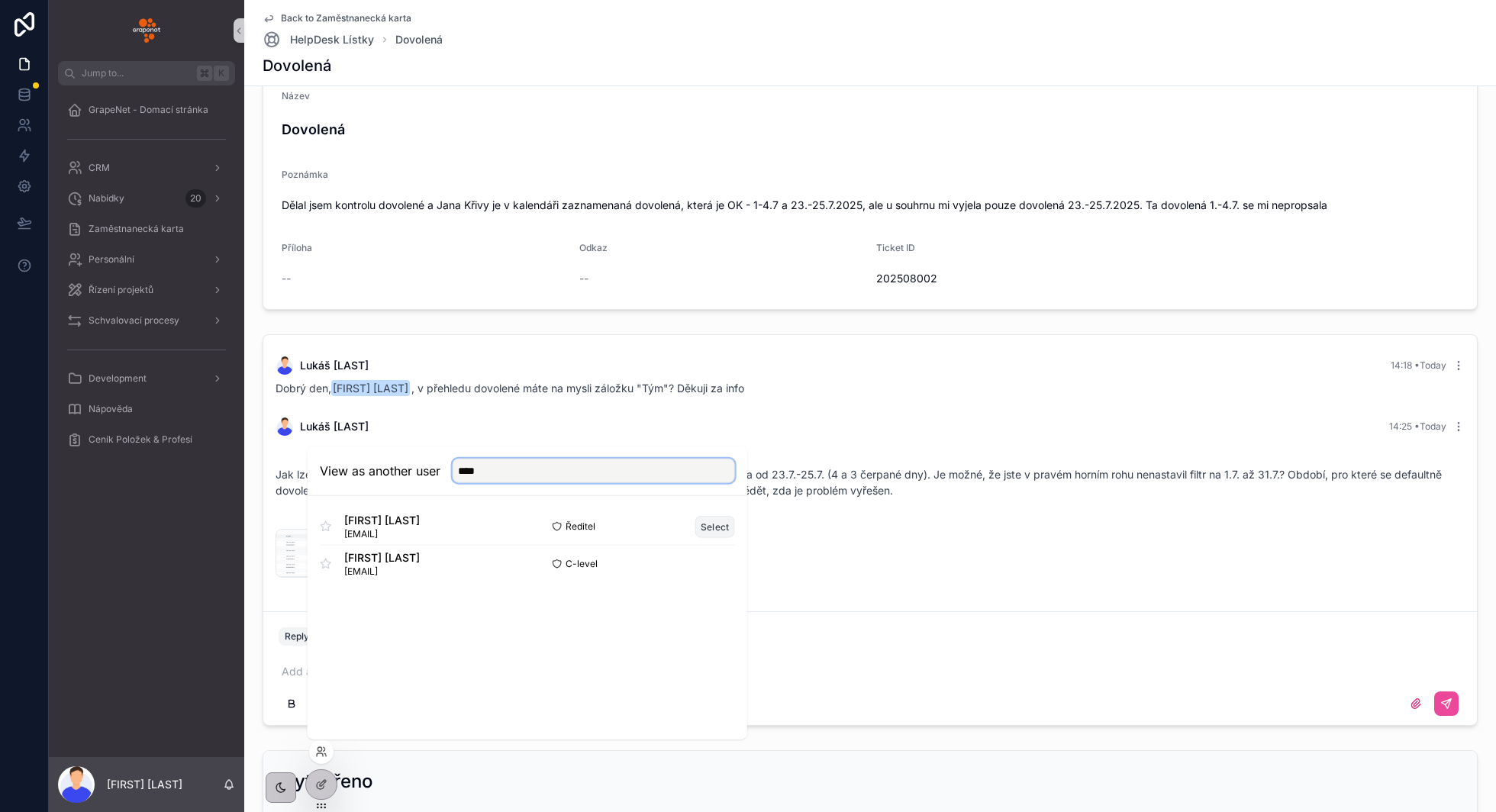 type on "****" 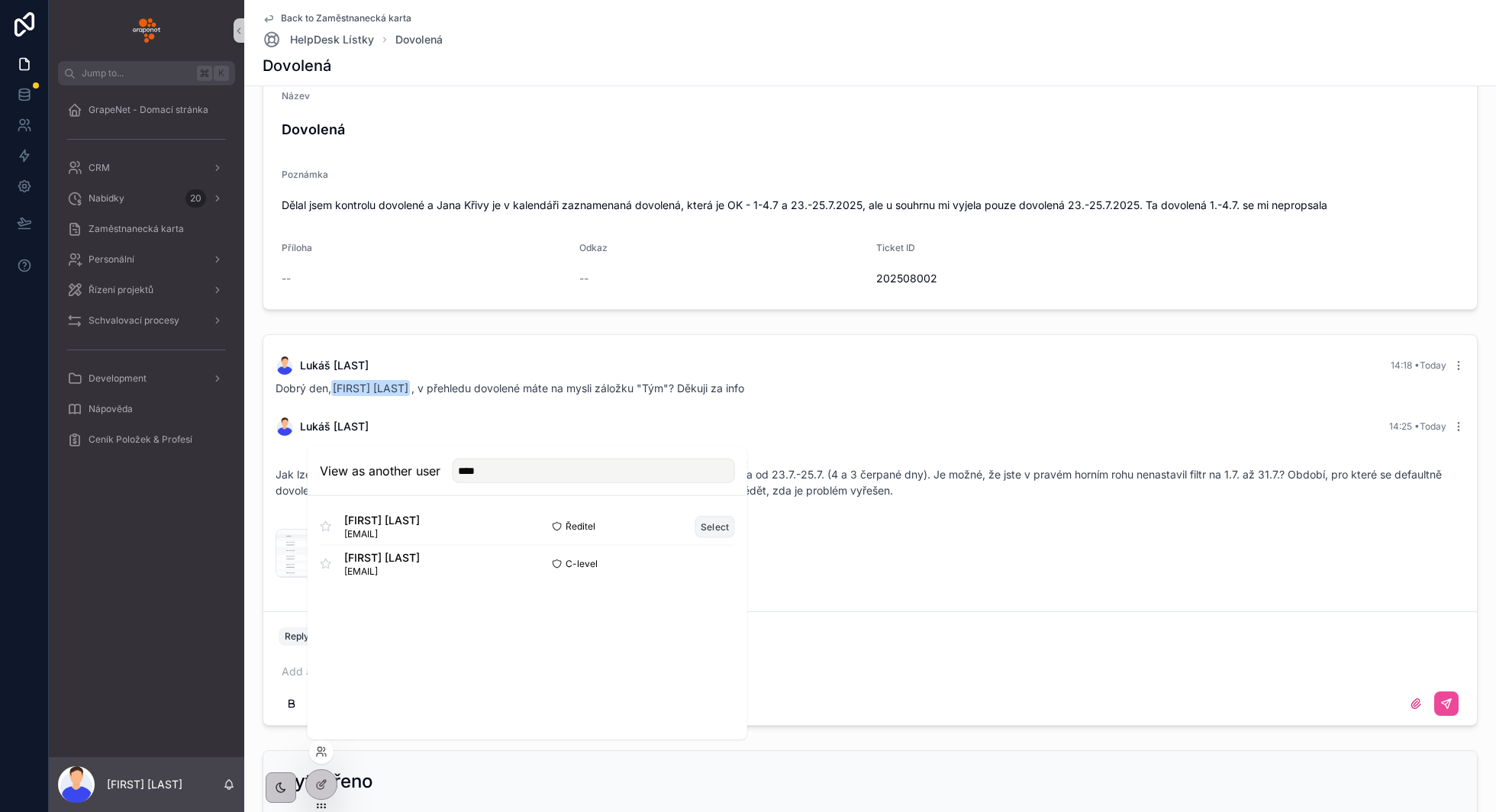 click on "Select" at bounding box center [715, 526] 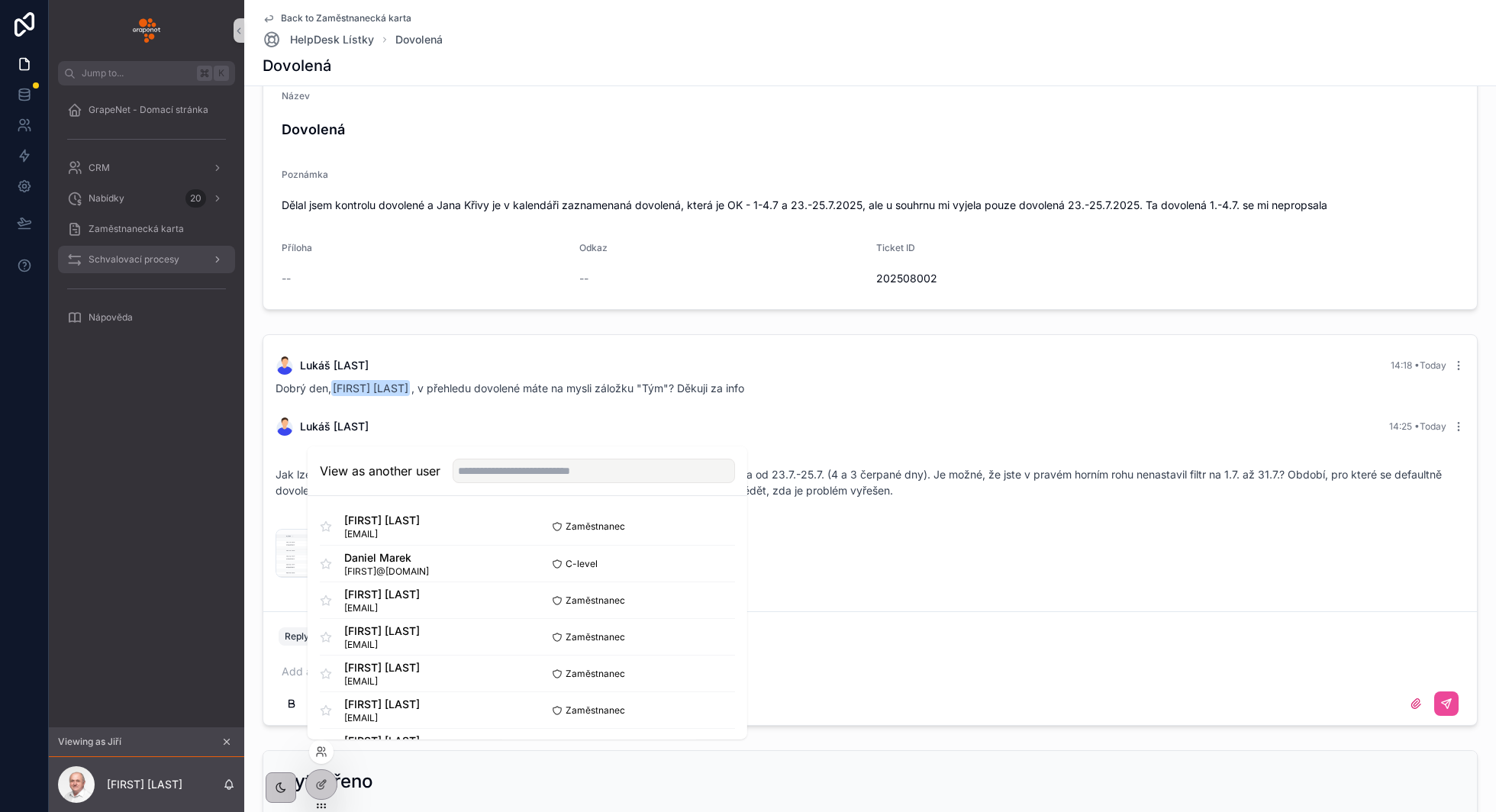 click on "Schvalovací procesy" at bounding box center (134, 259) 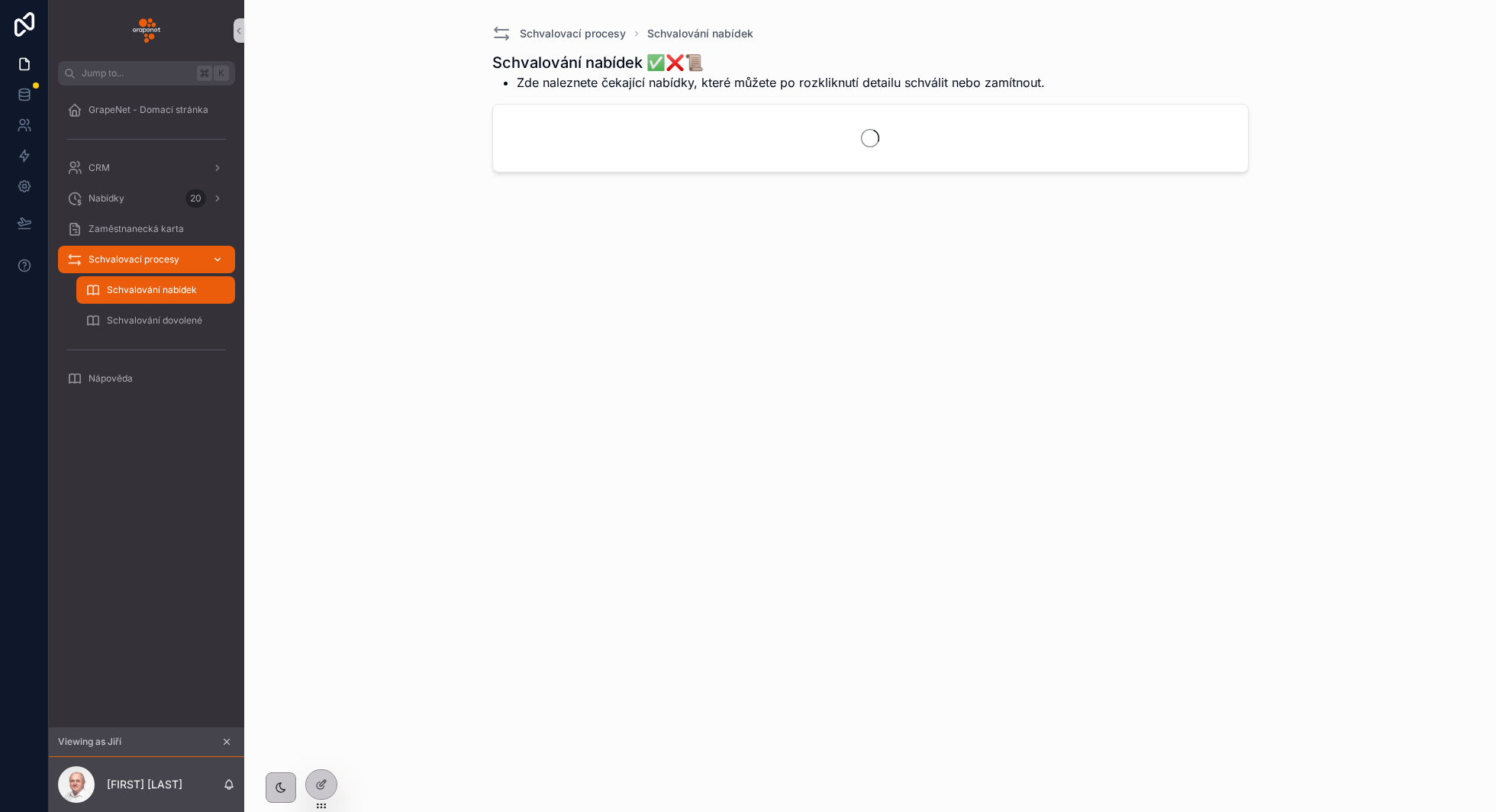 scroll, scrollTop: 0, scrollLeft: 0, axis: both 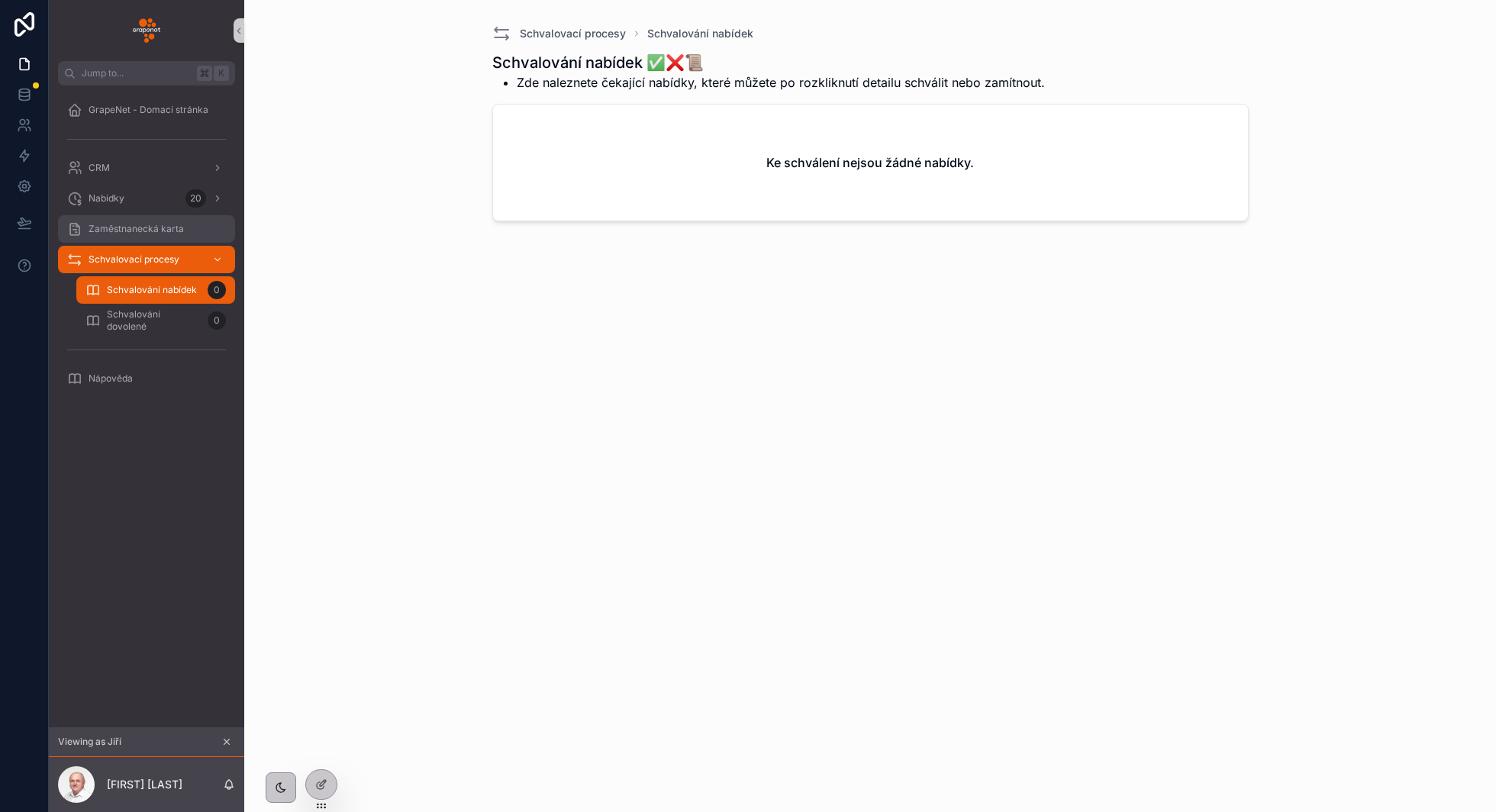 click on "Zaměstnanecká karta" at bounding box center (136, 229) 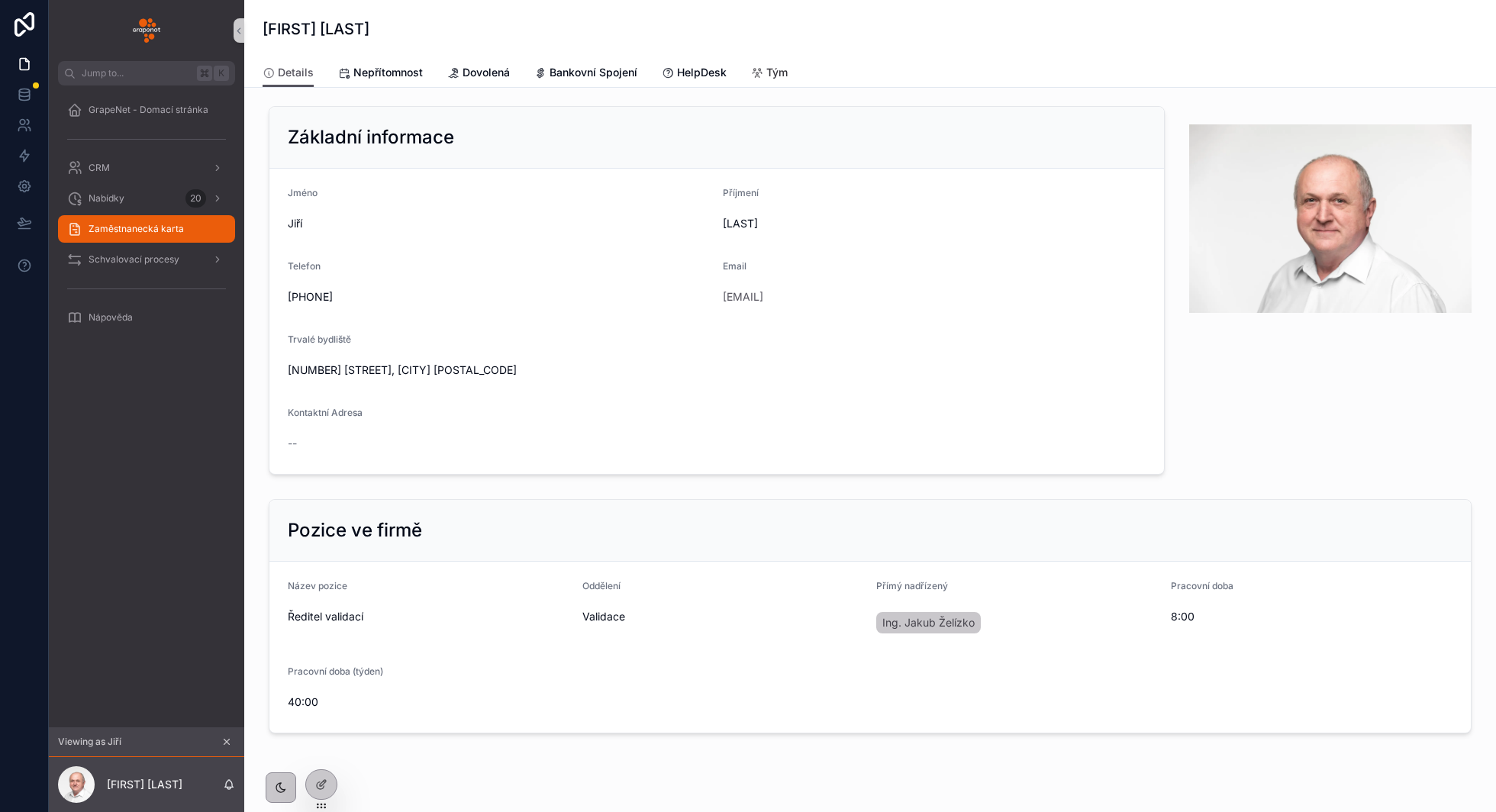 click at bounding box center [757, 73] 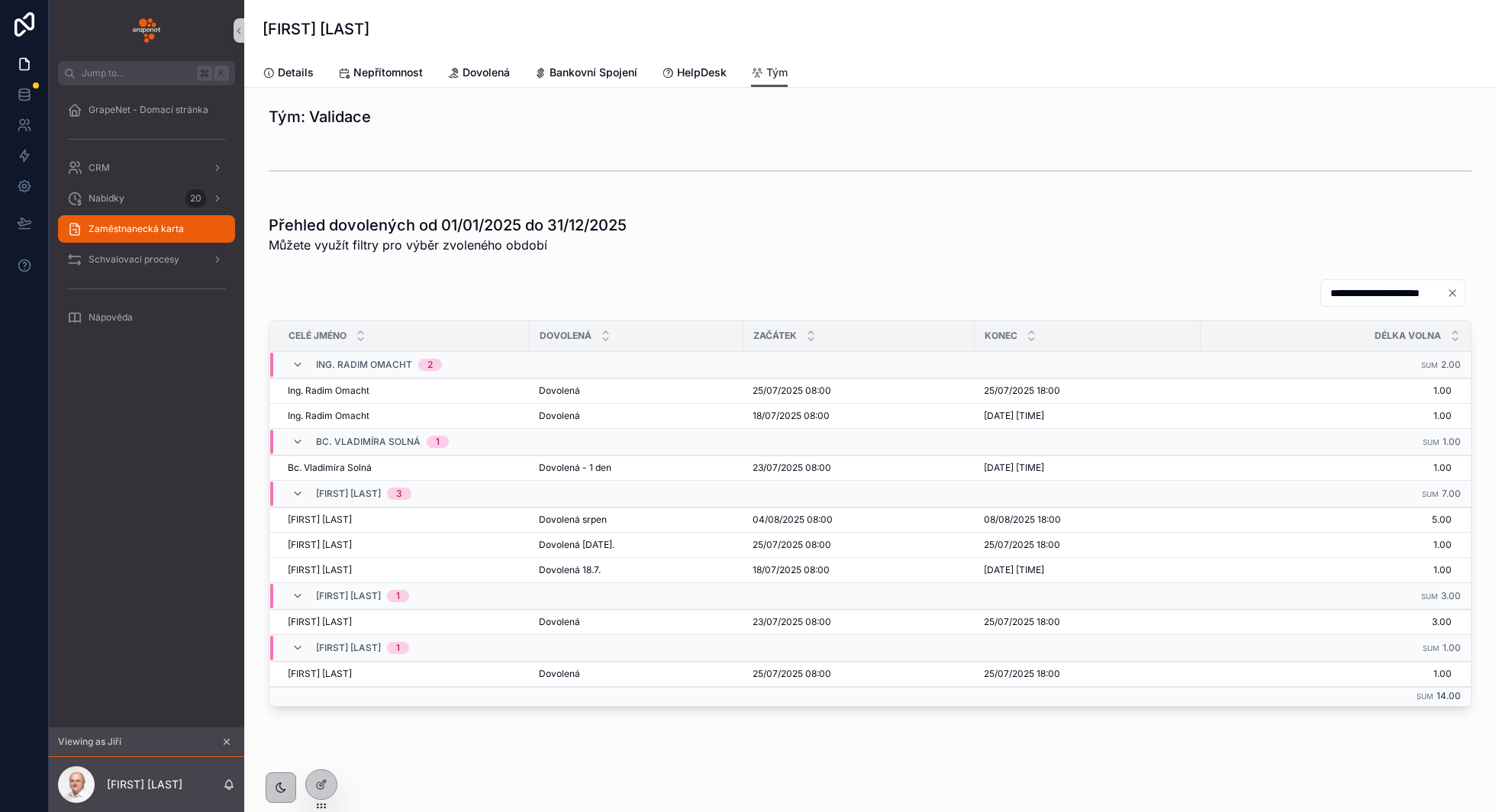 scroll, scrollTop: 24, scrollLeft: 0, axis: vertical 